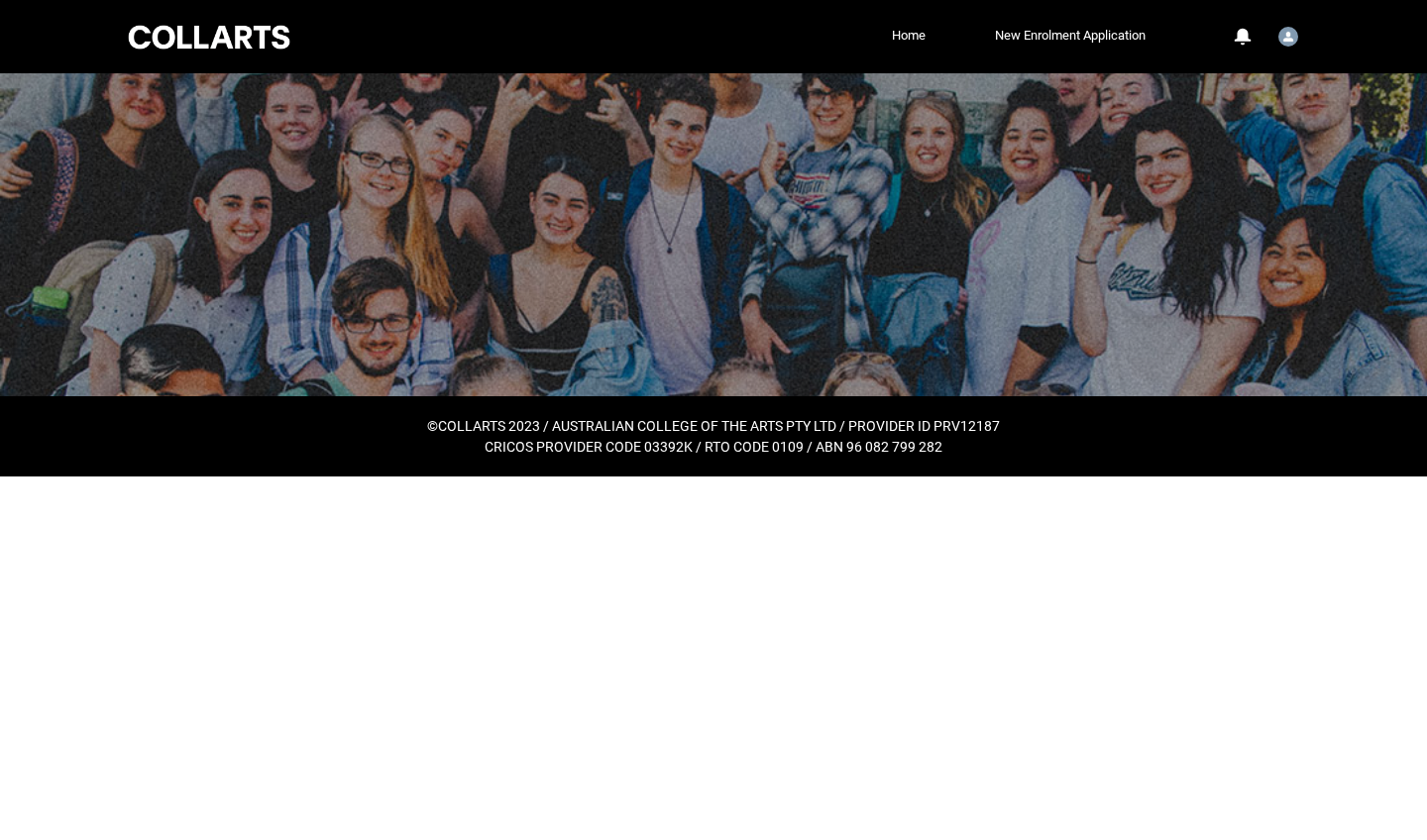 scroll, scrollTop: 0, scrollLeft: 0, axis: both 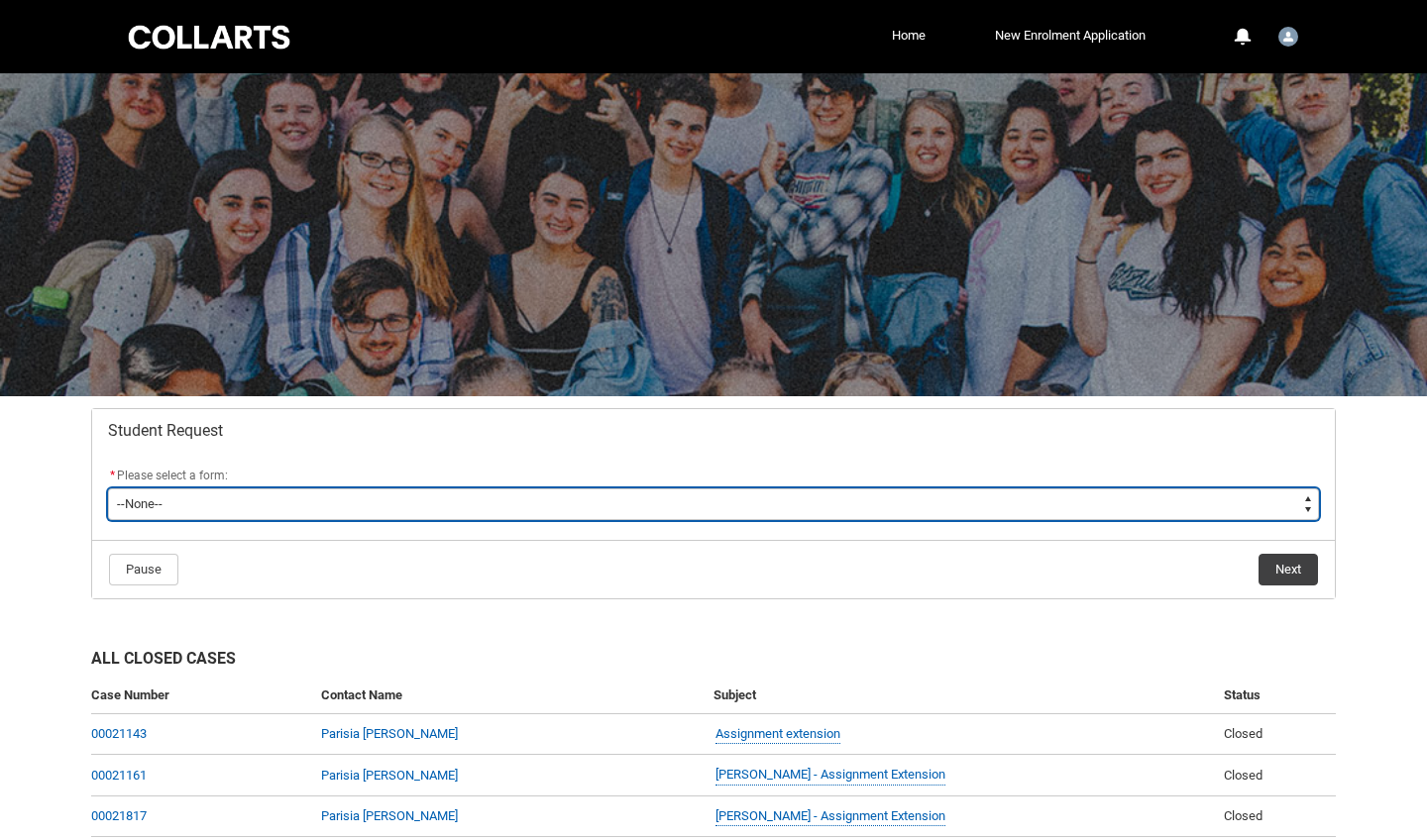 type on "picklist_case_Type.Assignment Extension" 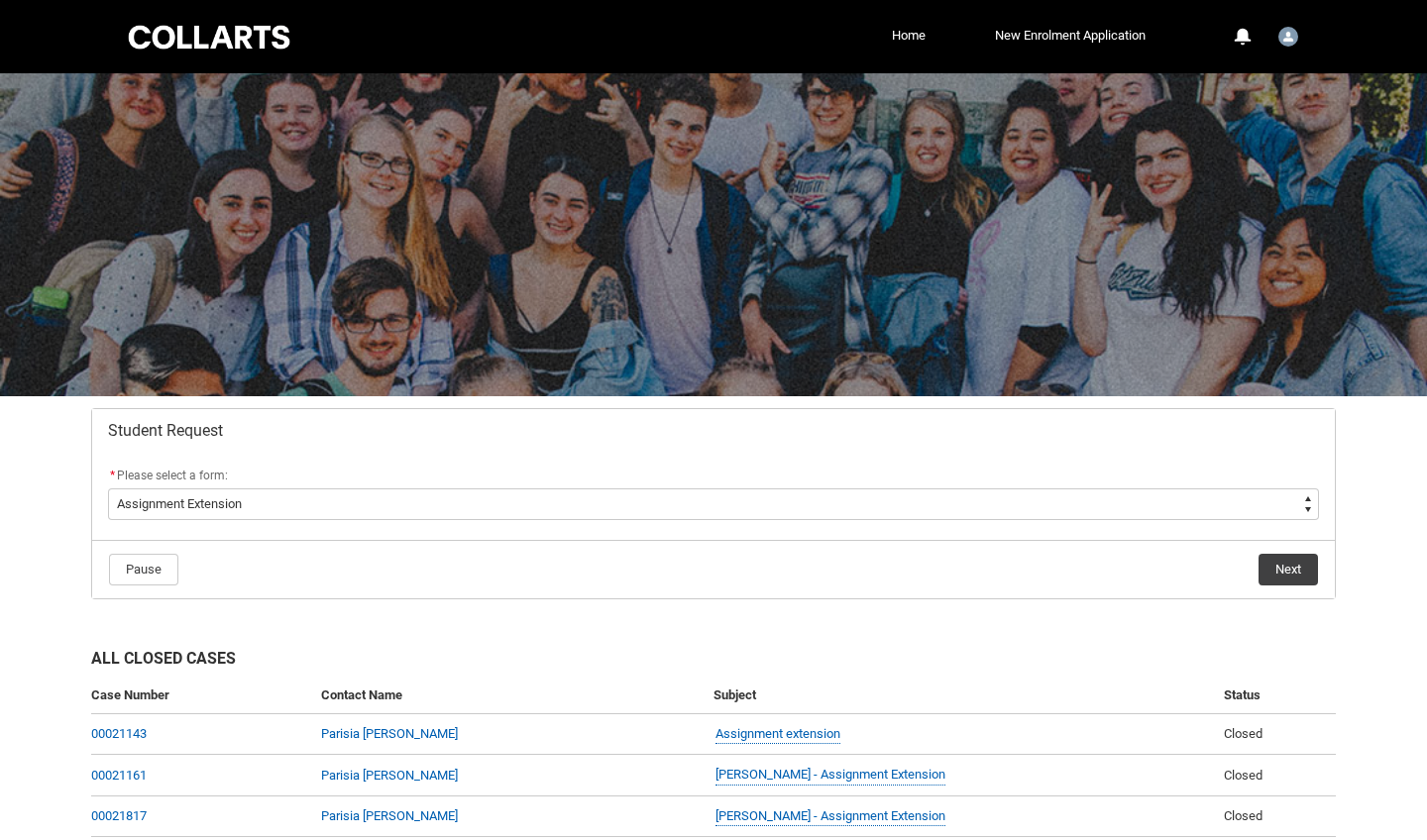 click on "Next" 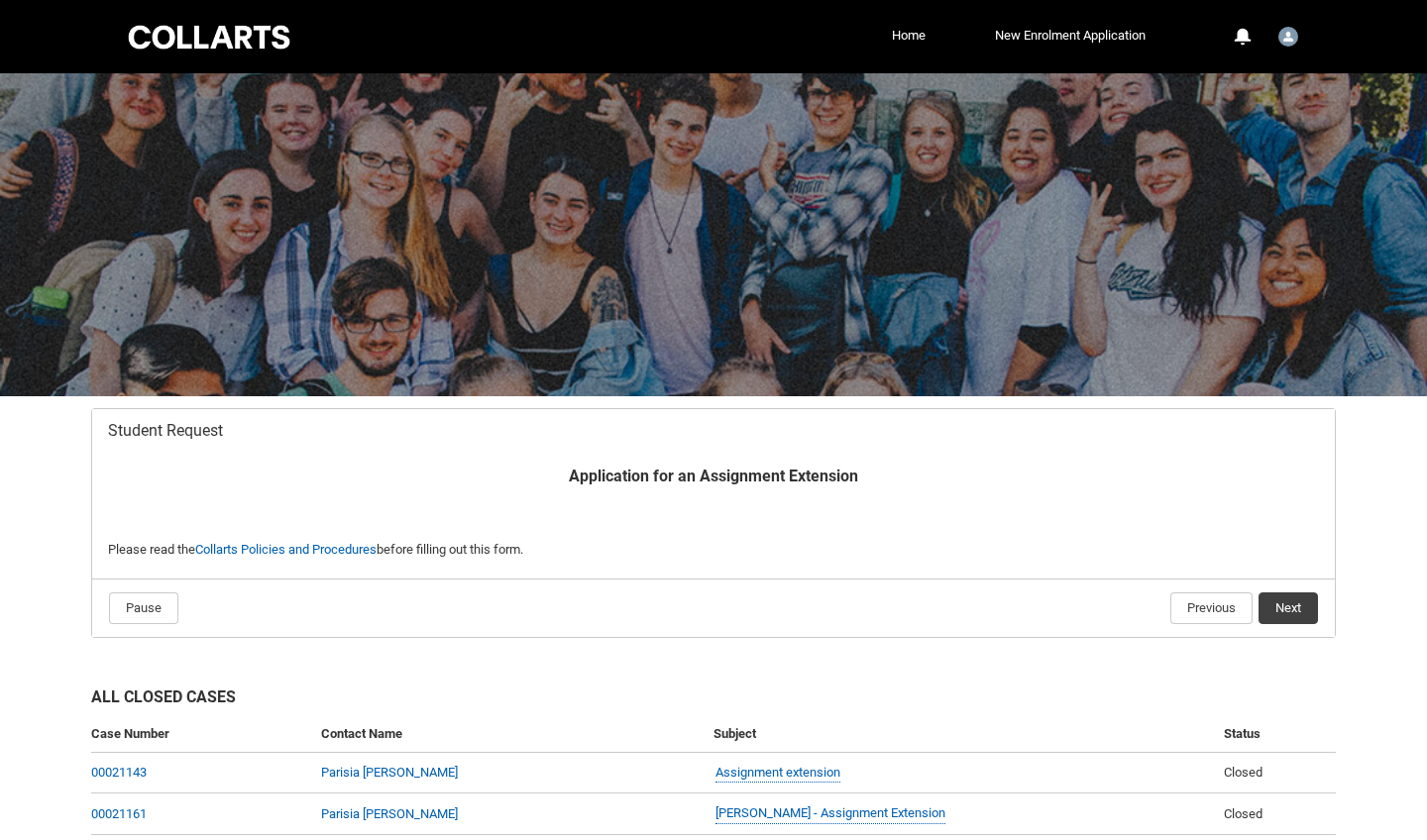 scroll, scrollTop: 211, scrollLeft: 0, axis: vertical 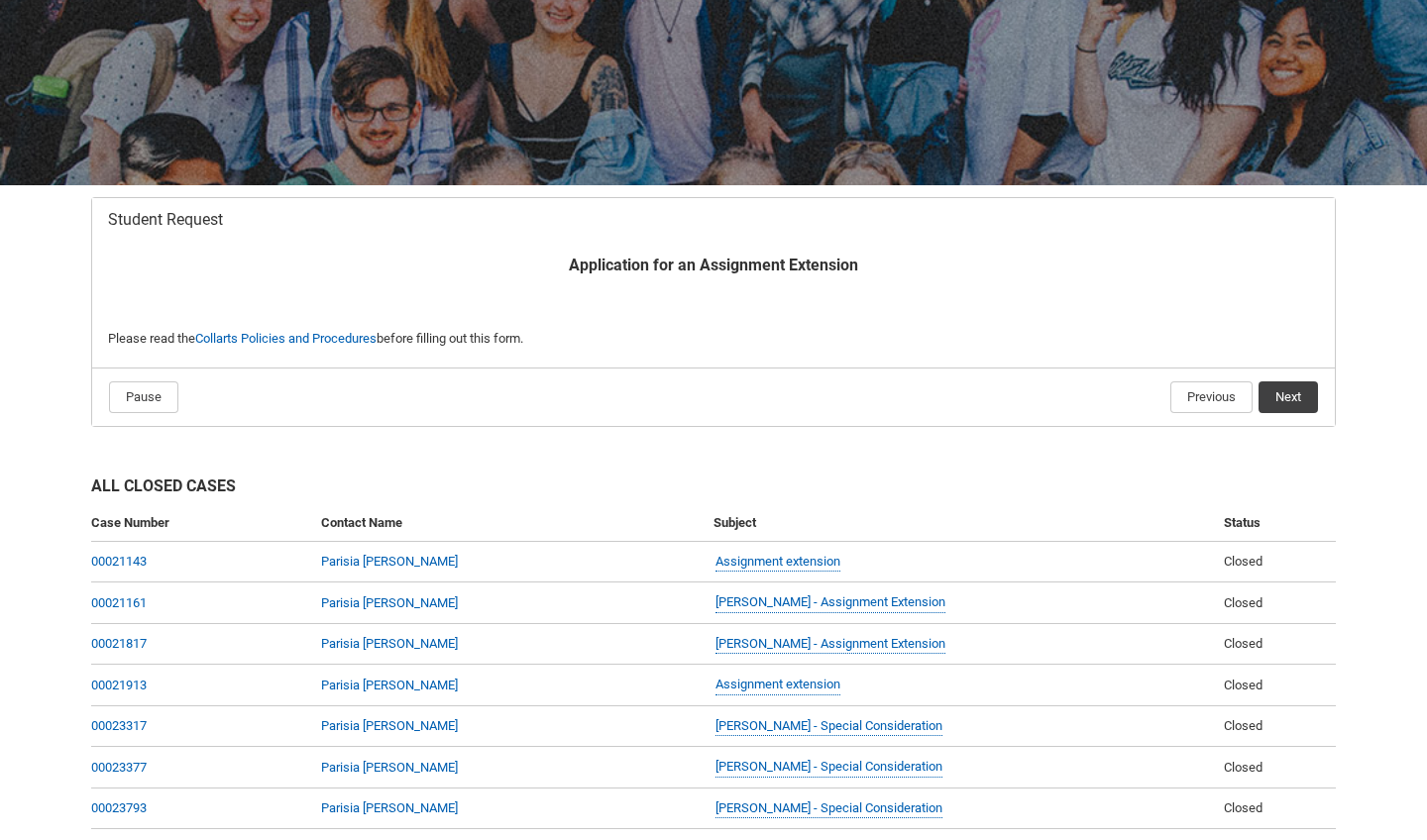 click on "Next" 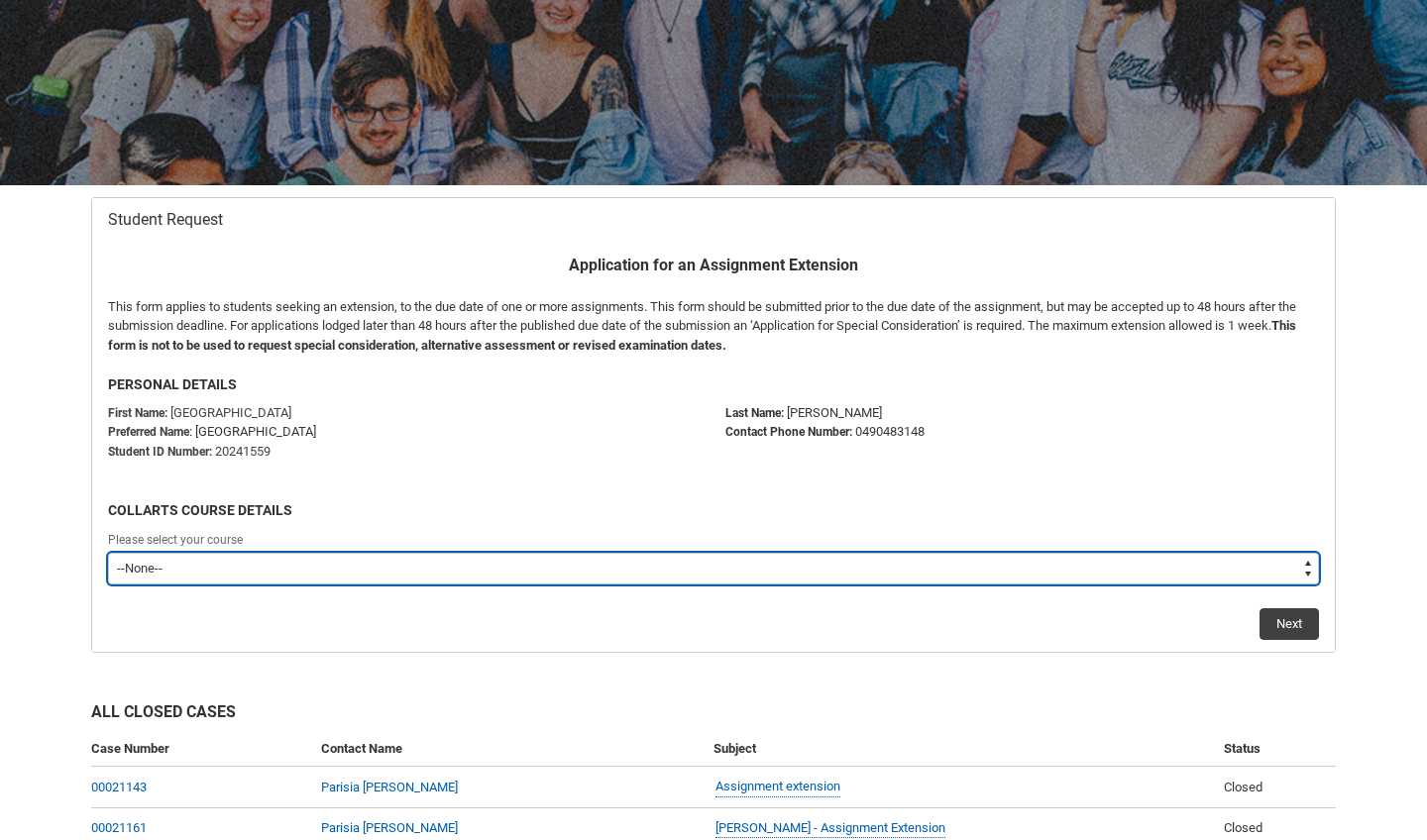 type on "recordPicklist_ProgramEnrollment.a0jOZ000003Ngo1YAC" 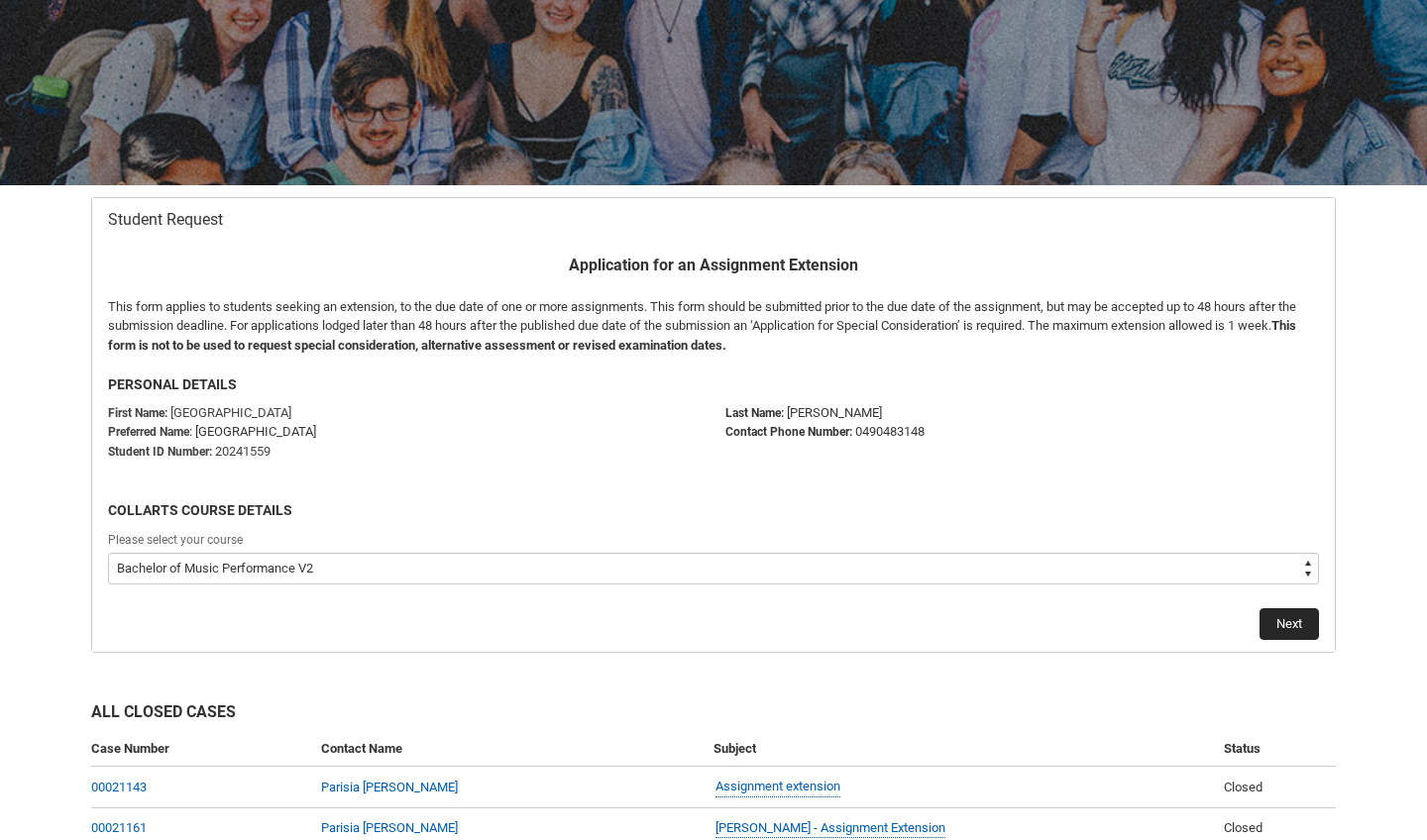 click on "Next" 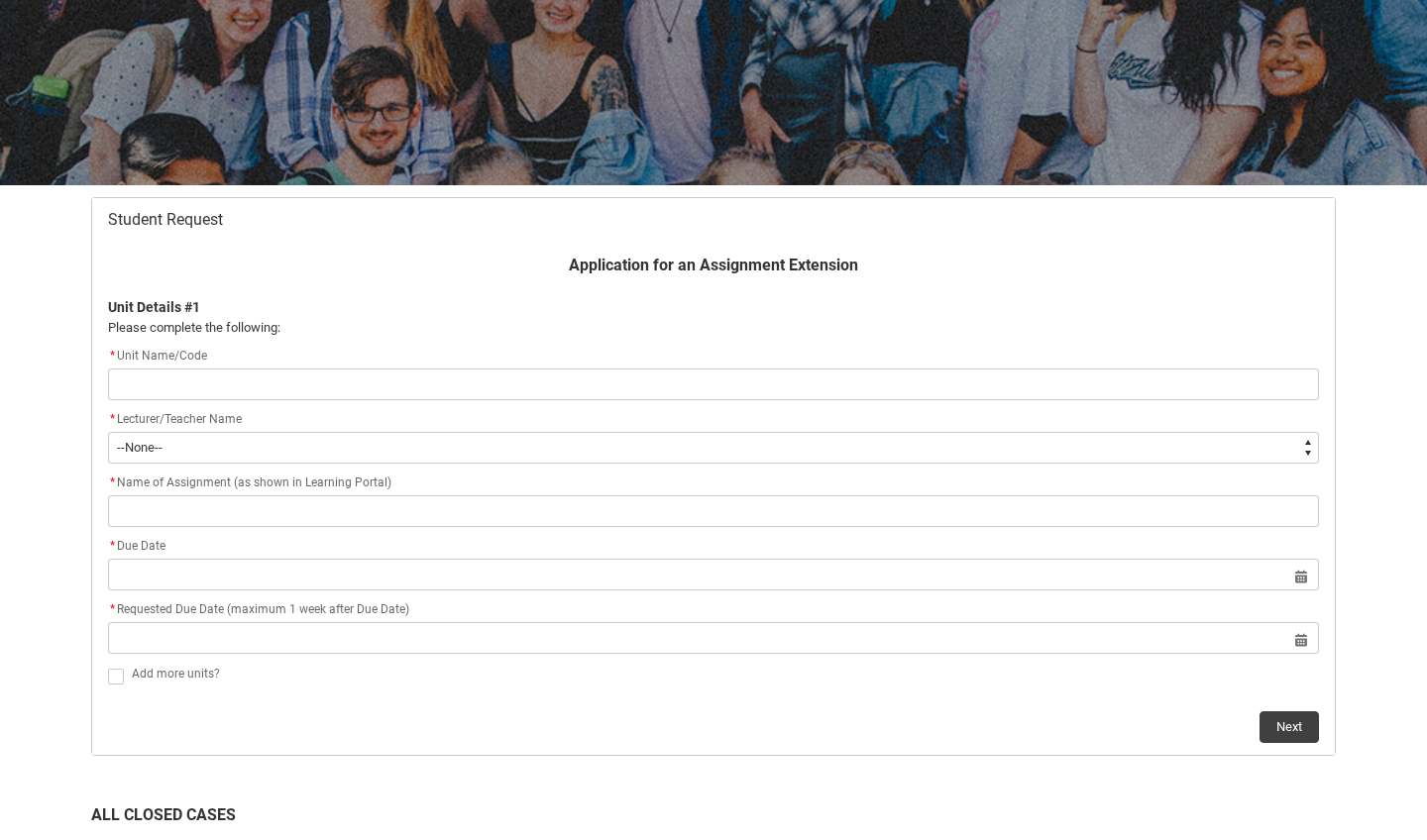 type on "T" 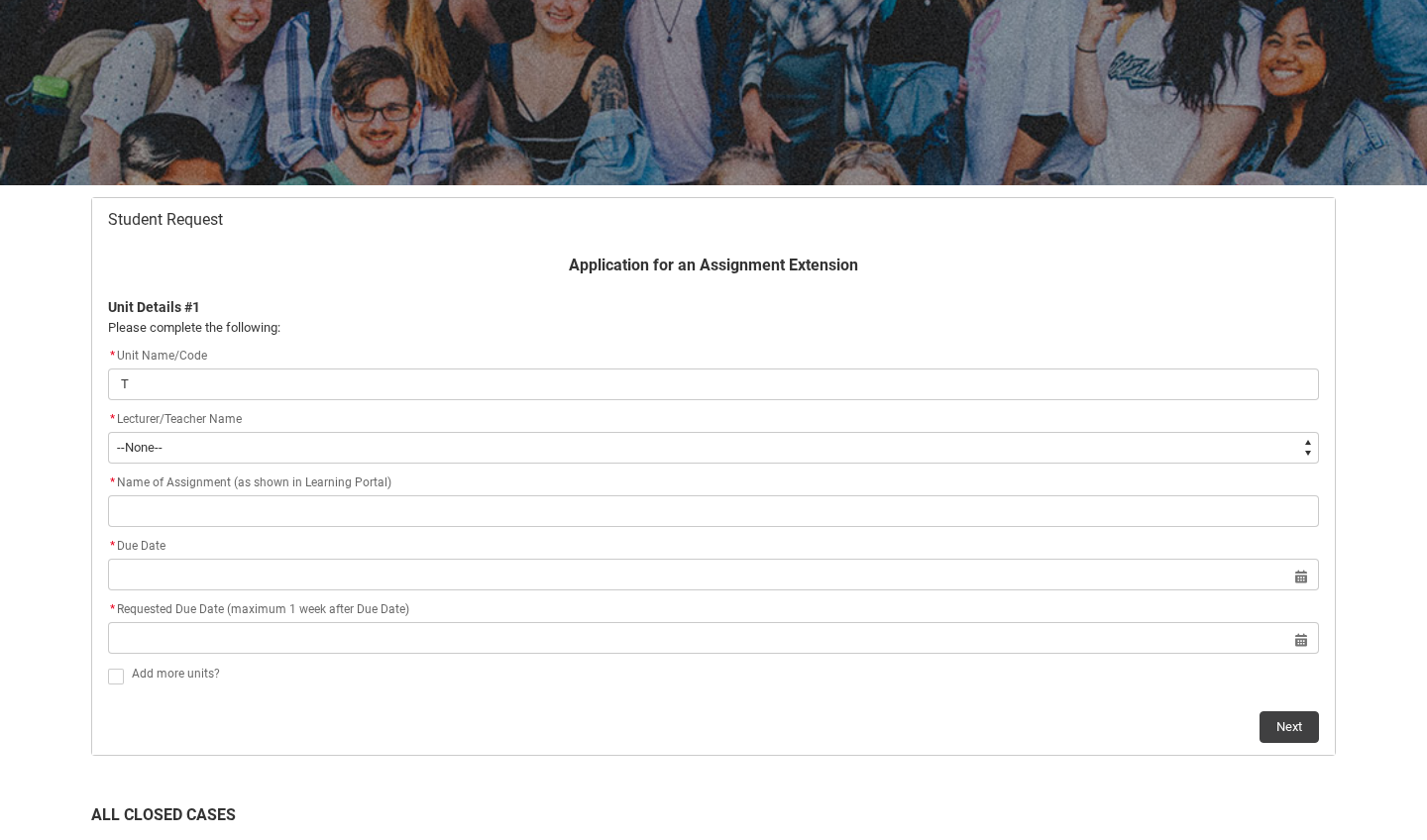 type on "TH" 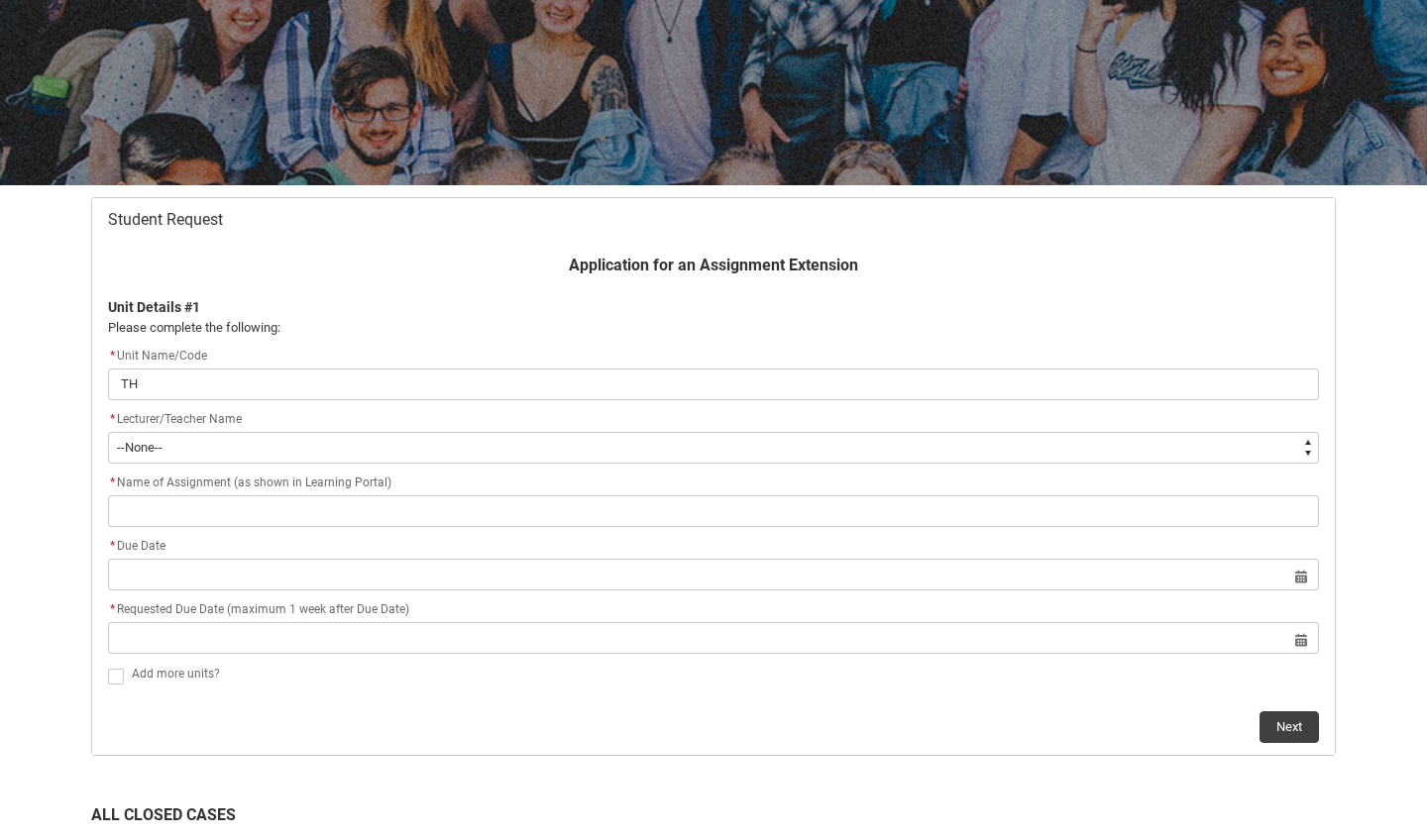 type on "T" 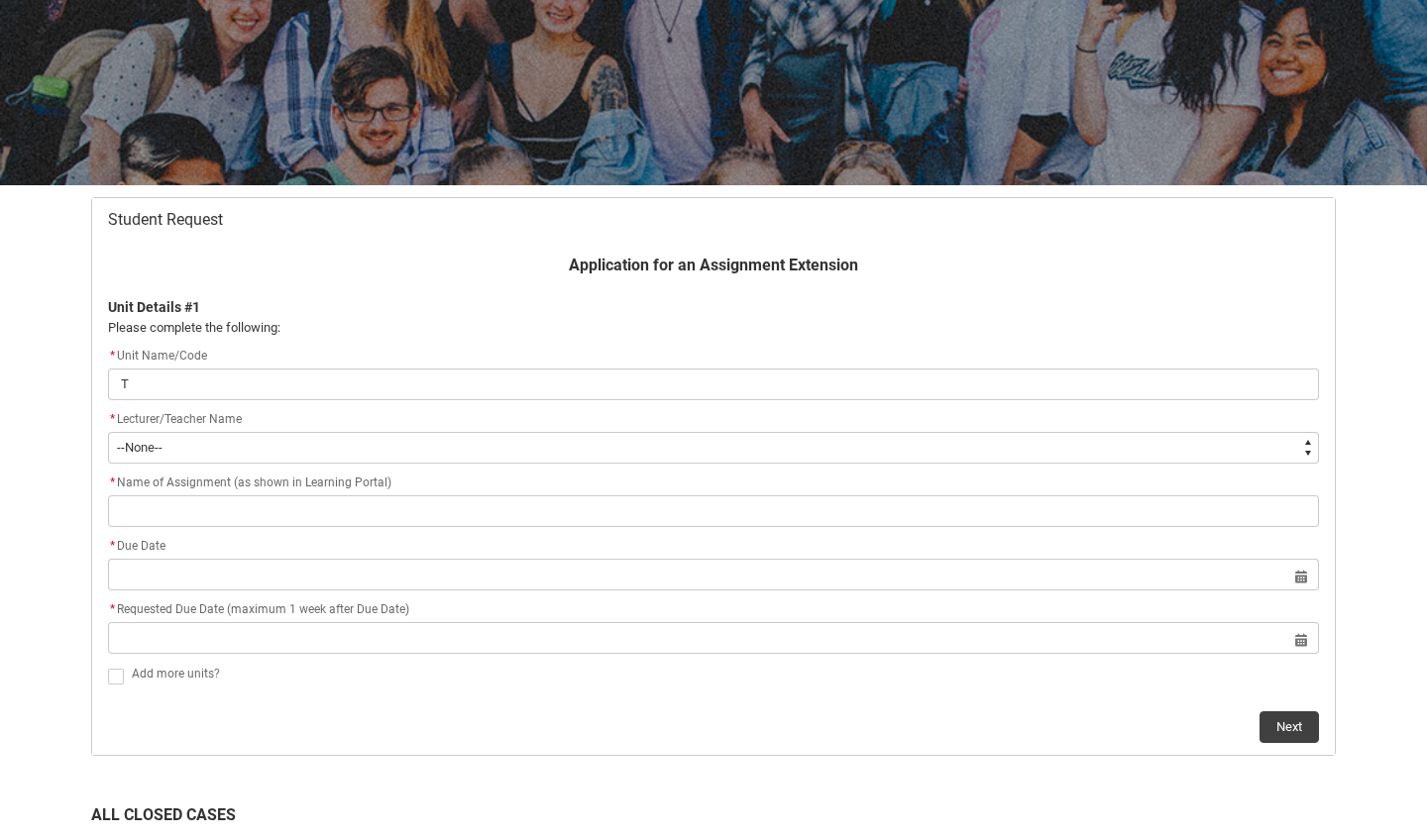 type on "Th" 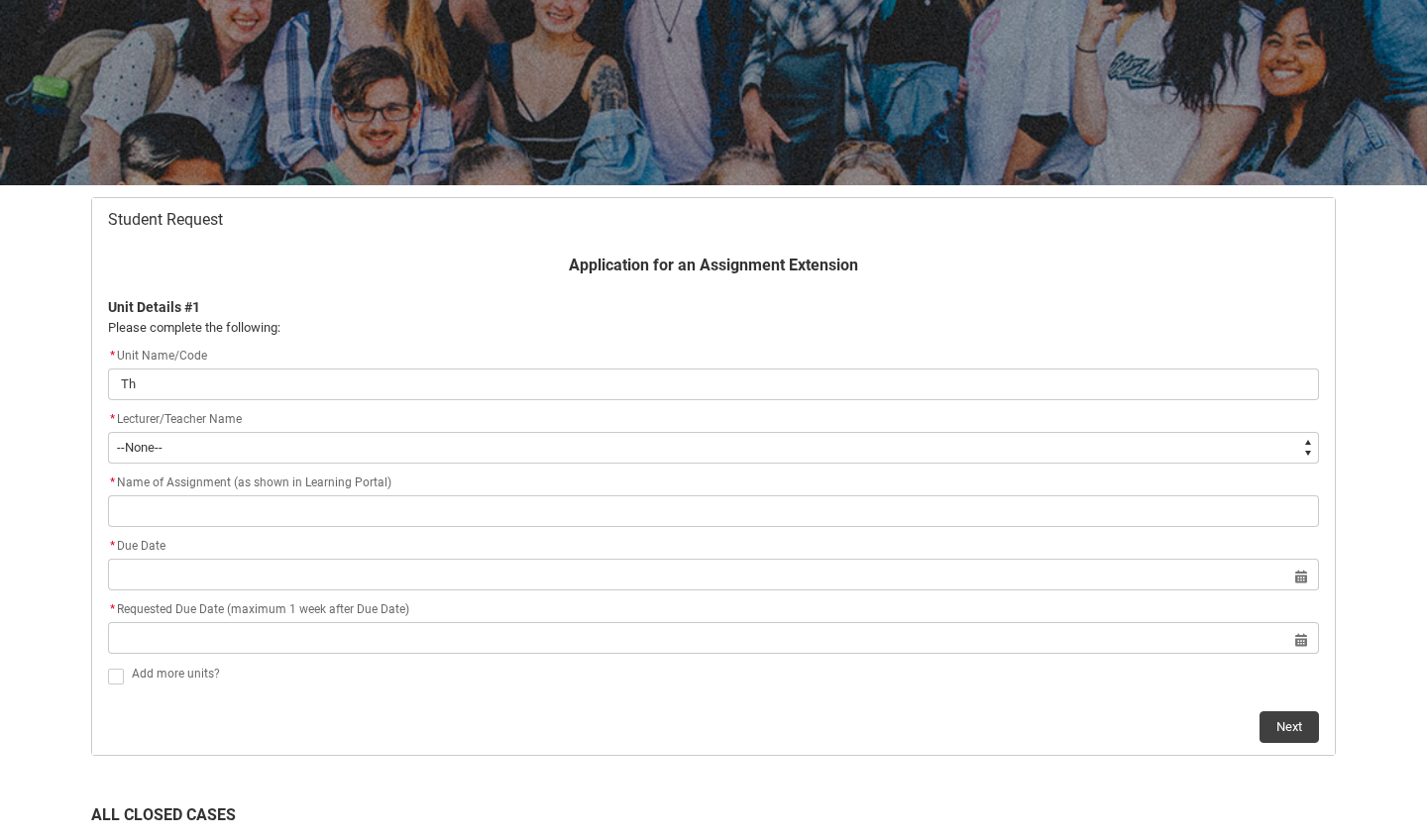 type on "The" 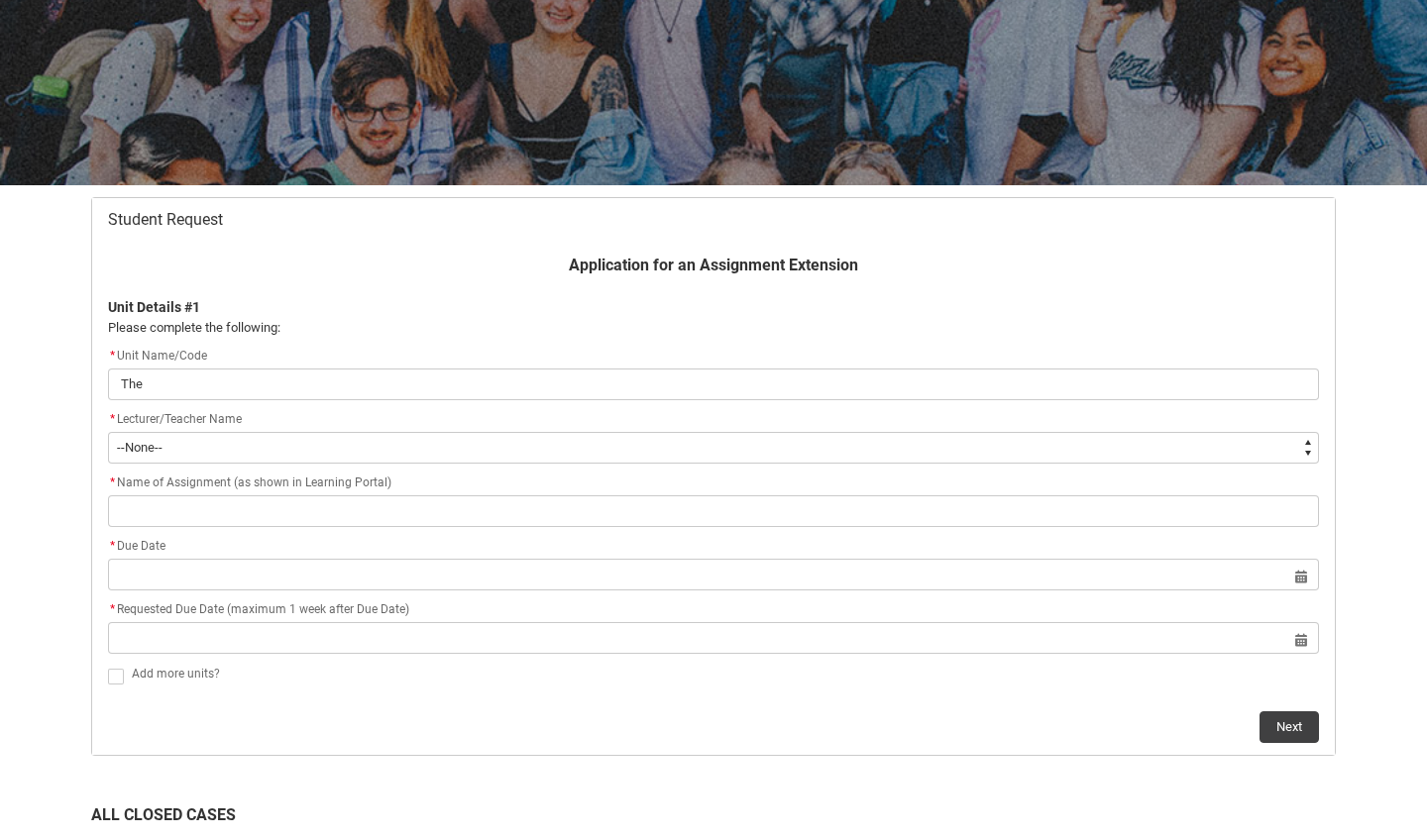 type on "Theo" 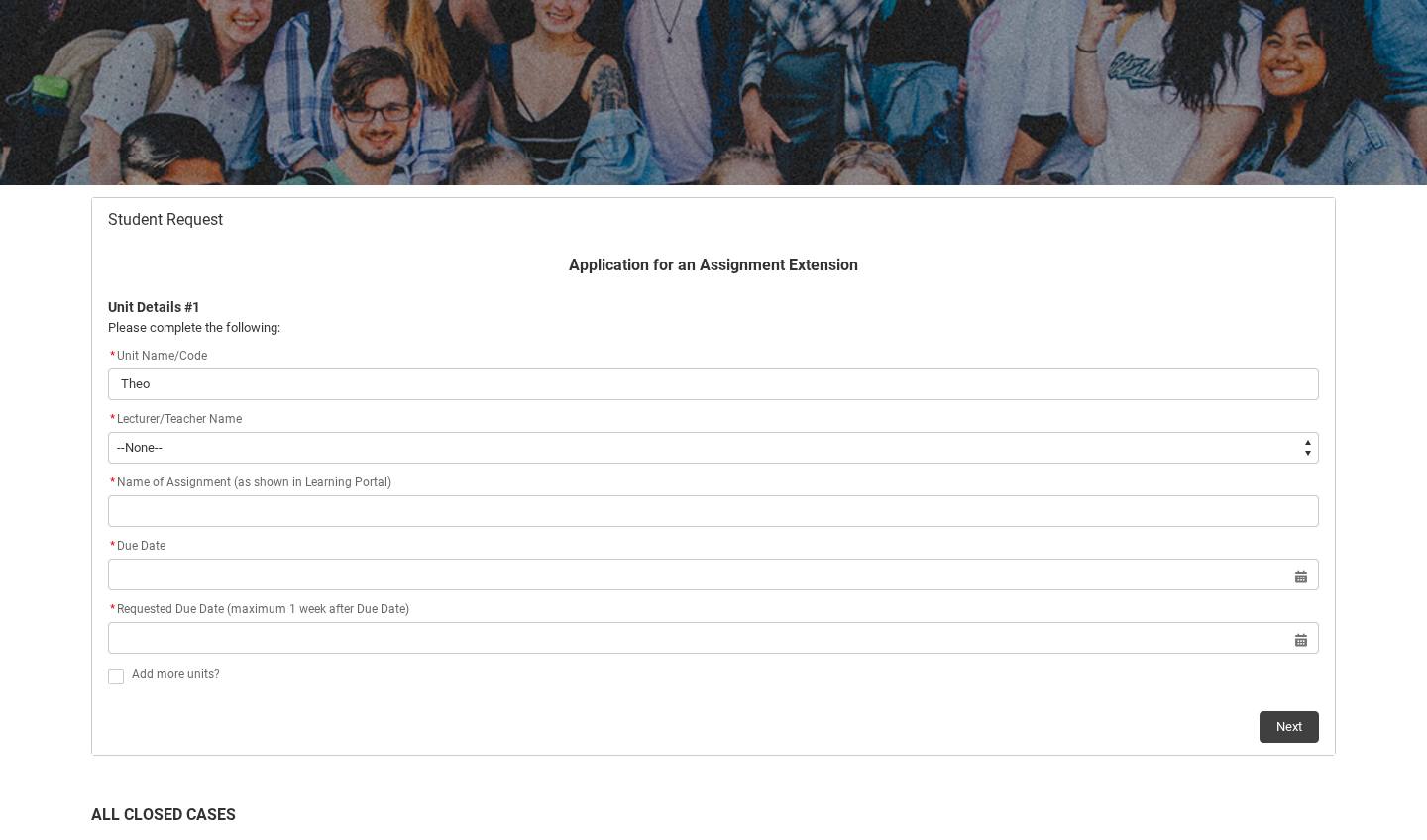 type on "Theor" 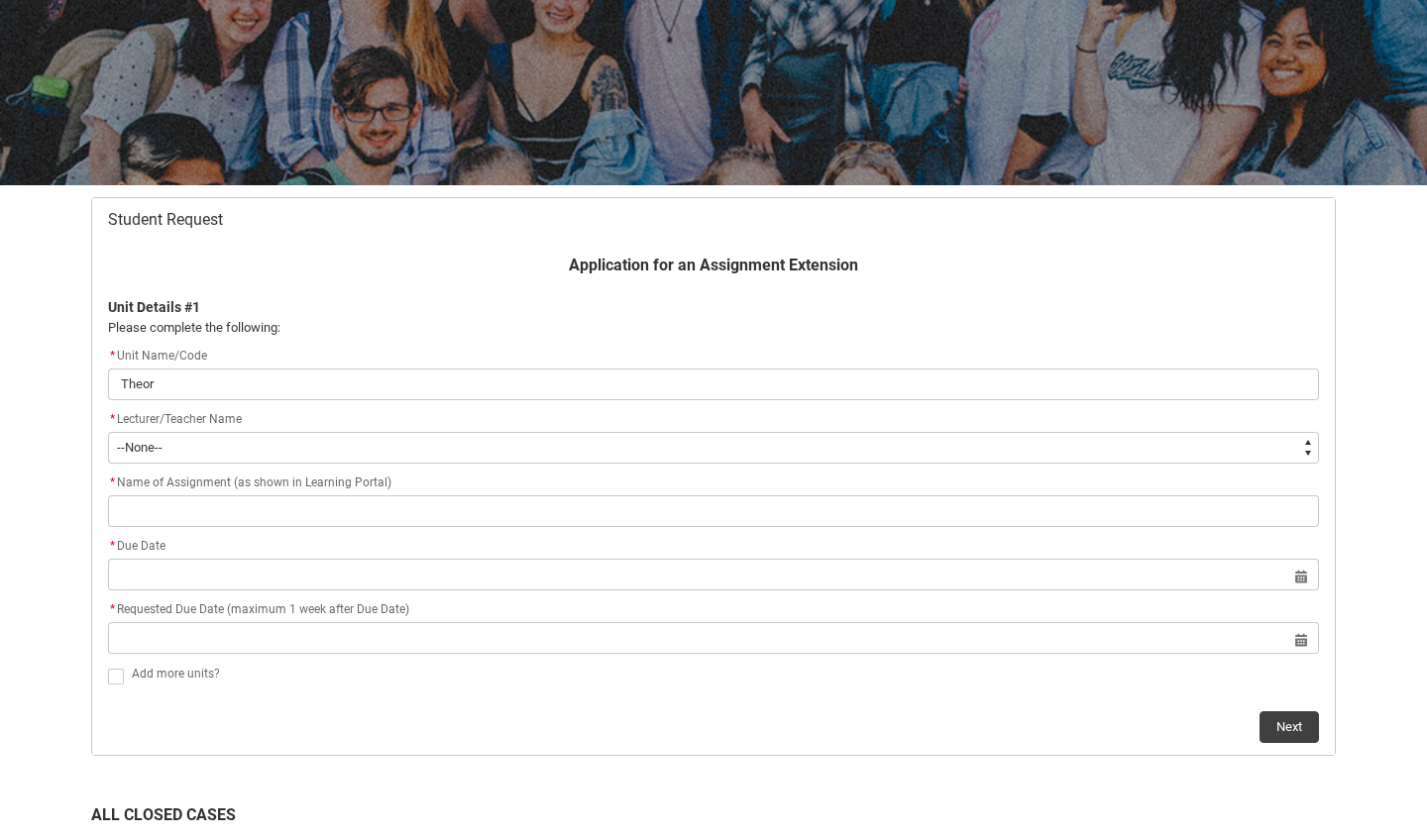 type on "Theory" 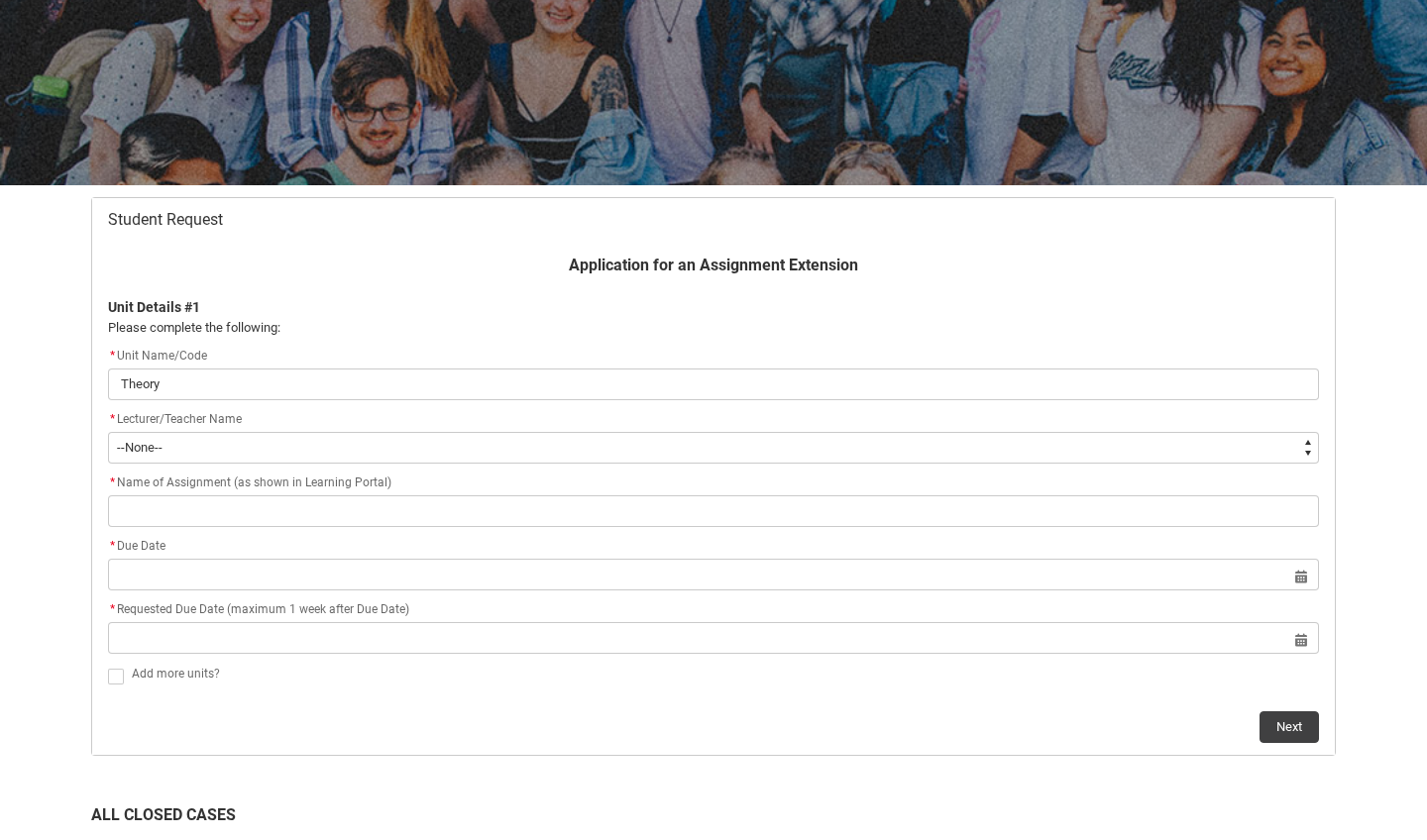 type on "Theory" 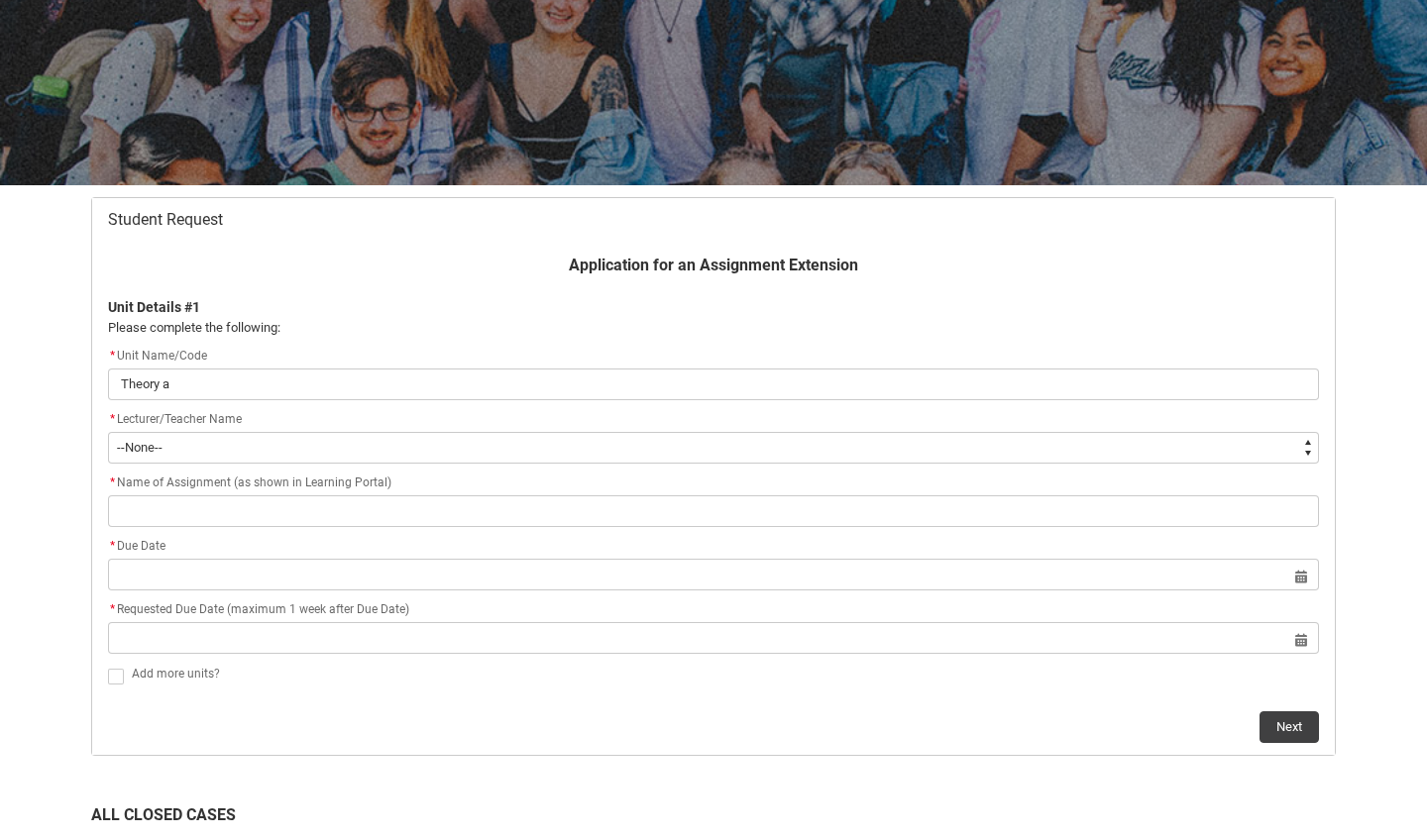type on "Theory an" 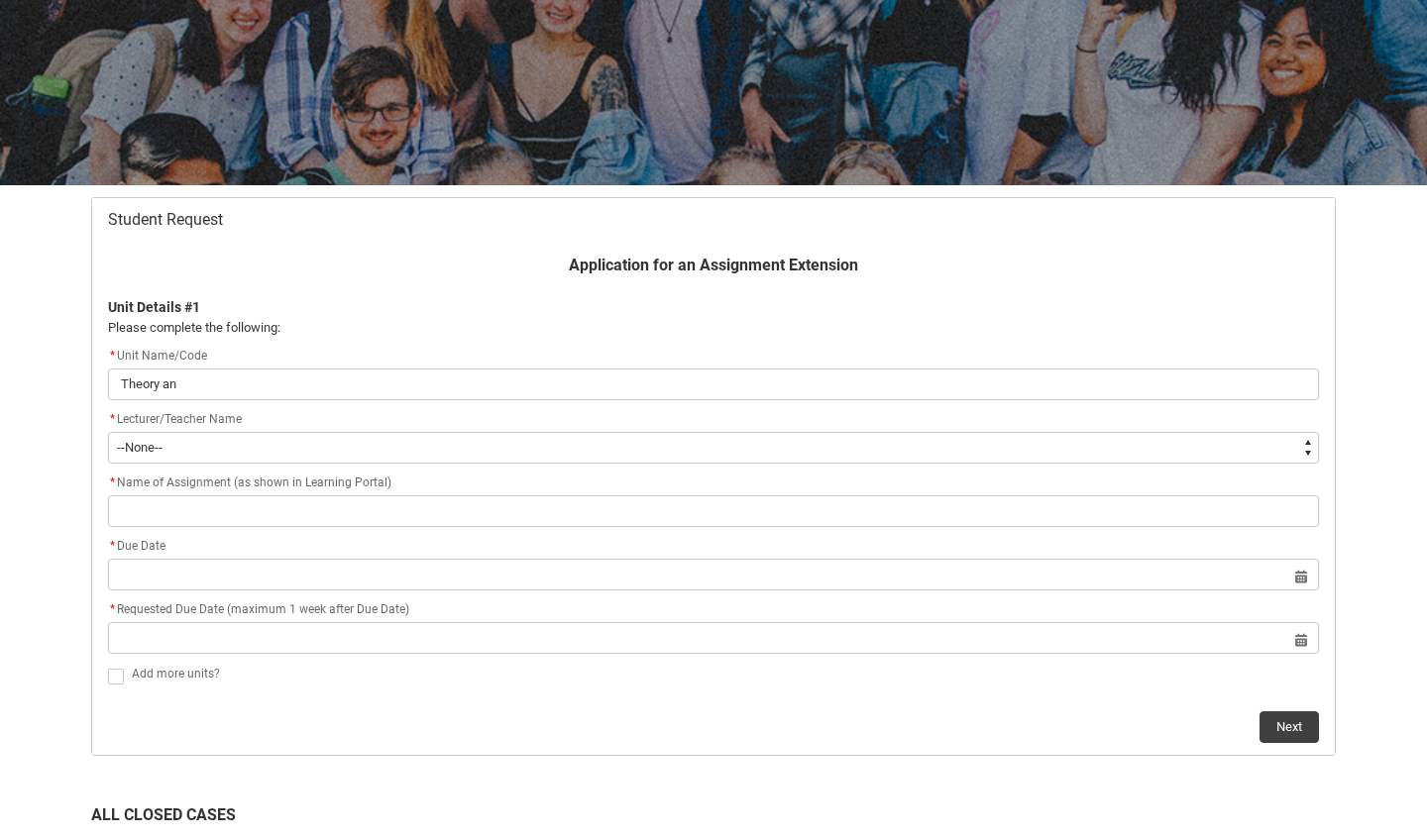 type on "Theory and" 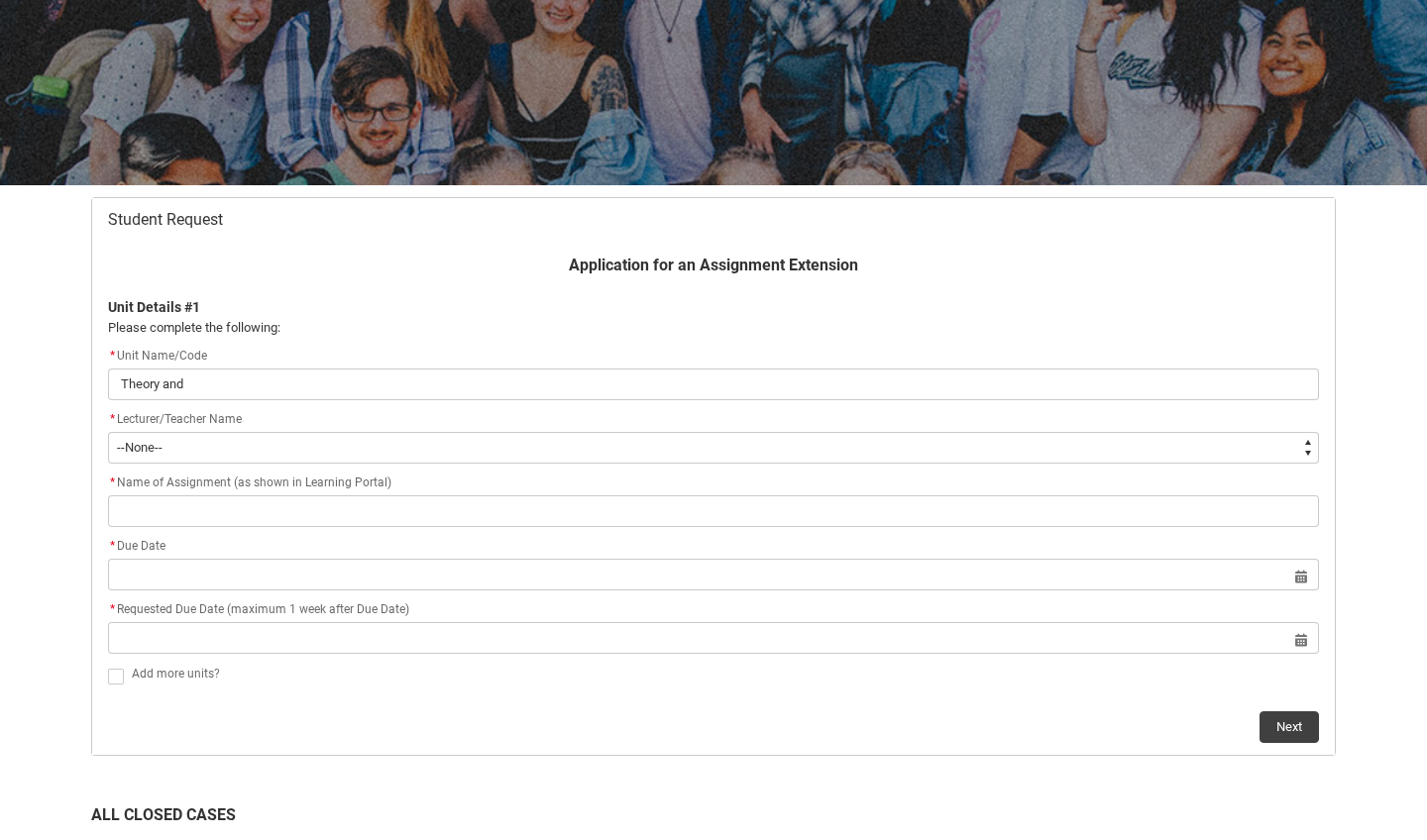type on "Theory and" 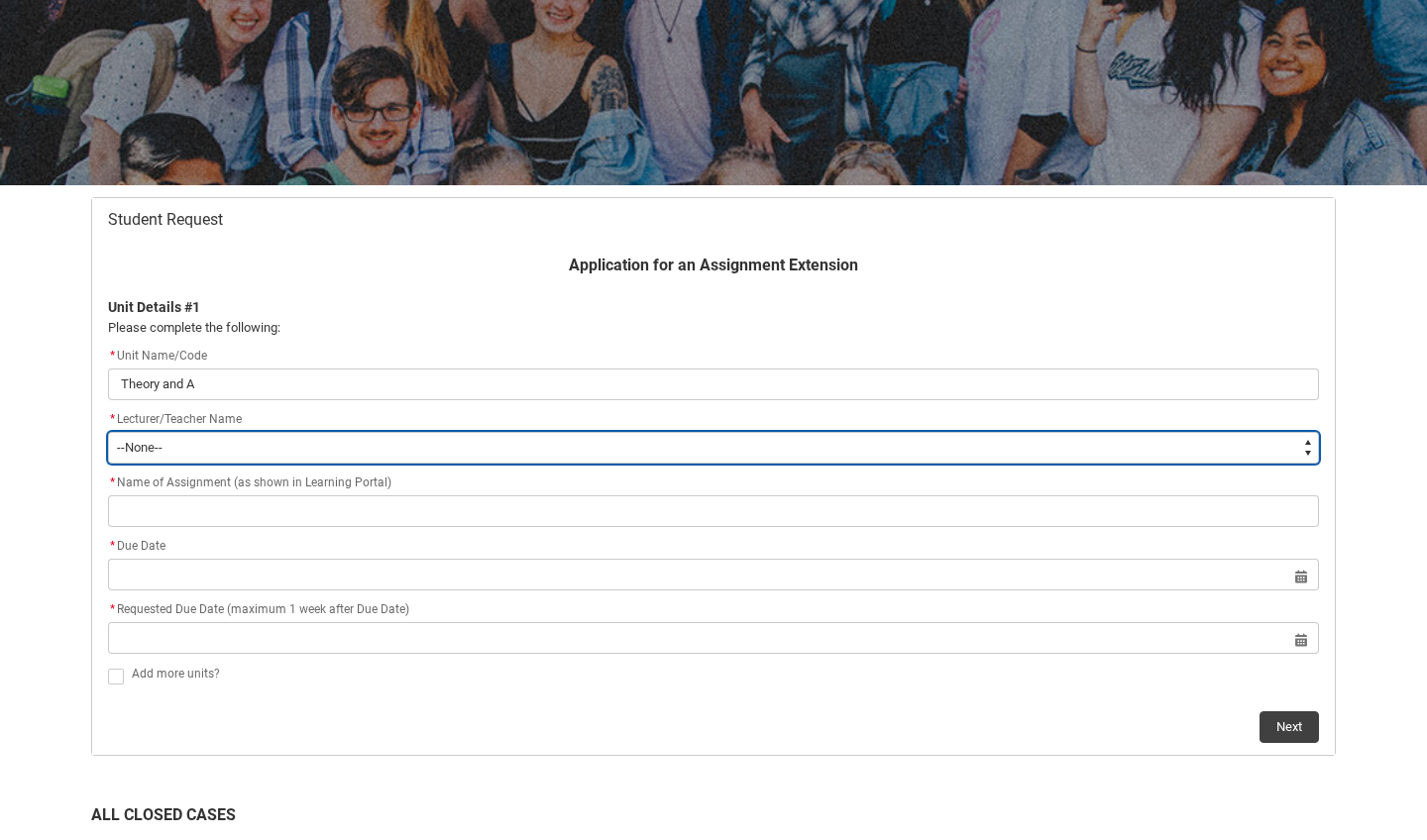 type on "Faculty_NamefromNtoZ.003I7000002AwRvIAK" 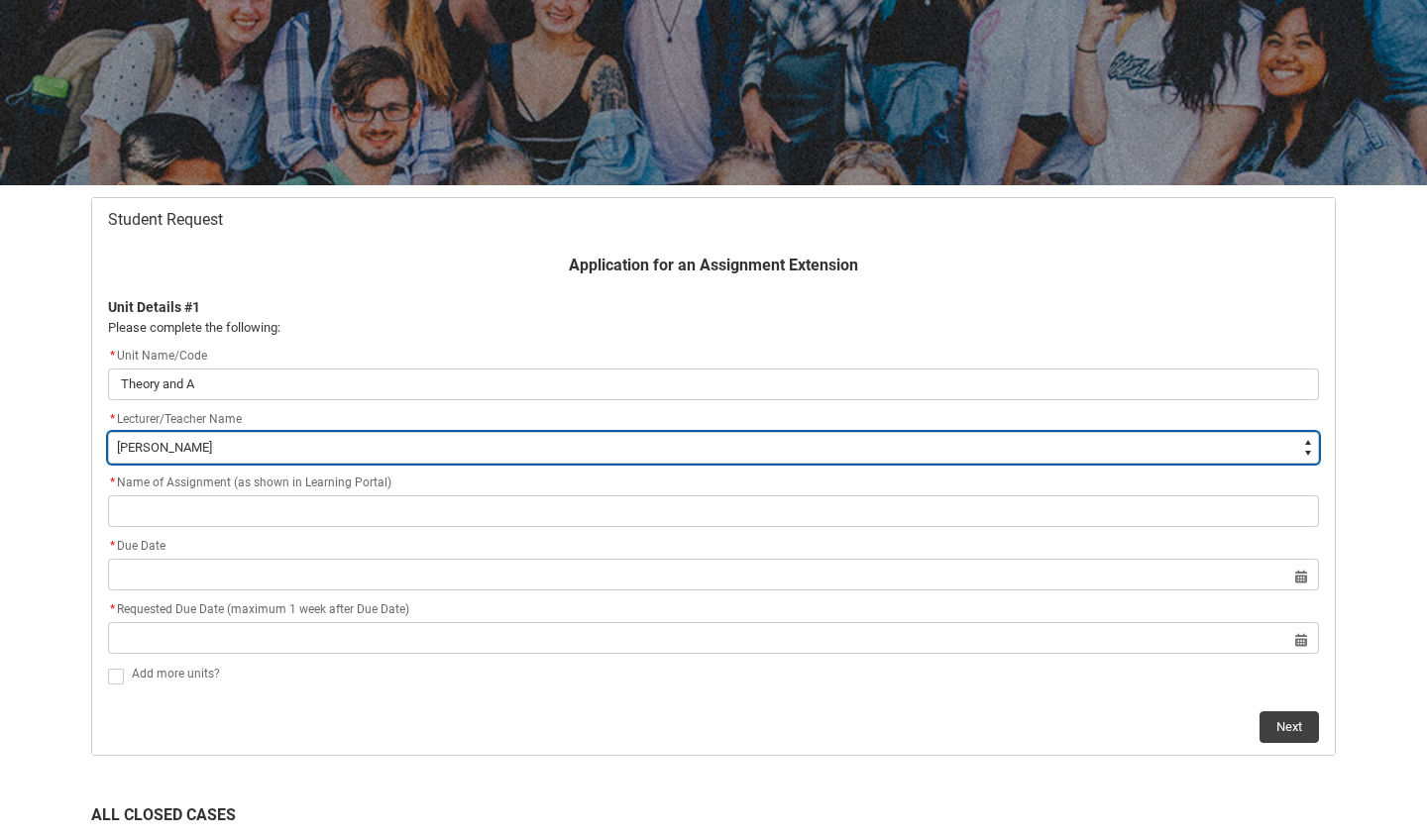 type on "Faculty_NamefromNtoZ.0035g00000b9AYtAAM" 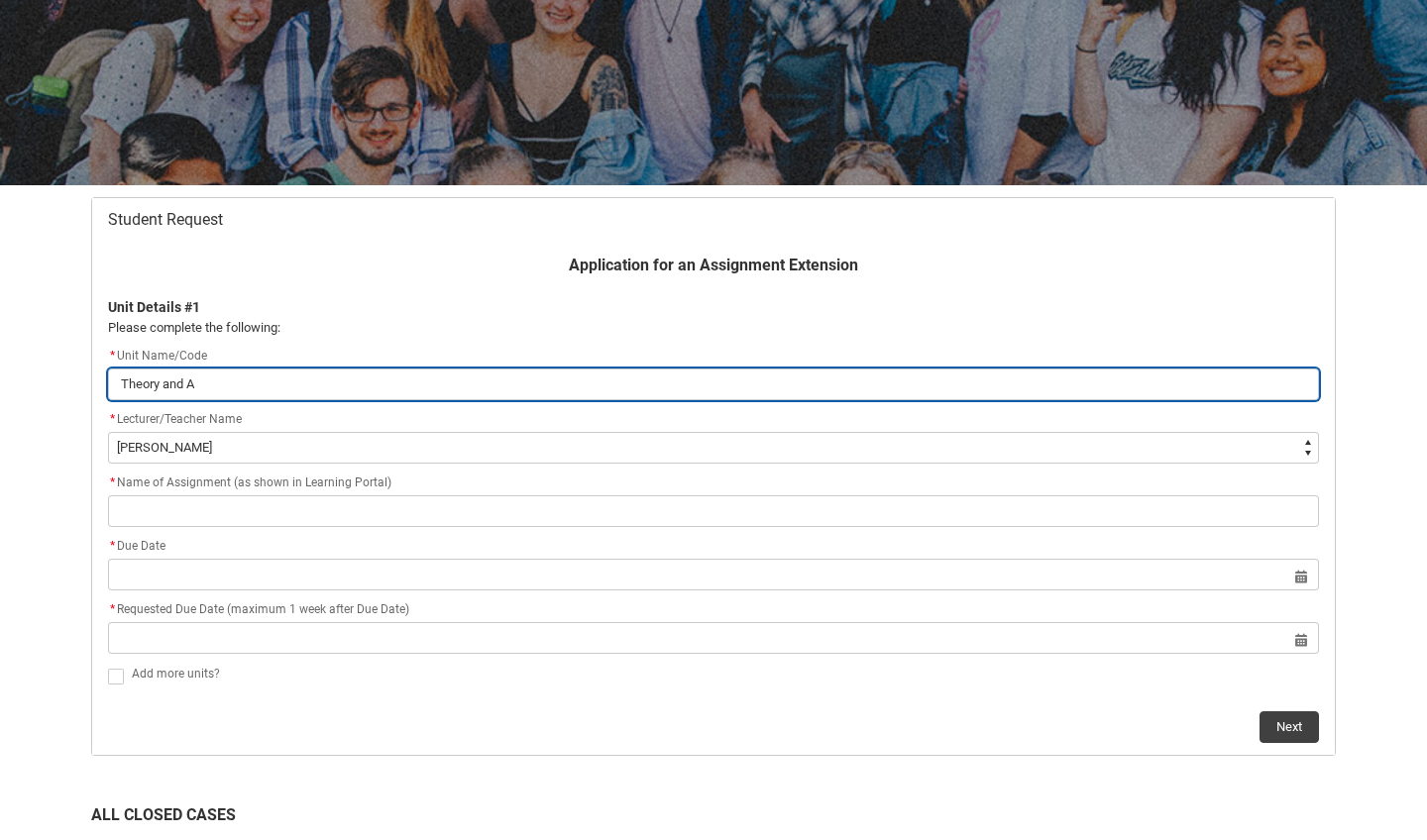 click on "Theory and A" at bounding box center [714, 384] 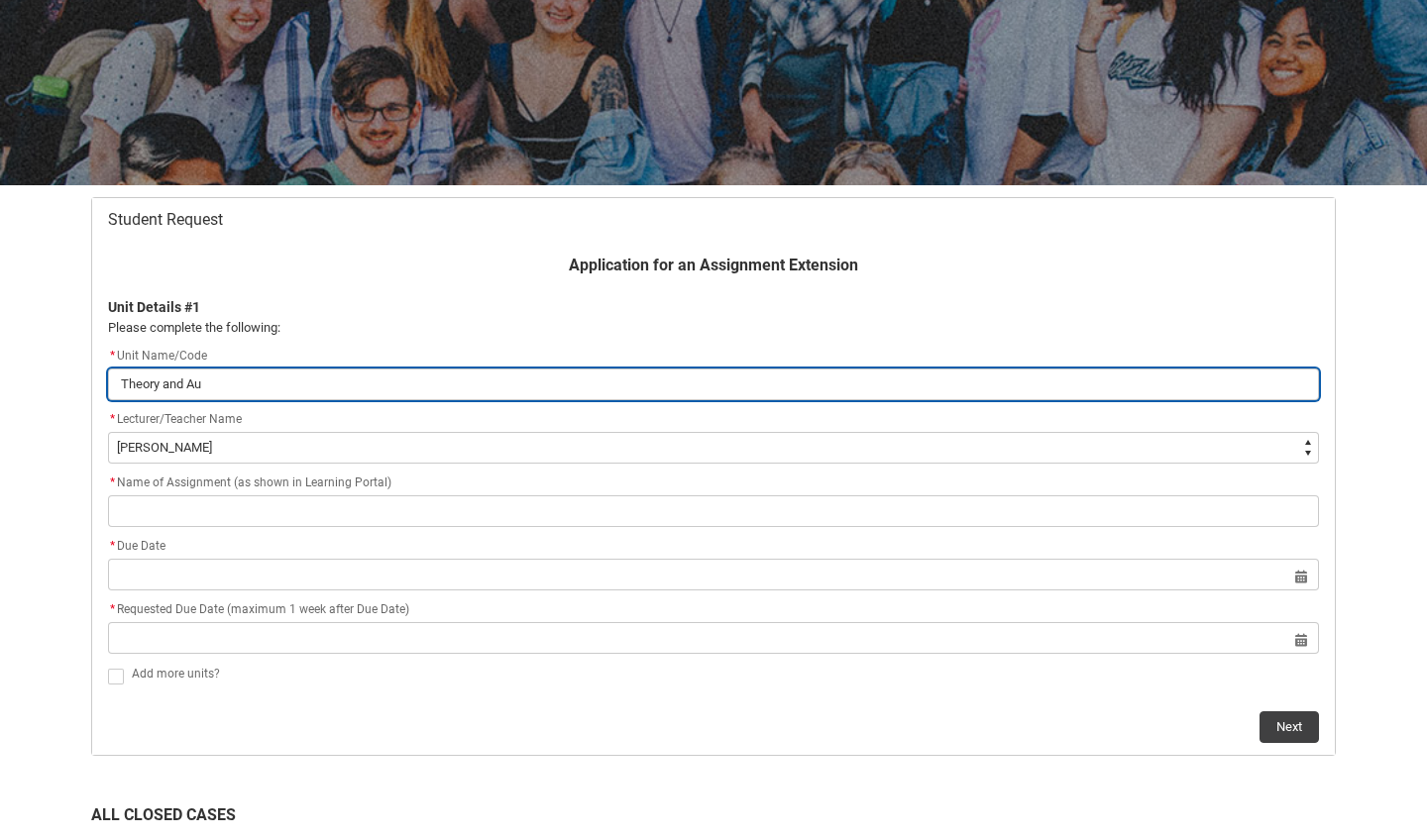 type on "Theory and Aur" 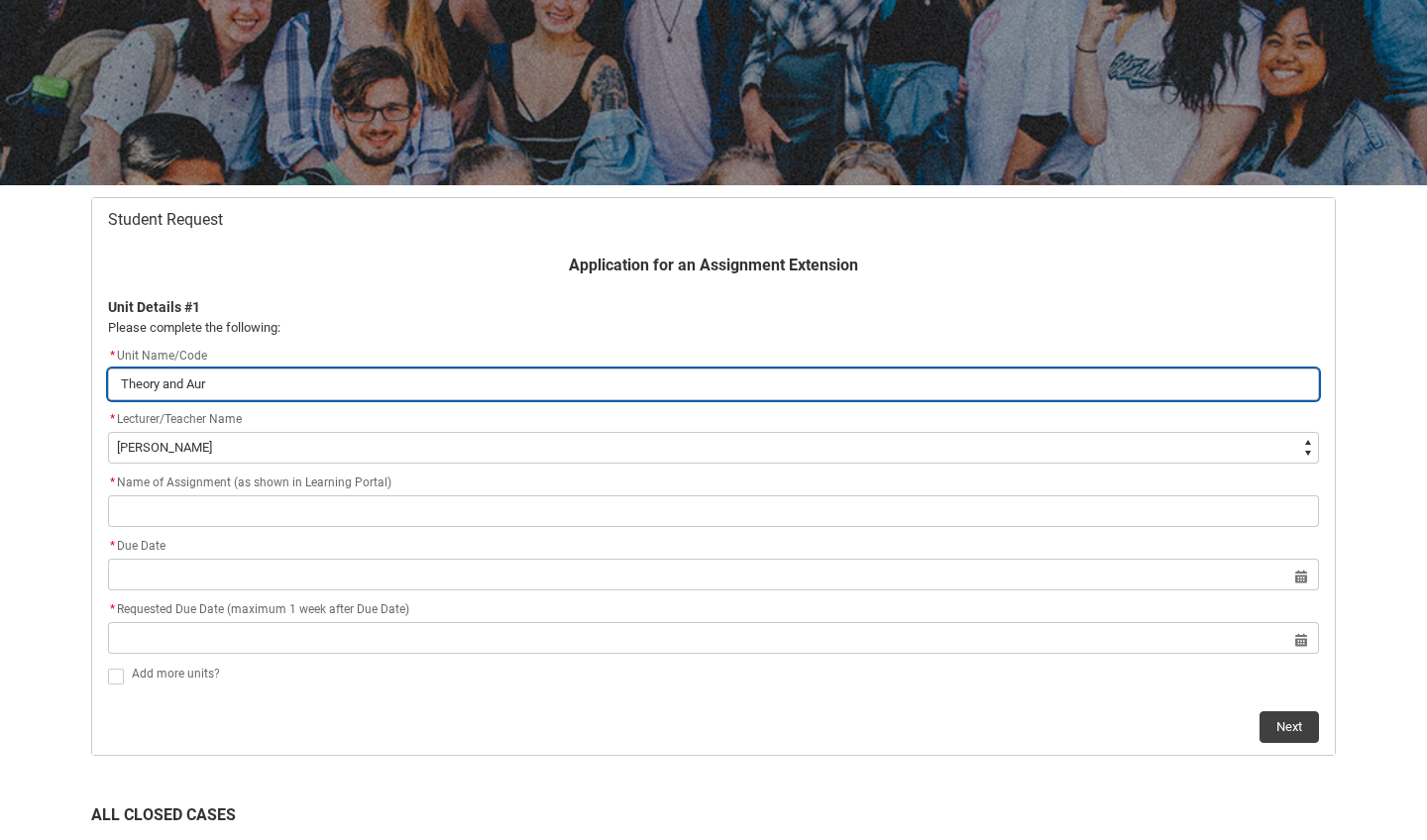 type on "Theory and Aura" 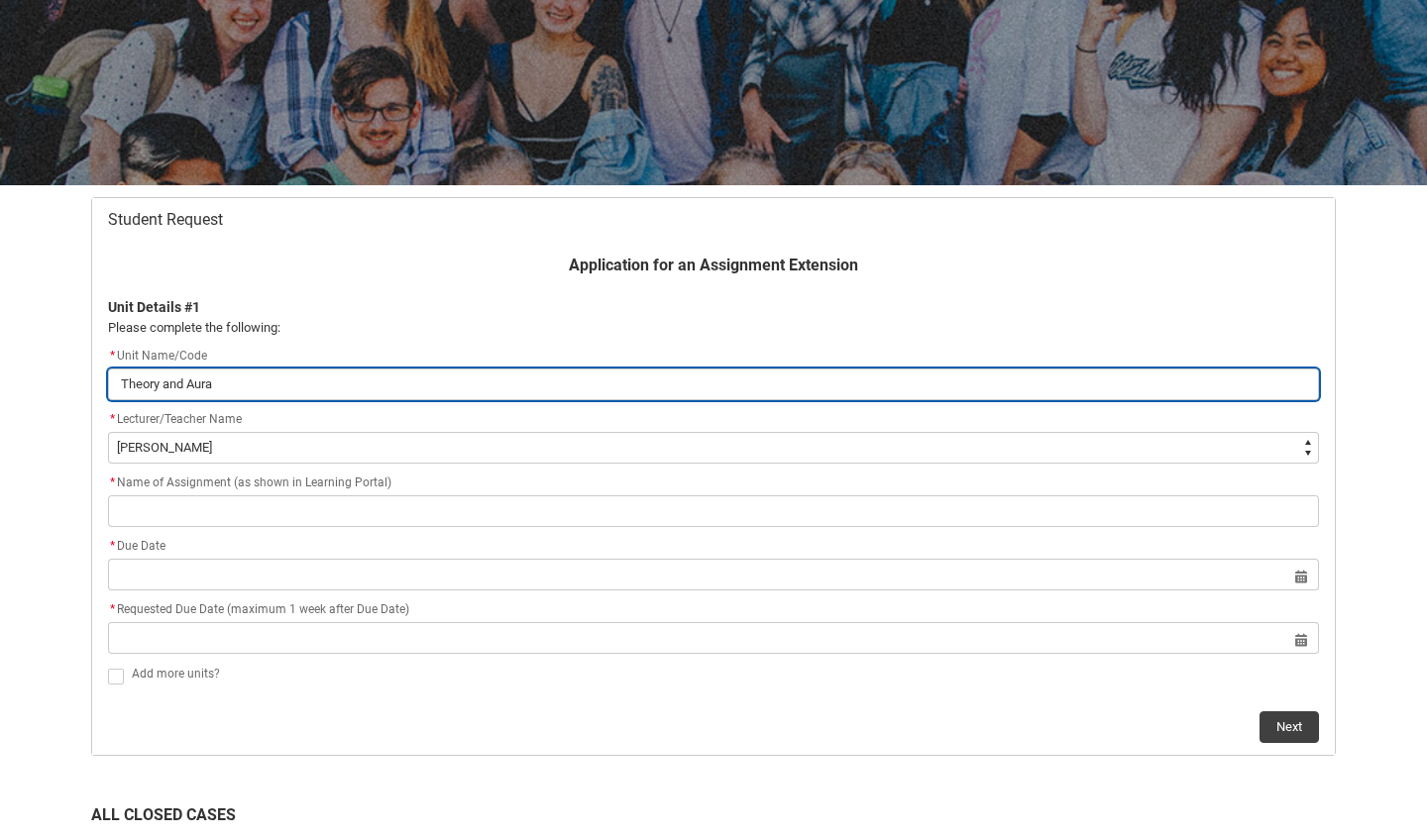 type on "Theory and Aural" 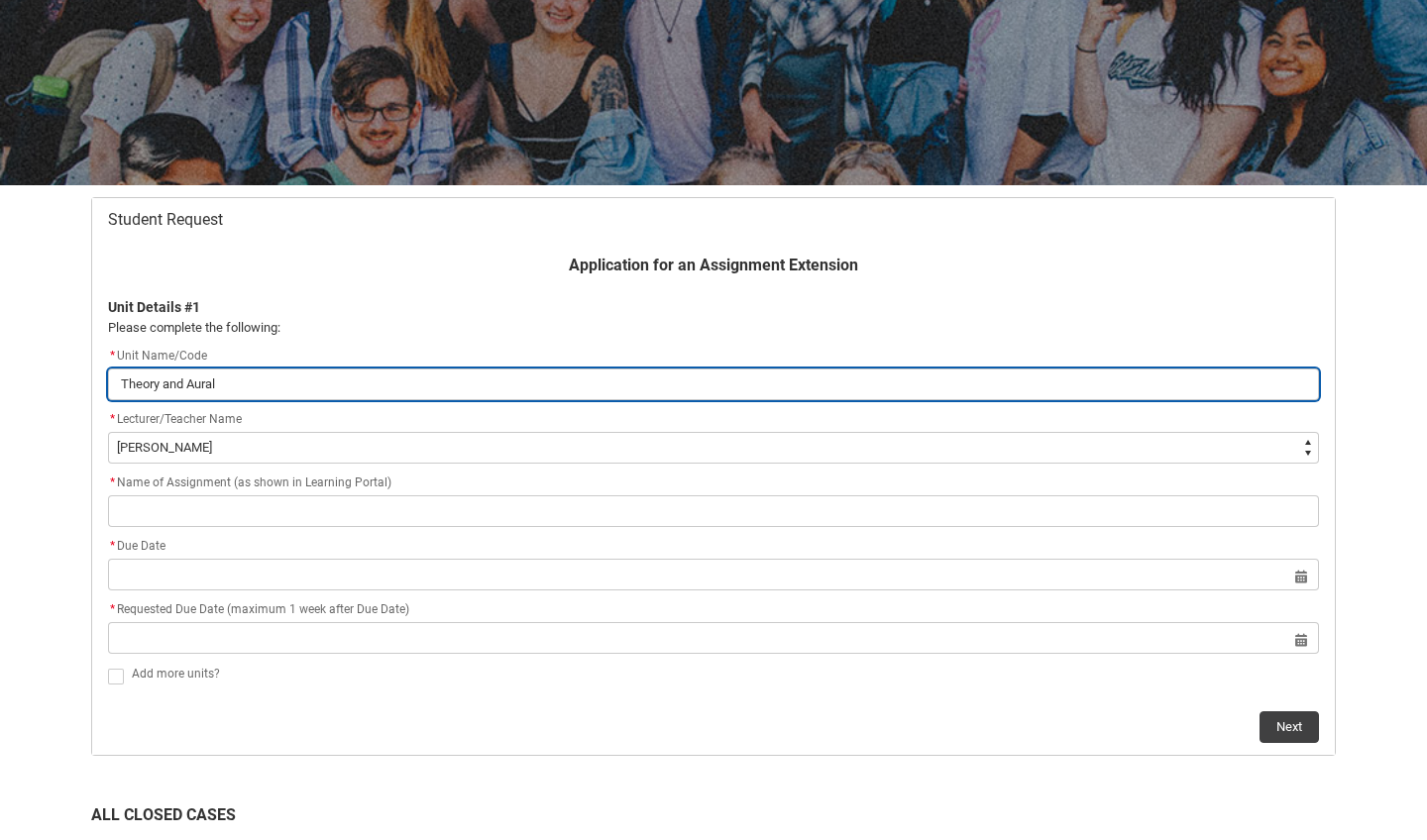 type on "Theory and Aural" 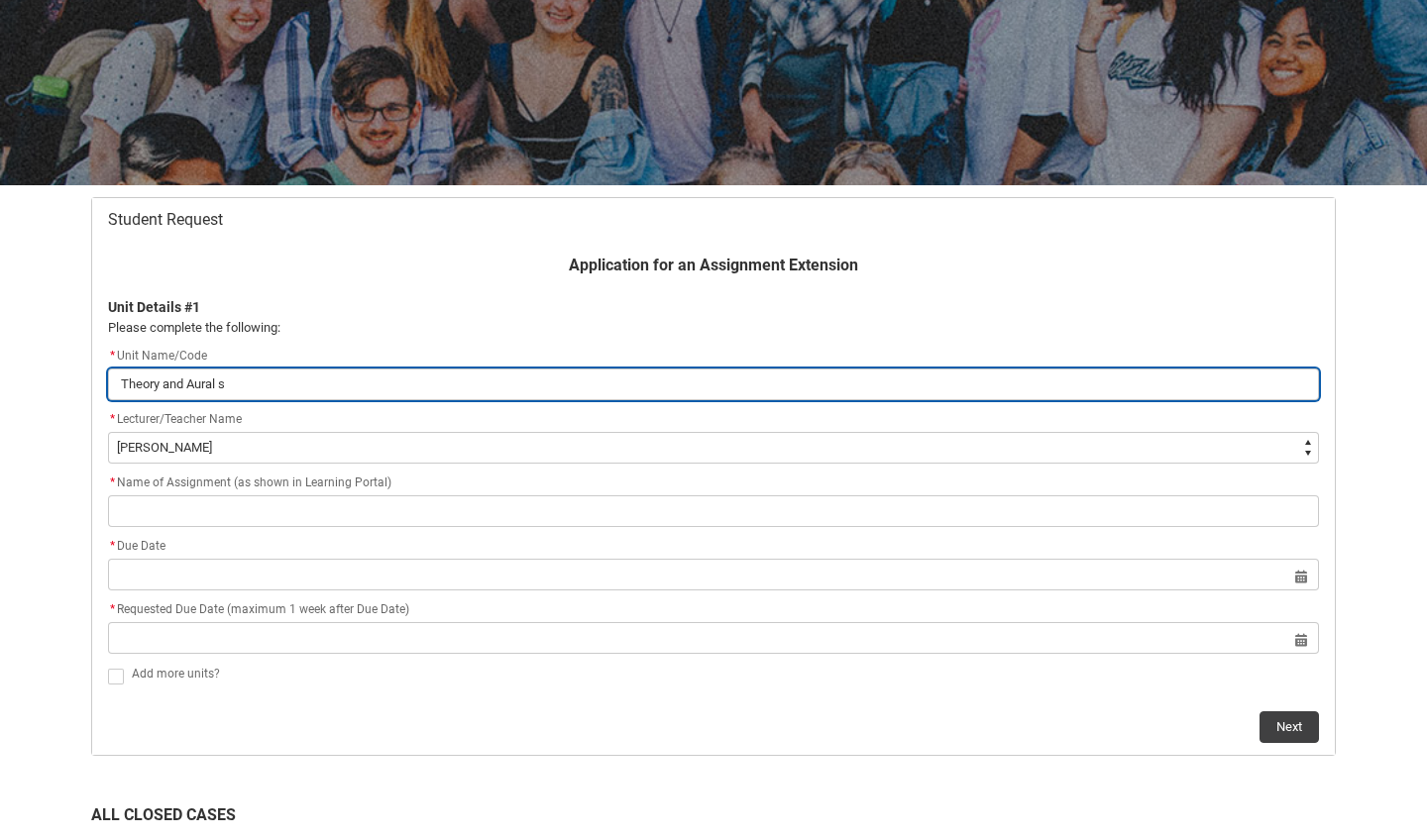 type on "Theory and Aural st" 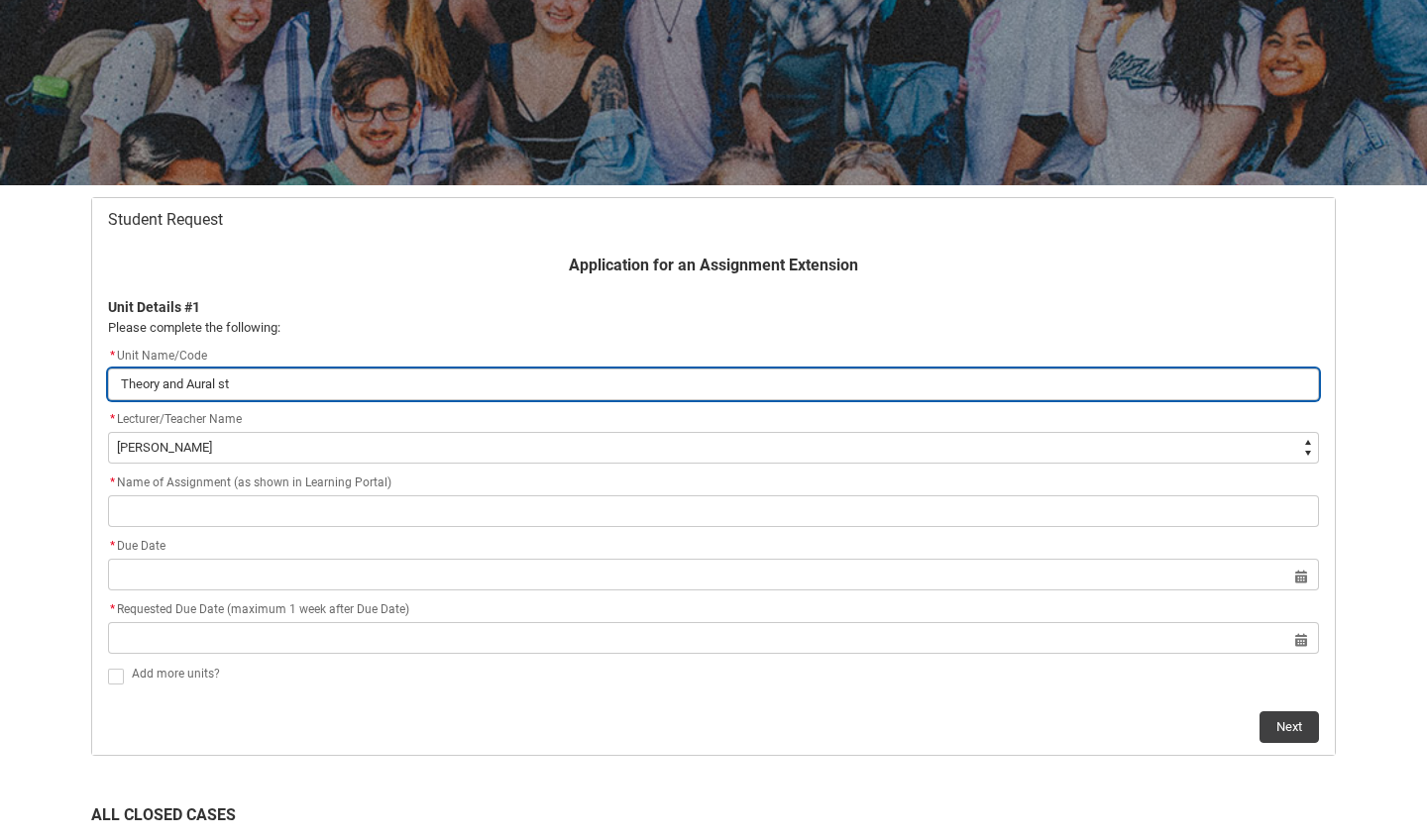 type on "Theory and Aural stu" 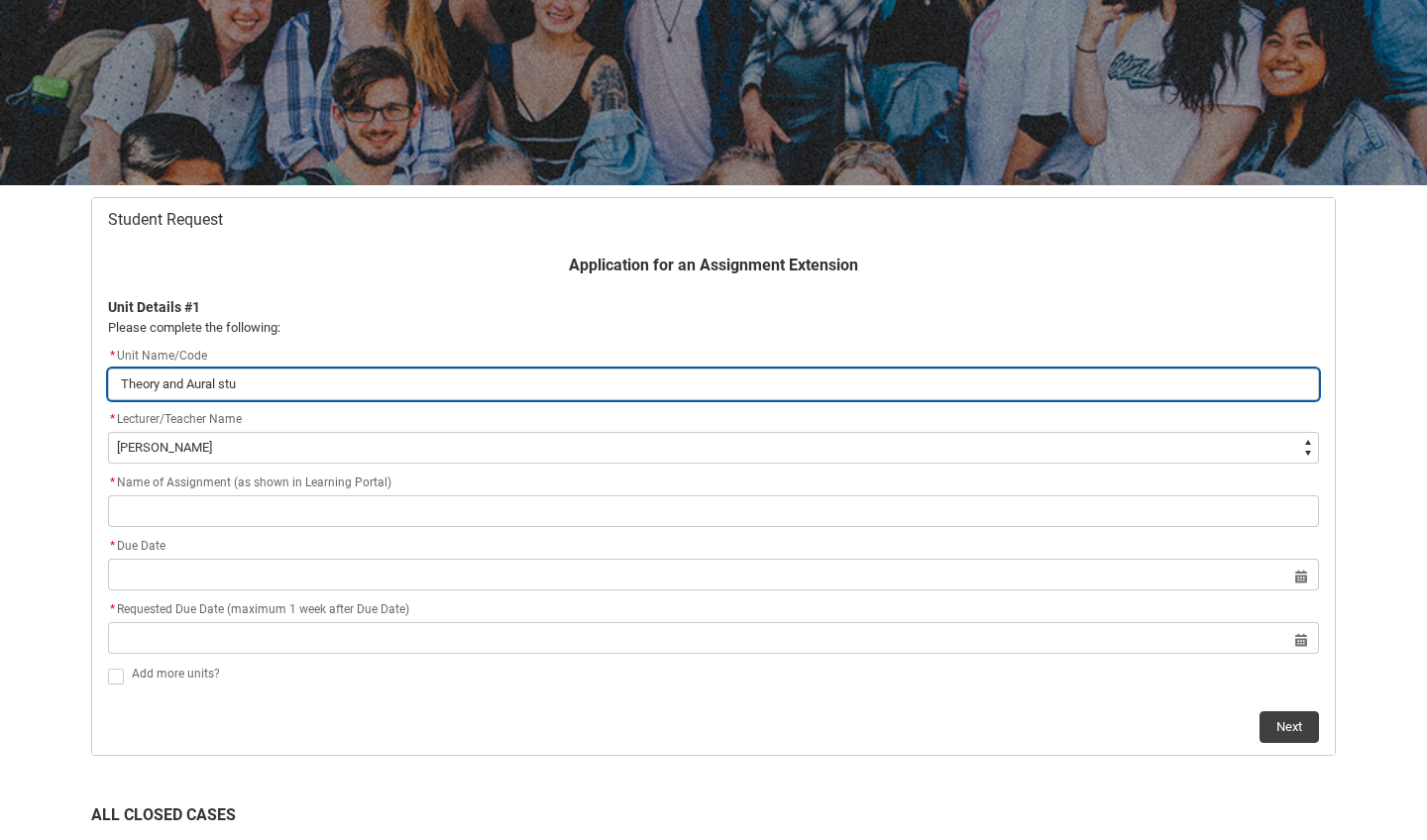type on "Theory and Aural stud" 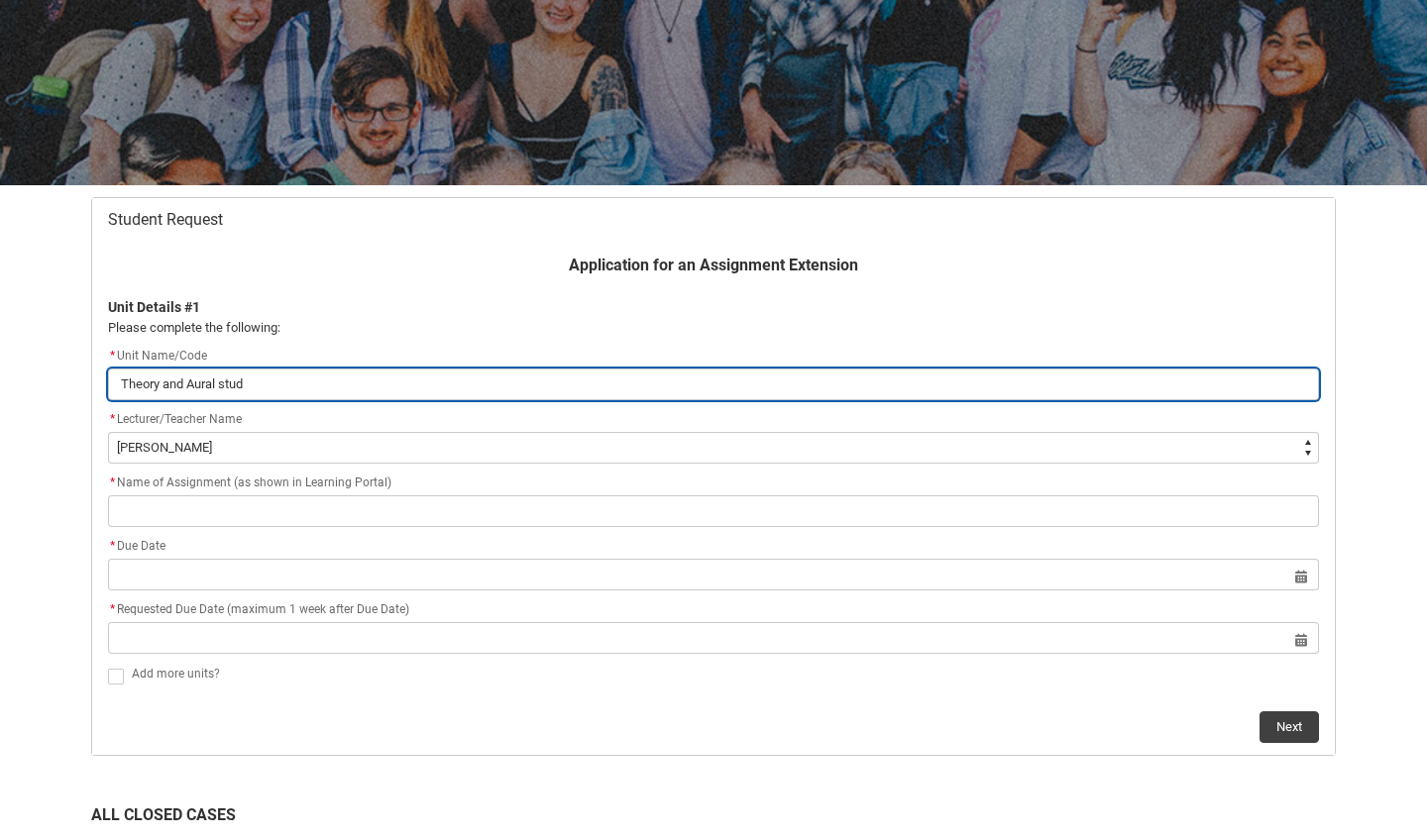 type on "Theory and Aural studi" 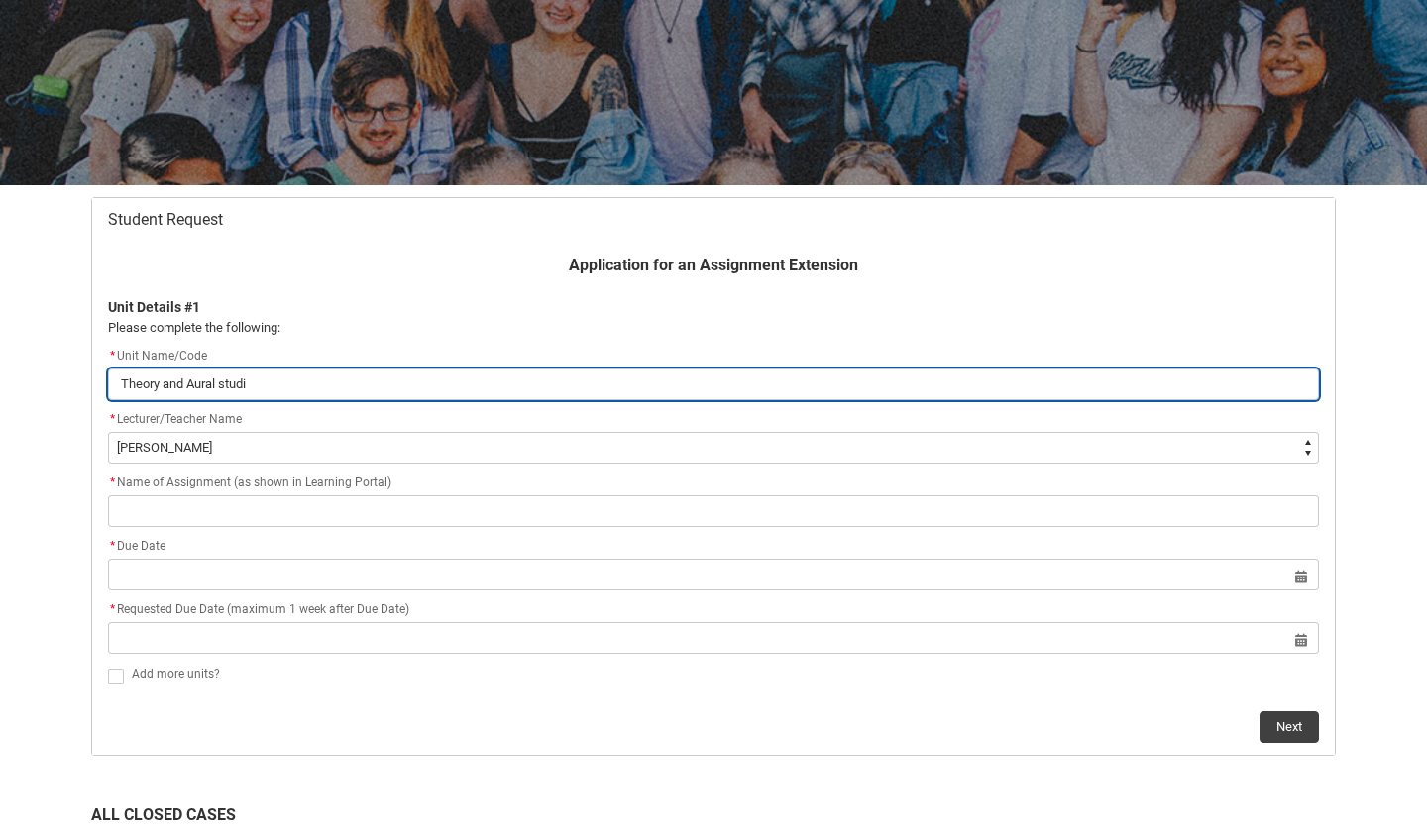 type on "Theory and Aural studie" 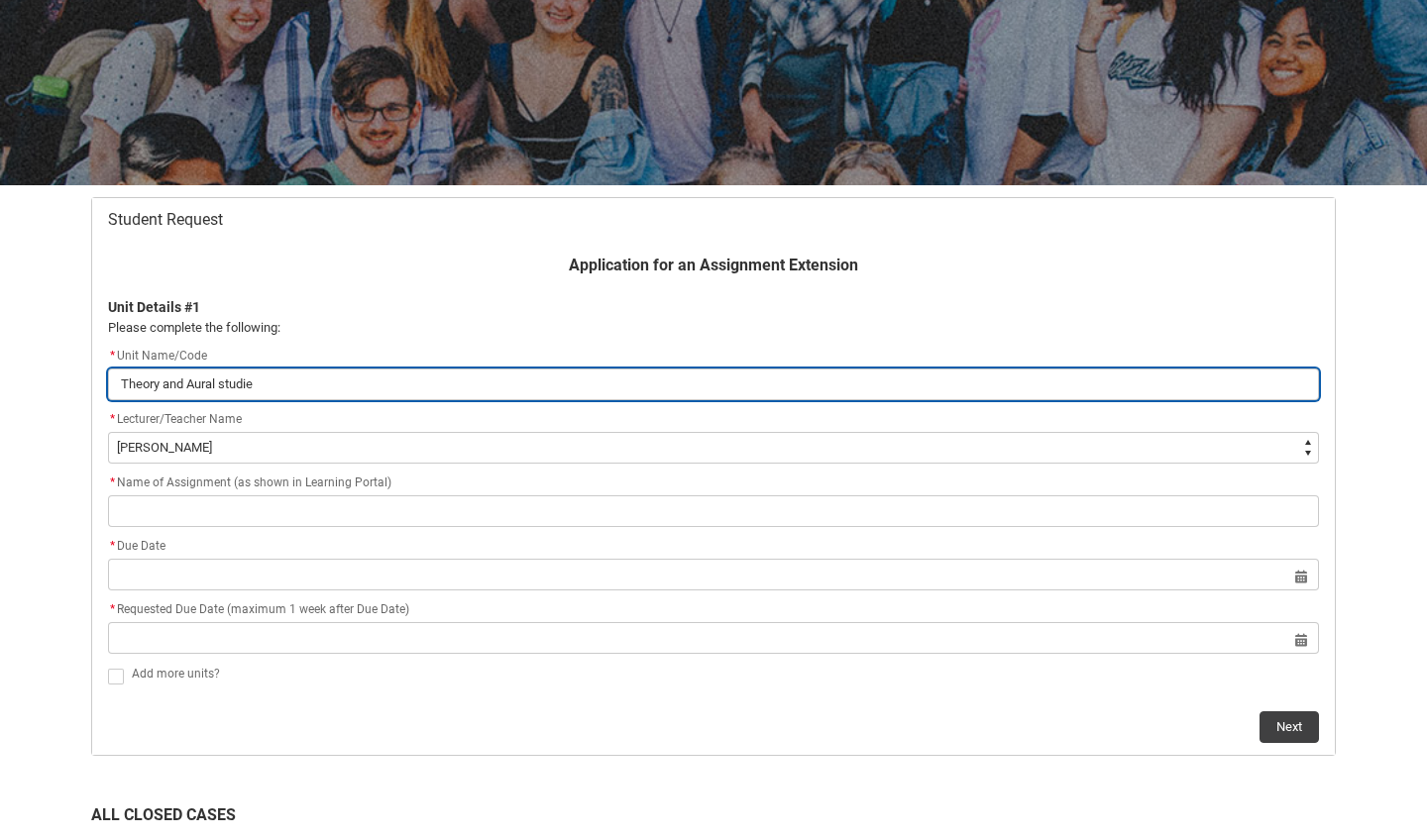type on "Theory and Aural studies" 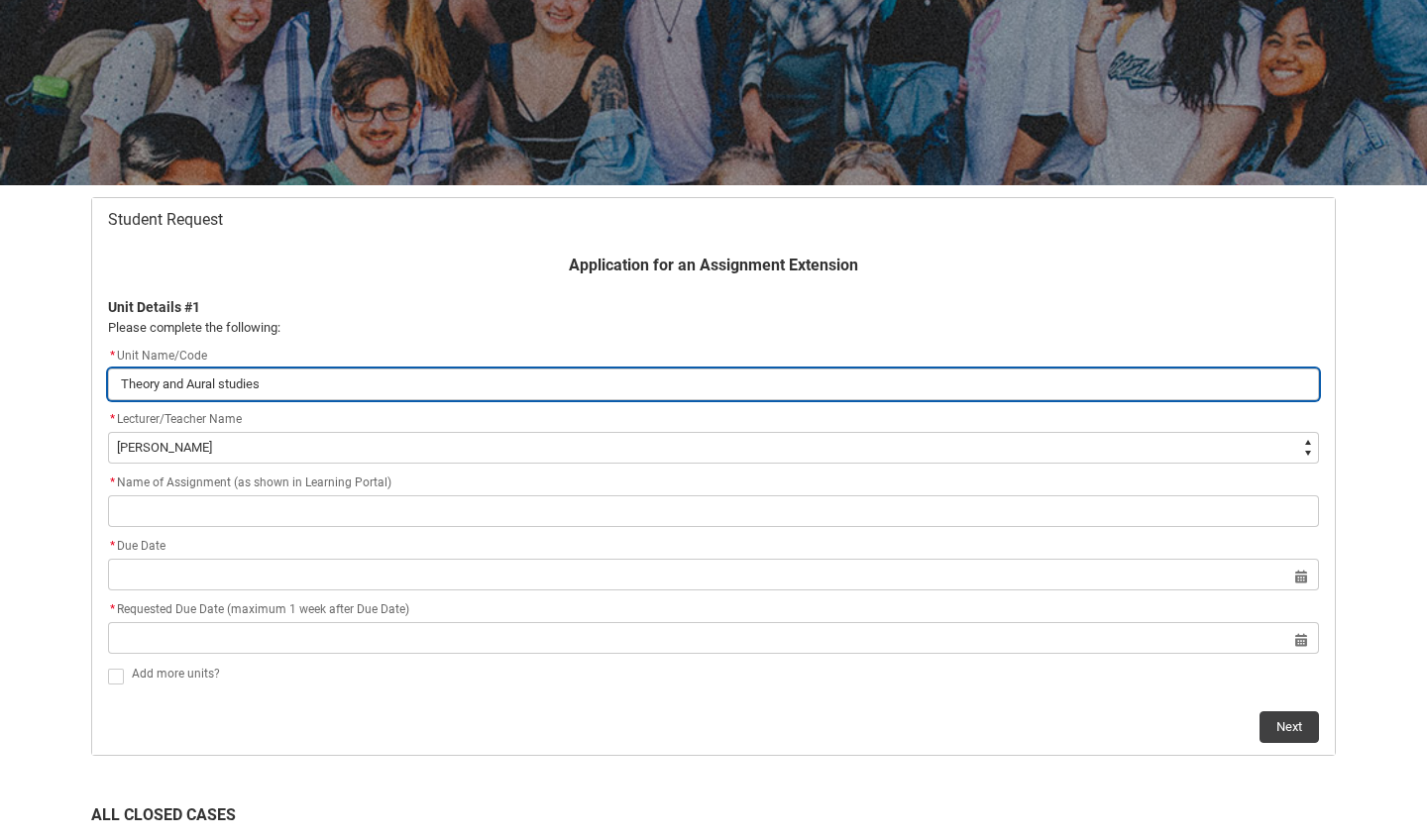 type on "Theory and Aural studies" 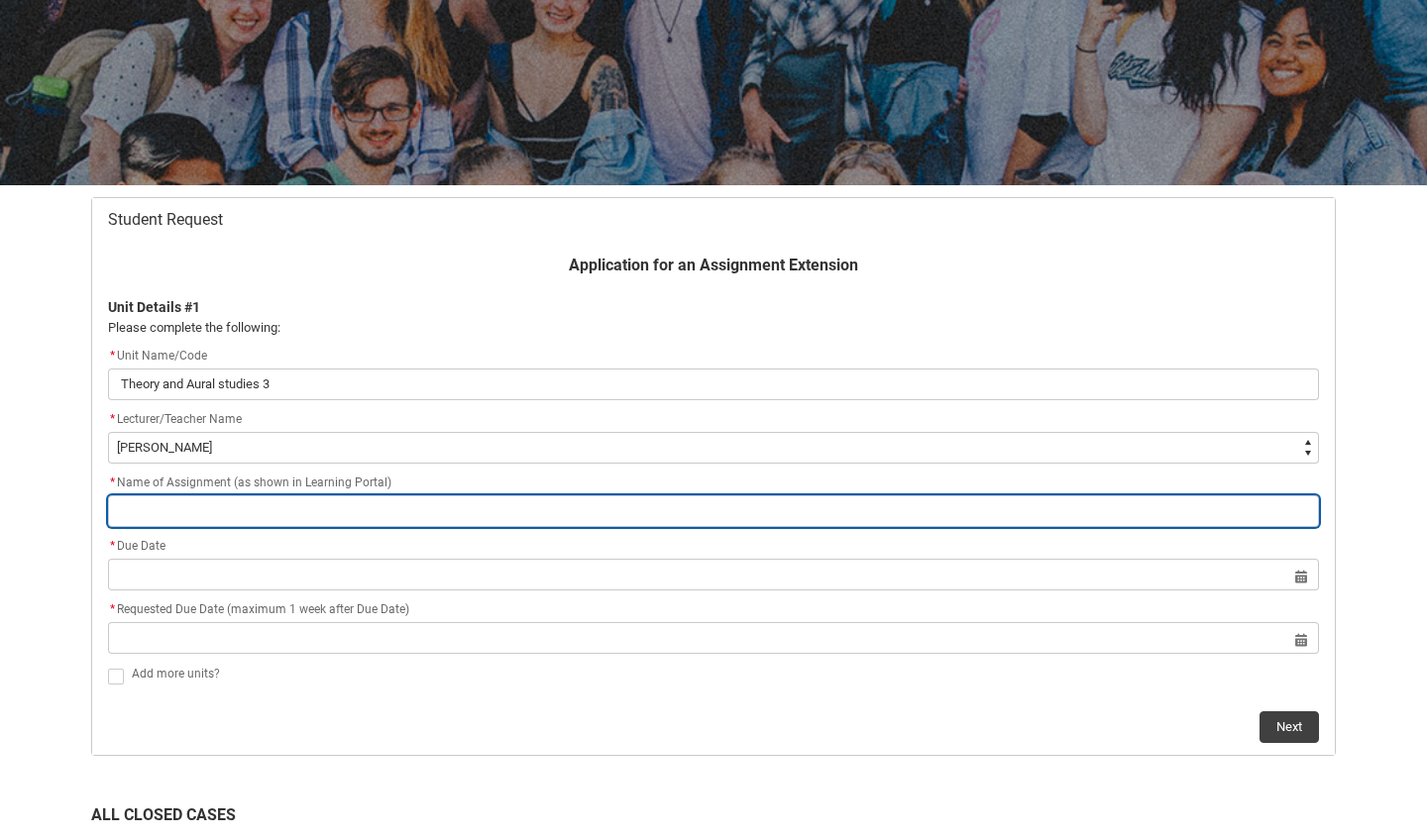 click at bounding box center (714, 511) 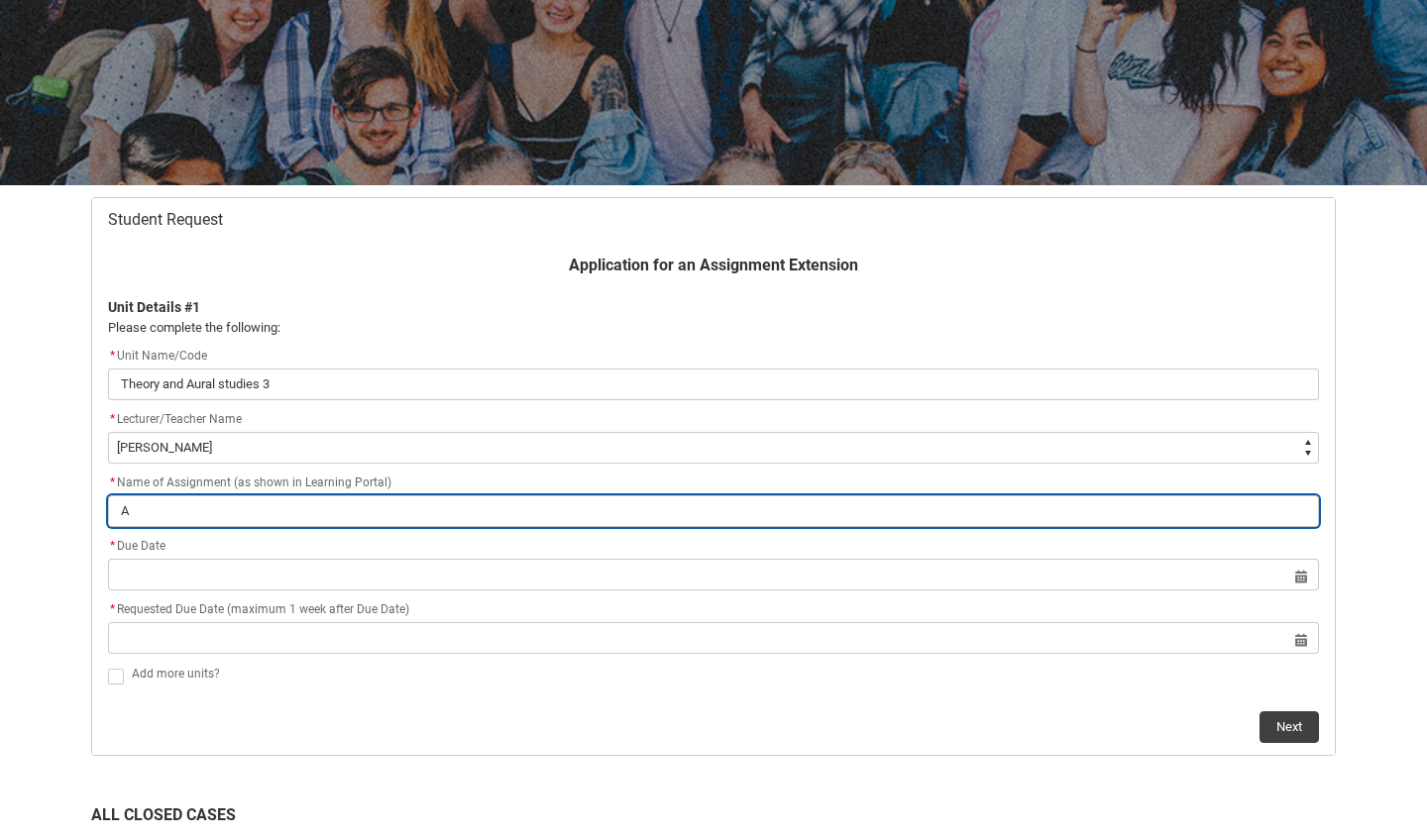 type on "As" 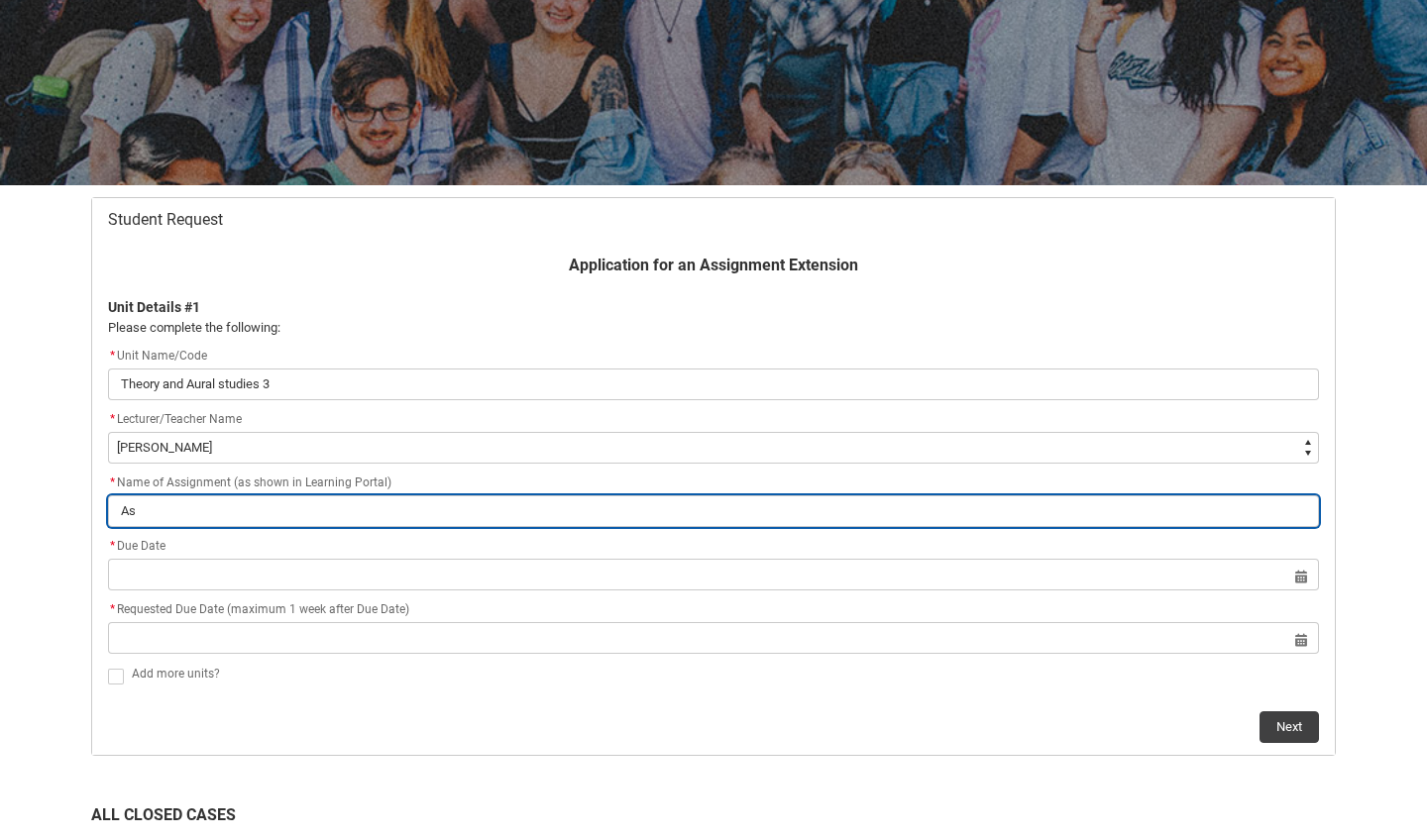 type on "Ass" 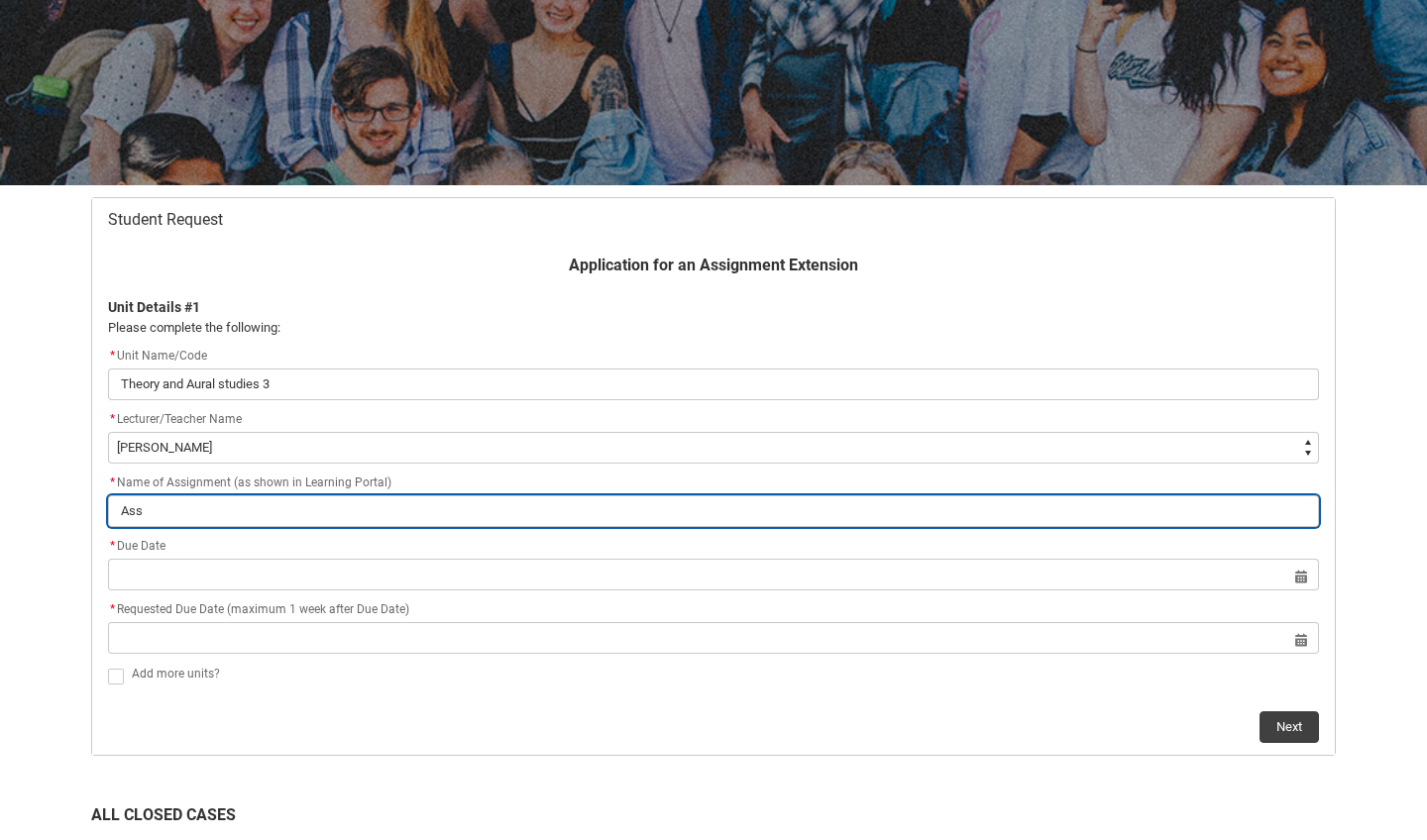 type on "Asse" 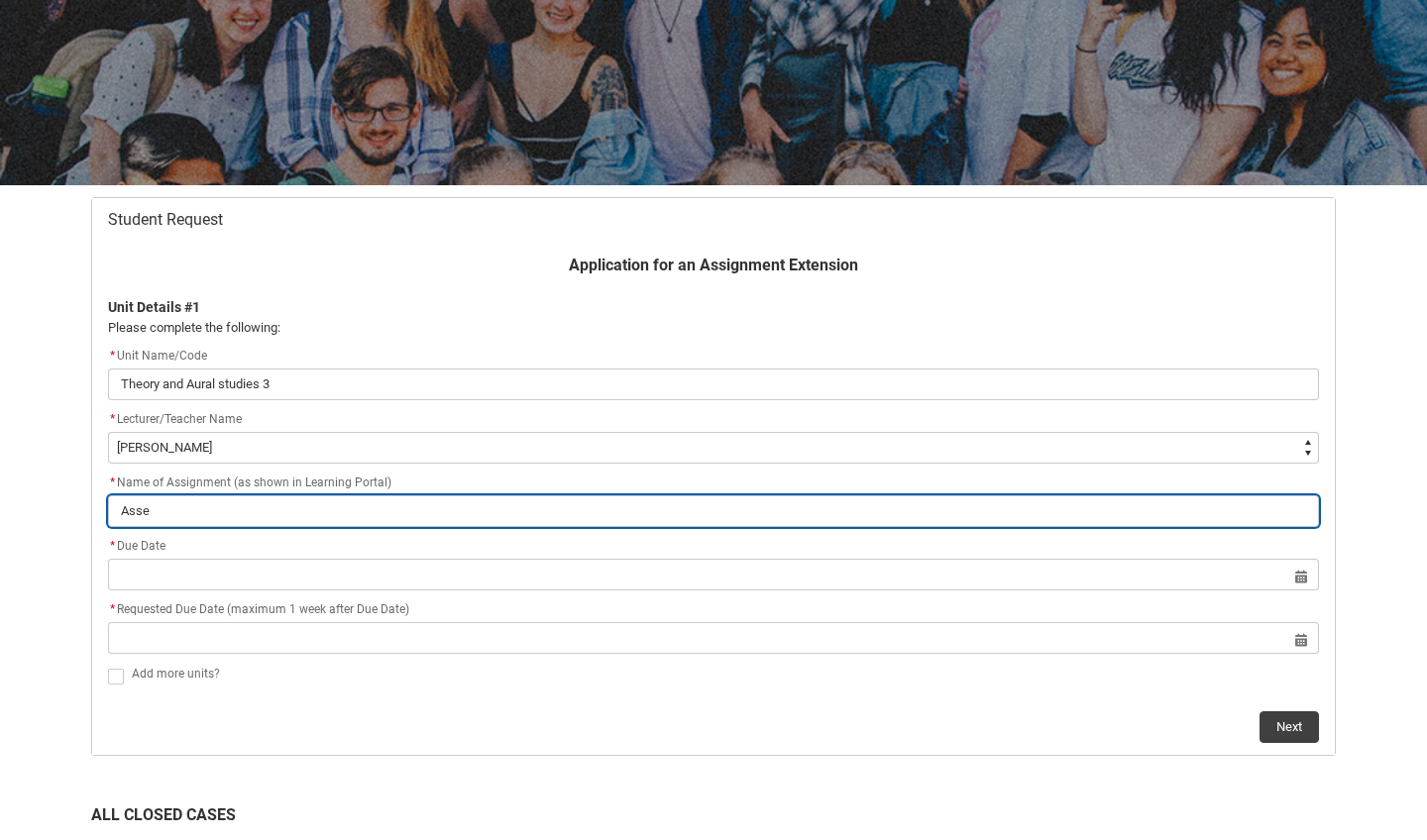 type on "Asses" 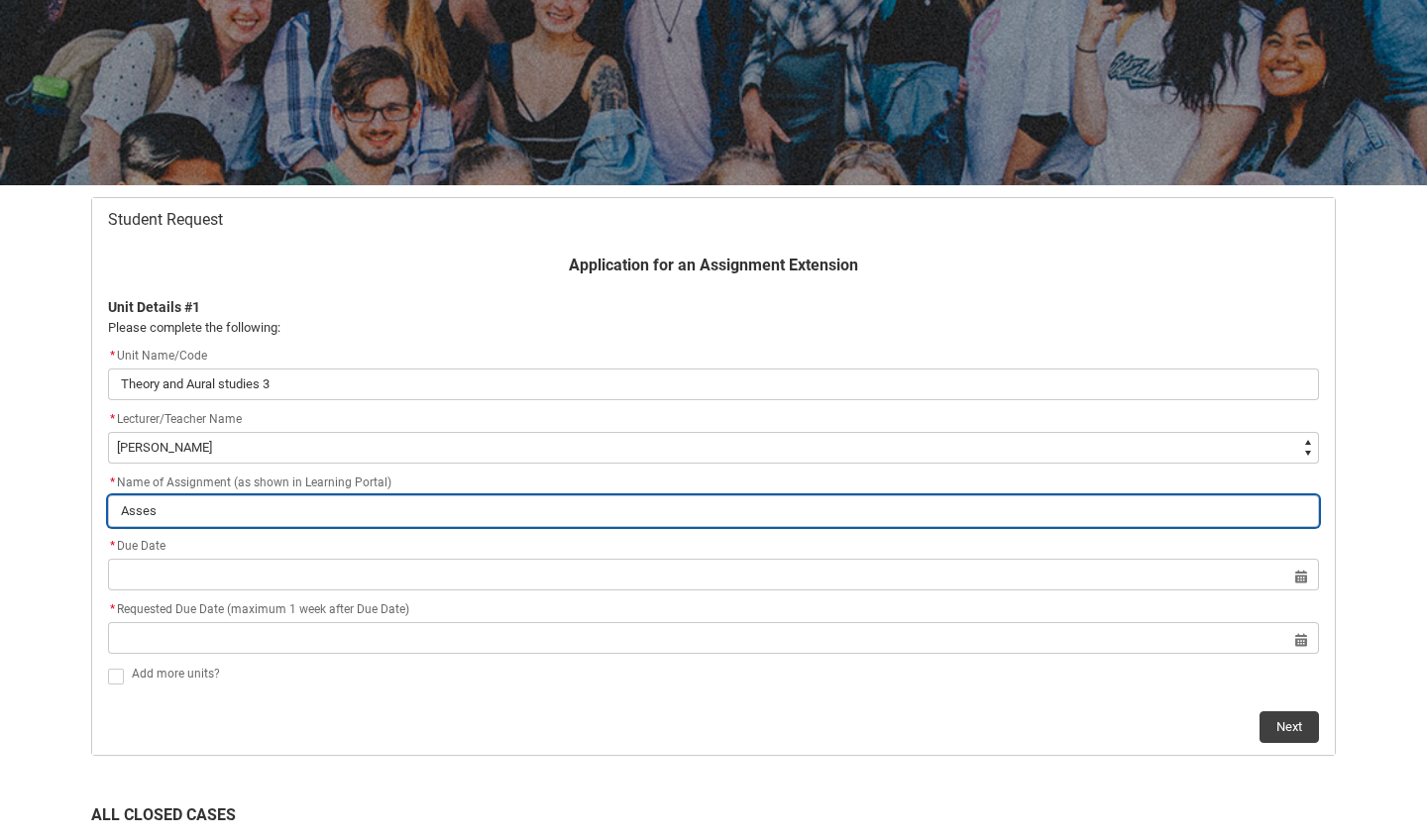 type on "Assess" 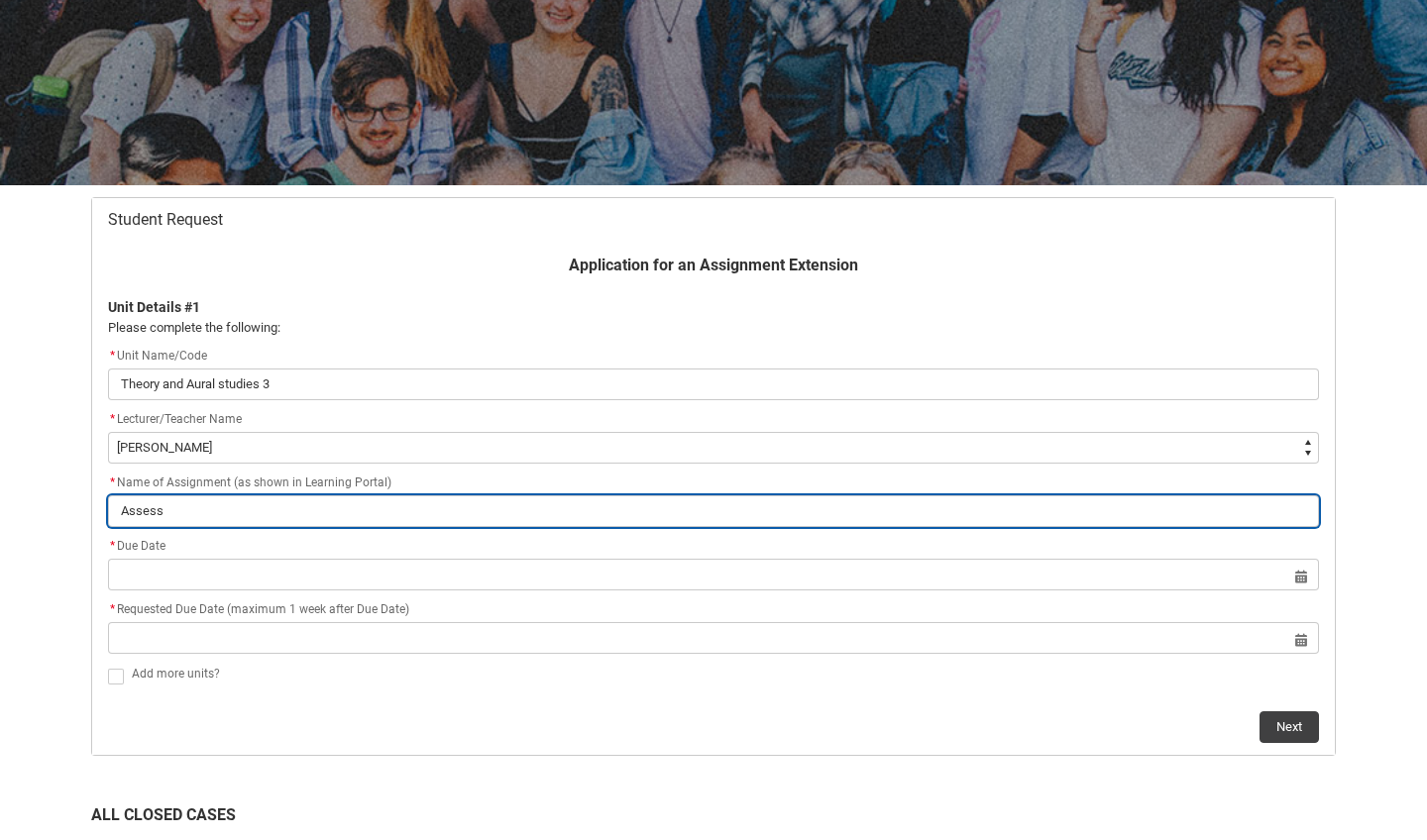 type on "Assess" 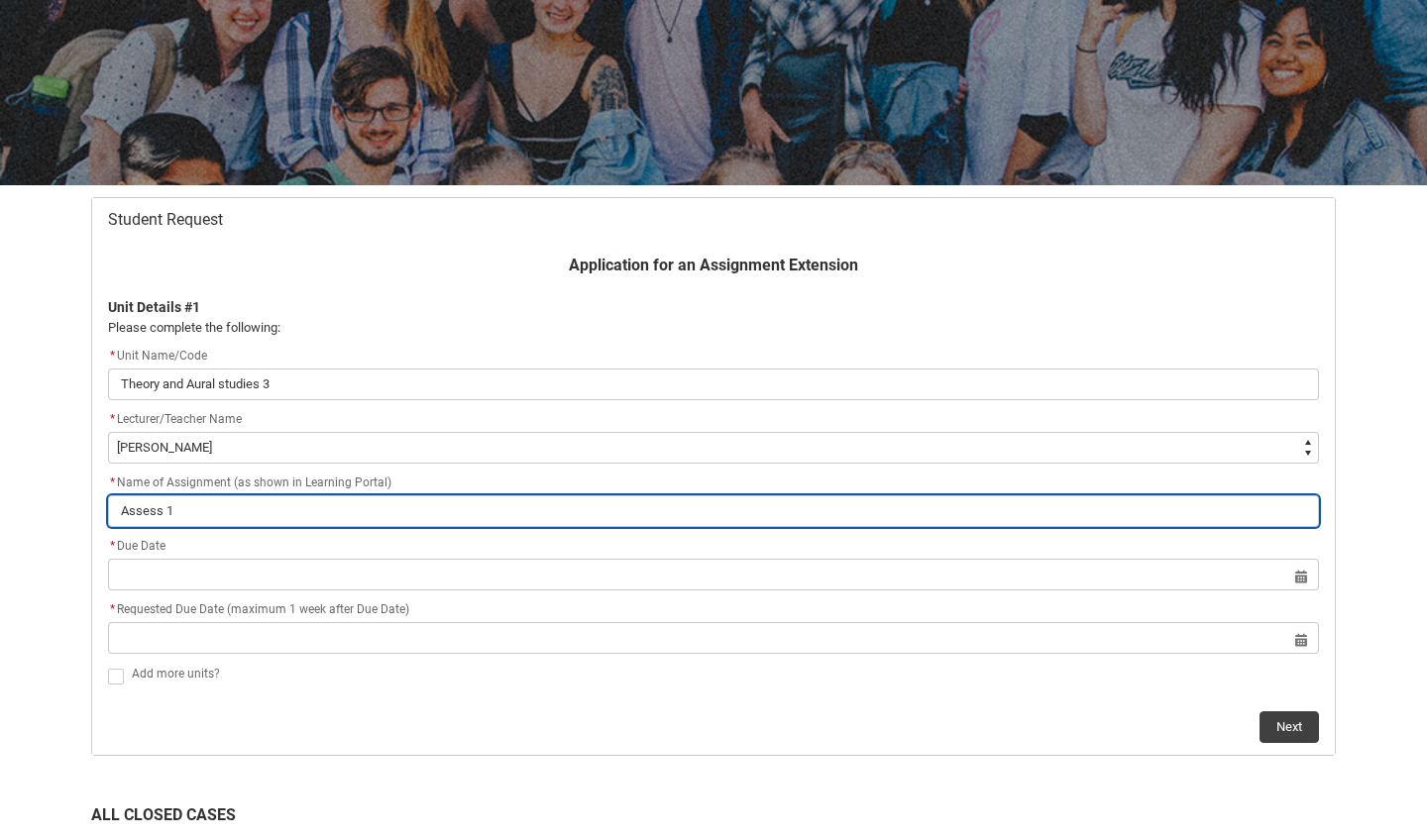 type on "Assess 1:" 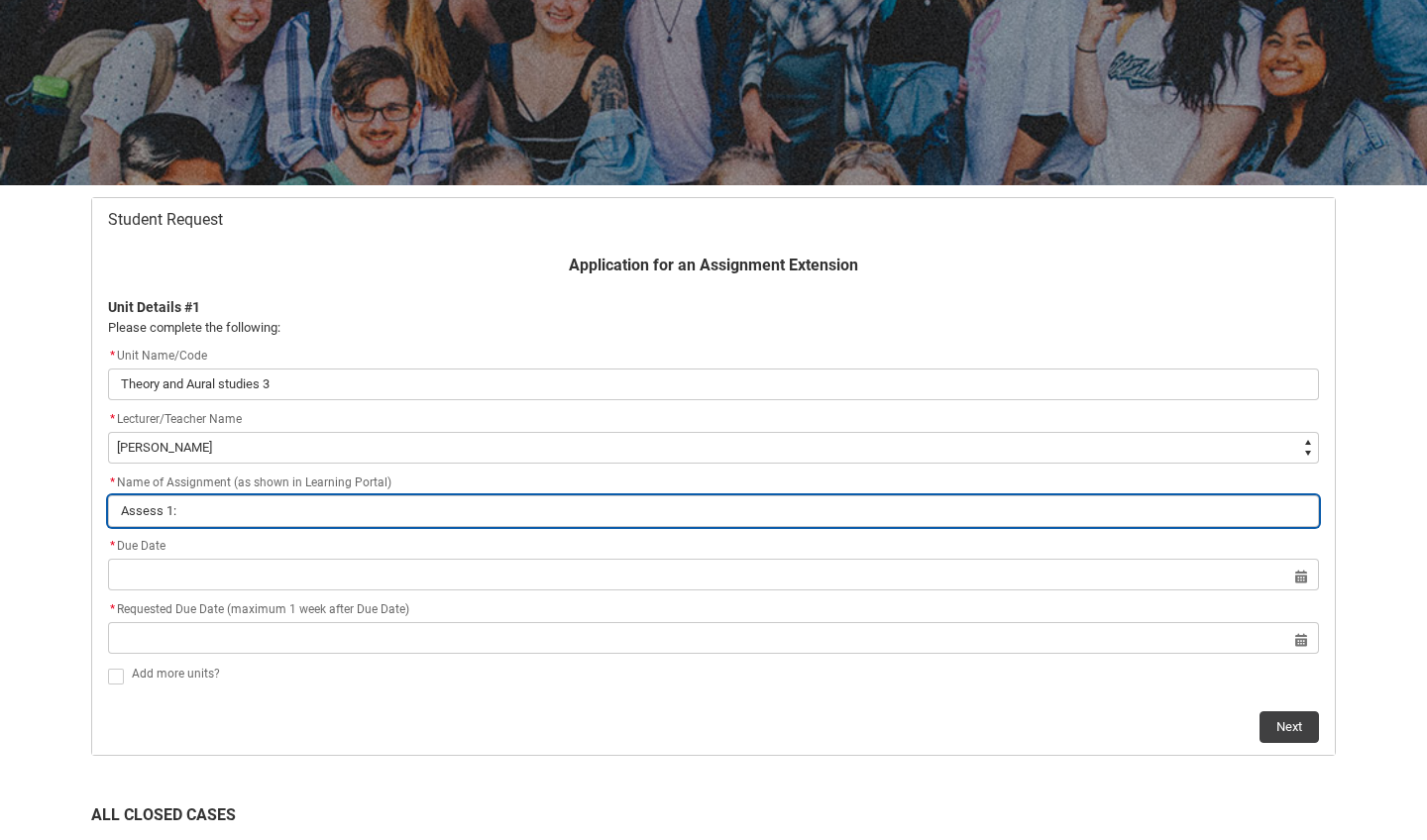 type on "Assess 1:" 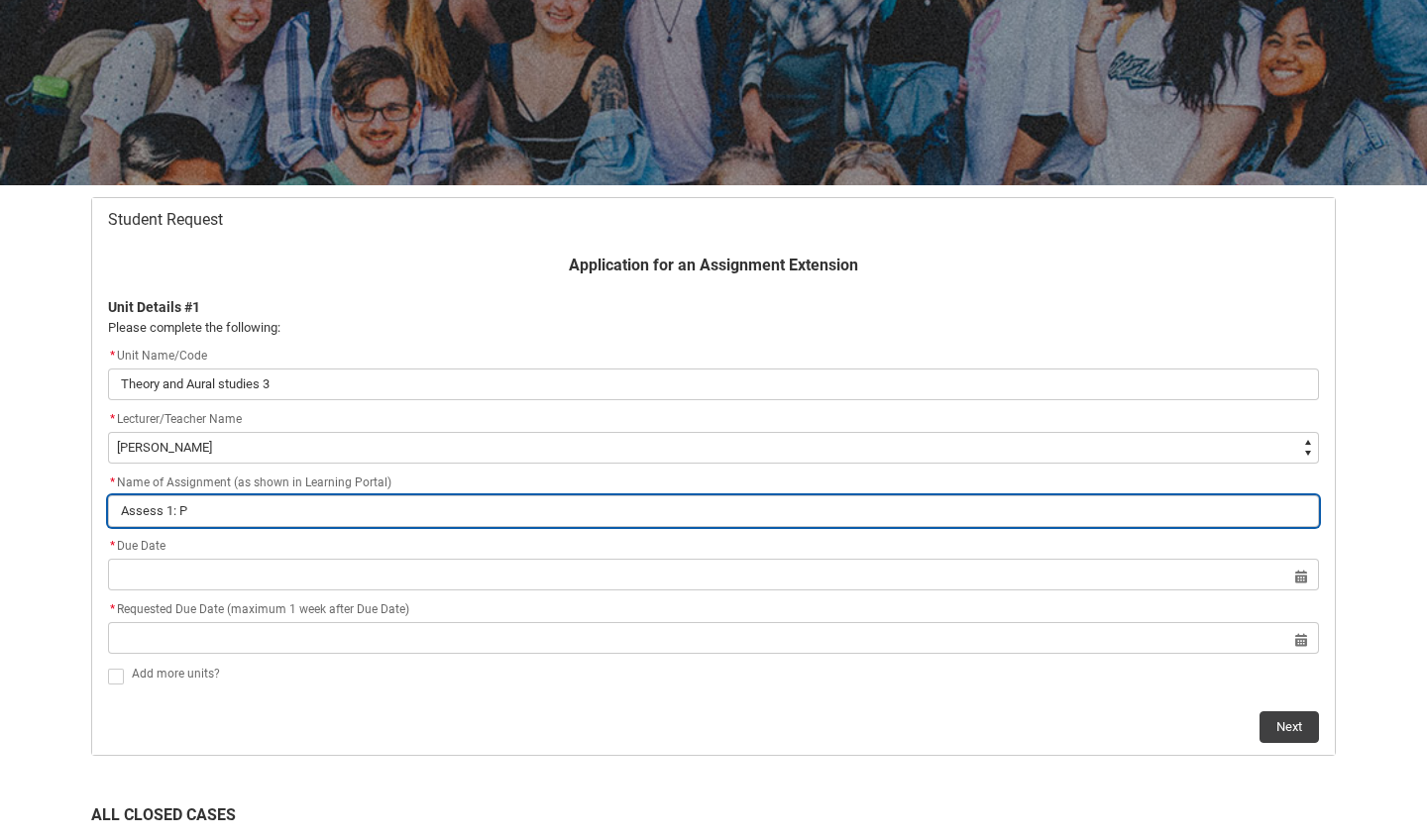 type on "Assess 1: Pa" 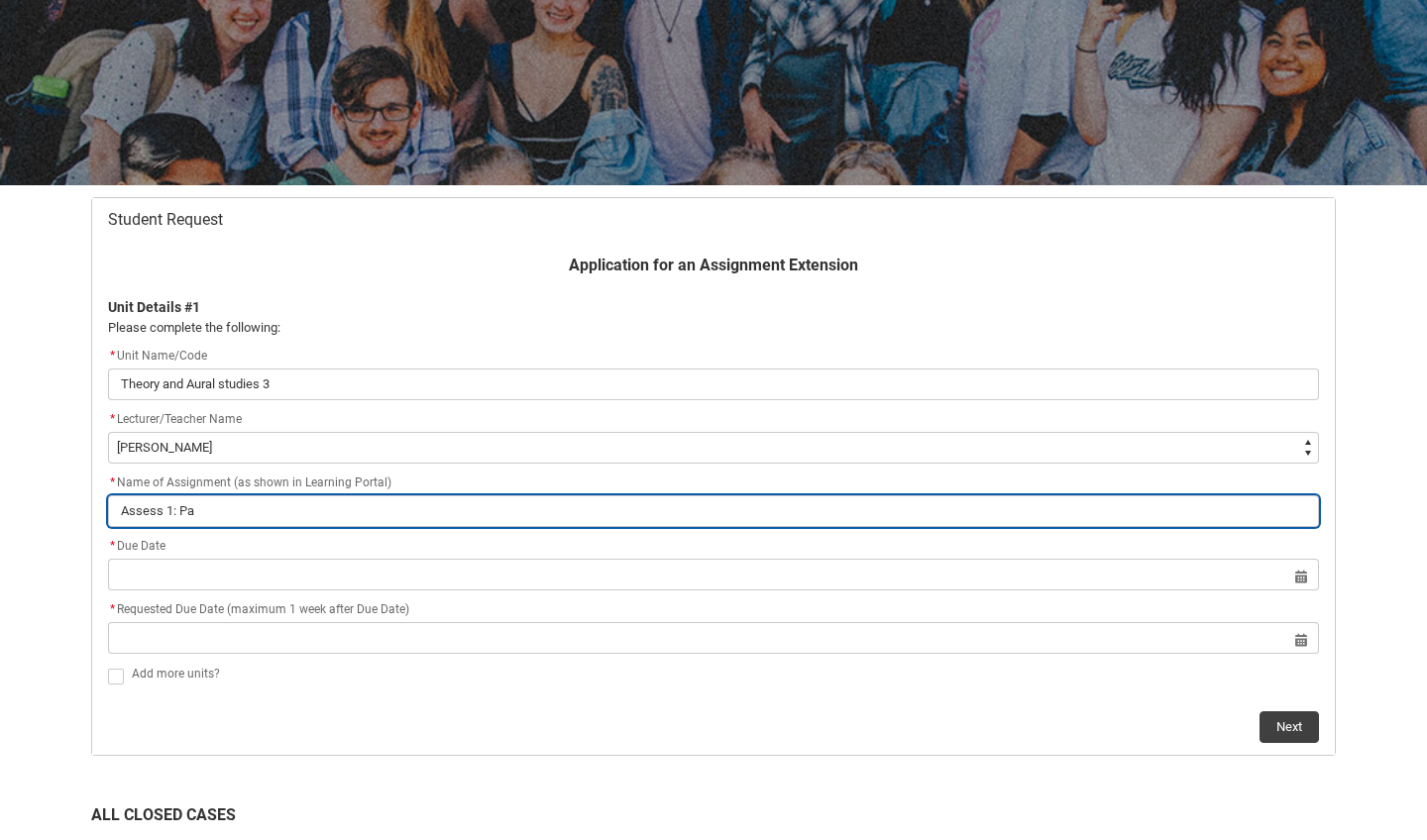 type on "Assess 1: Par" 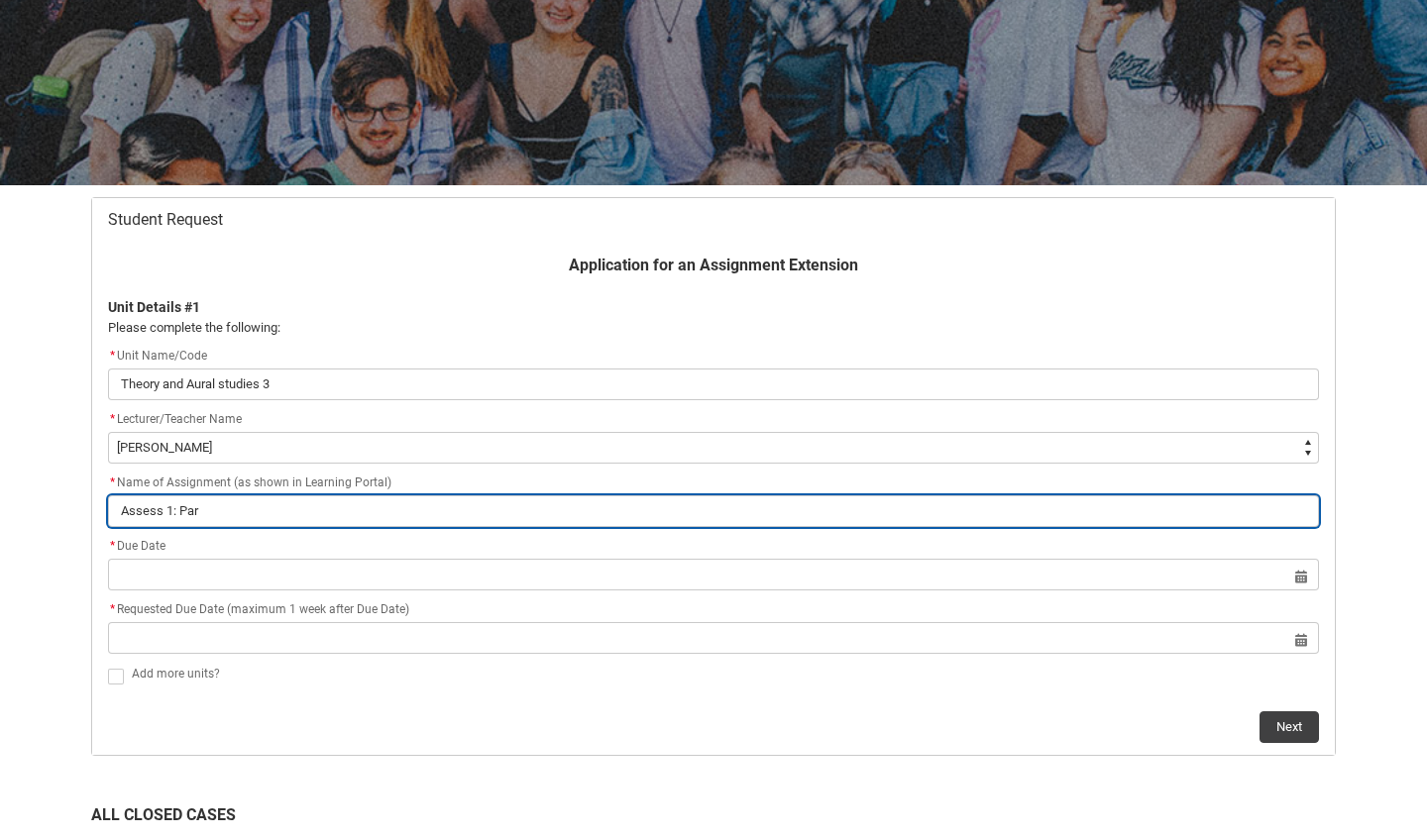 type on "Assess 1: Part" 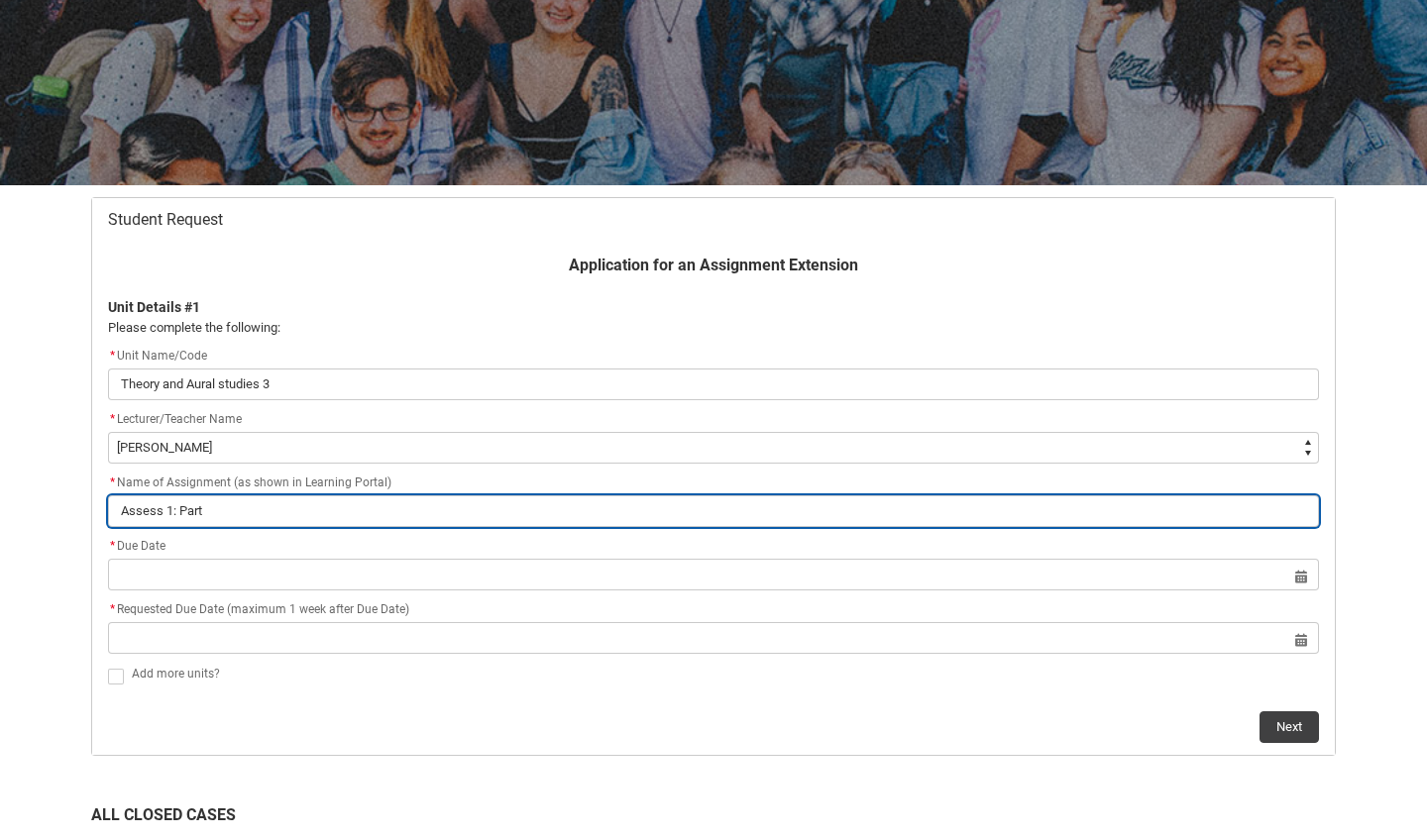 type on "Assess 1: Part" 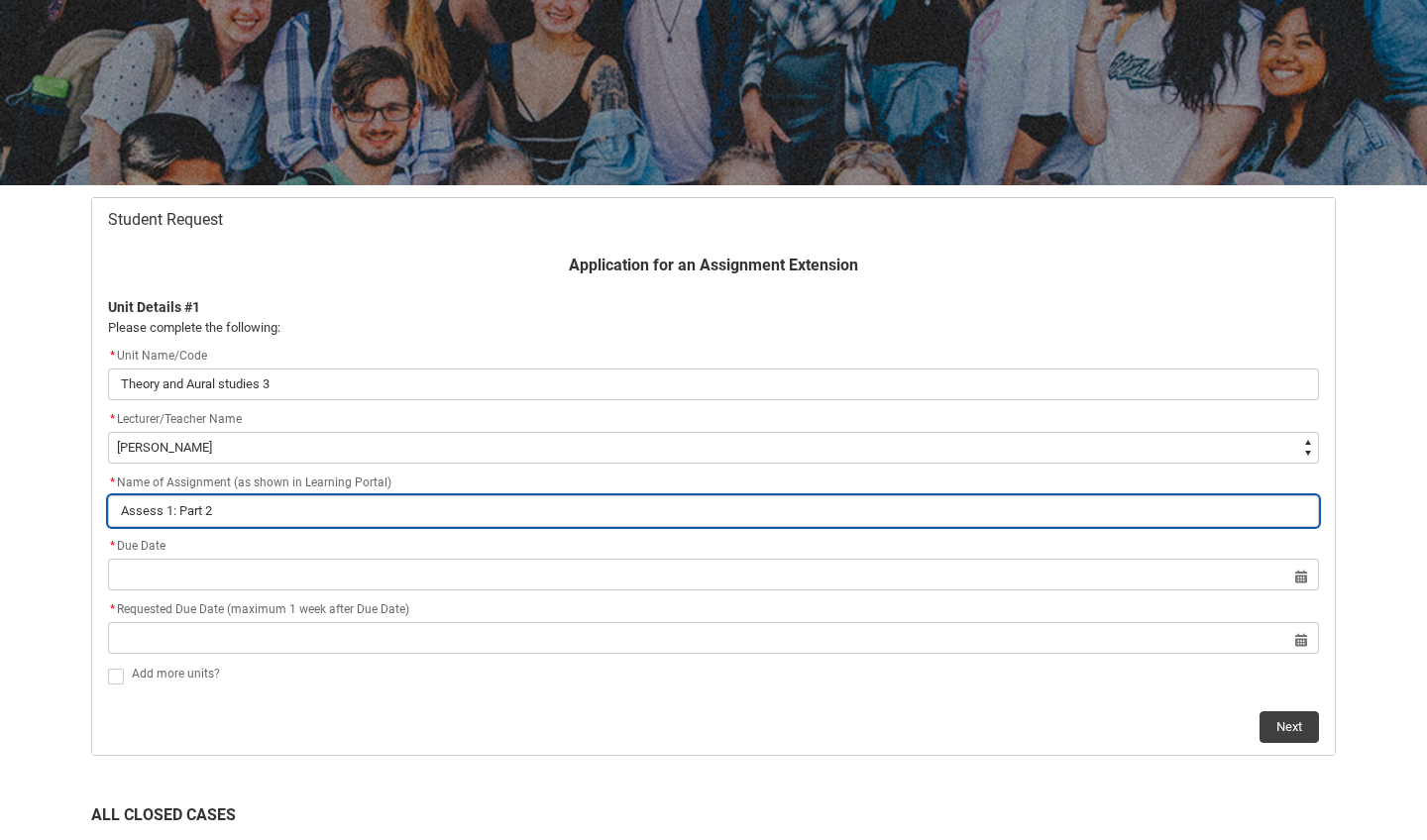 type on "Assess 1: Part 2-" 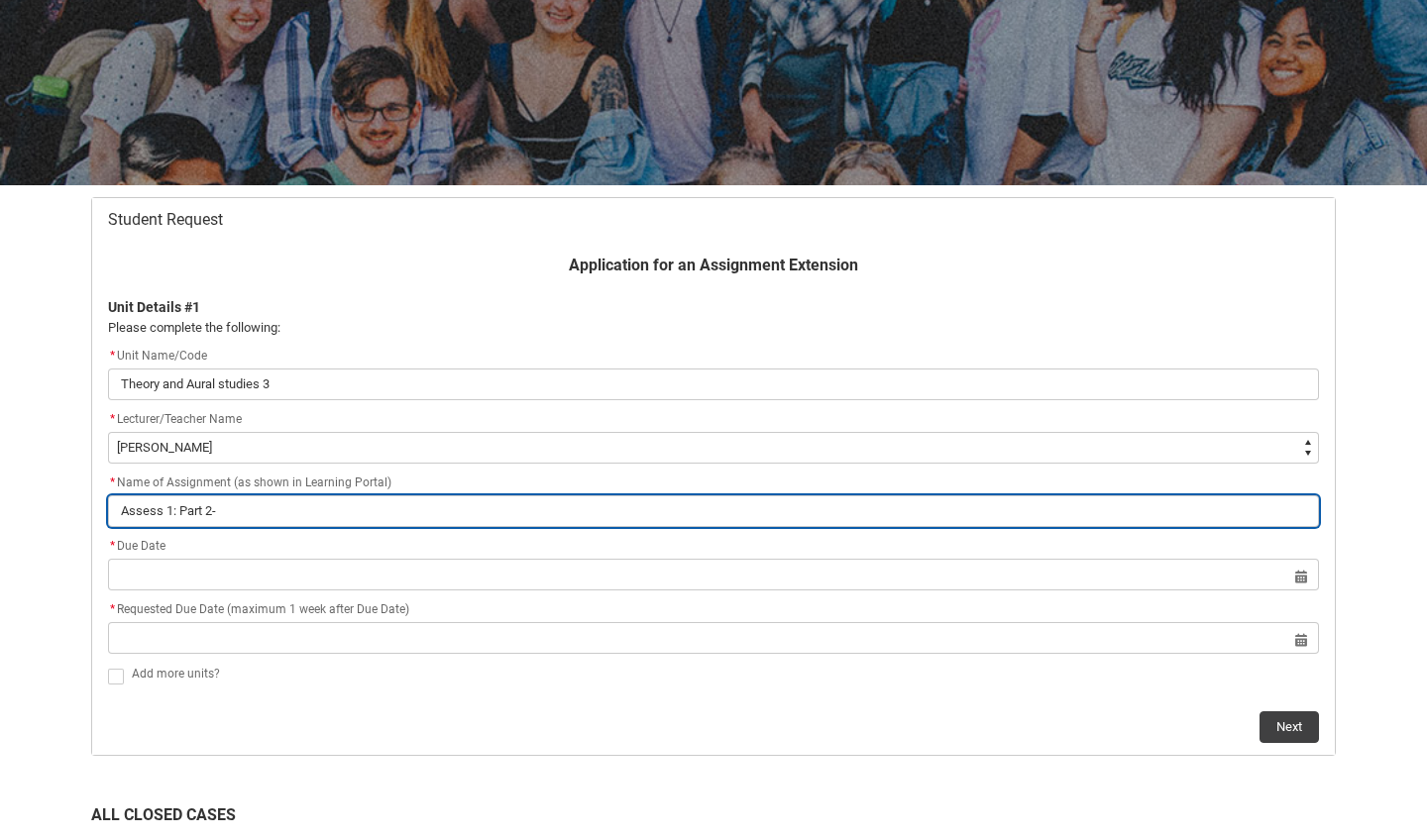 type on "Assess 1: Part 2-" 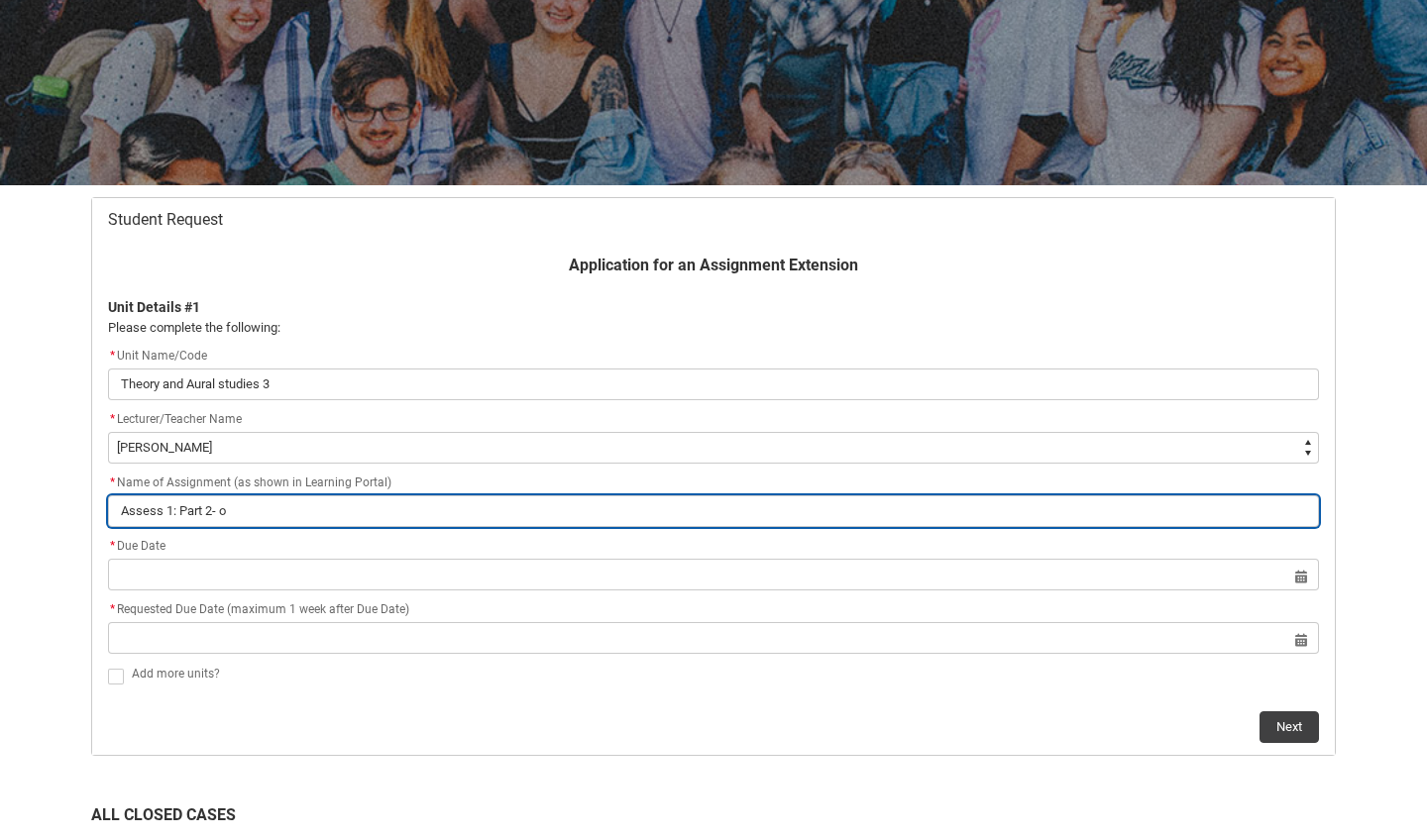 type on "Assess 1: Part 2- on" 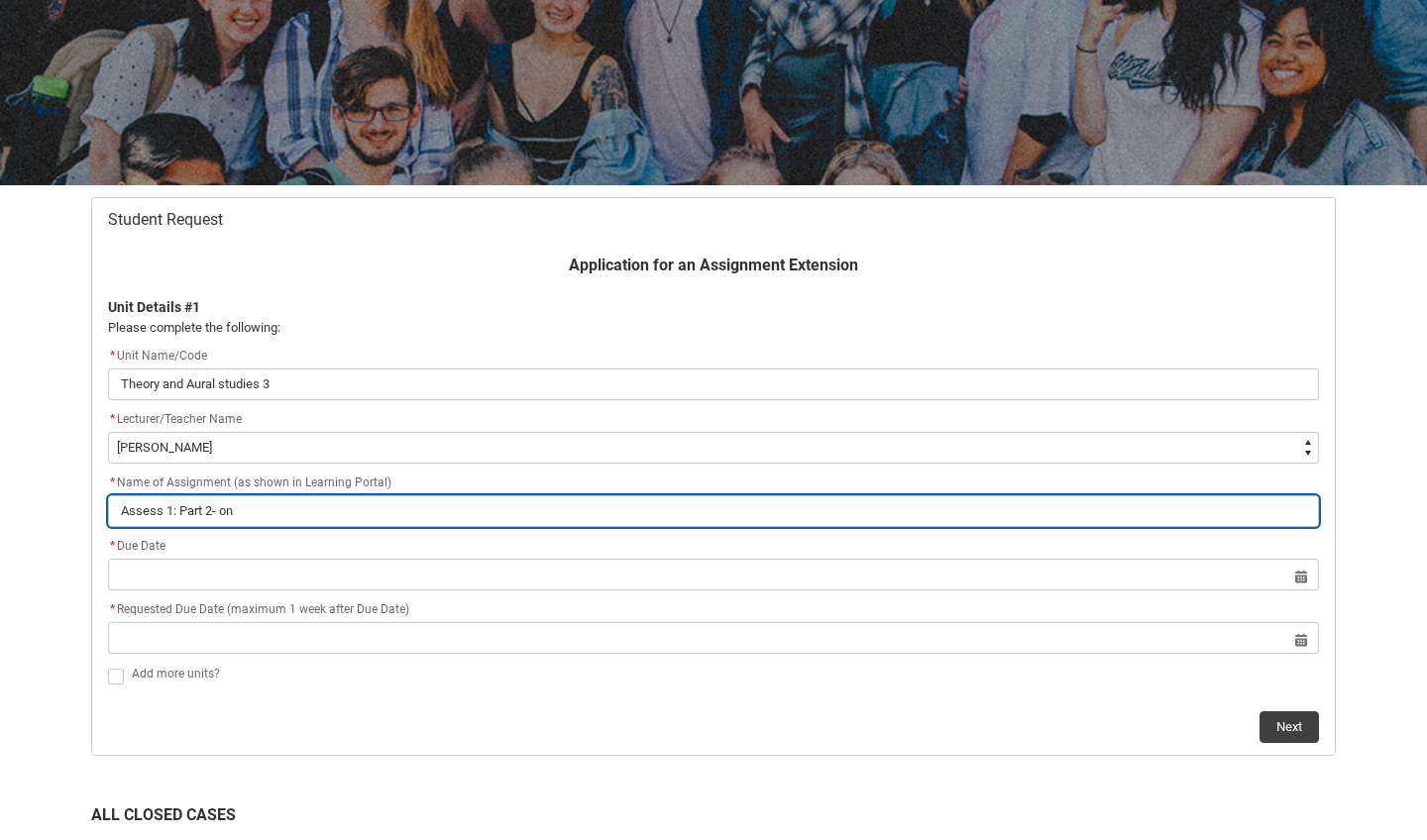 type on "Assess 1: Part 2- onl" 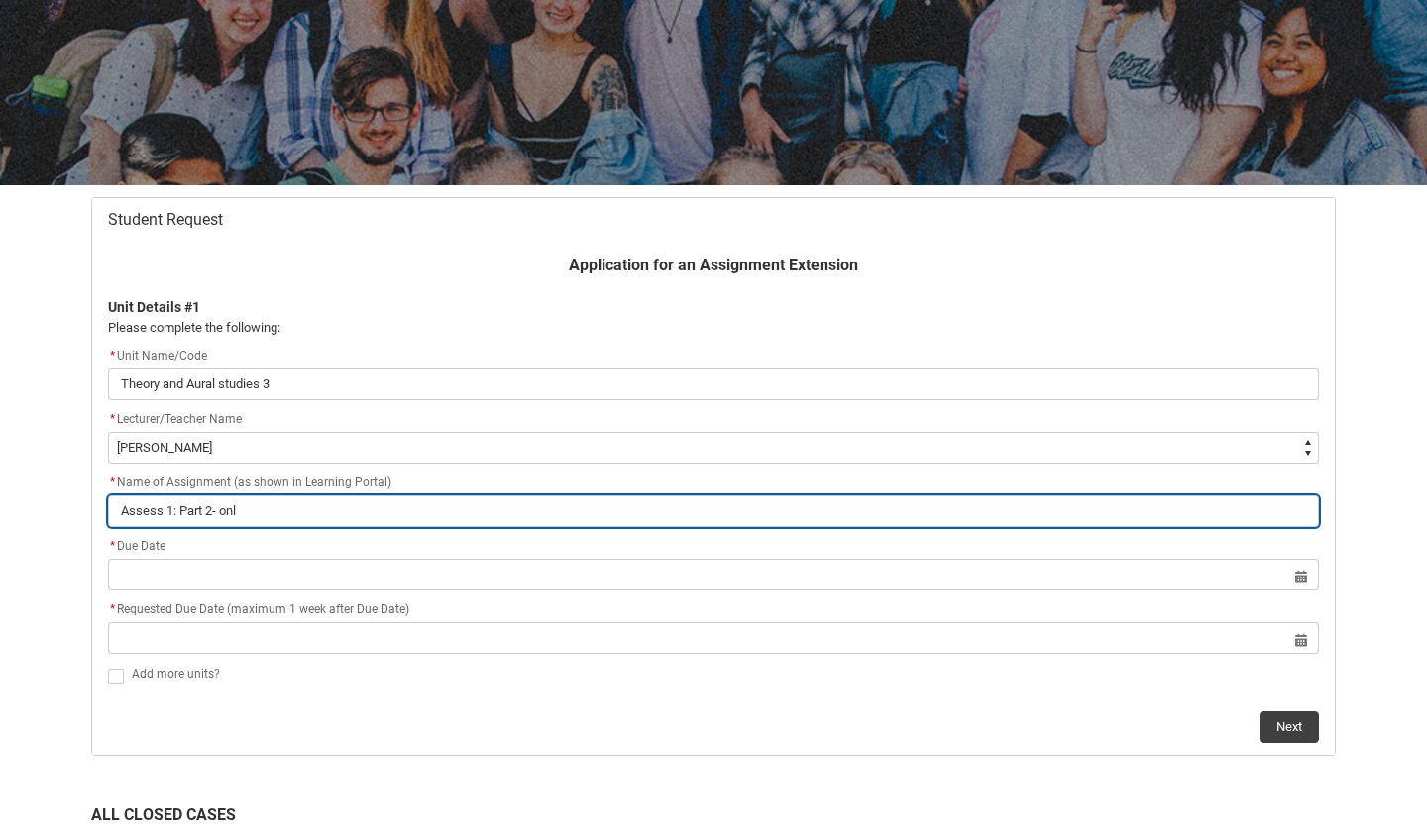 type on "Assess 1: Part 2- onli" 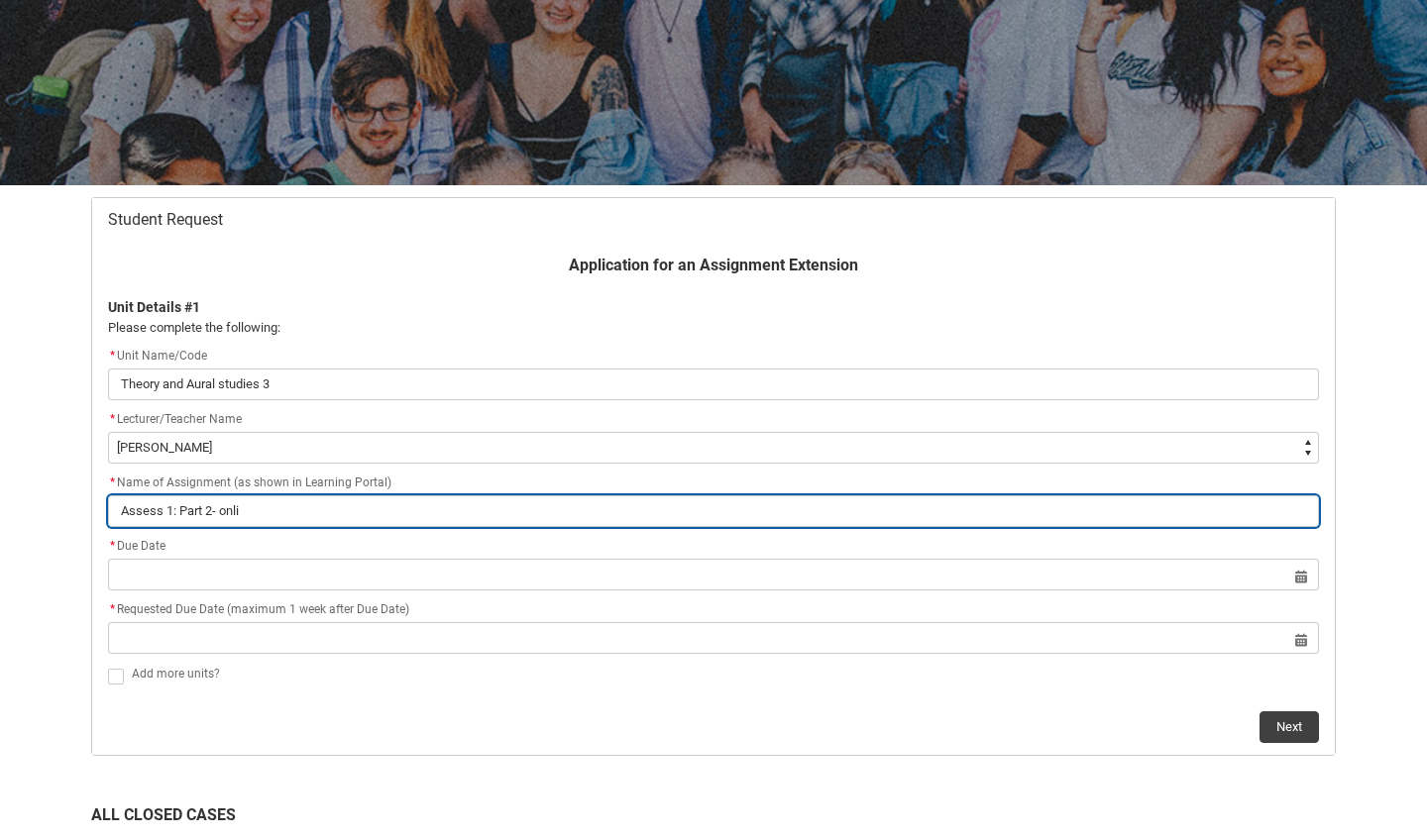 type on "Assess 1: Part 2- onlin" 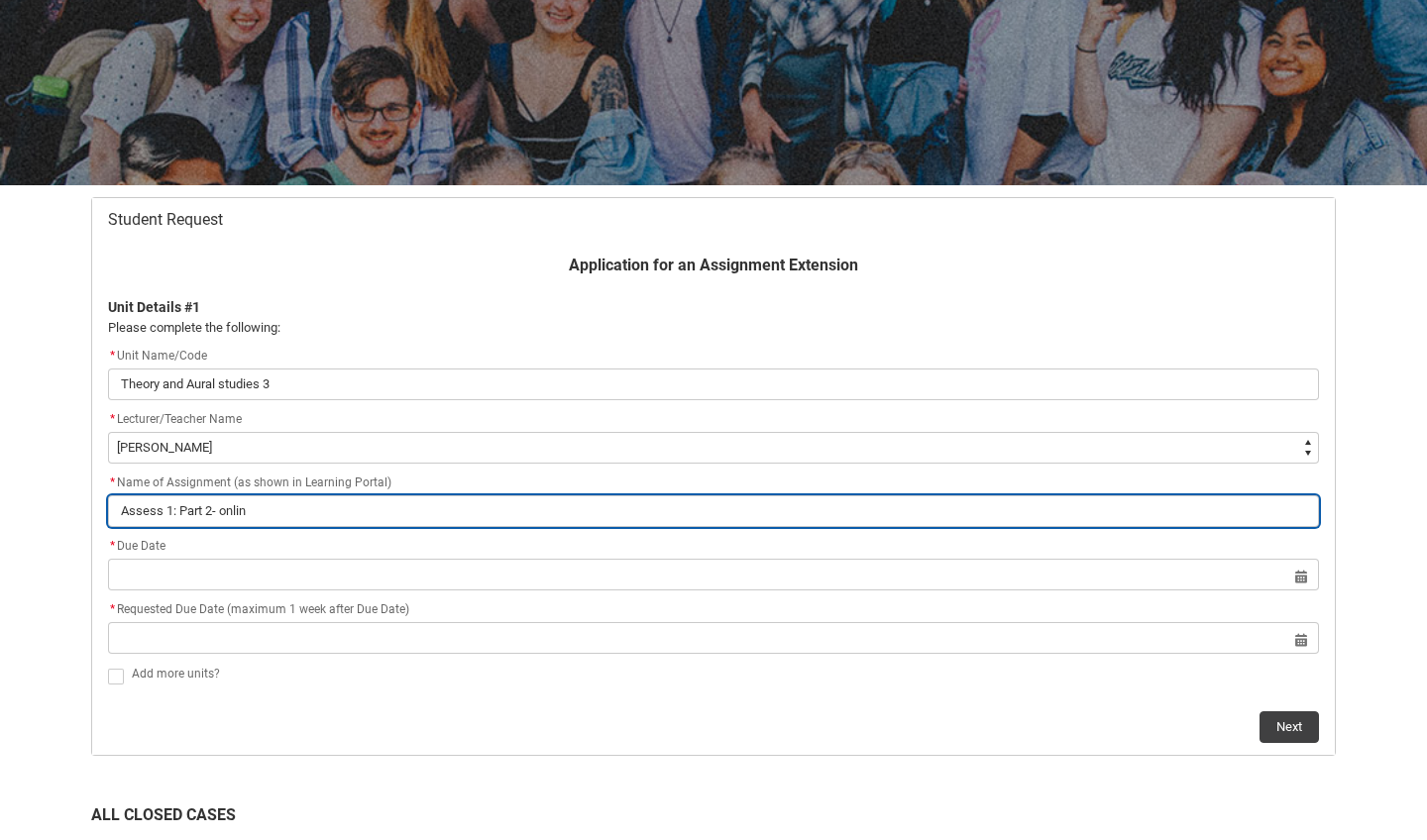 type on "Assess 1: Part 2- online" 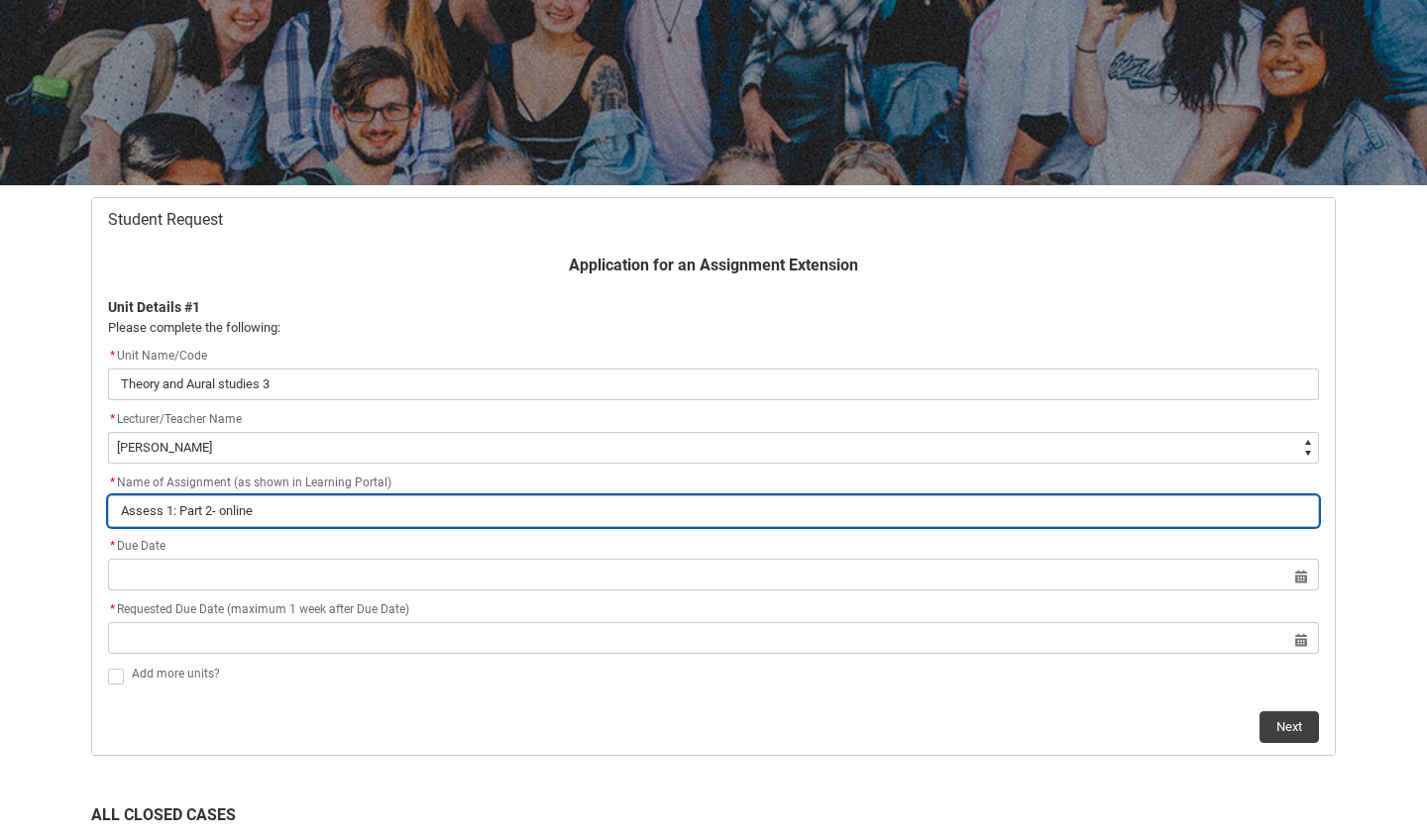 type on "Assess 1: Part 2- online" 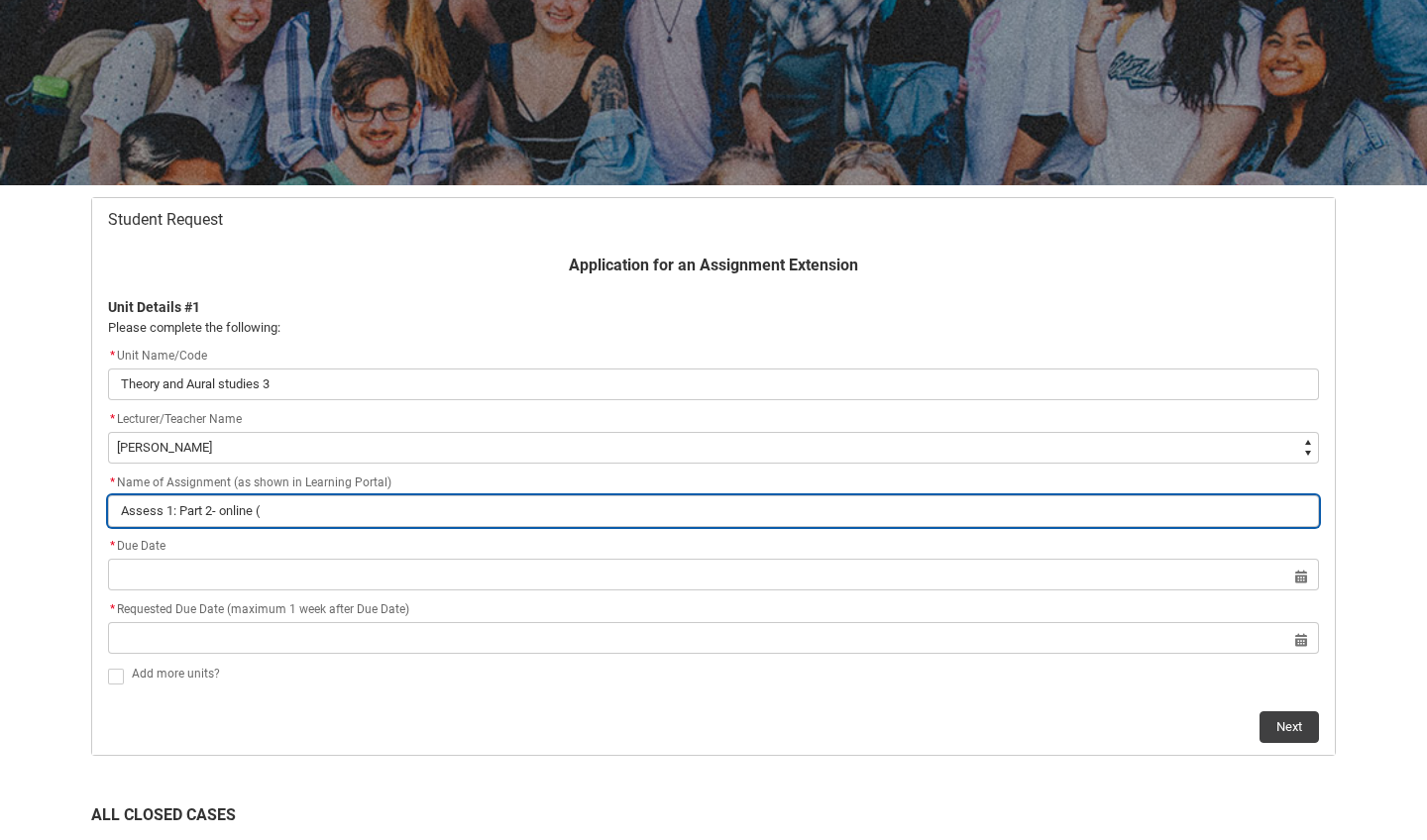 type on "Assess 1: Part 2- online (W" 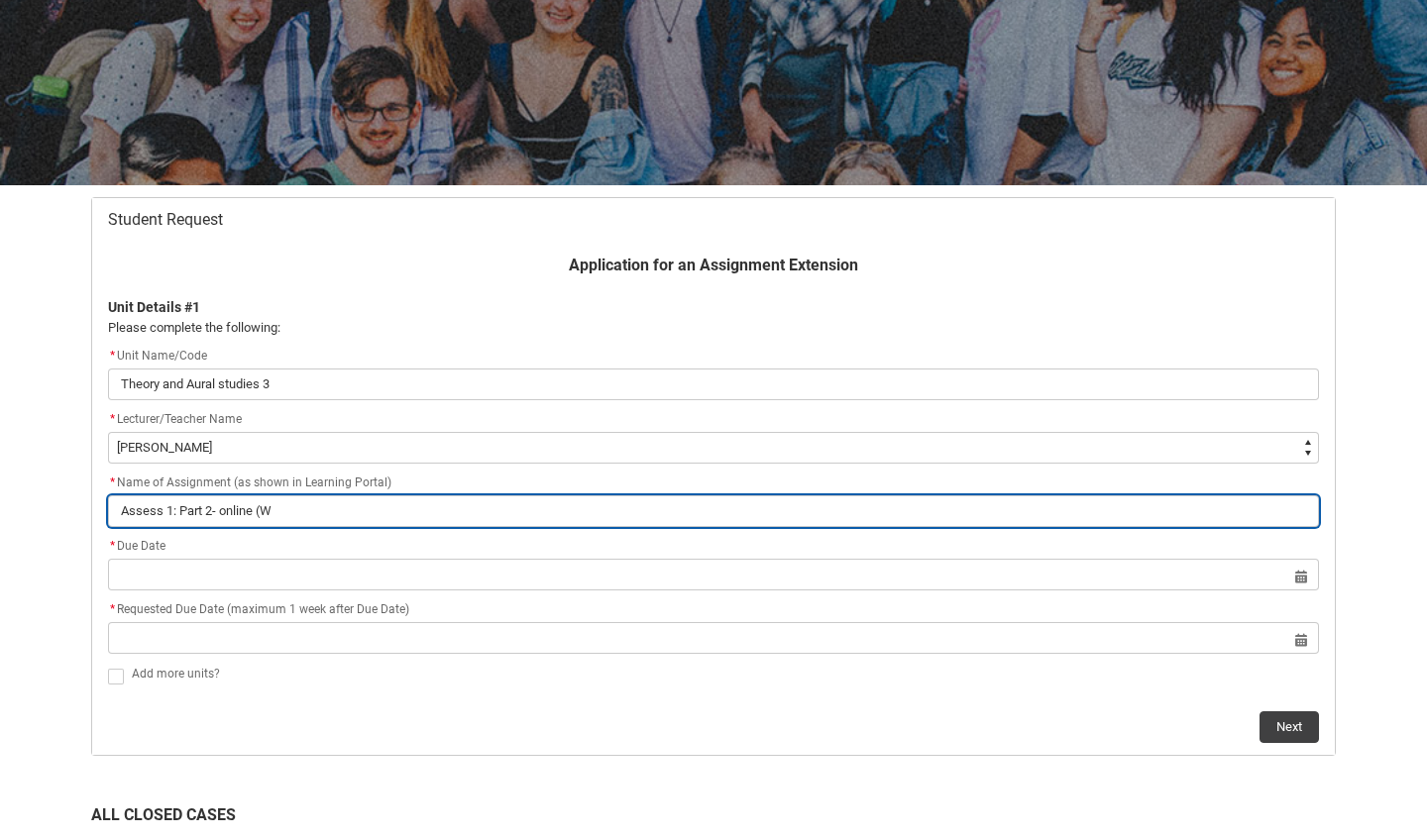 type on "Assess 1: Part 2- online (We" 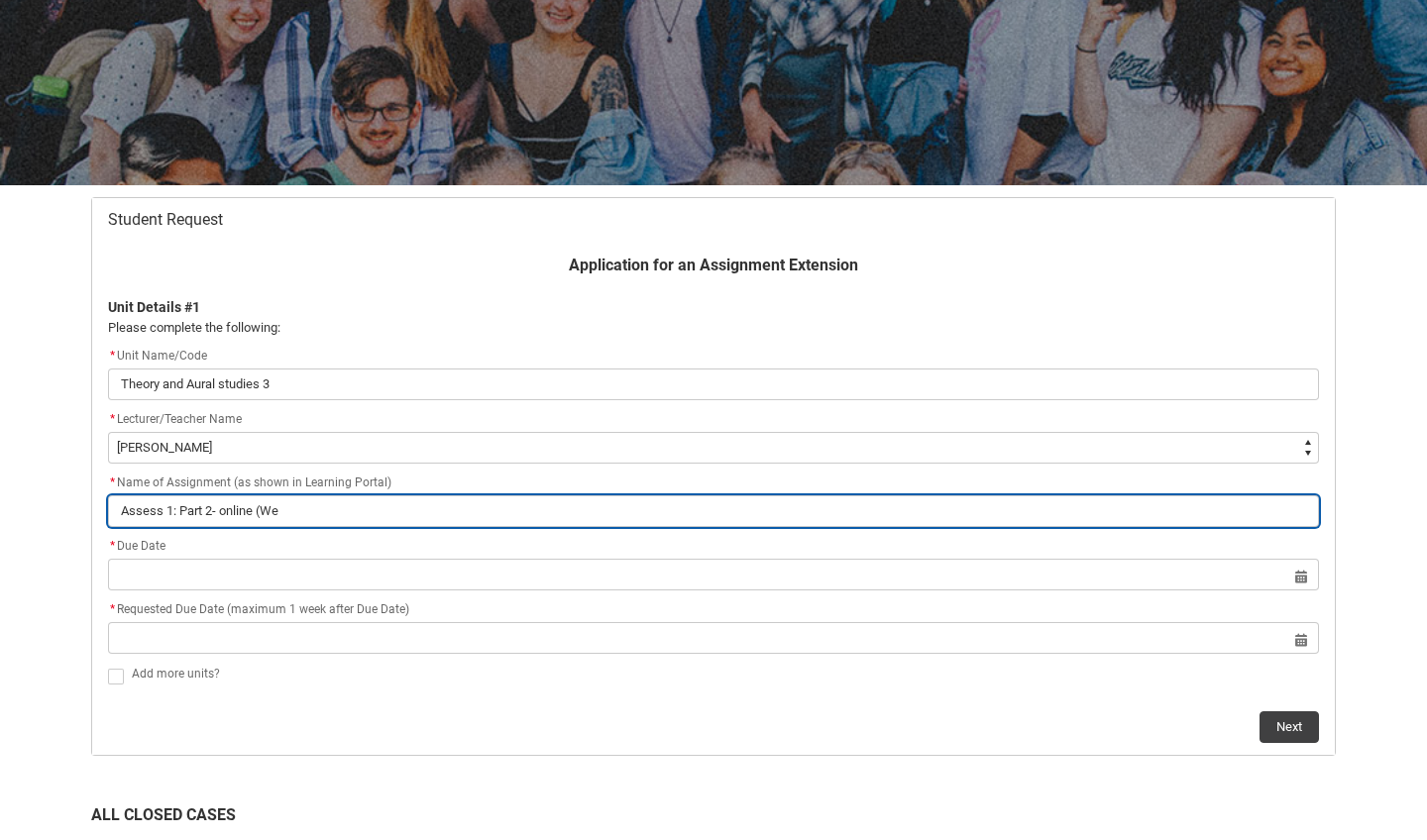 type on "Assess 1: Part 2- online (Wee" 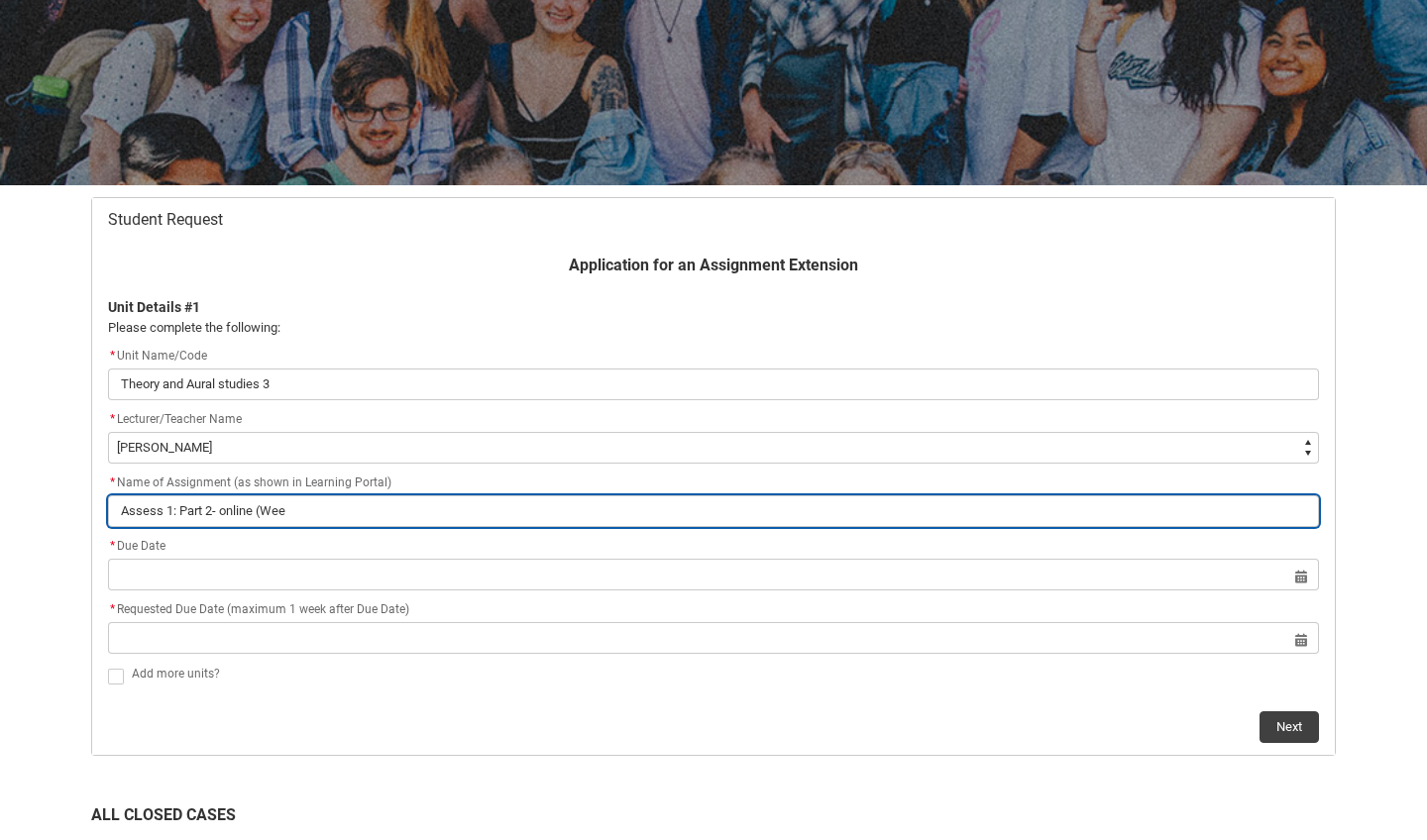 type on "Assess 1: Part 2- online (Week" 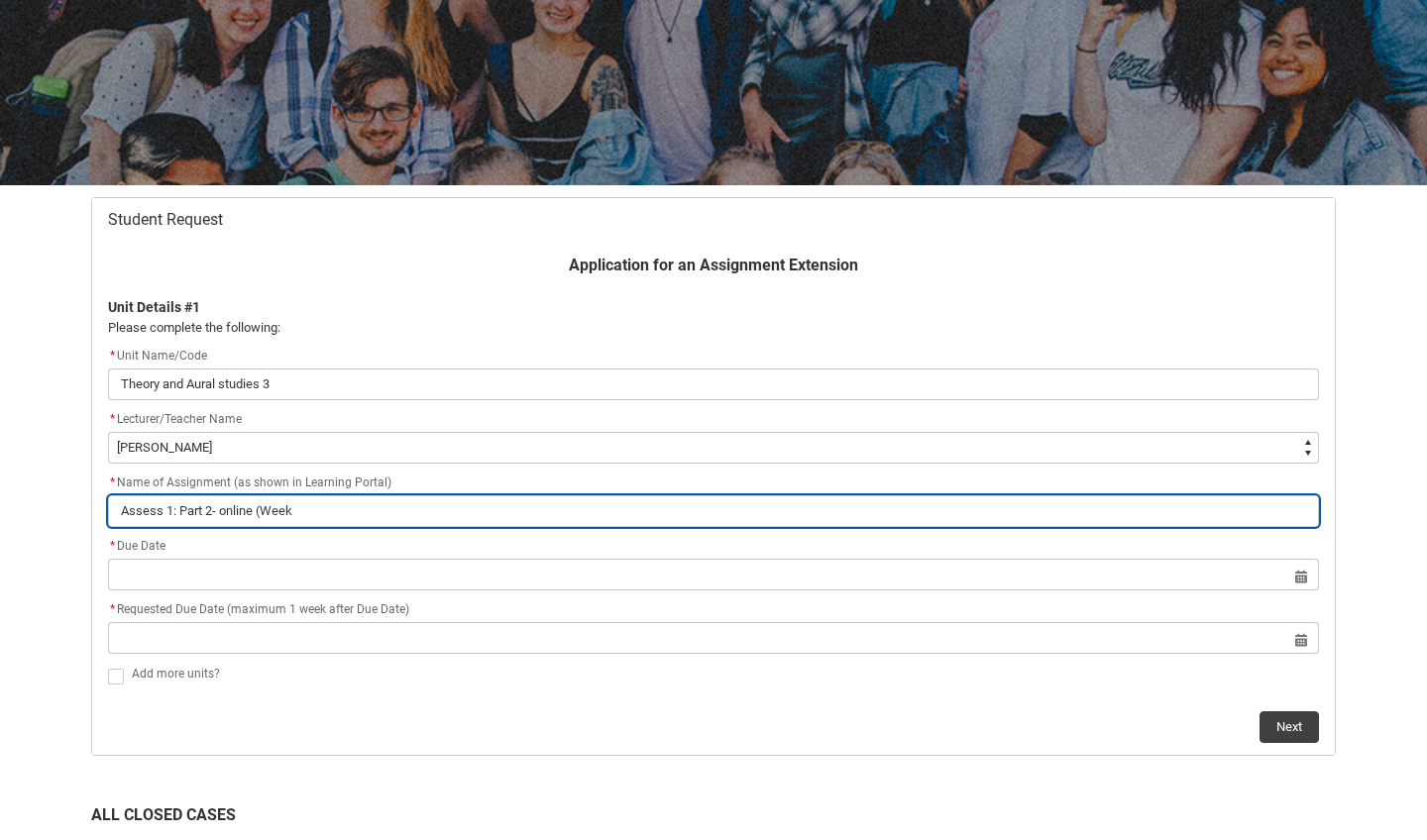 type on "Assess 1: Part 2- online (Week" 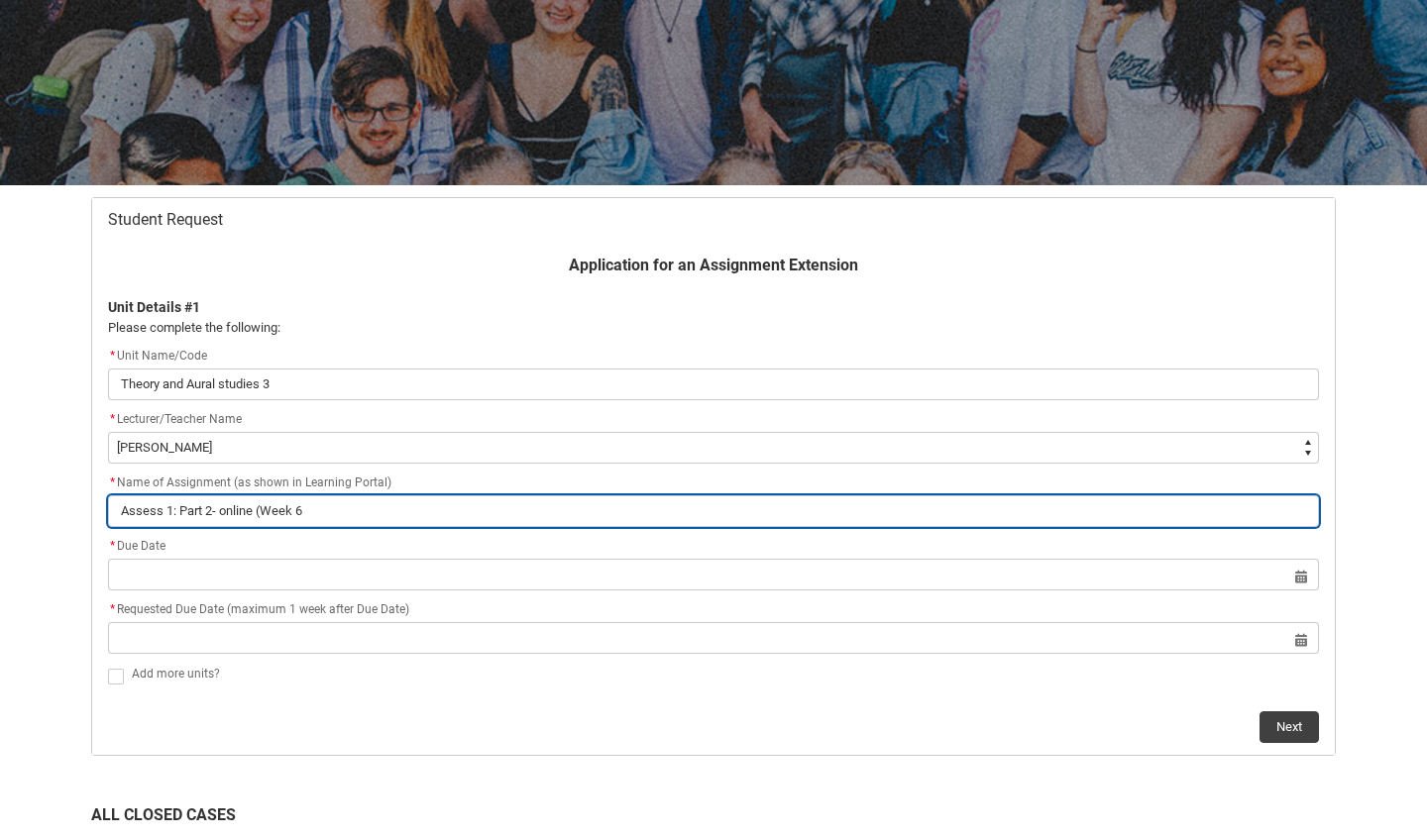 type on "Assess 1: Part 2- online (Week 6)" 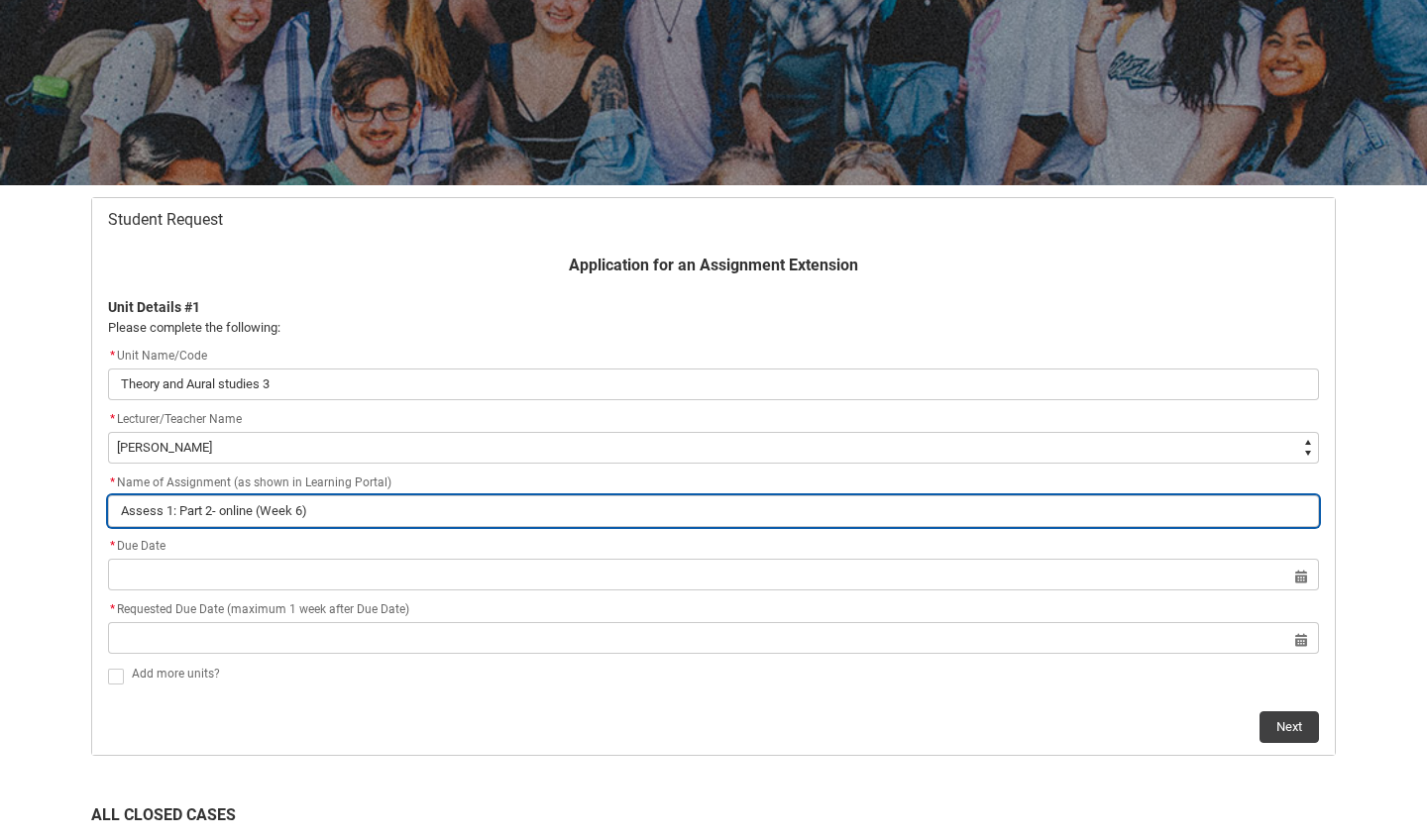 click on "Assess 1: Part 2- online (Week 6)" at bounding box center (714, 511) 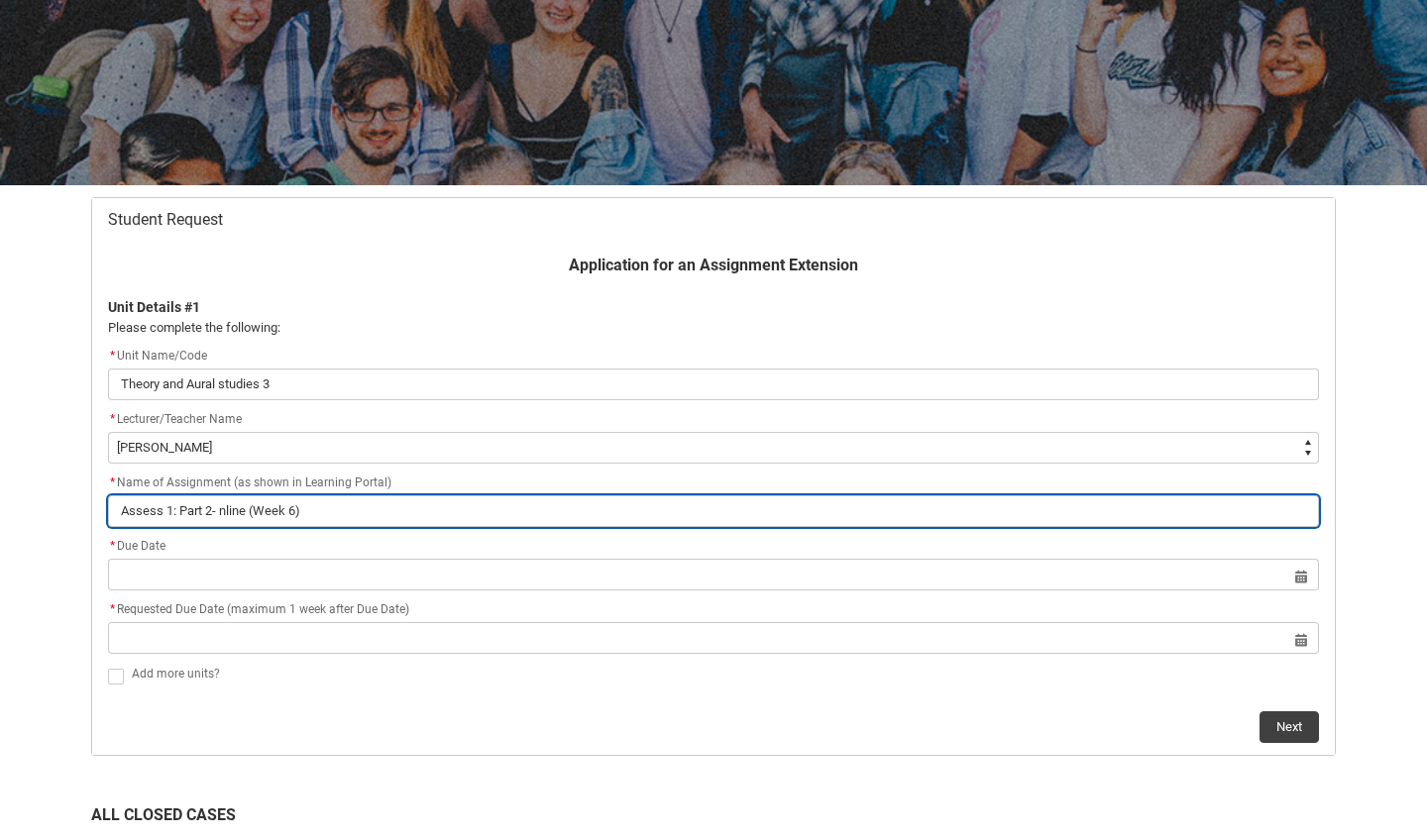 type on "Assess 1: Part 2- Online (Week 6)" 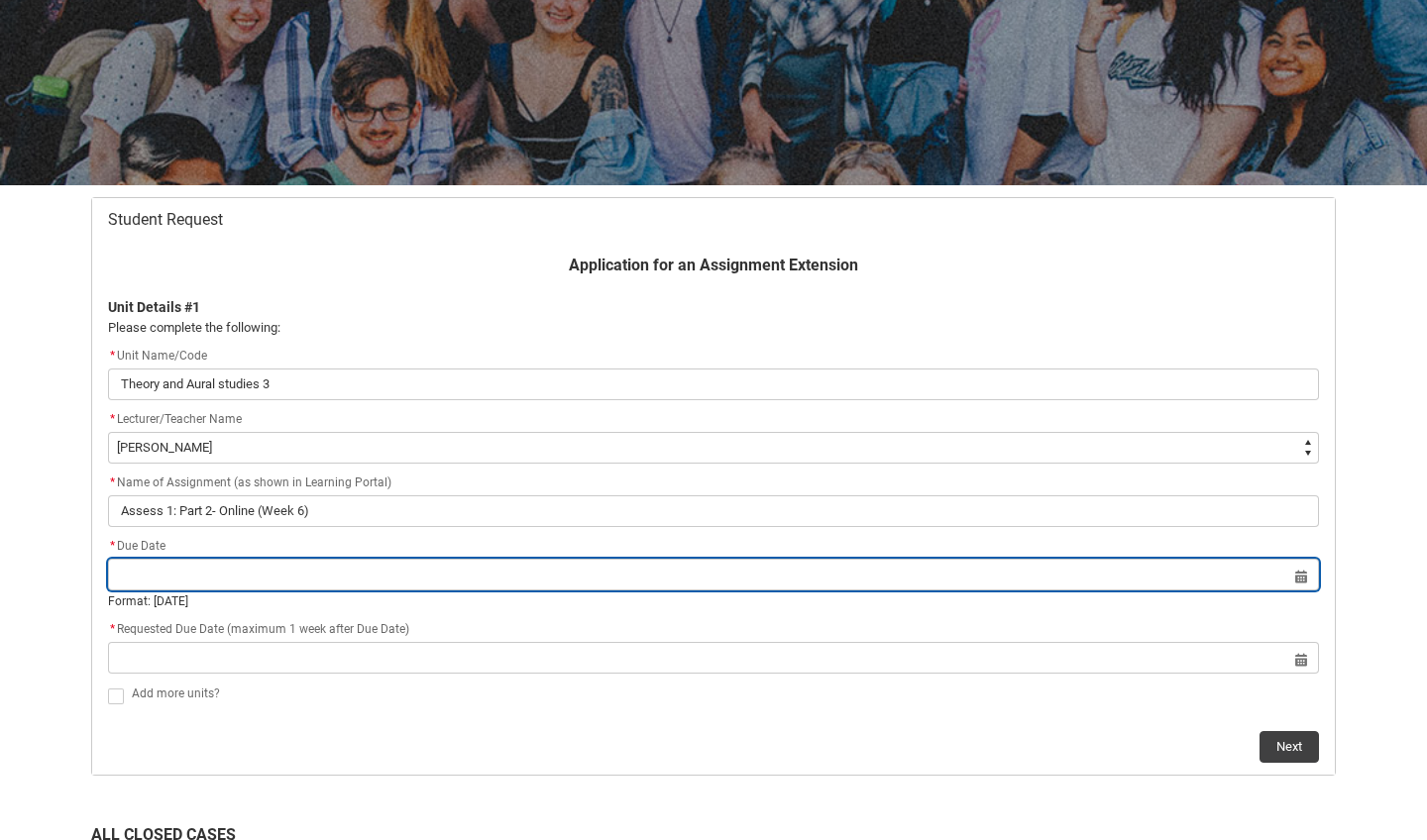 click at bounding box center [714, 575] 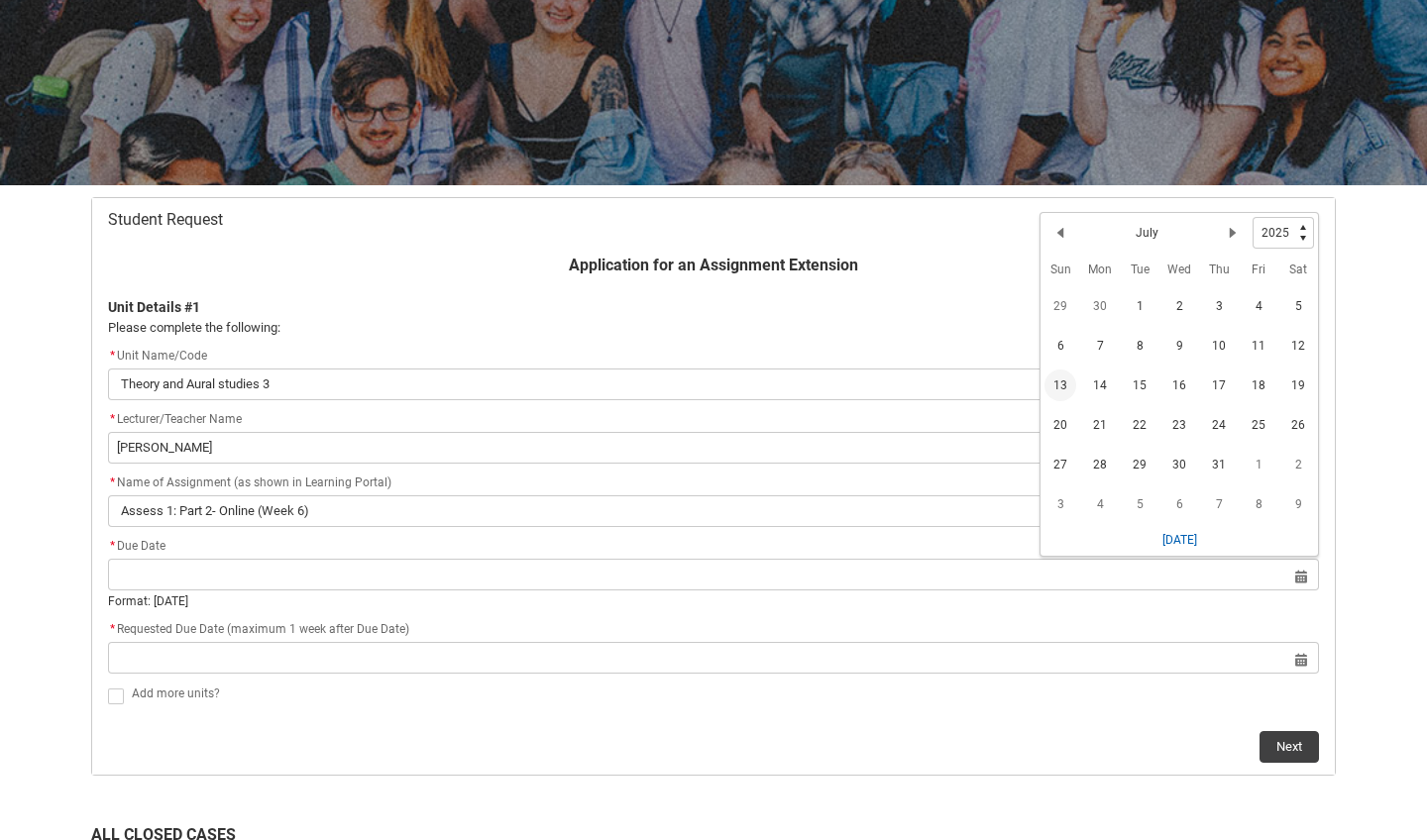 click on "13" 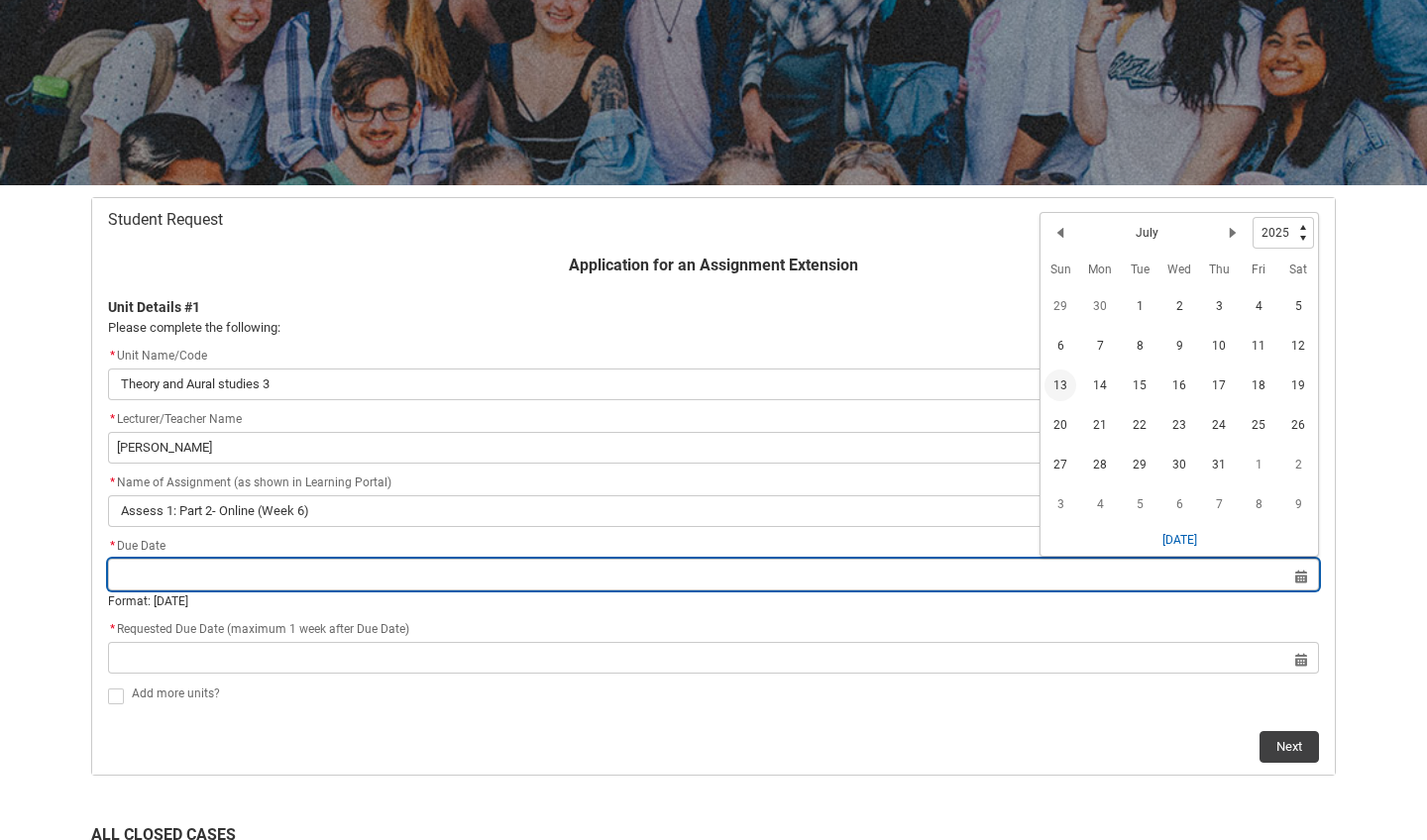 type on "13 Jul 2025" 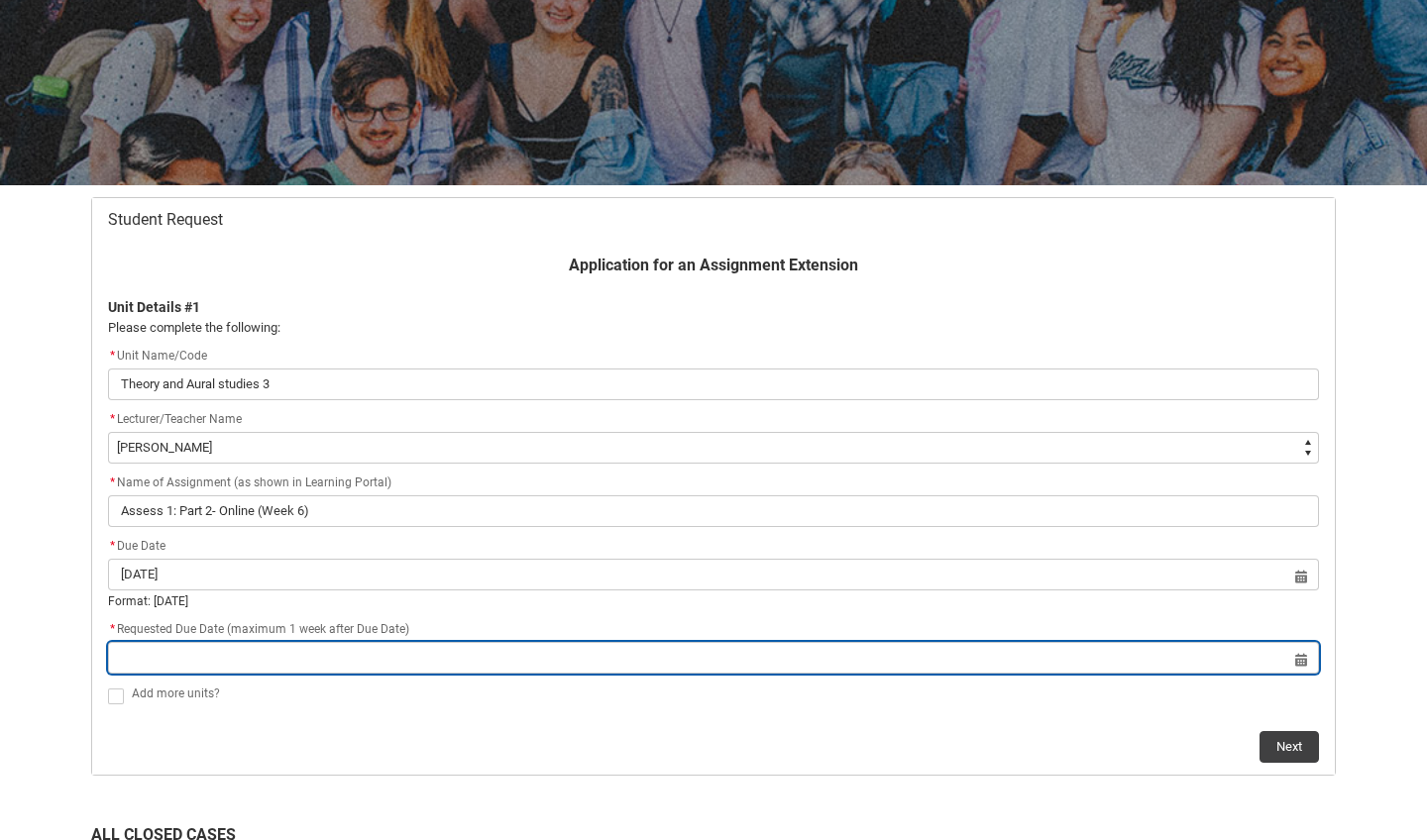 click at bounding box center [714, 658] 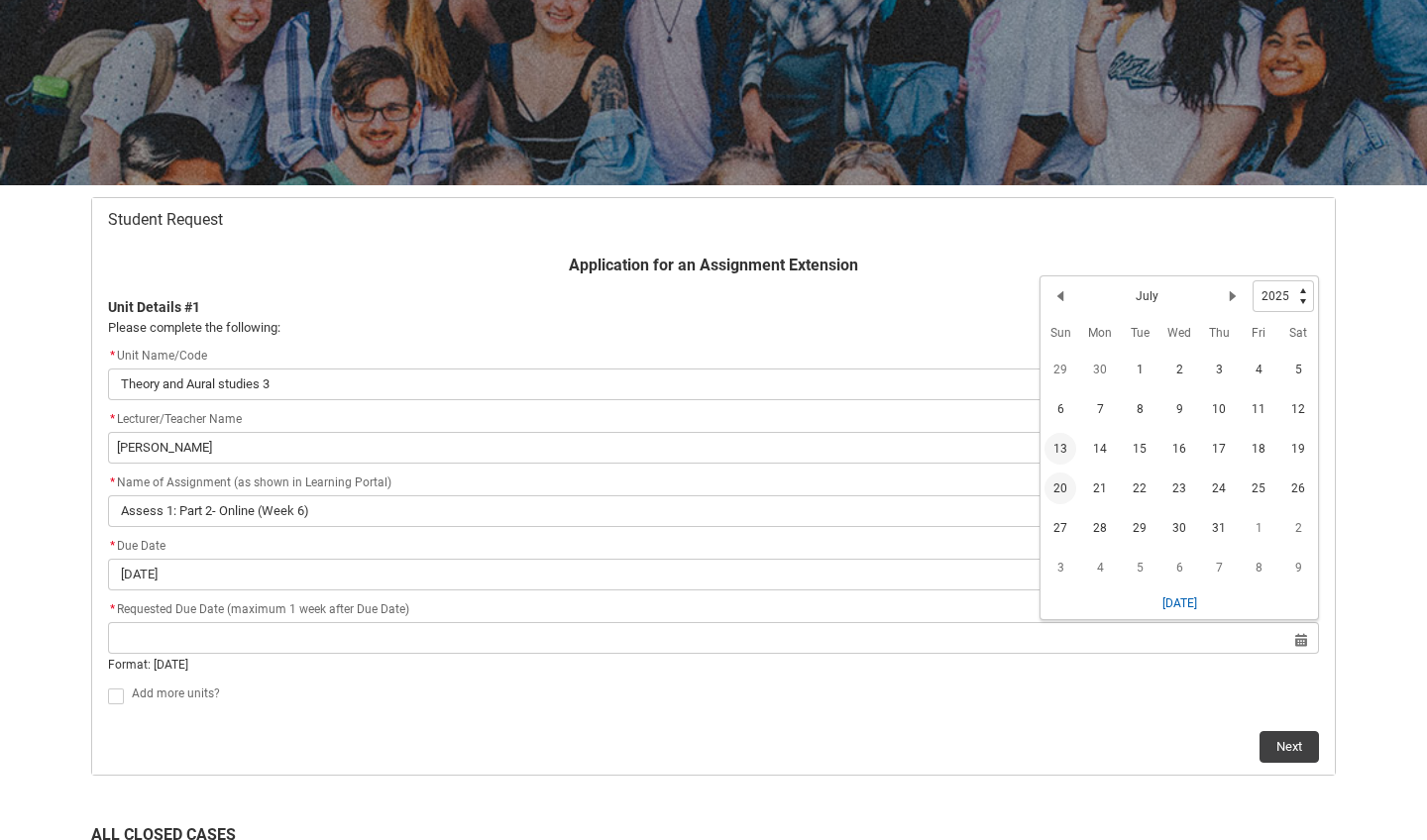 click on "20" 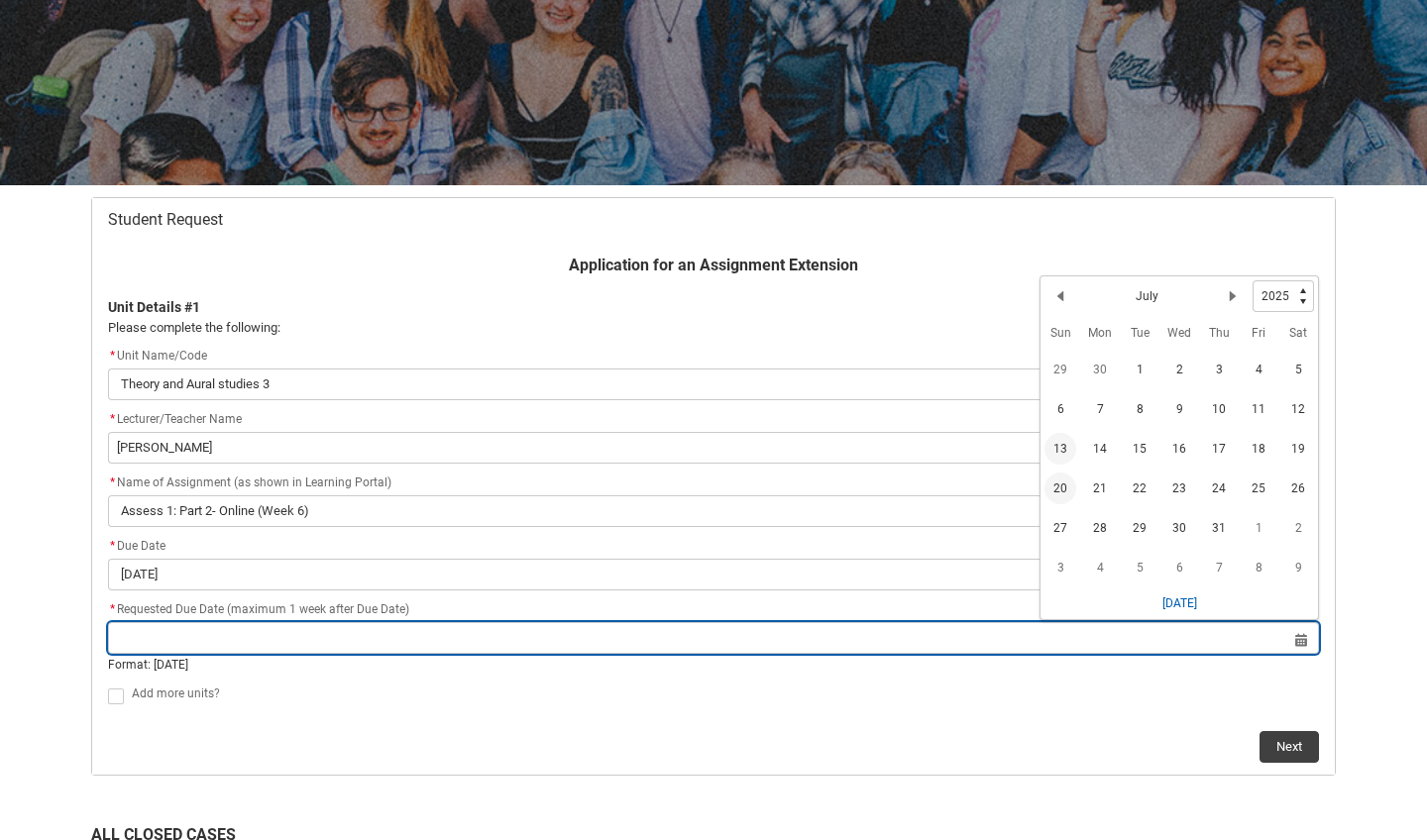 type on "20 Jul 2025" 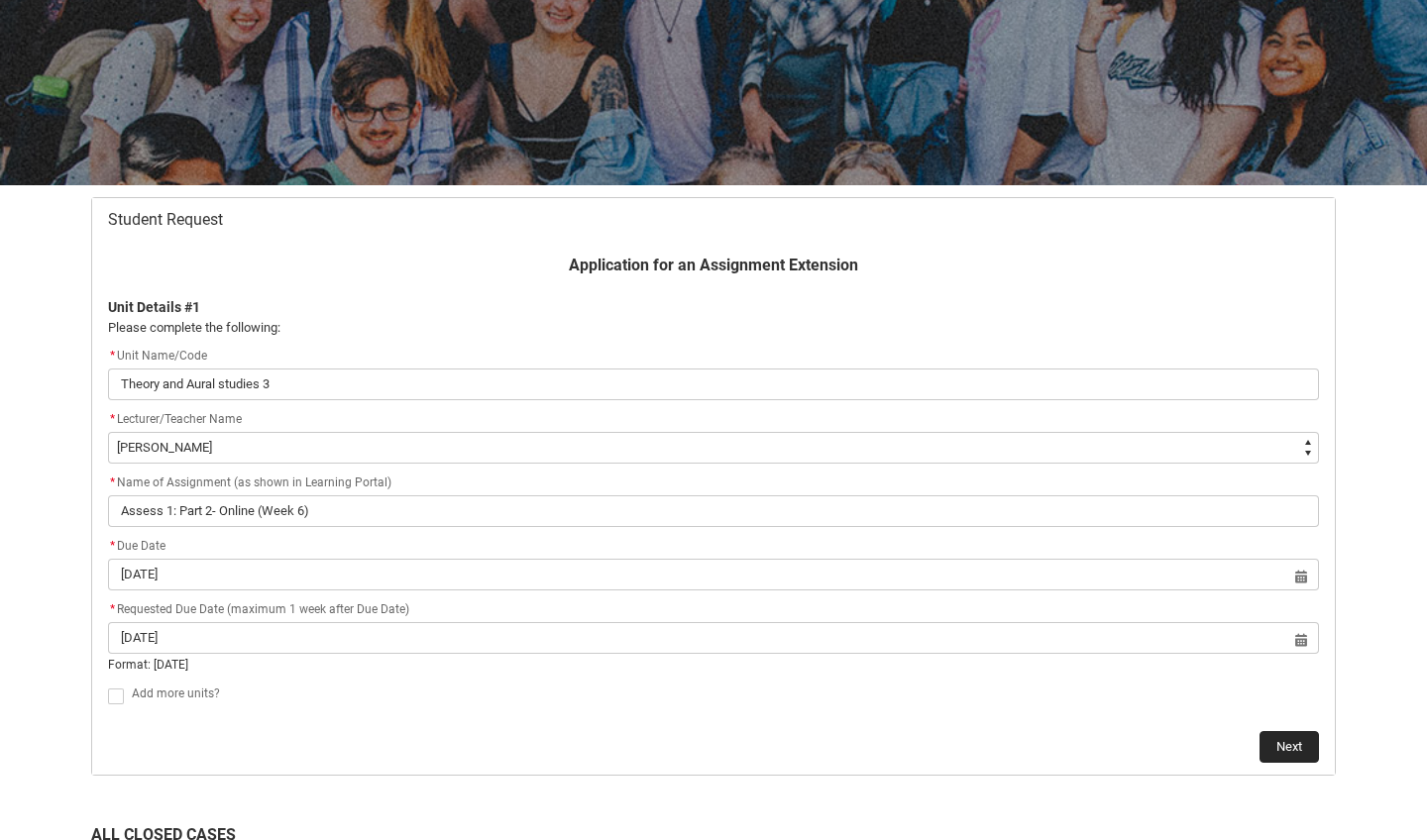 click on "Next" 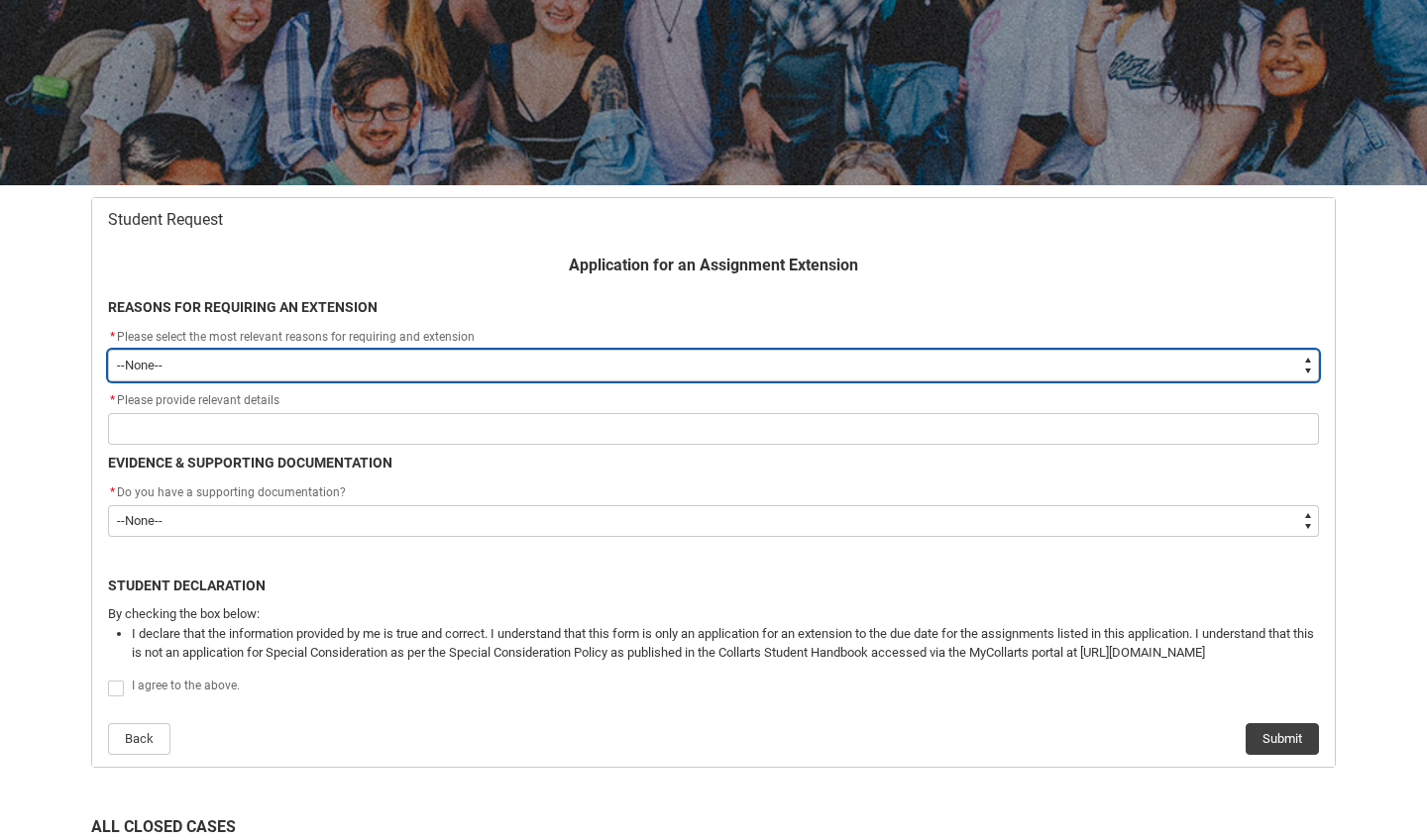 type on "choice_AssignmentExtension_Reason_Academic" 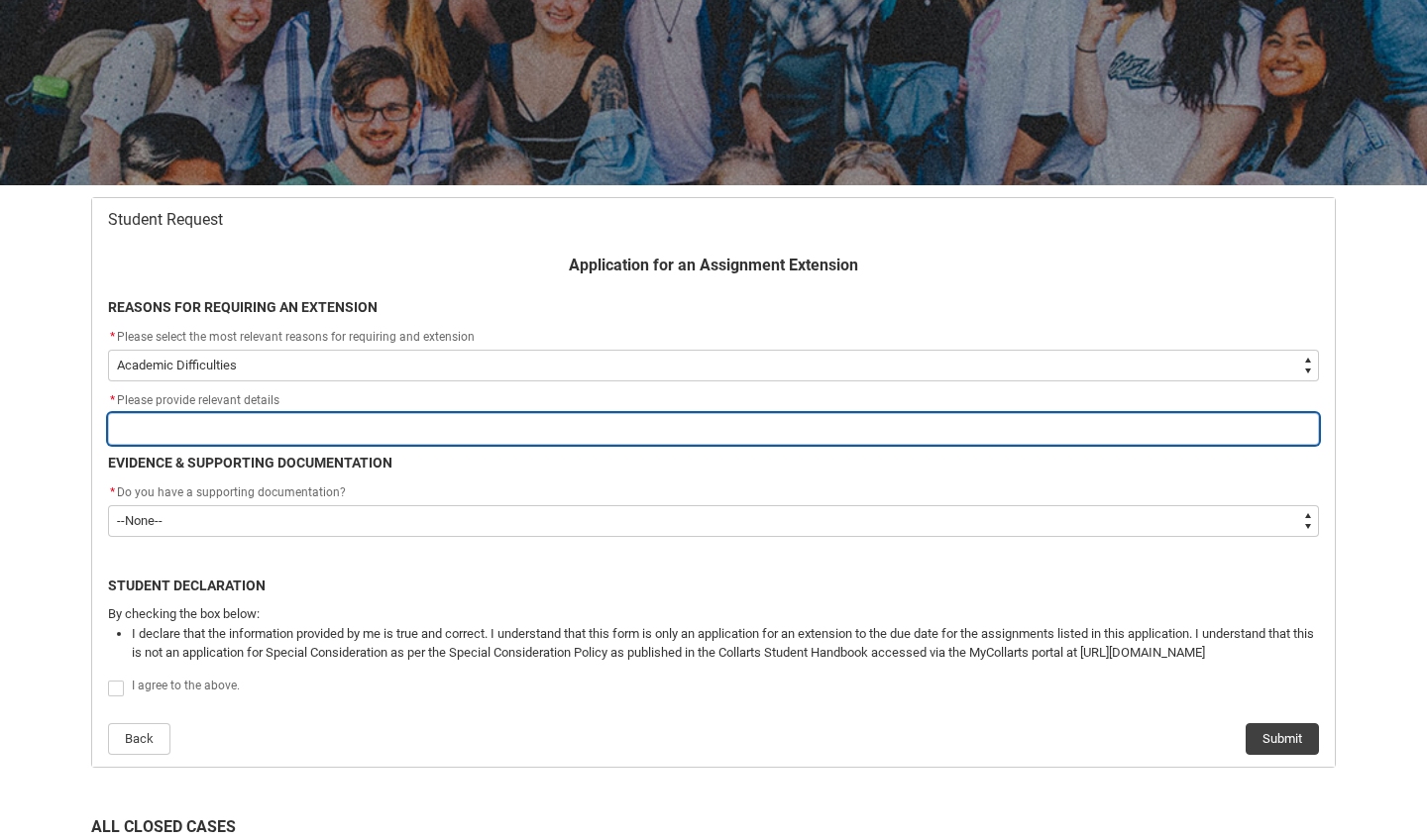 click at bounding box center [714, 429] 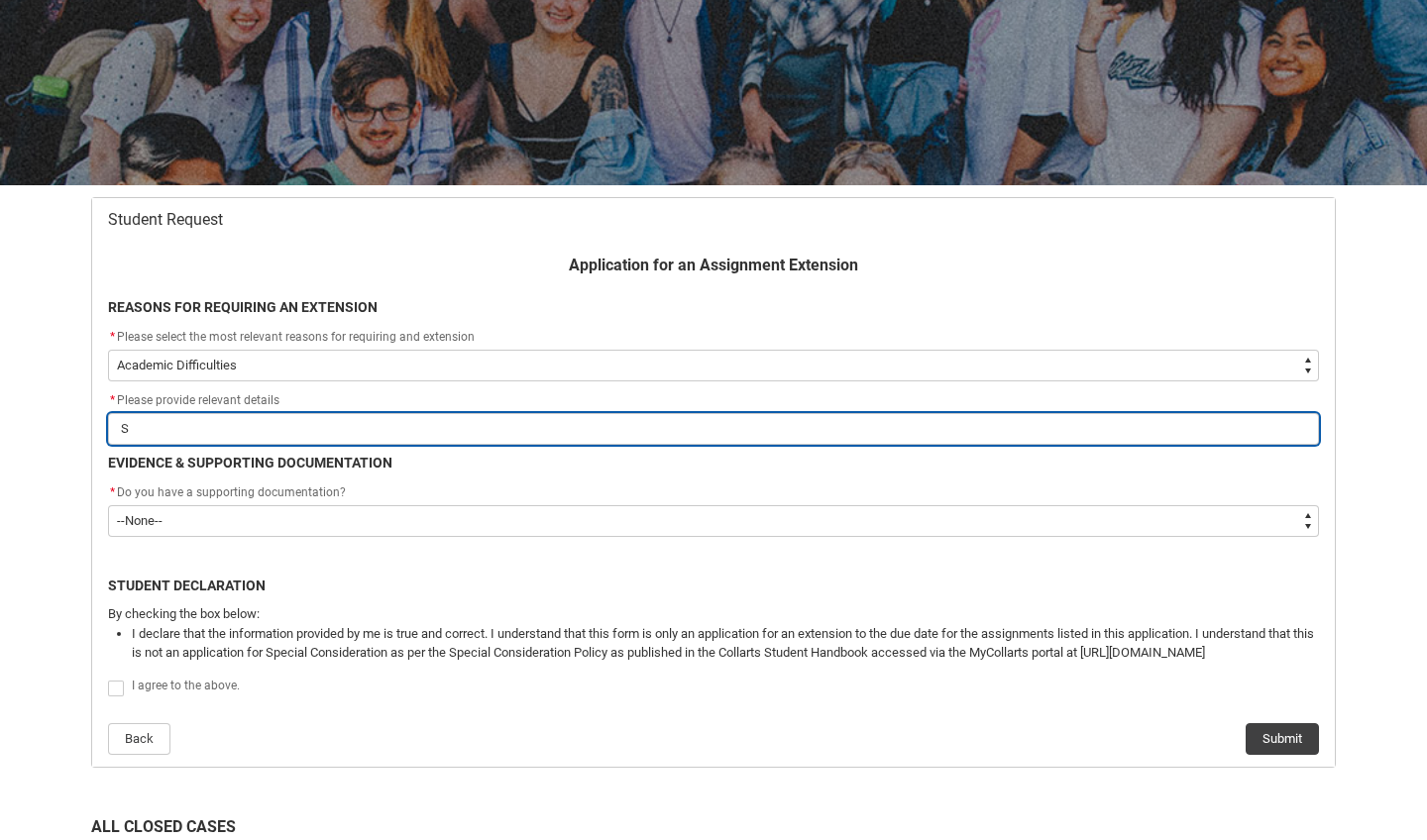 type 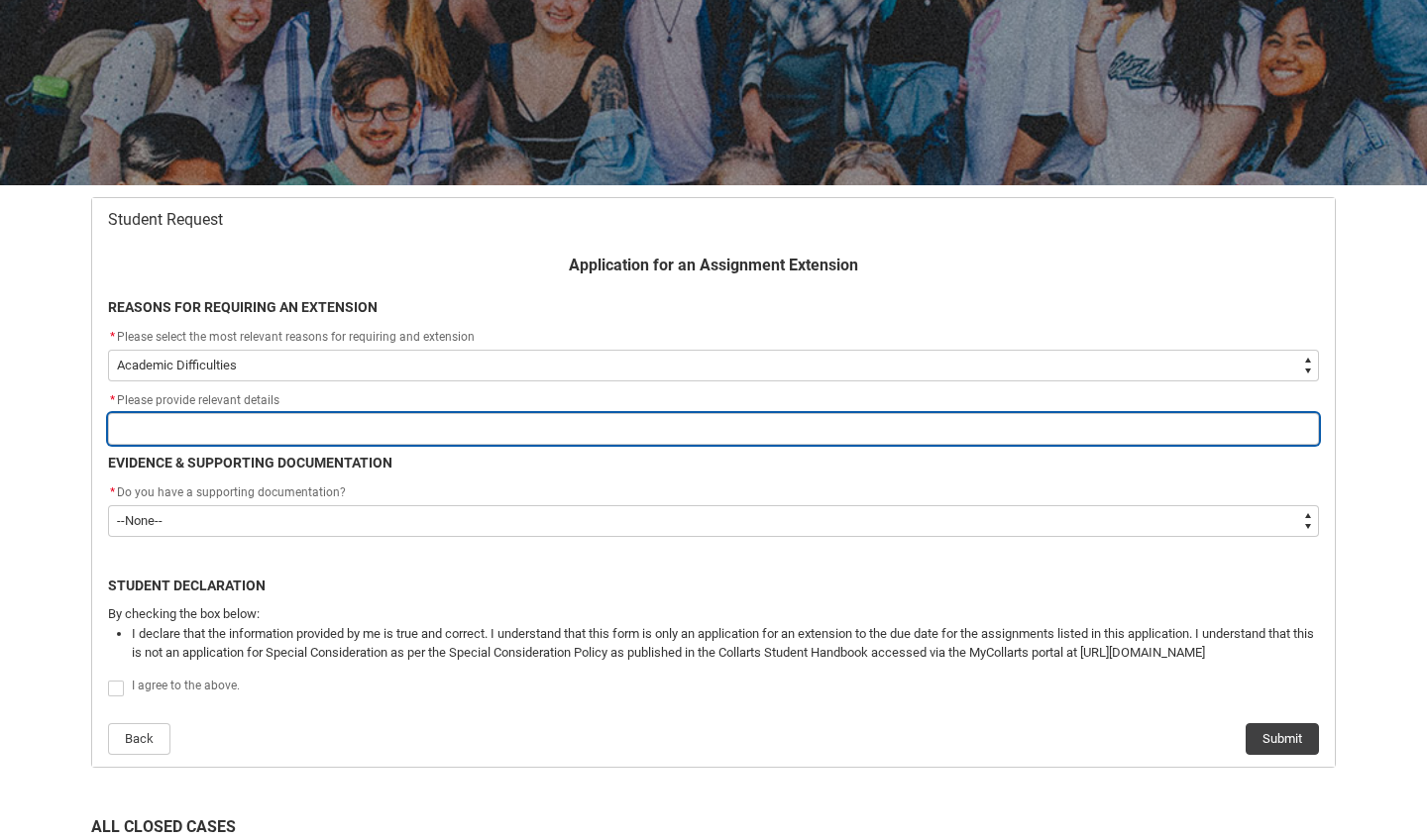 type on "M" 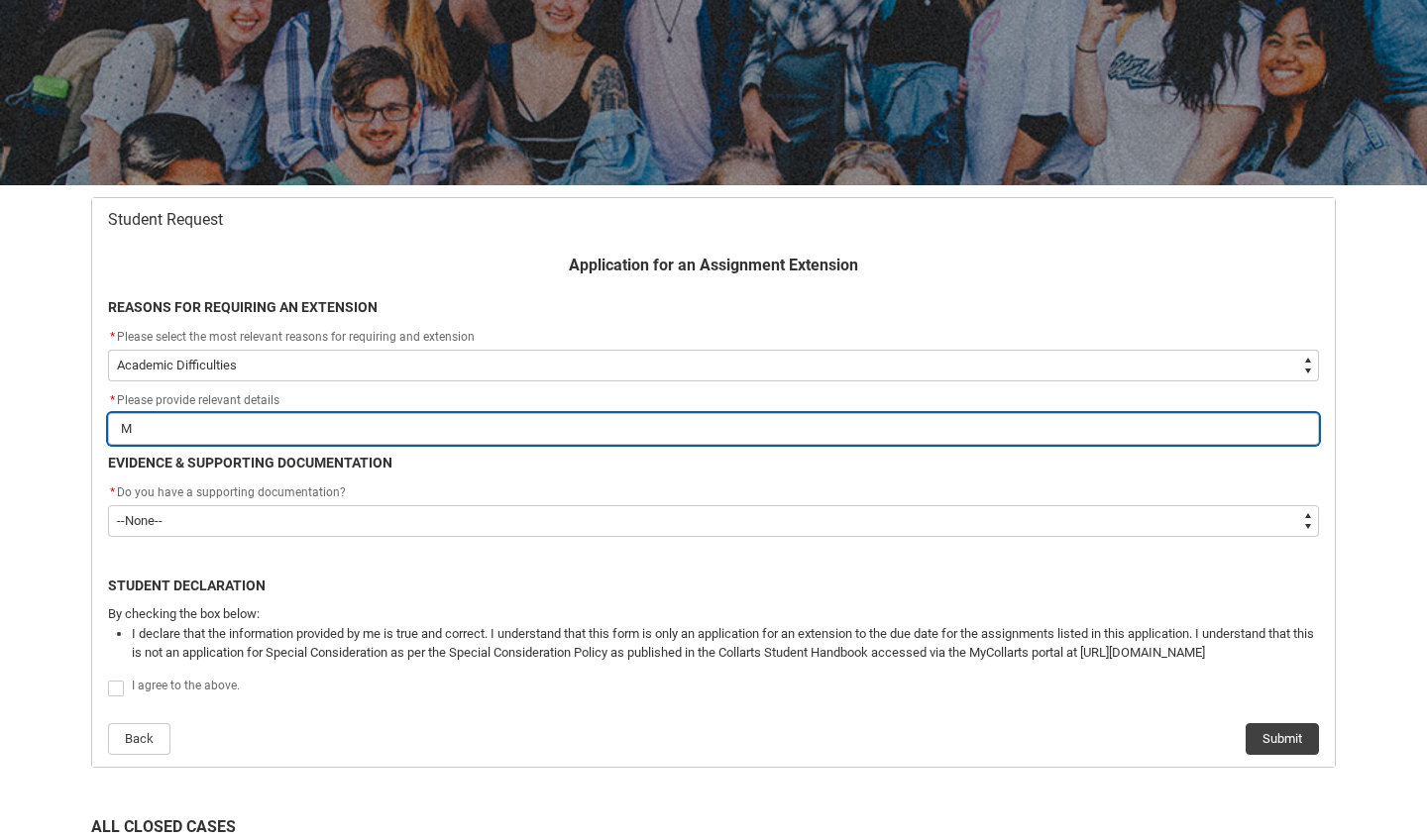 type on "Me" 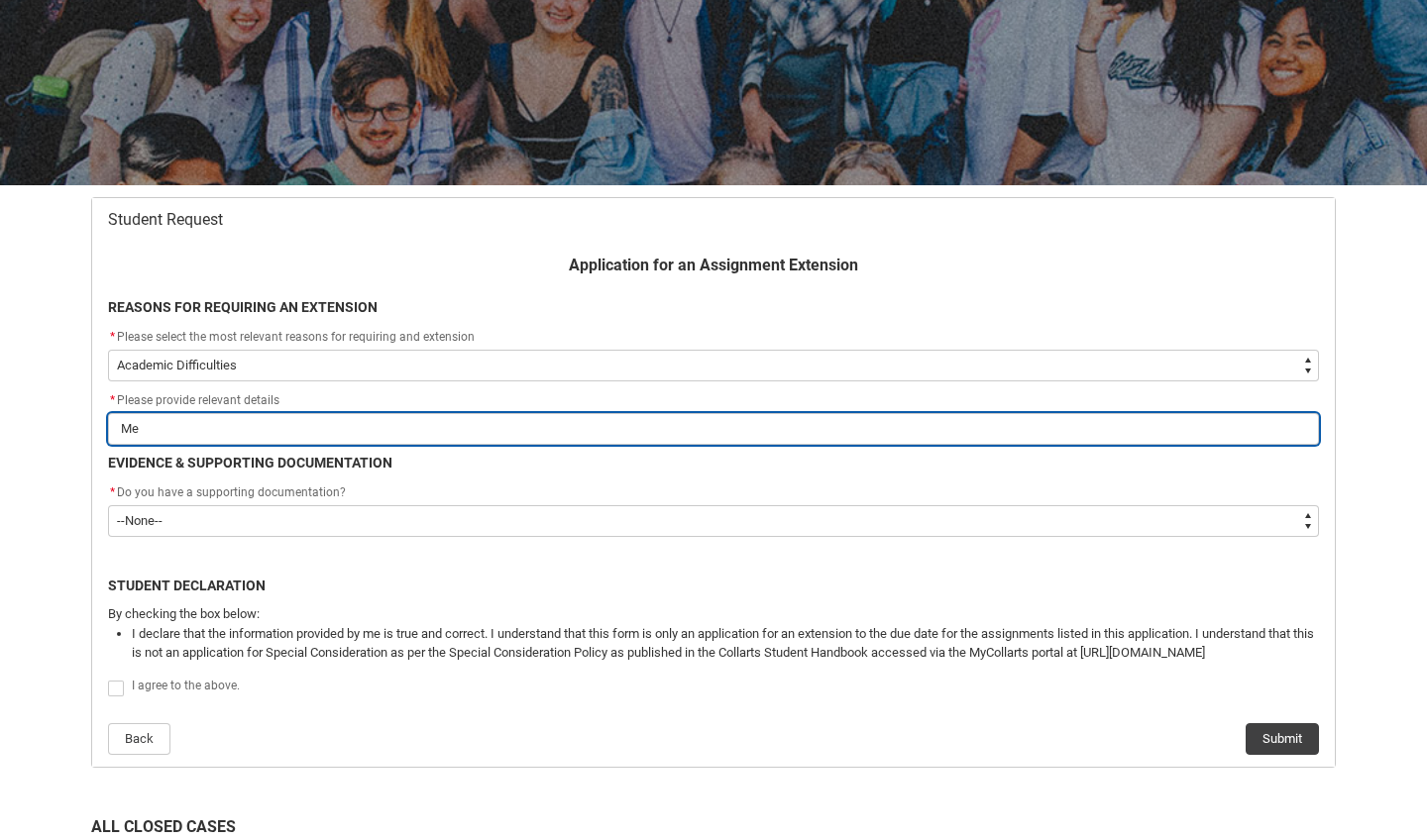type on "Men" 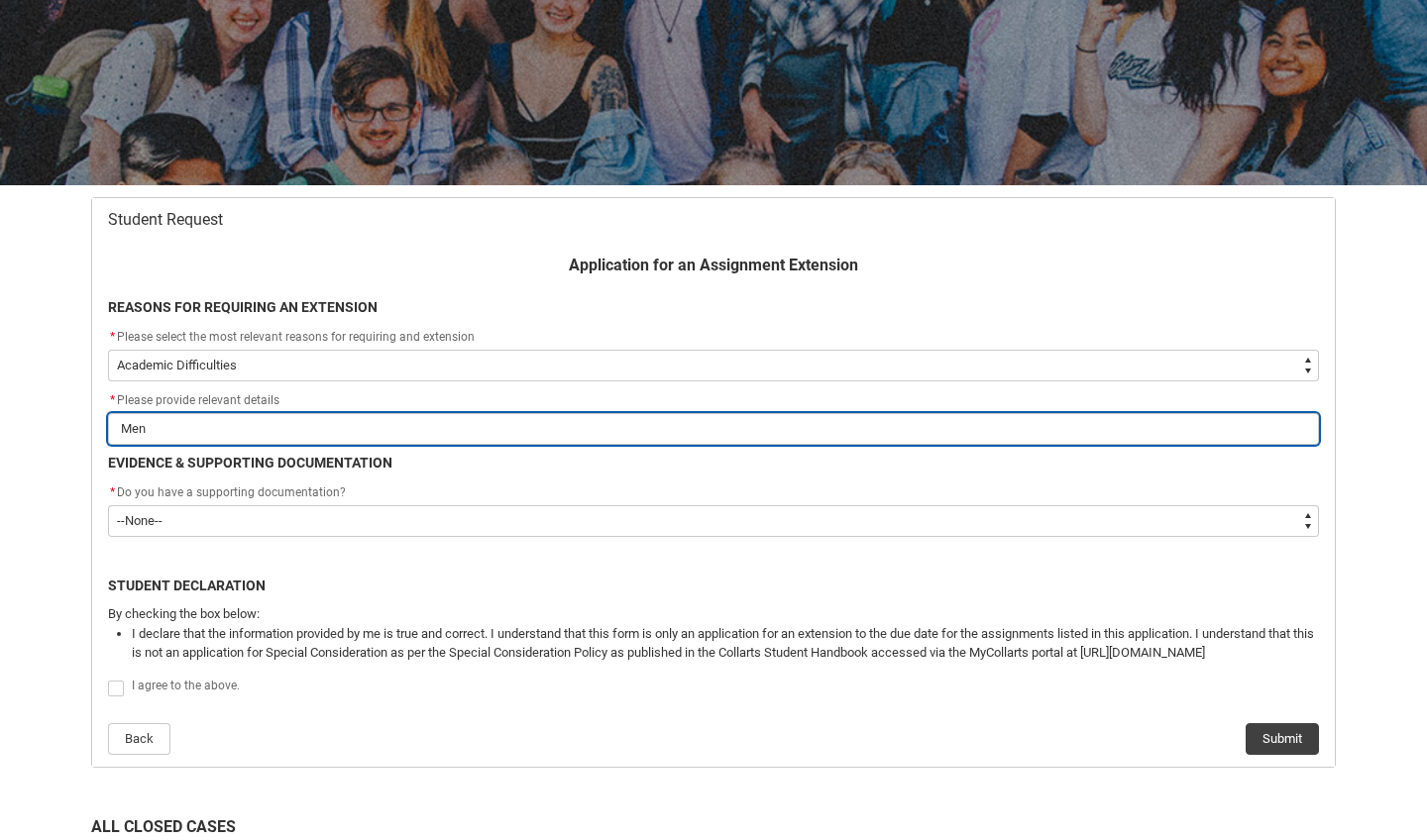 type on "Ment" 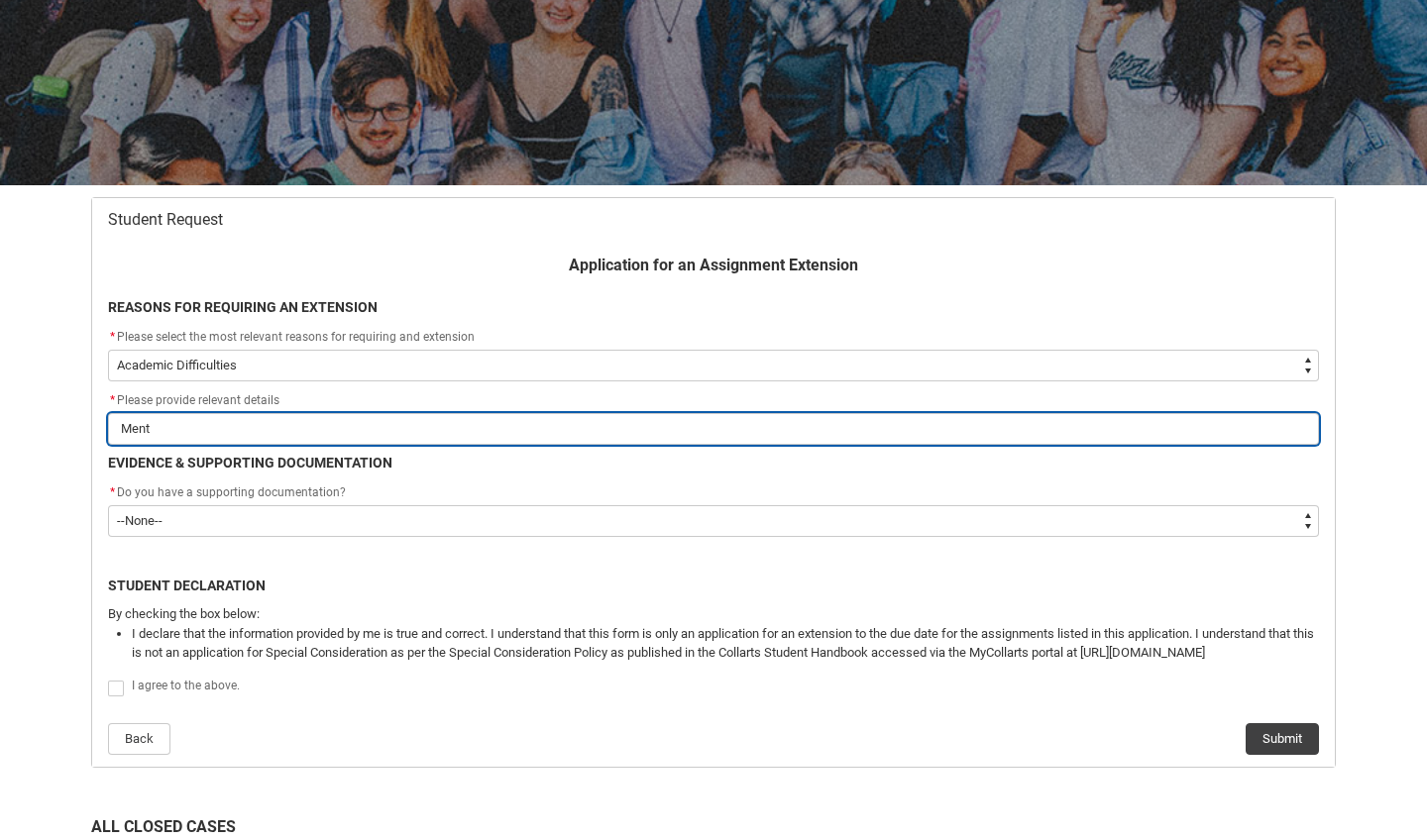 type on "Menta" 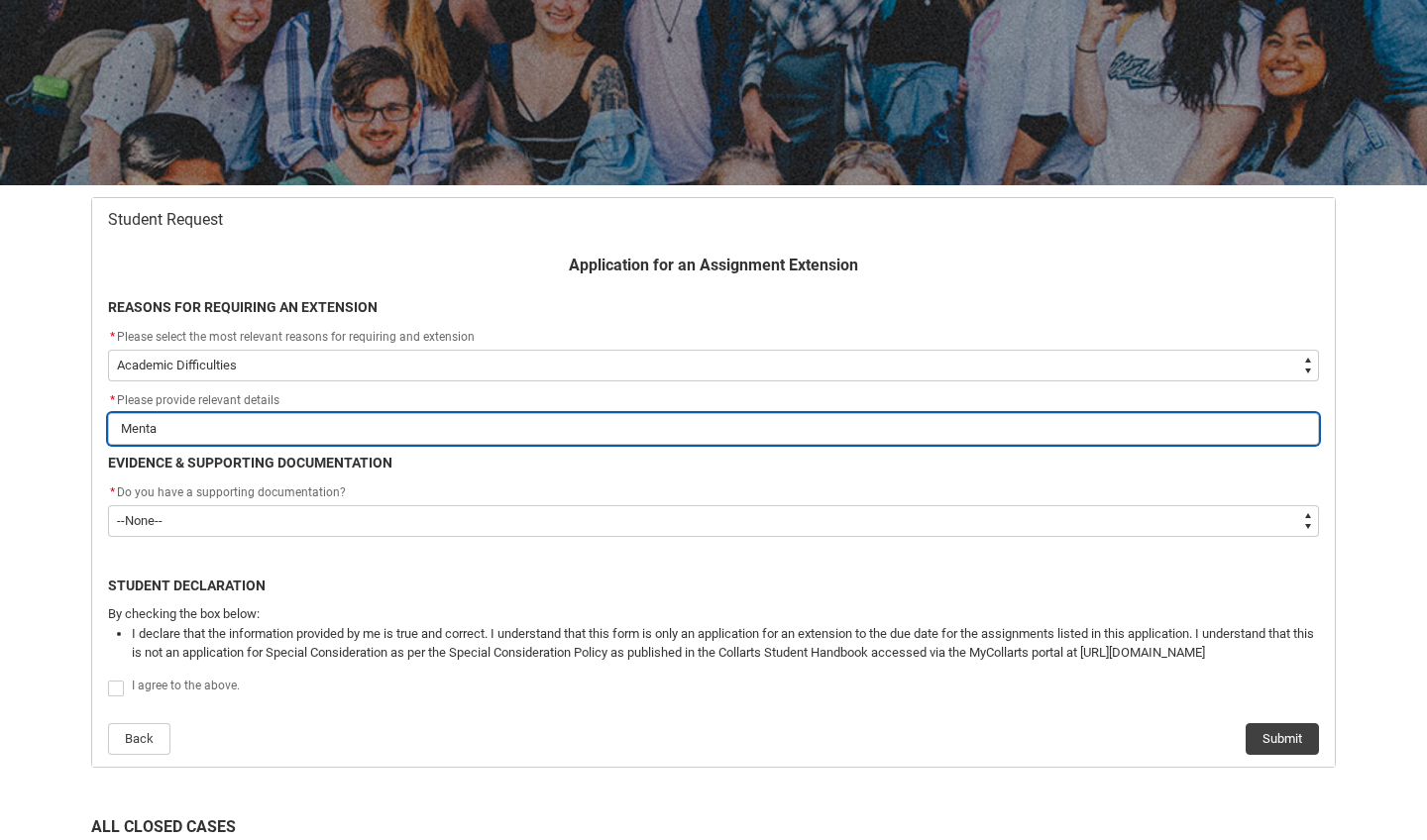 type on "Mental" 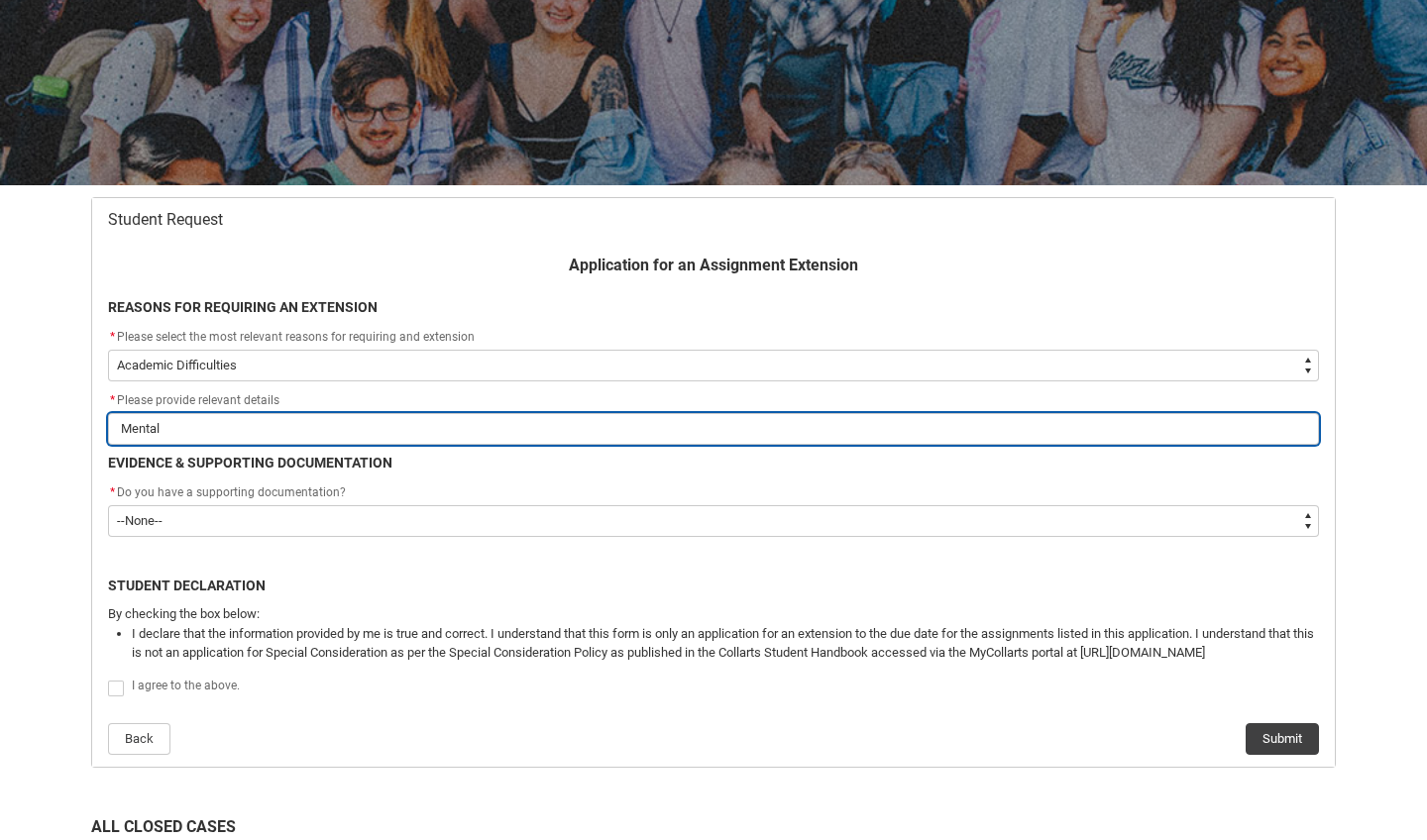 type on "Mental" 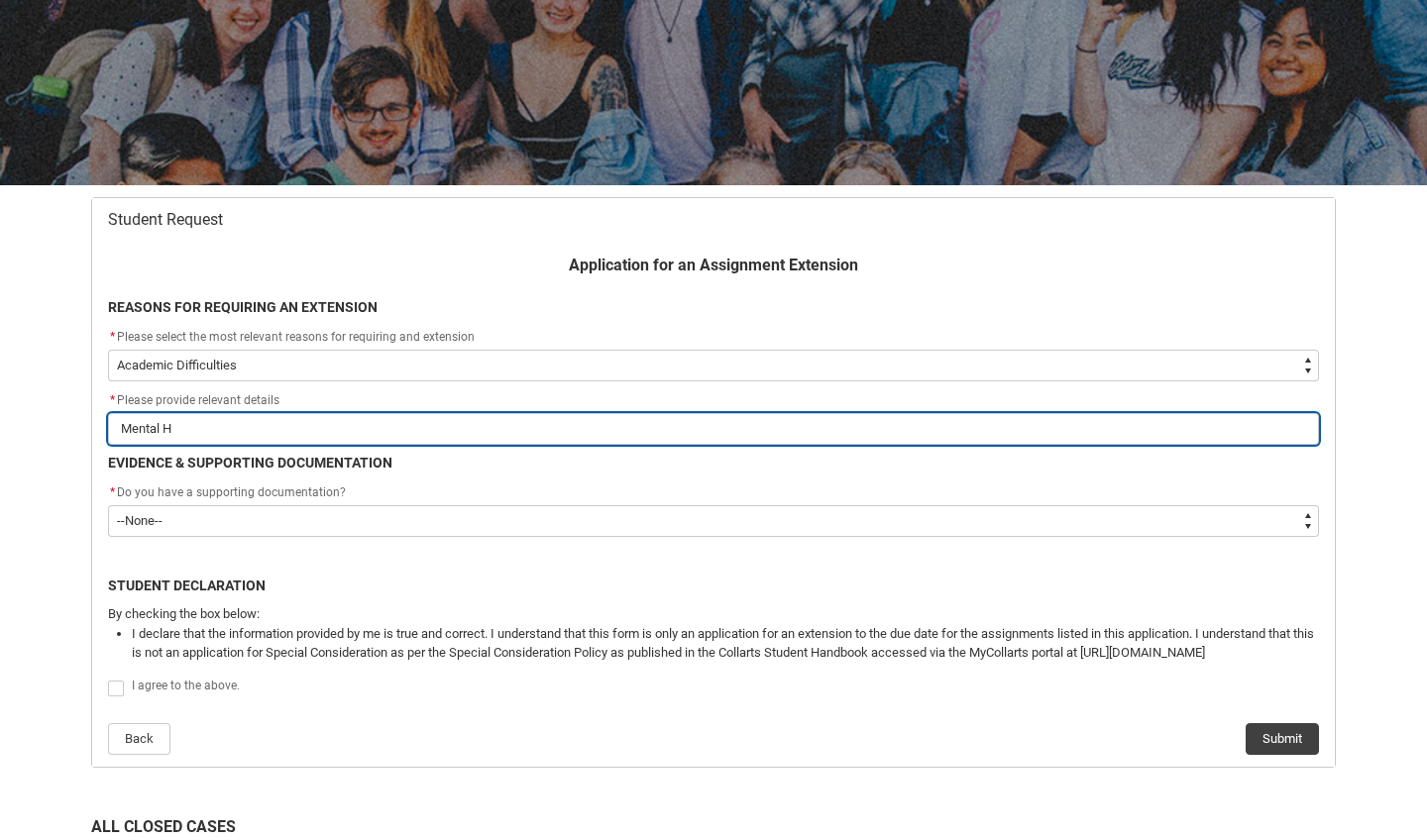type on "Mental He" 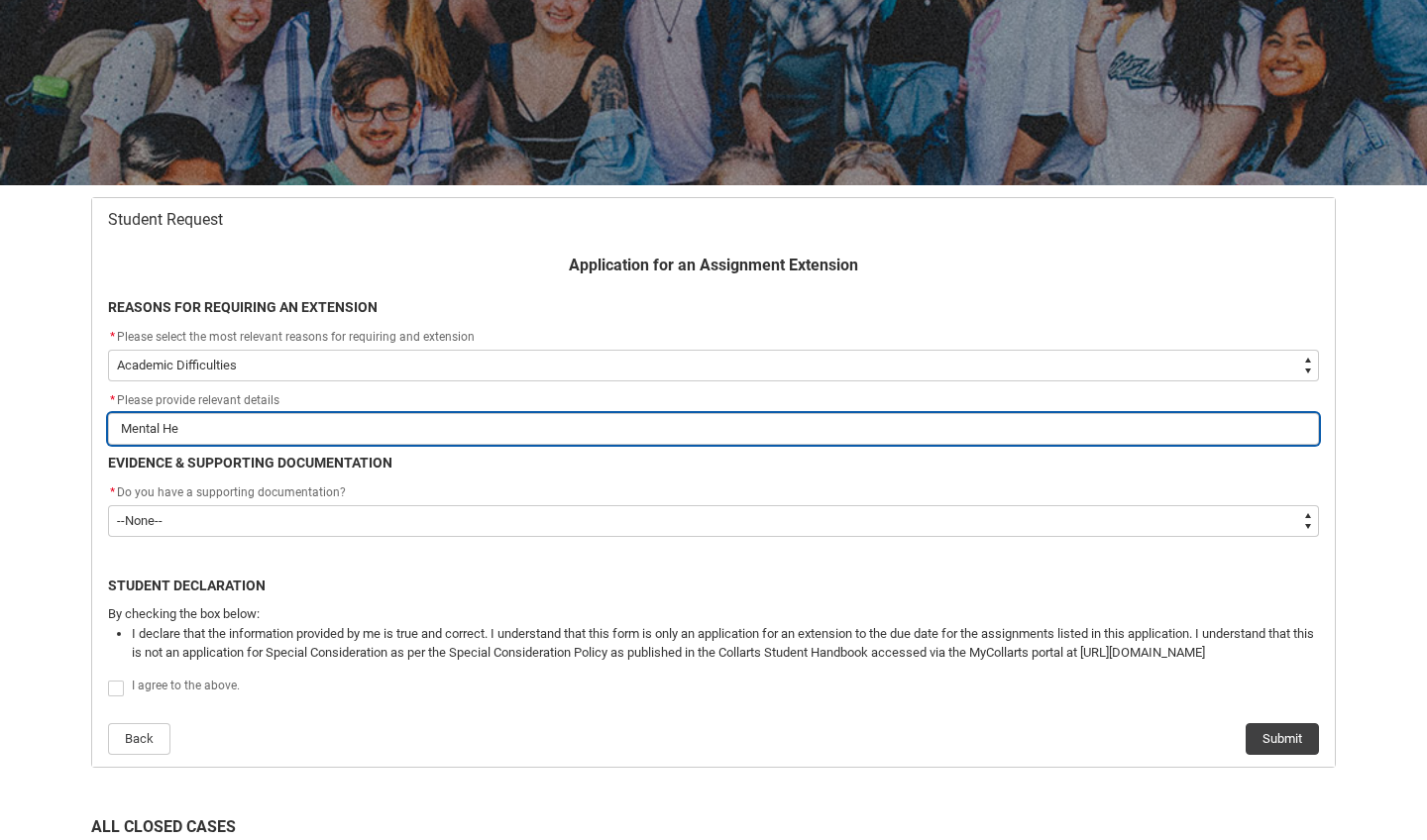 type on "Mental Hea" 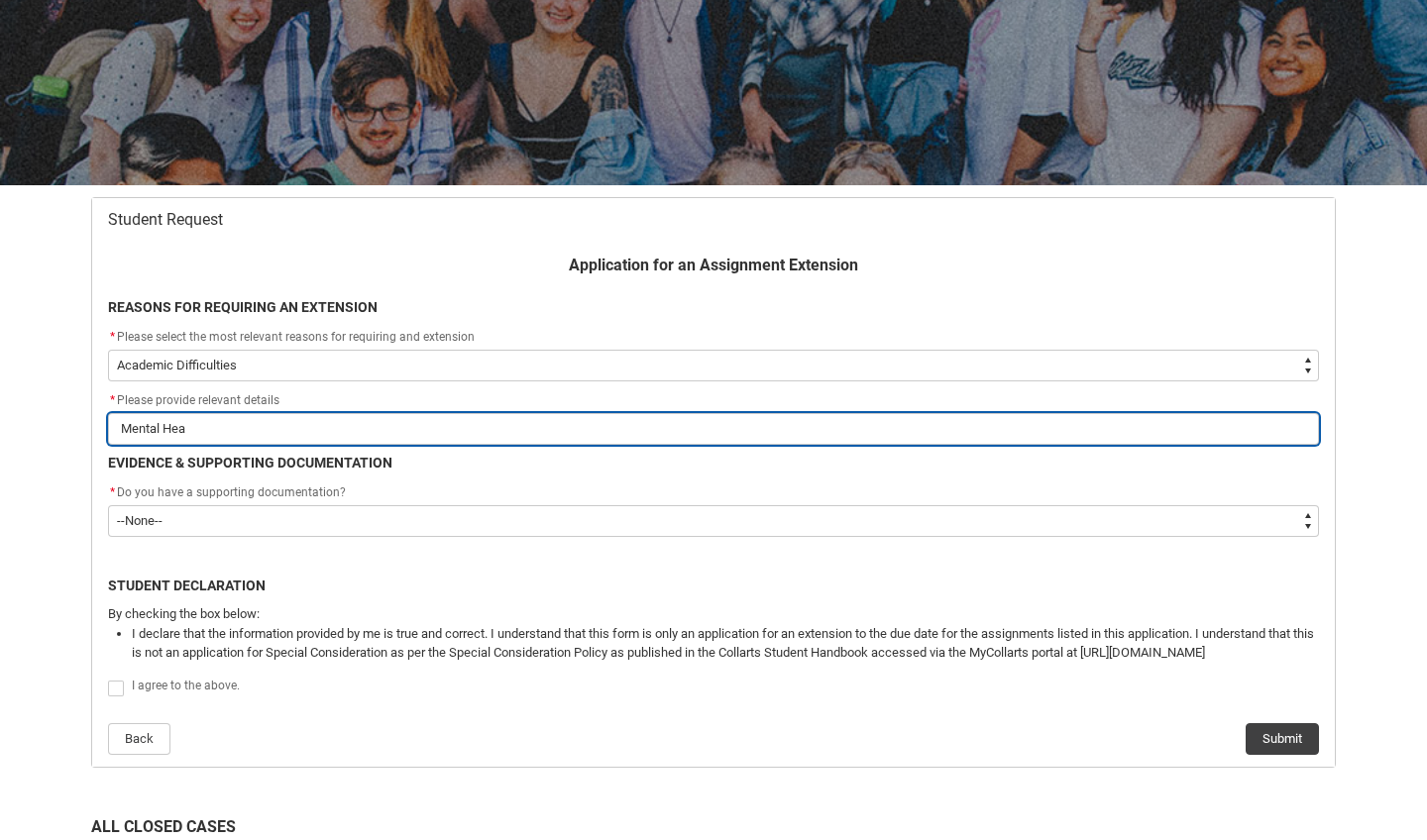 type on "Mental Heal" 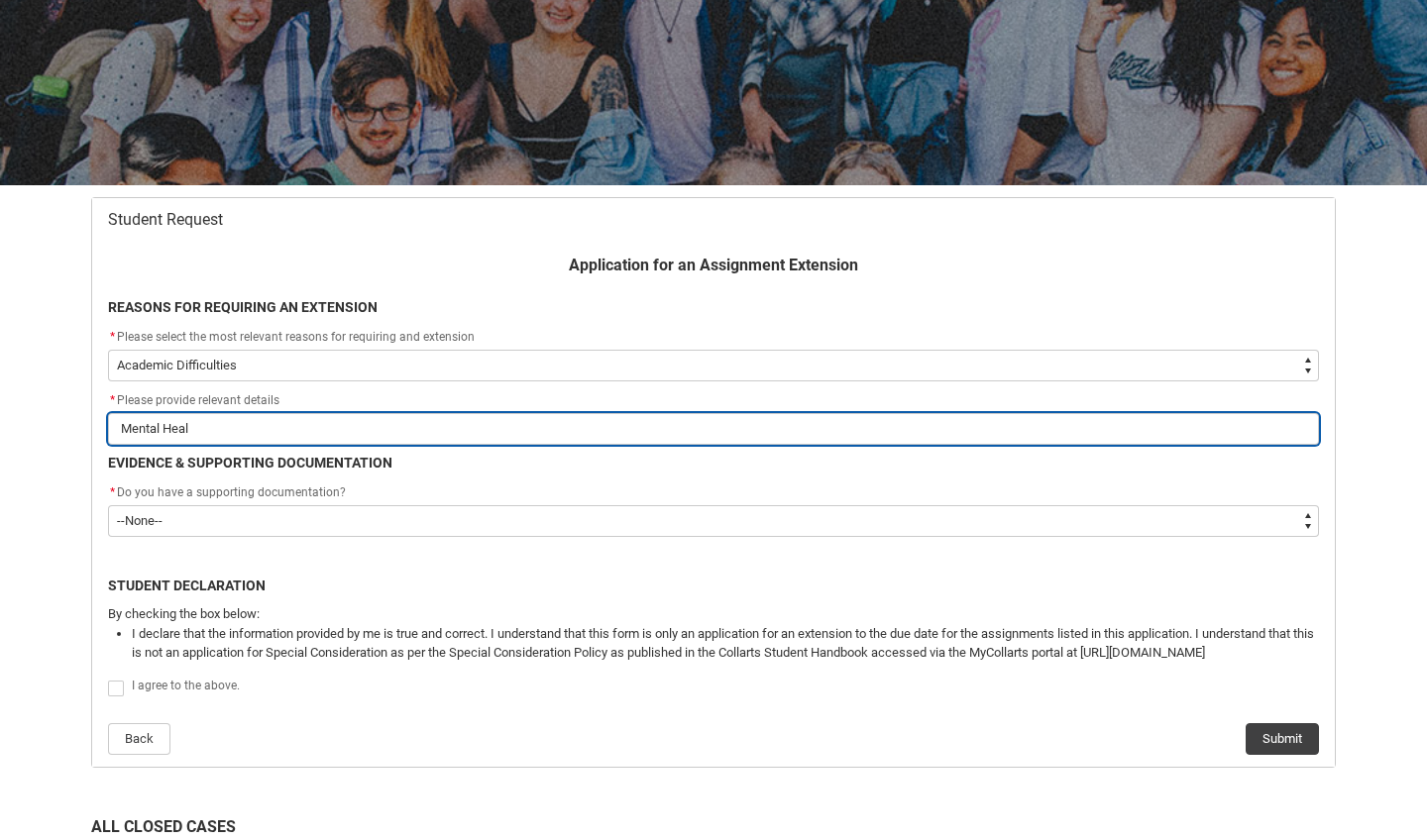 type on "Mental Healt" 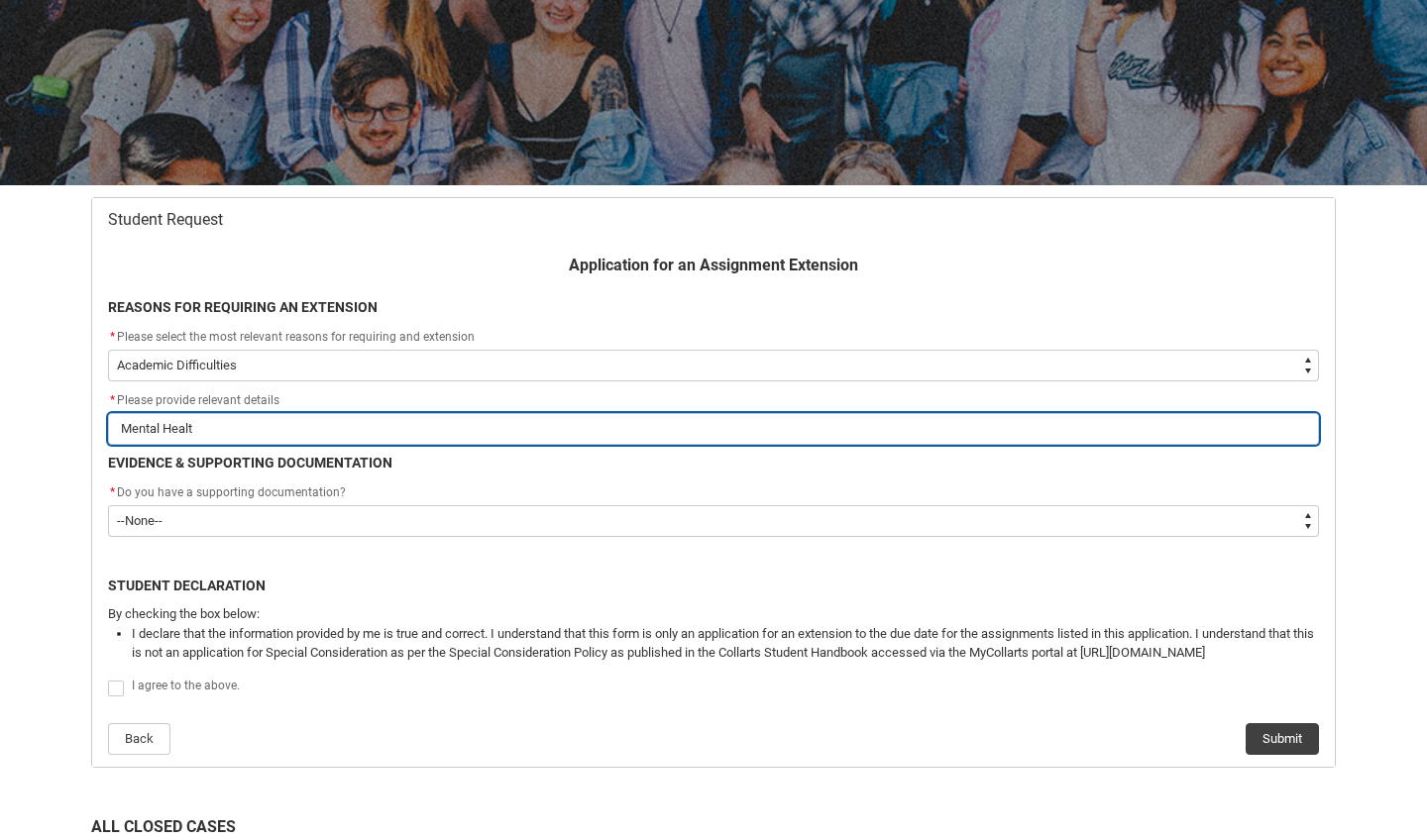 type on "Mental Health" 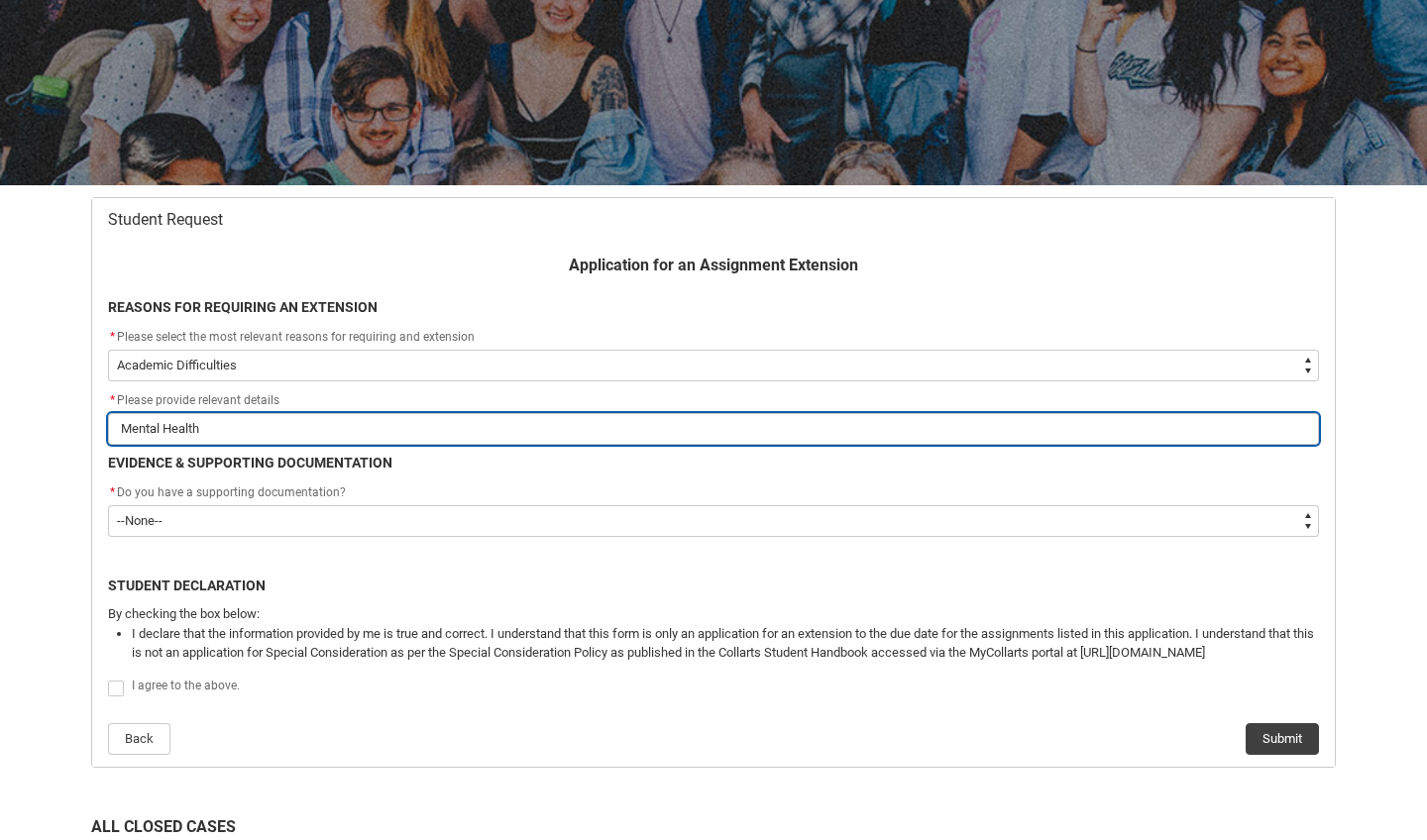 type on "Mental Health" 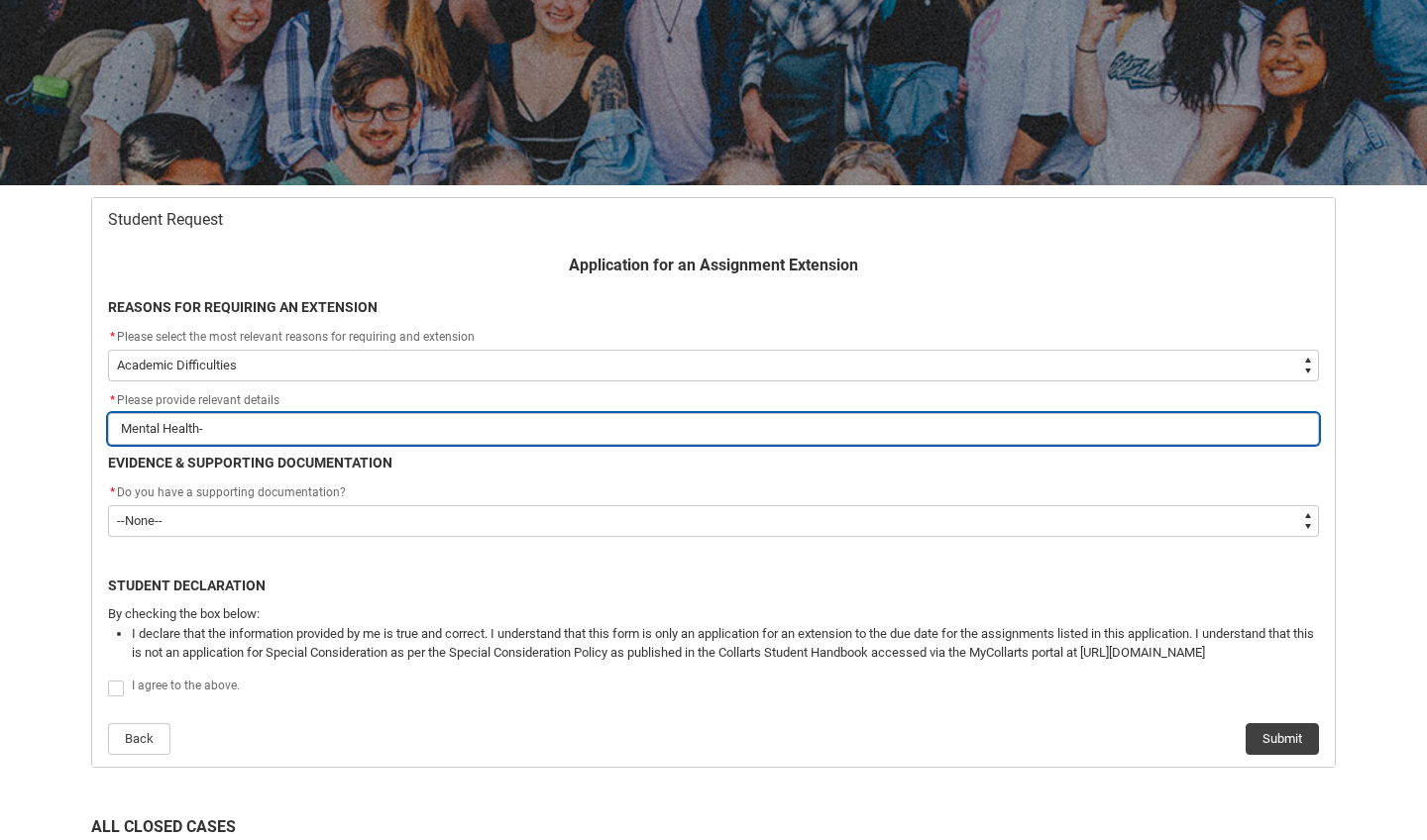 type on "Mental Health-" 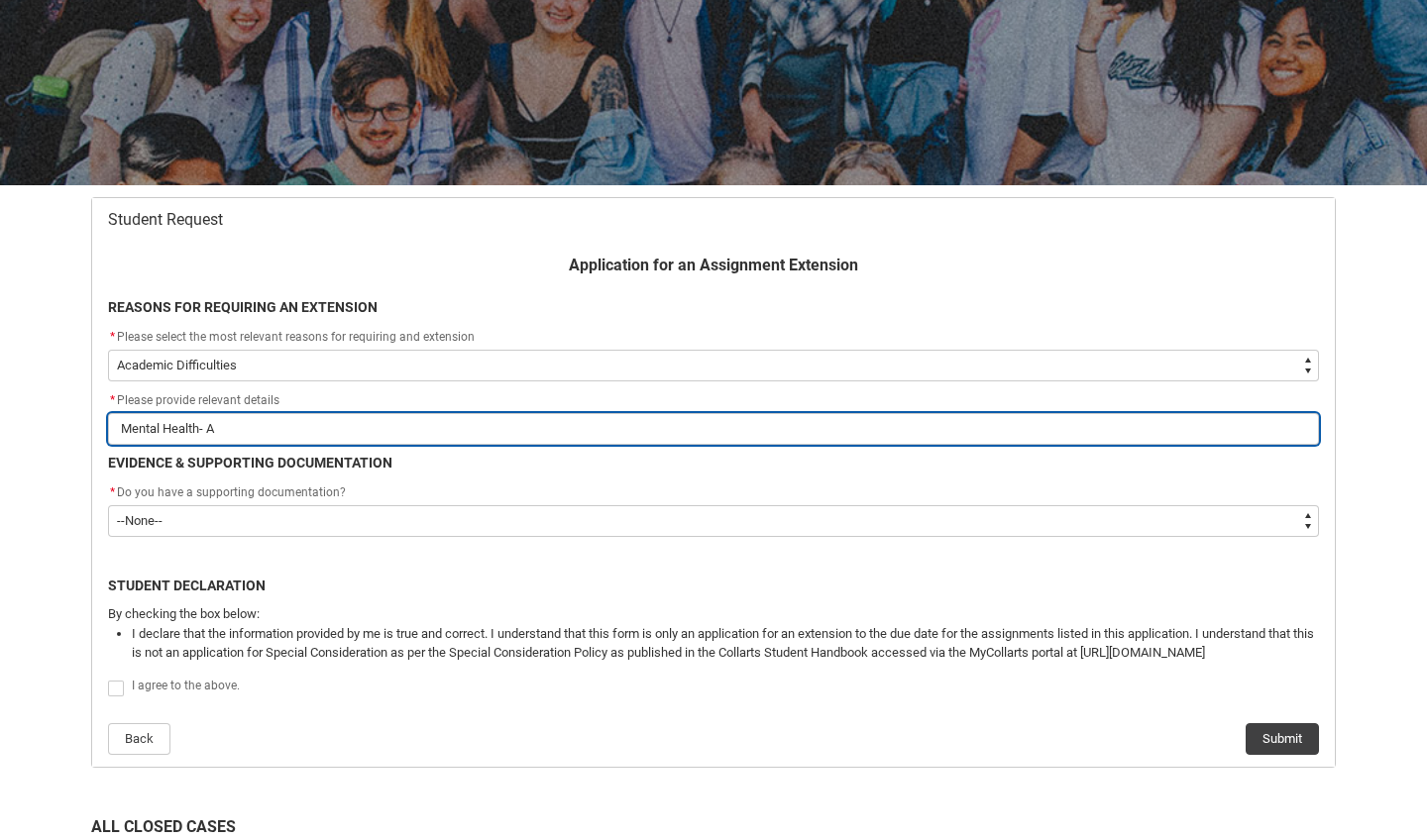 type on "Mental Health- AD" 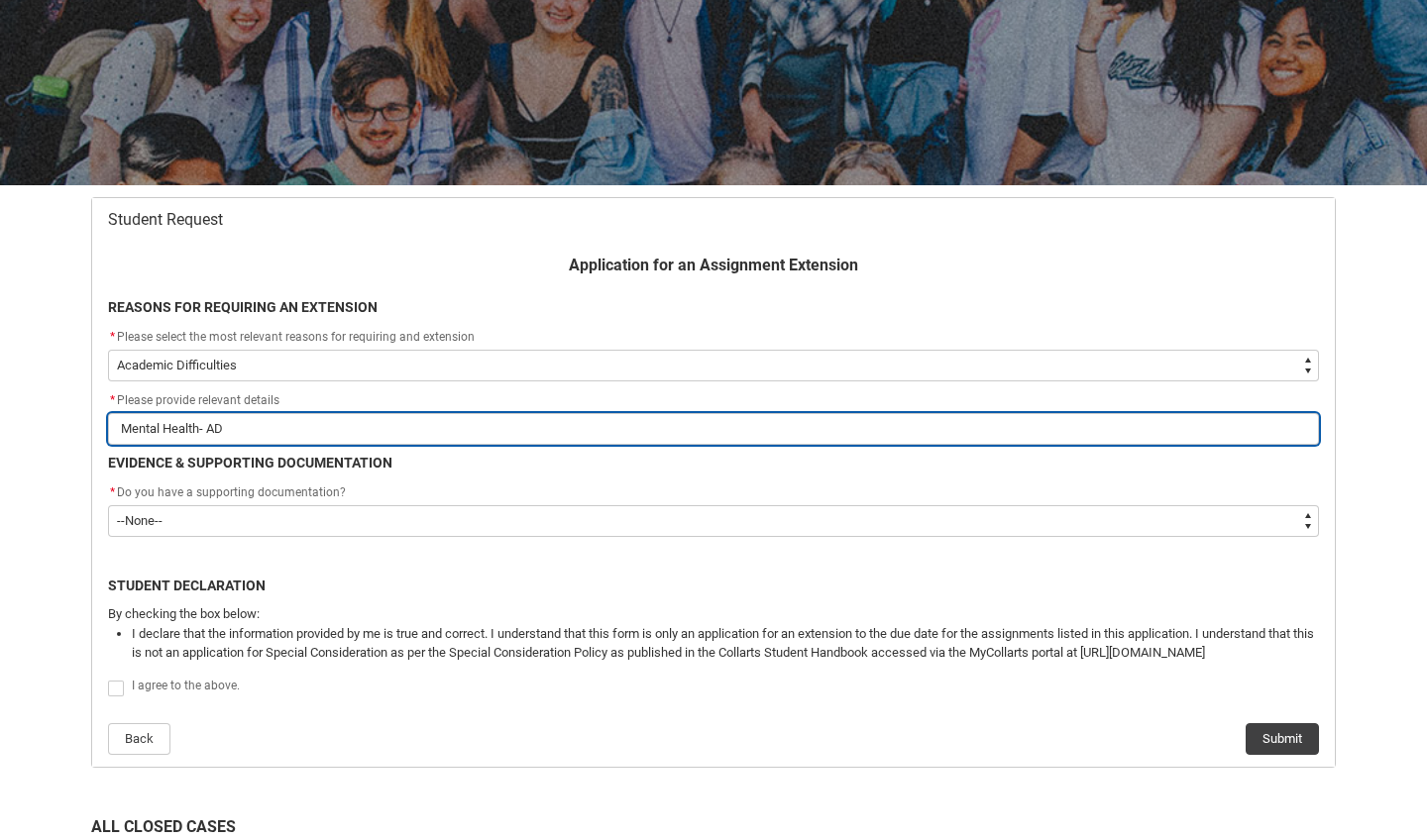 type on "Mental Health- ADH" 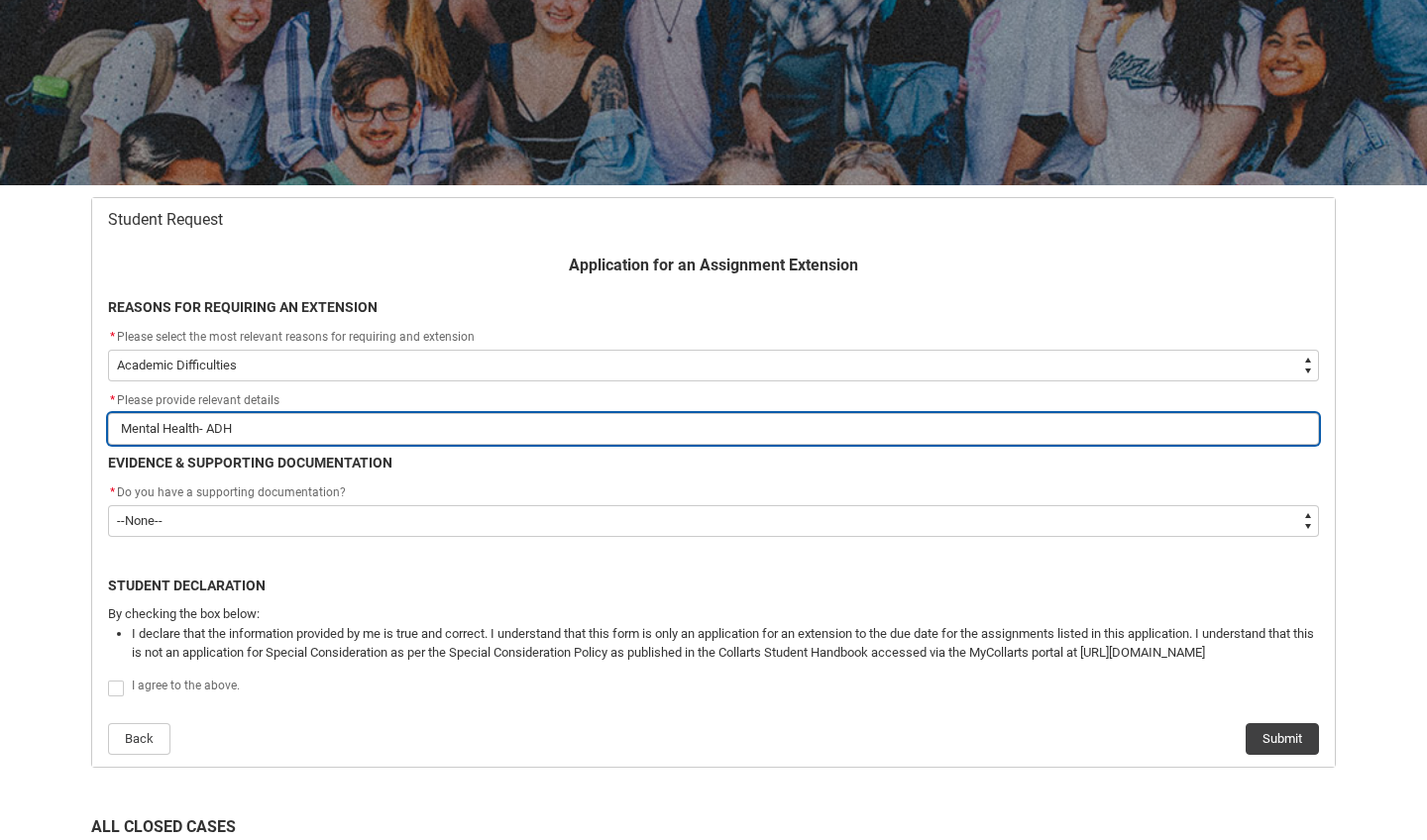 type on "Mental Health- ADHD" 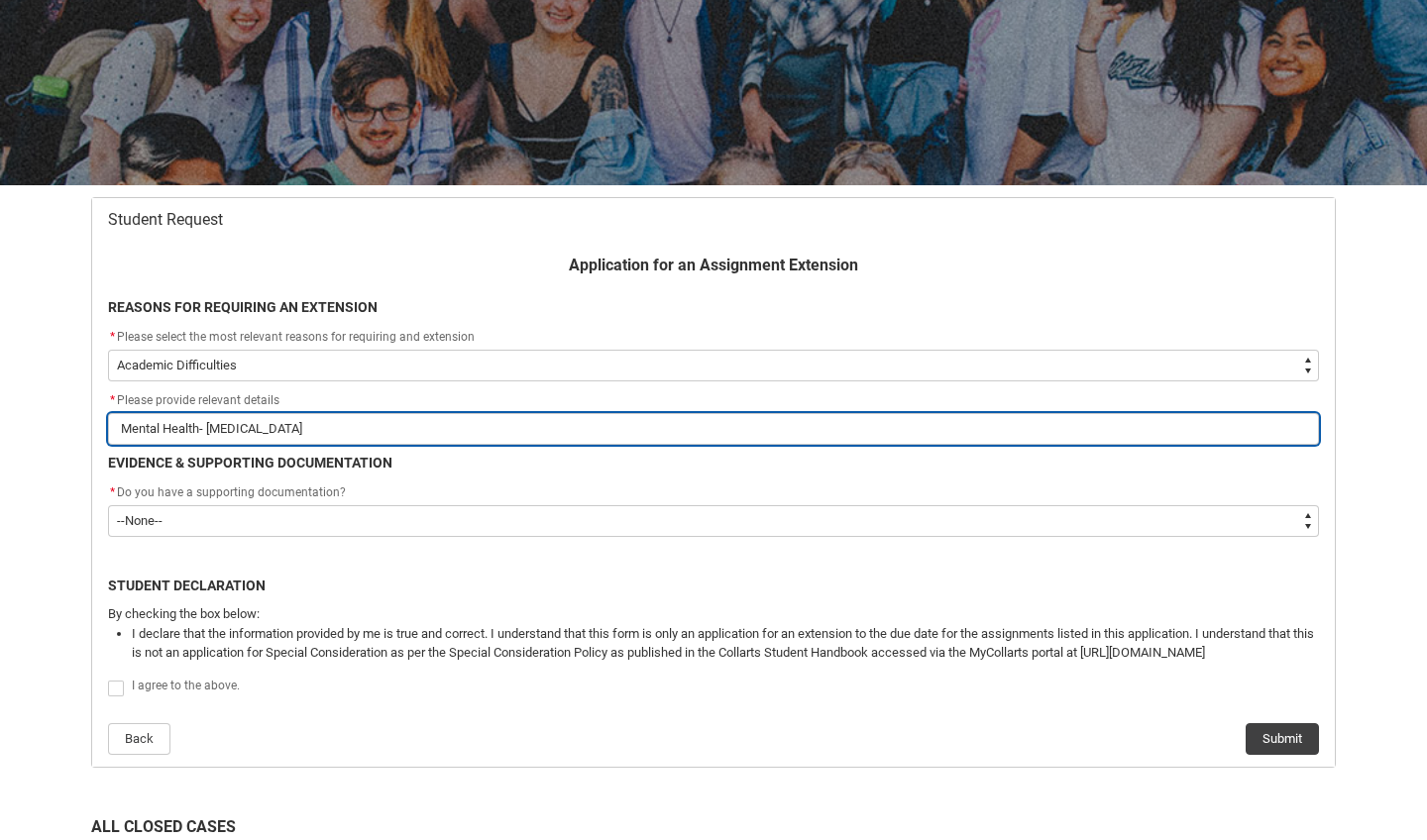 type on "Mental Health- ADHD," 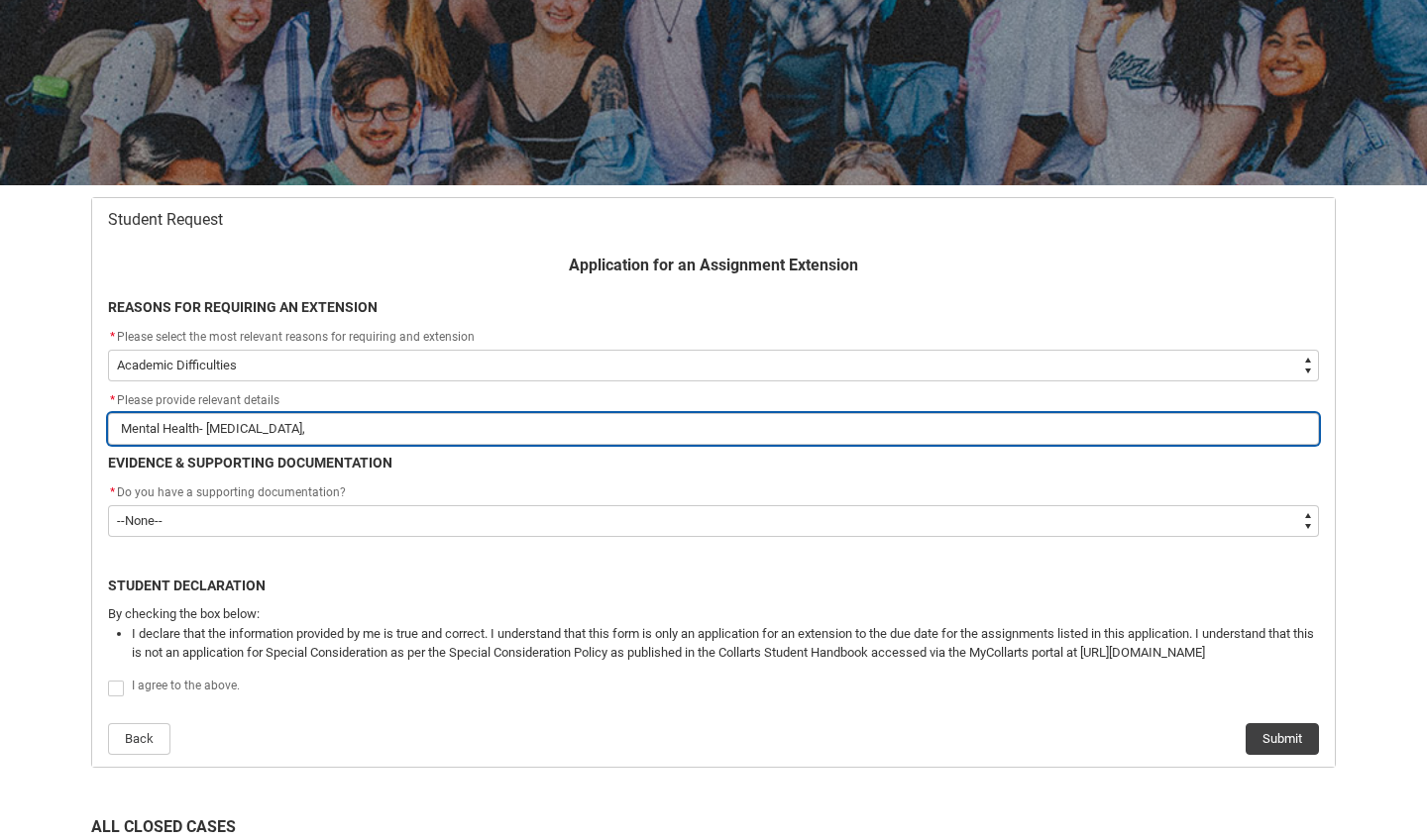 type on "Mental Health- ADHD," 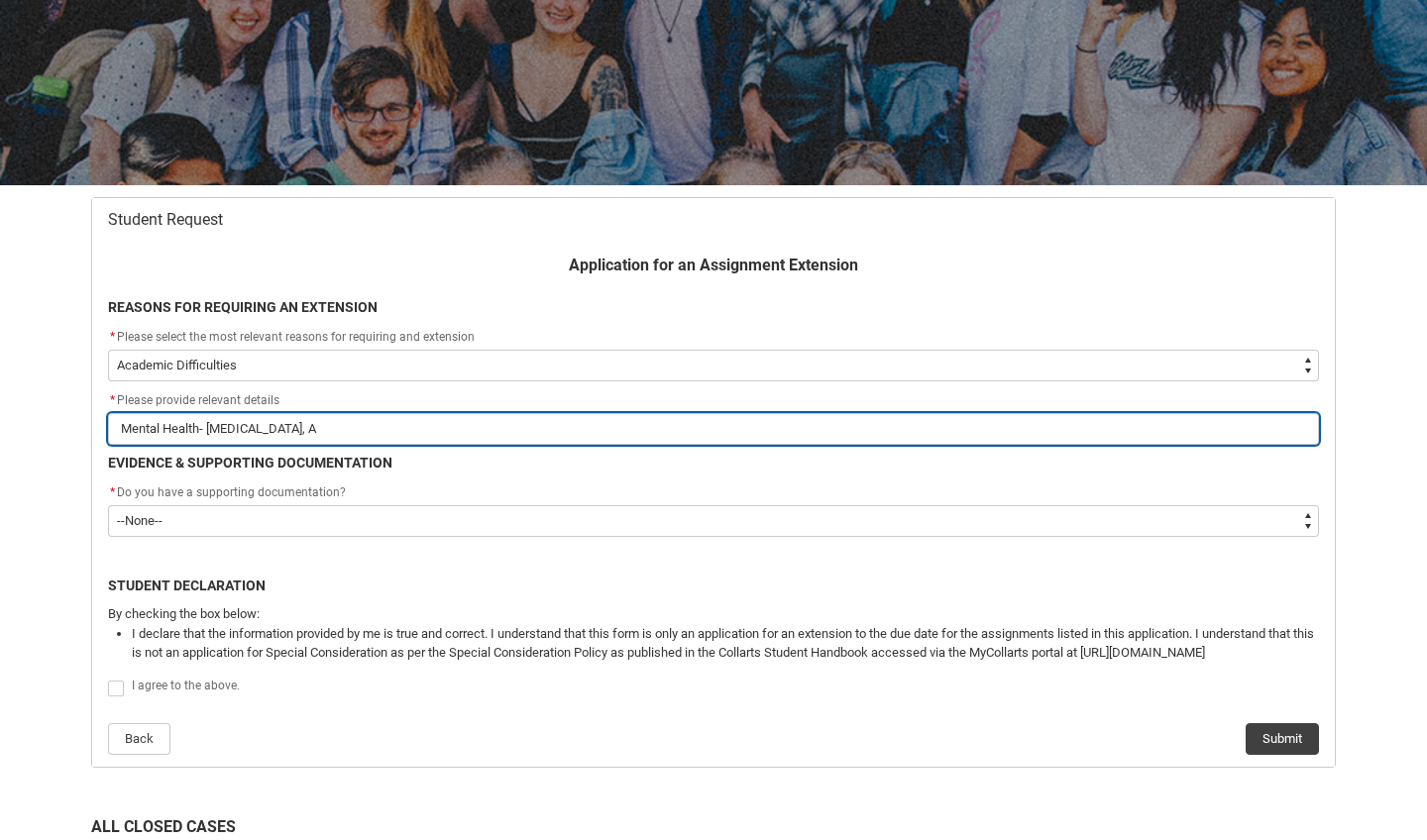 type on "Mental Health- ADHD, An" 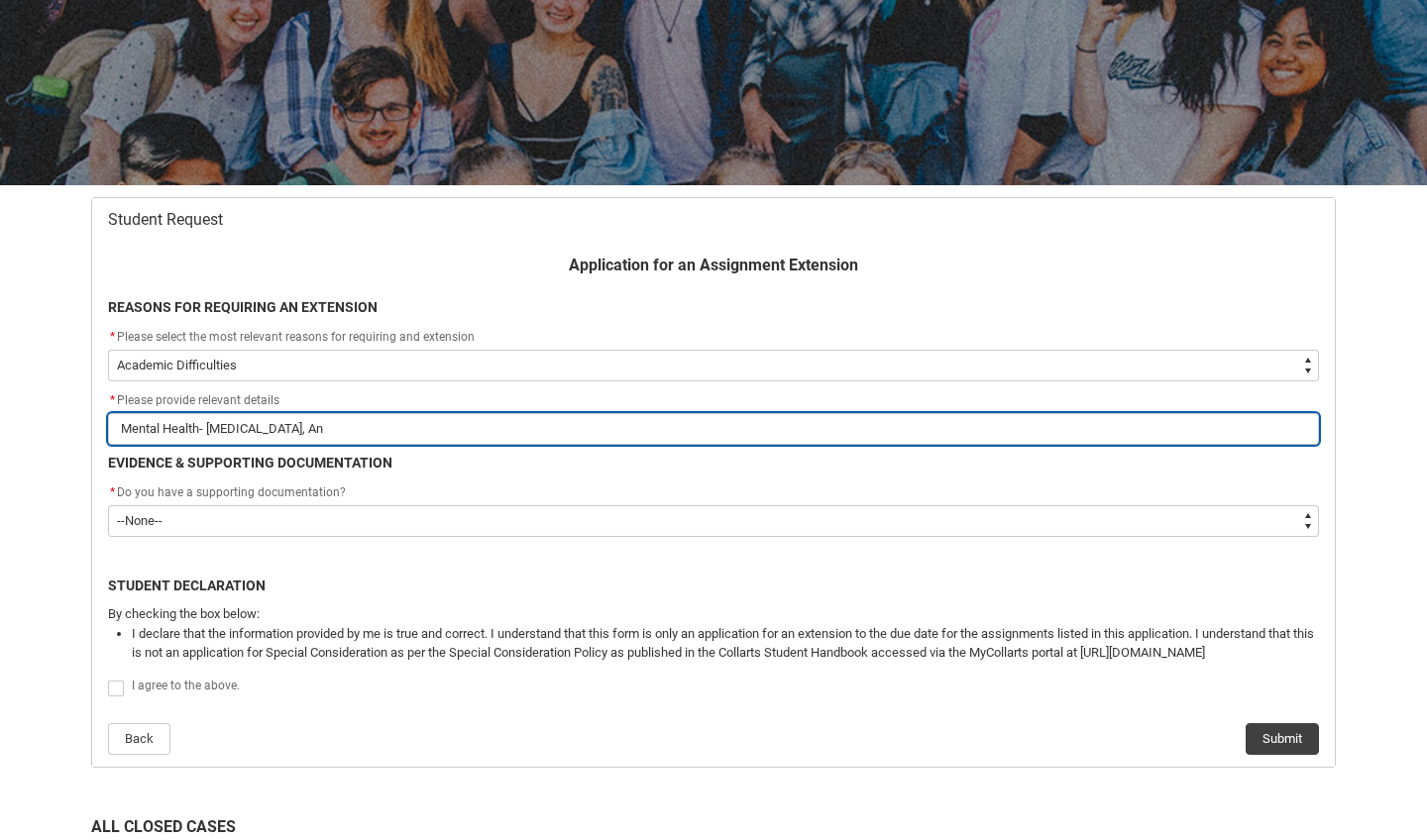 type on "Mental Health- ADHD, Anx" 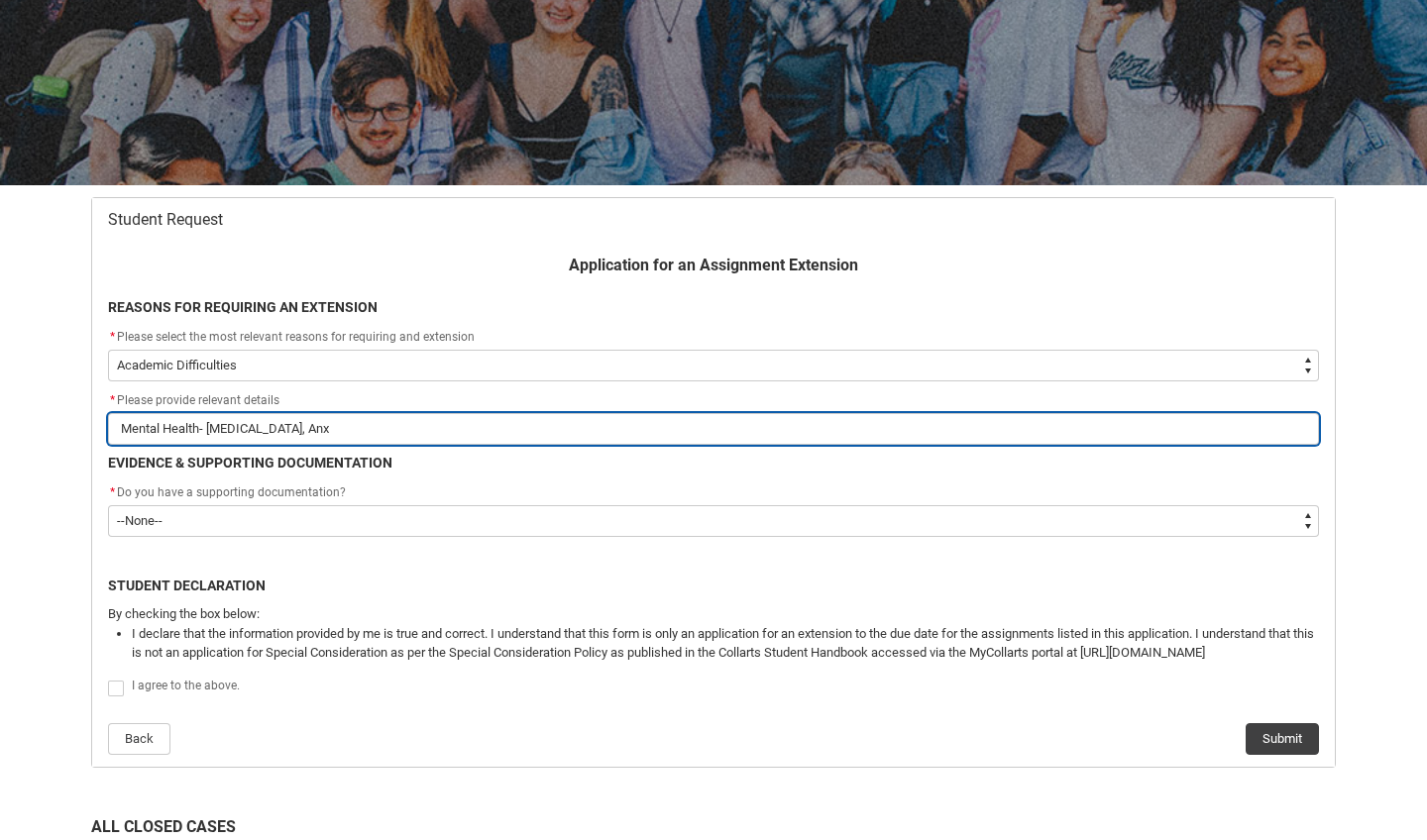 type 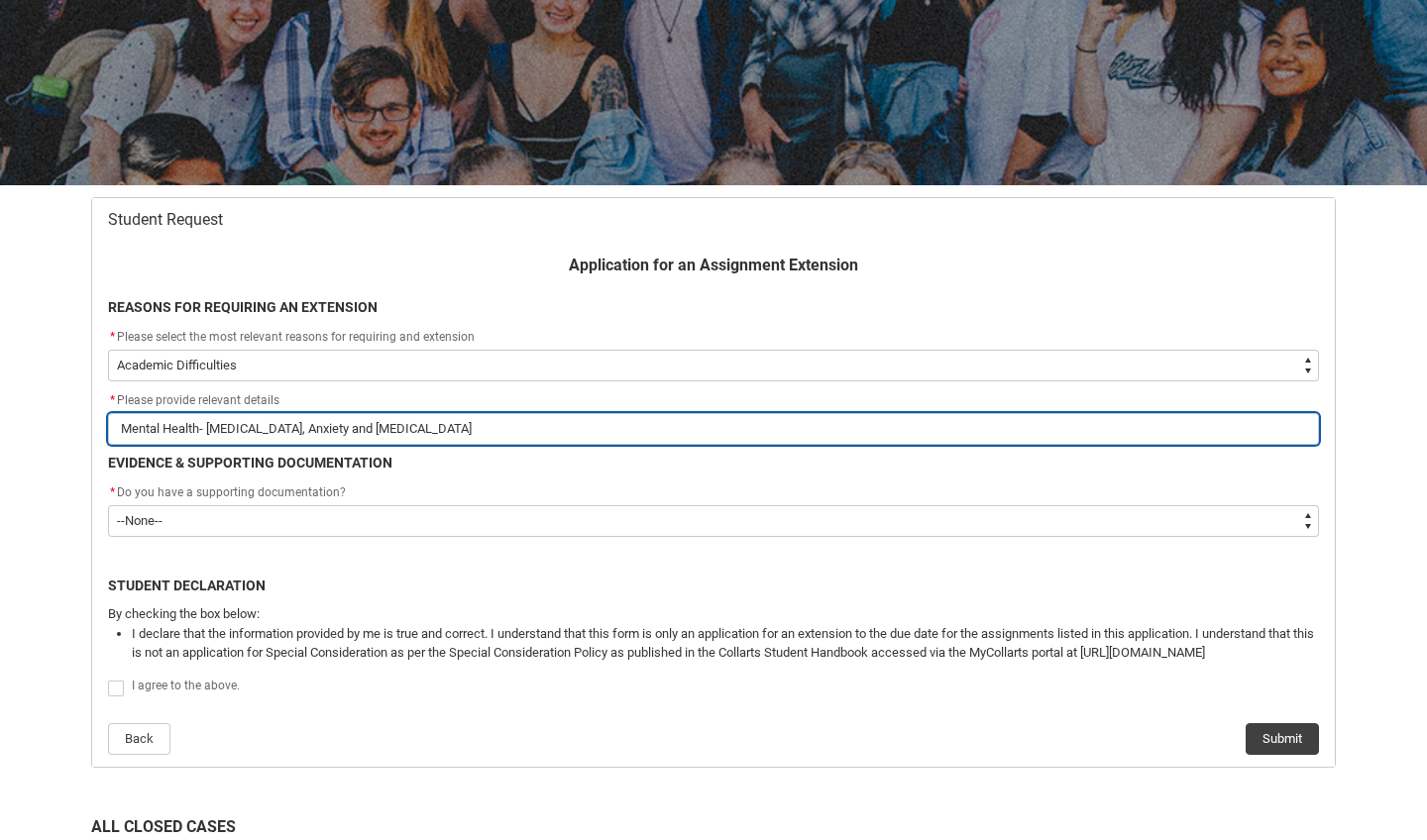 click on "Mental Health- ADHD, Anxiety and PTSD" at bounding box center [714, 429] 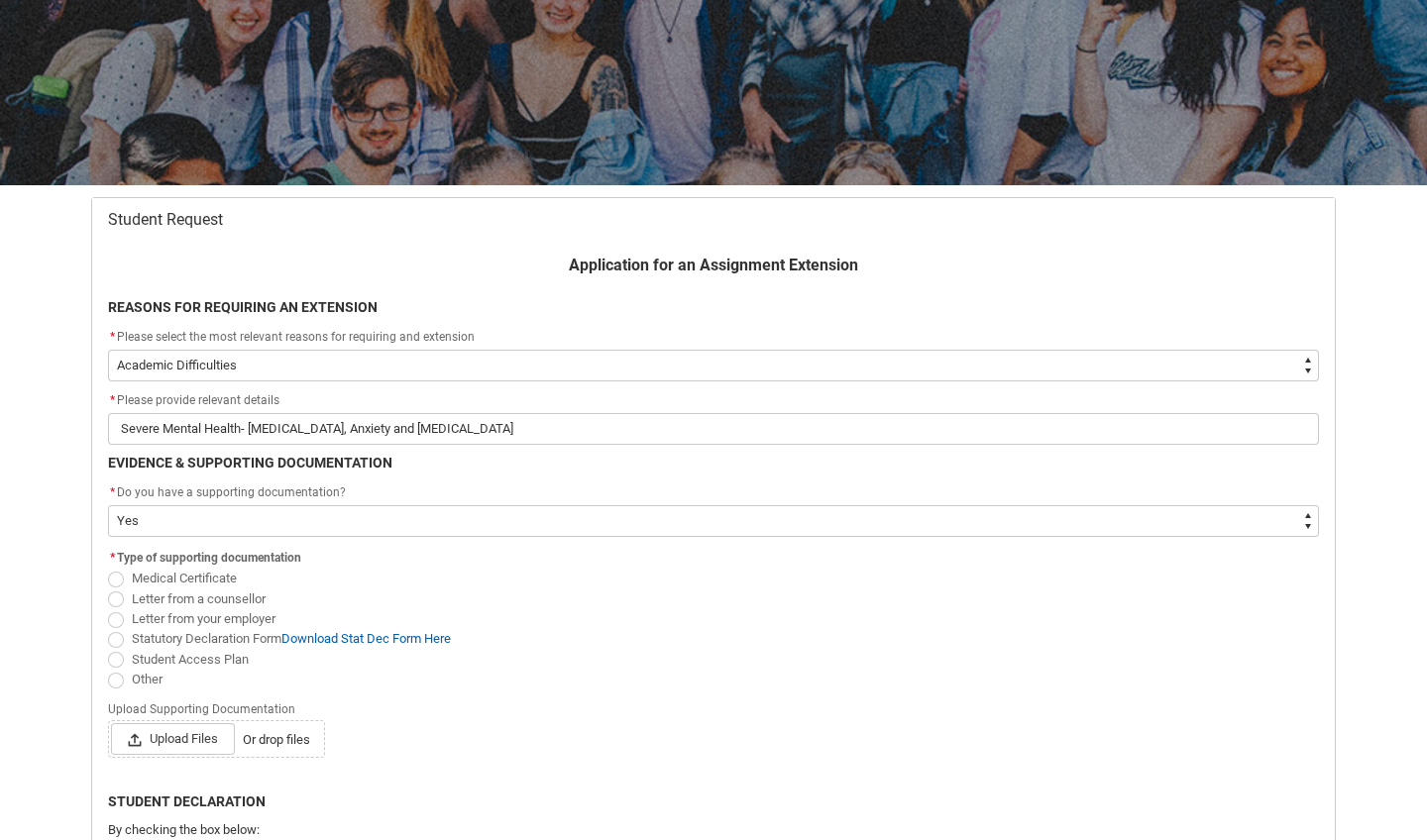 click at bounding box center [116, 660] 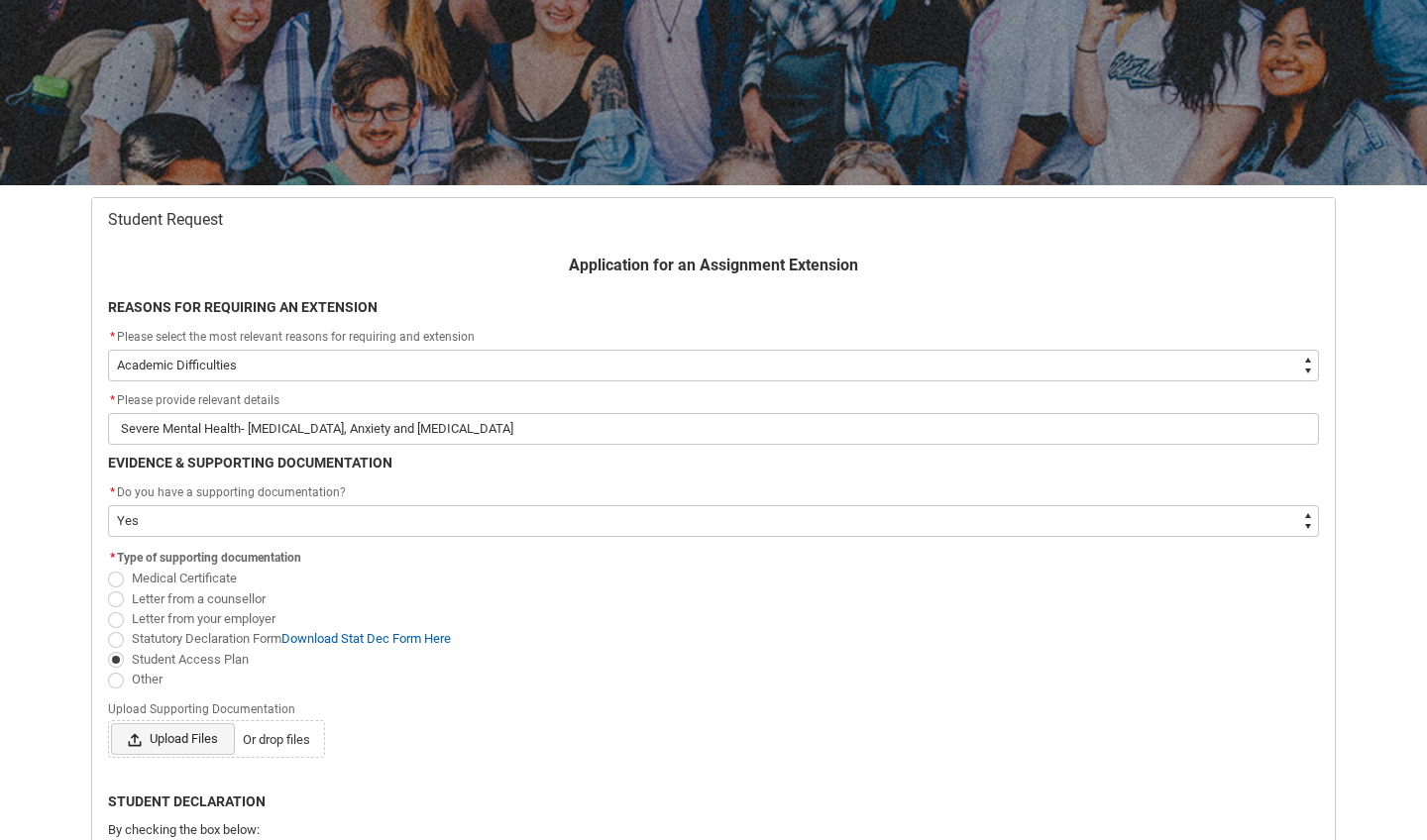 click on "Upload Files" at bounding box center [172, 739] 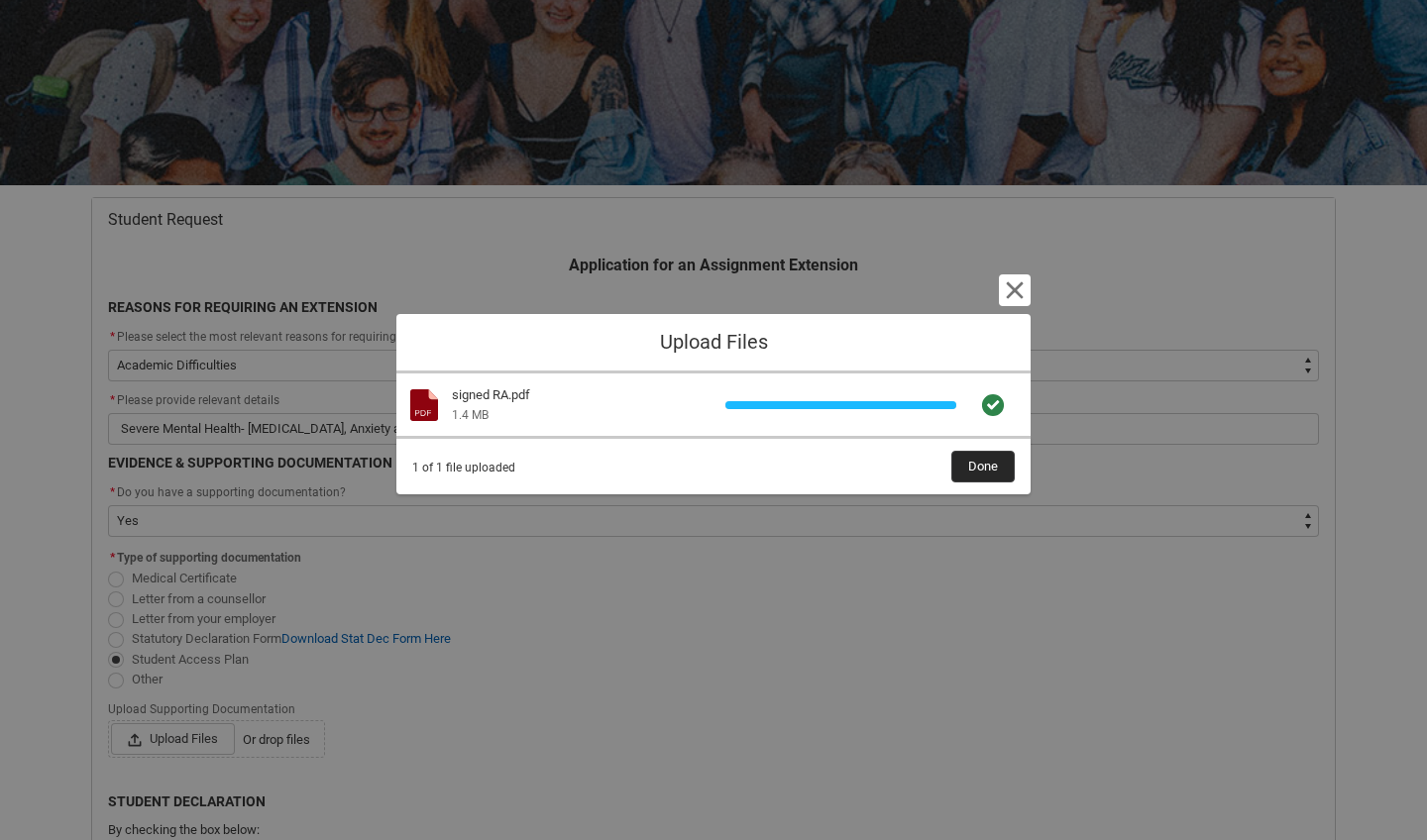 click on "Done" at bounding box center (983, 467) 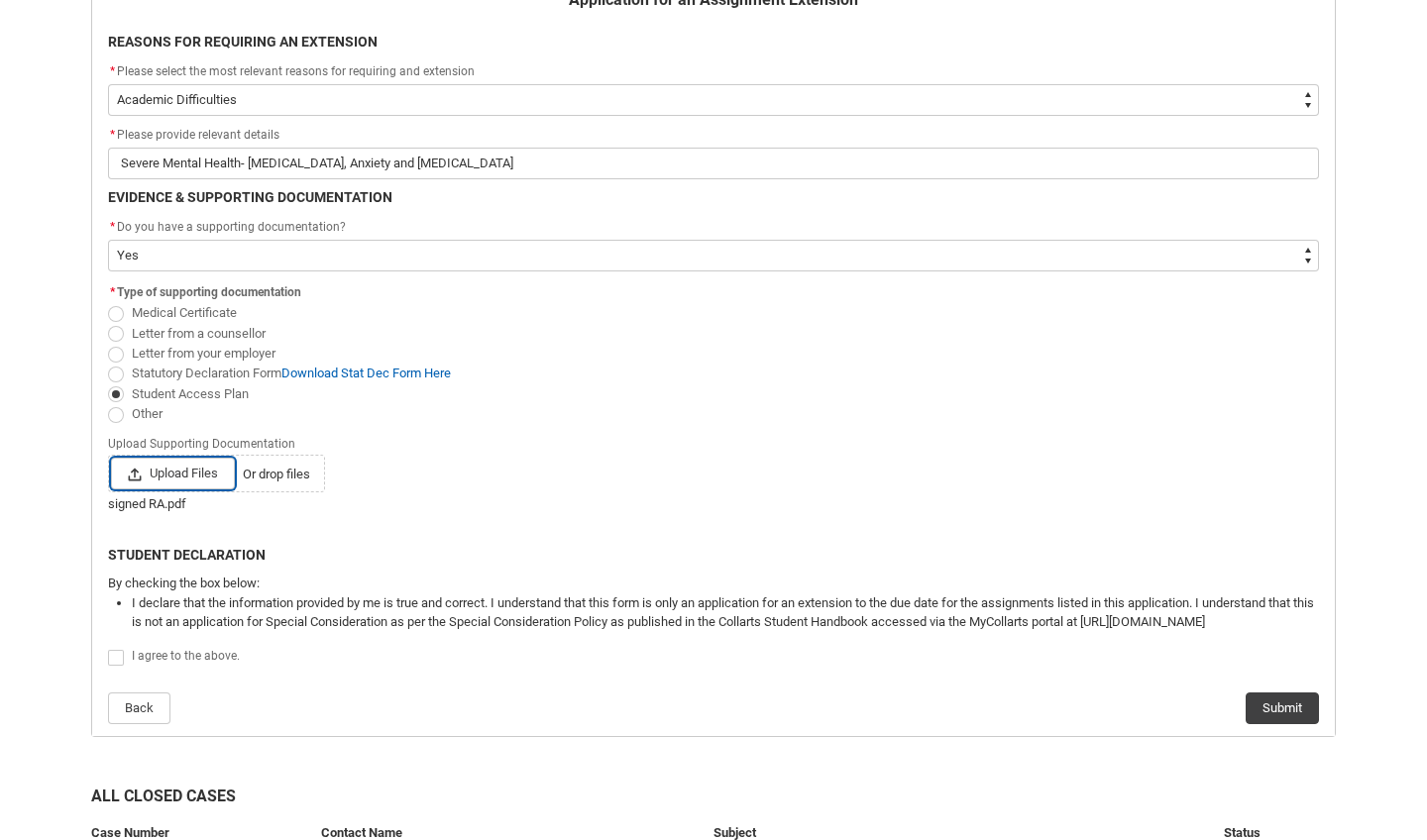 scroll, scrollTop: 497, scrollLeft: 0, axis: vertical 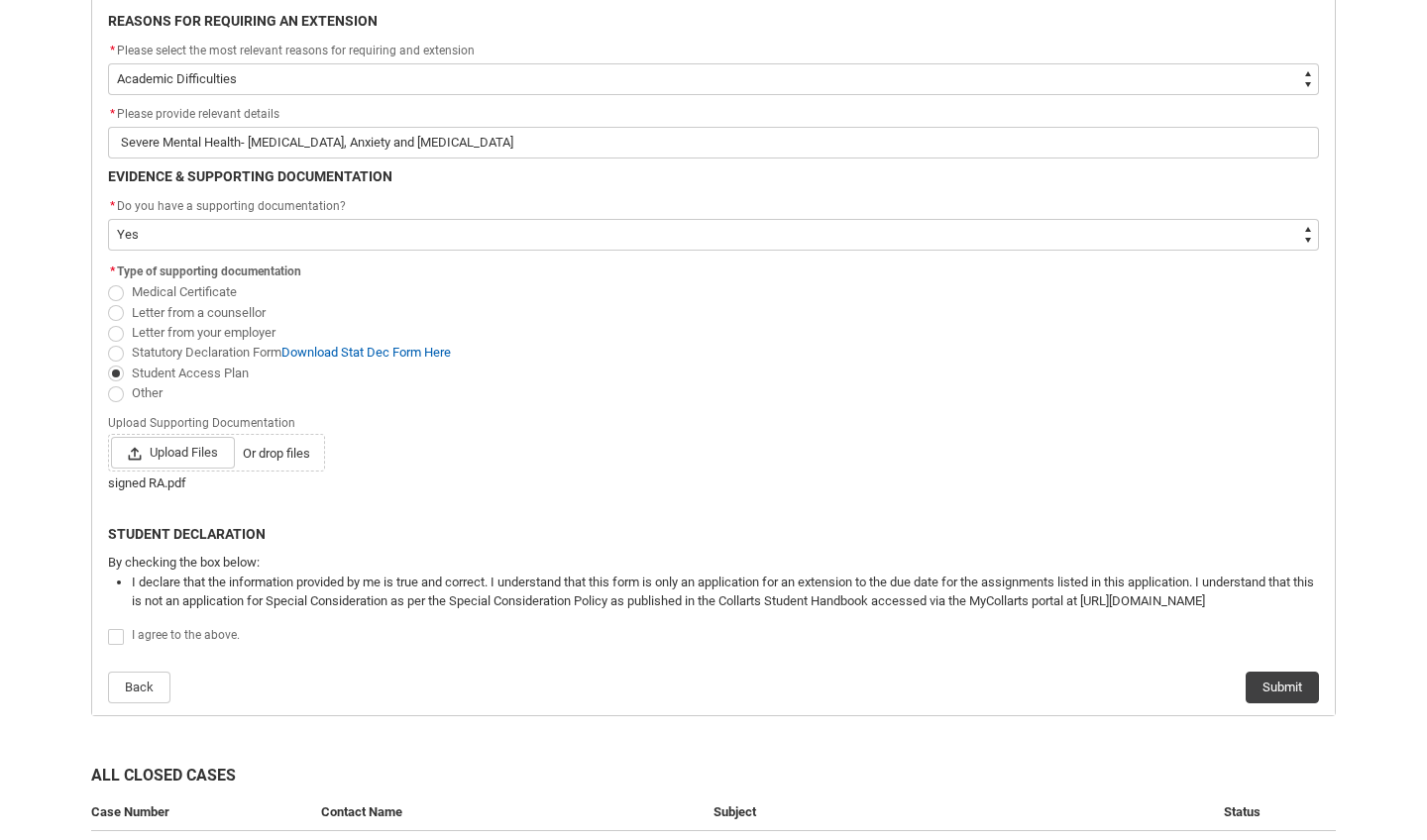 click 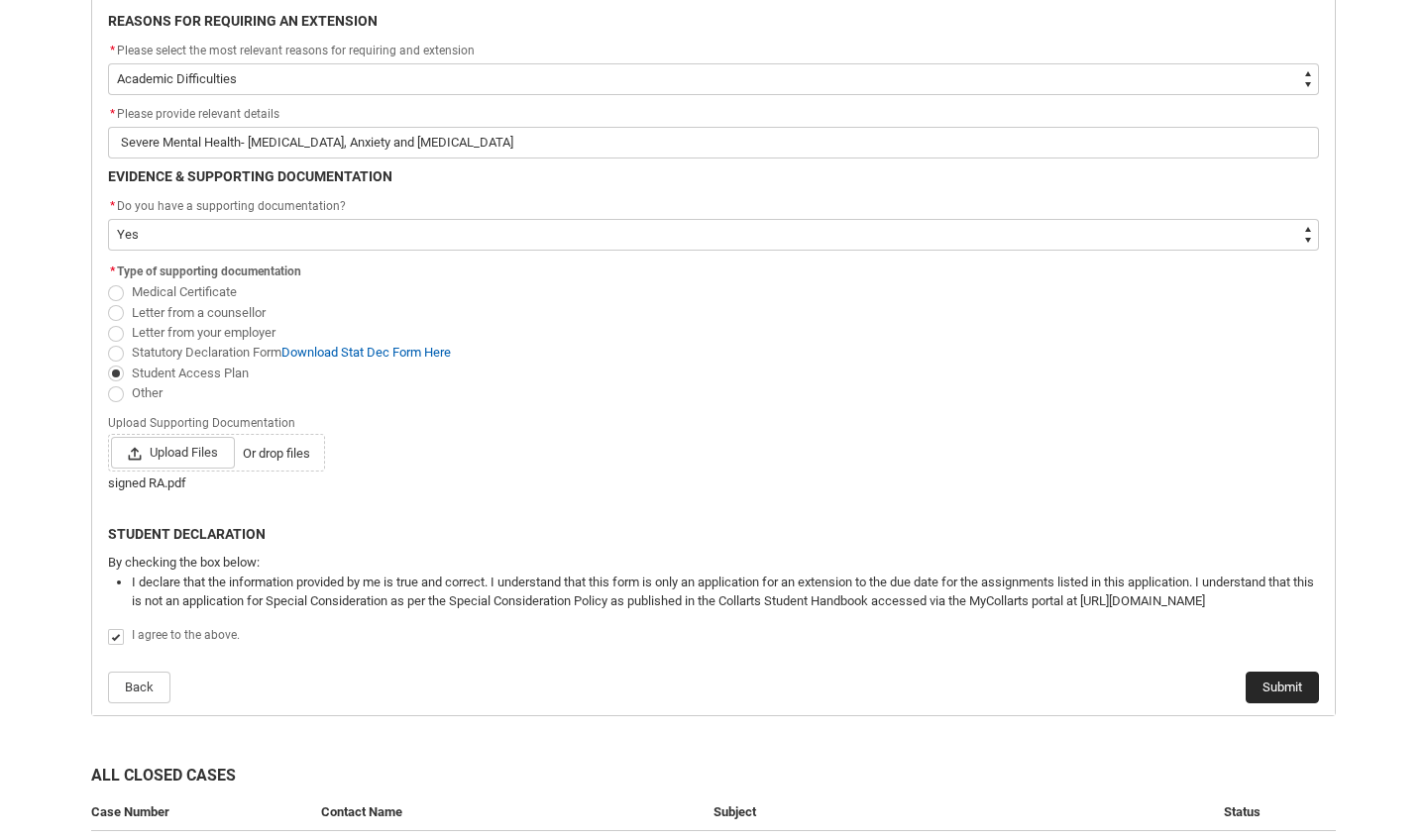 click on "Submit" 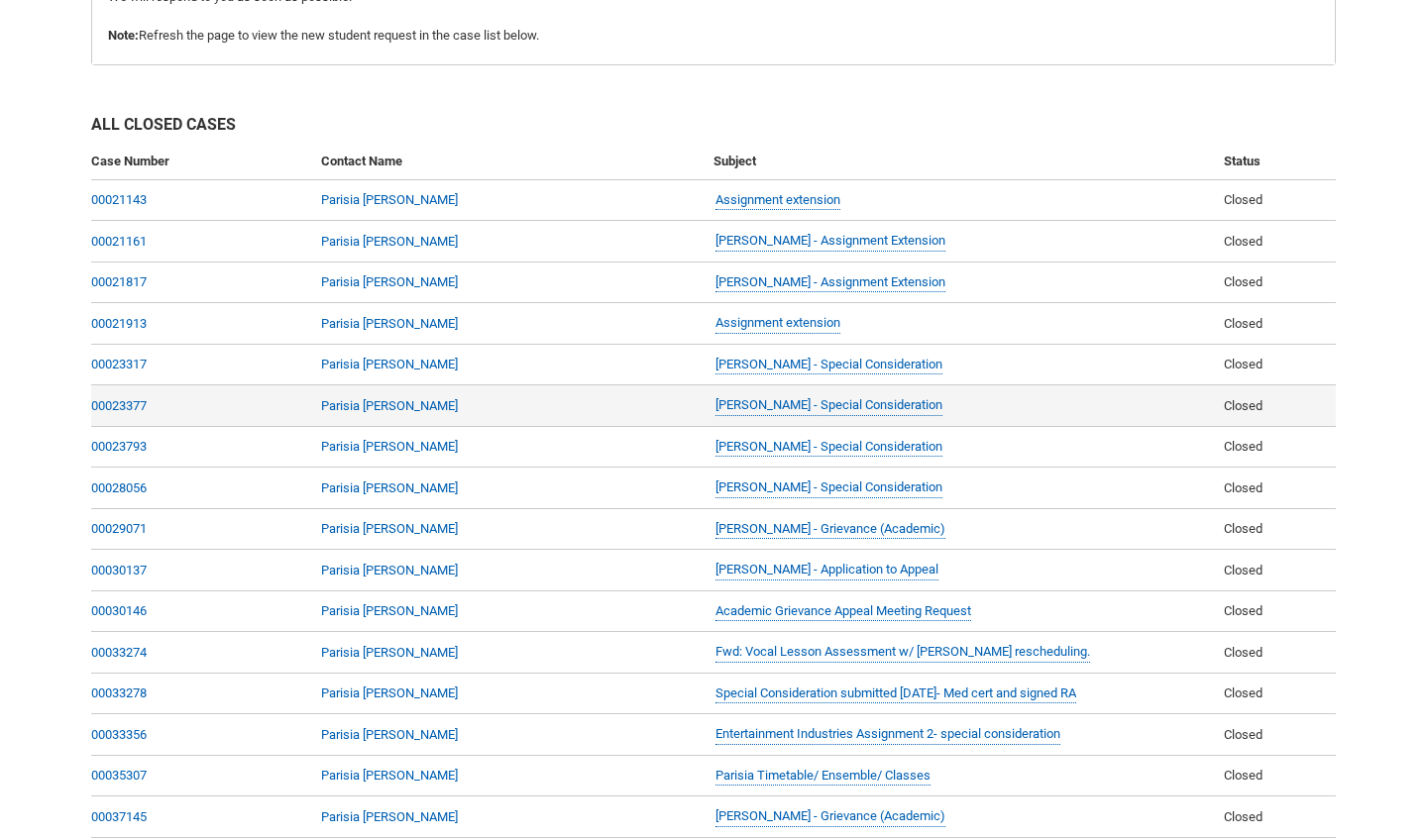 scroll, scrollTop: 211, scrollLeft: 0, axis: vertical 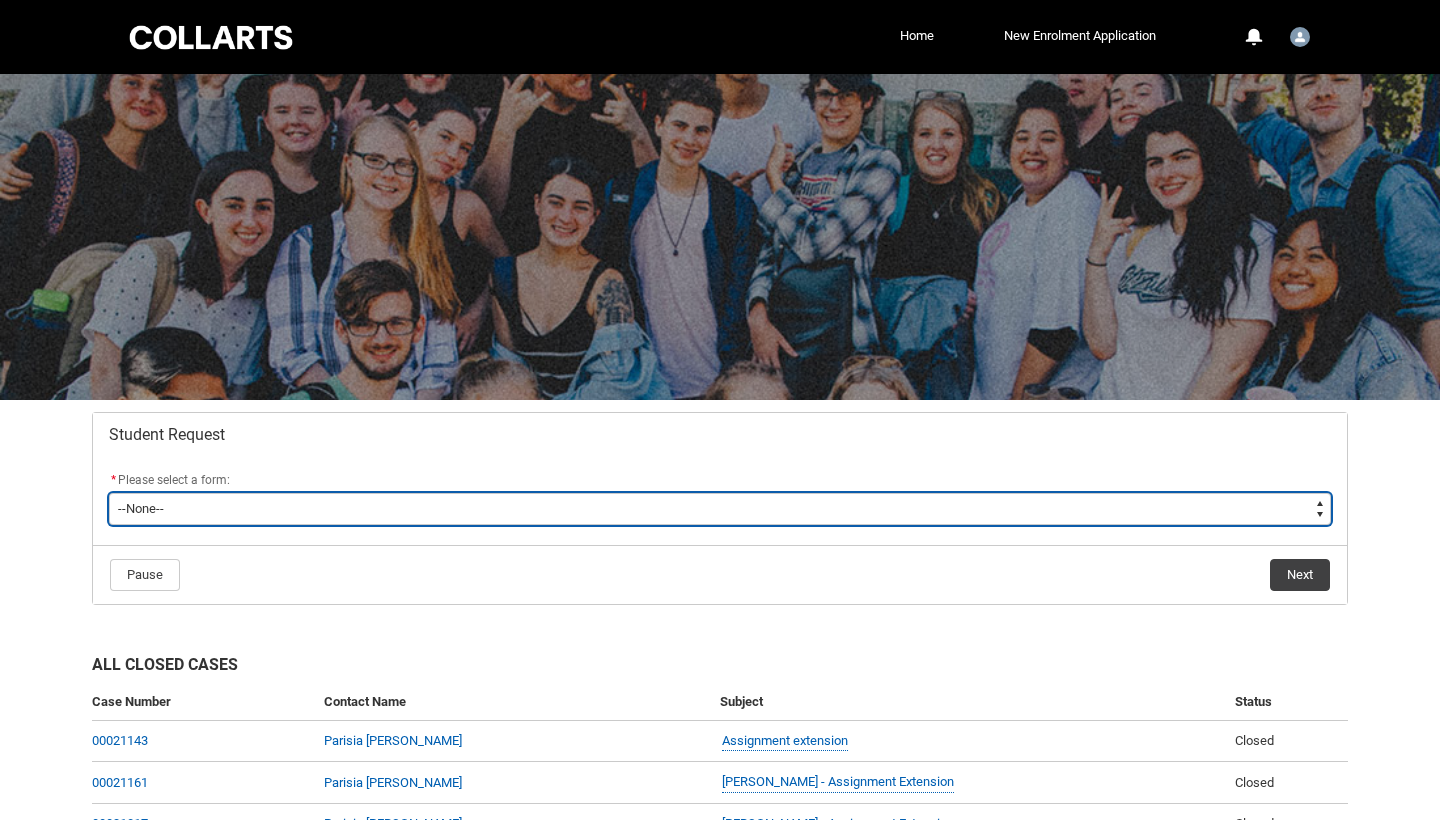 type on "picklist_case_Type.Assignment Extension" 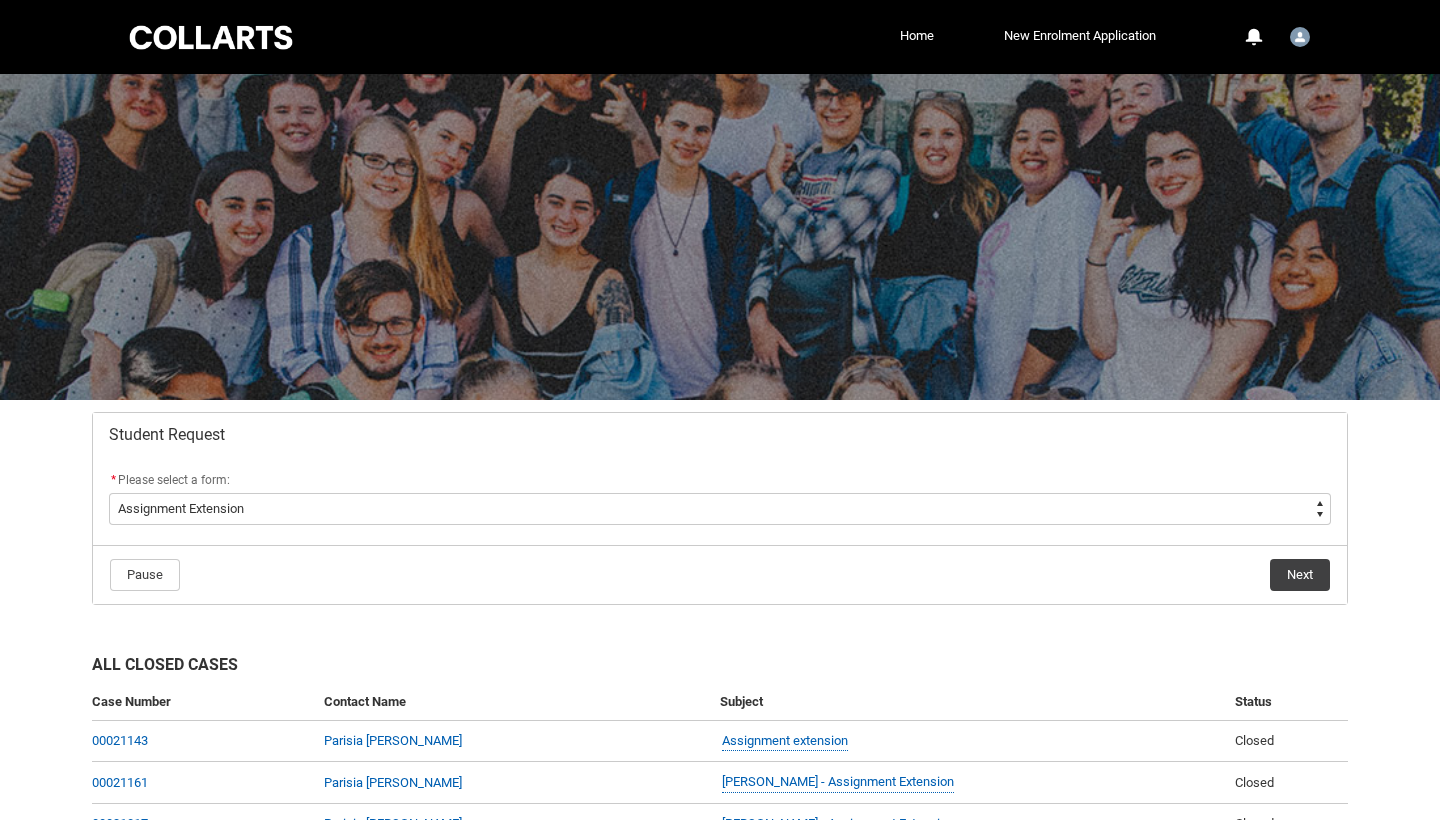 click on "Next" 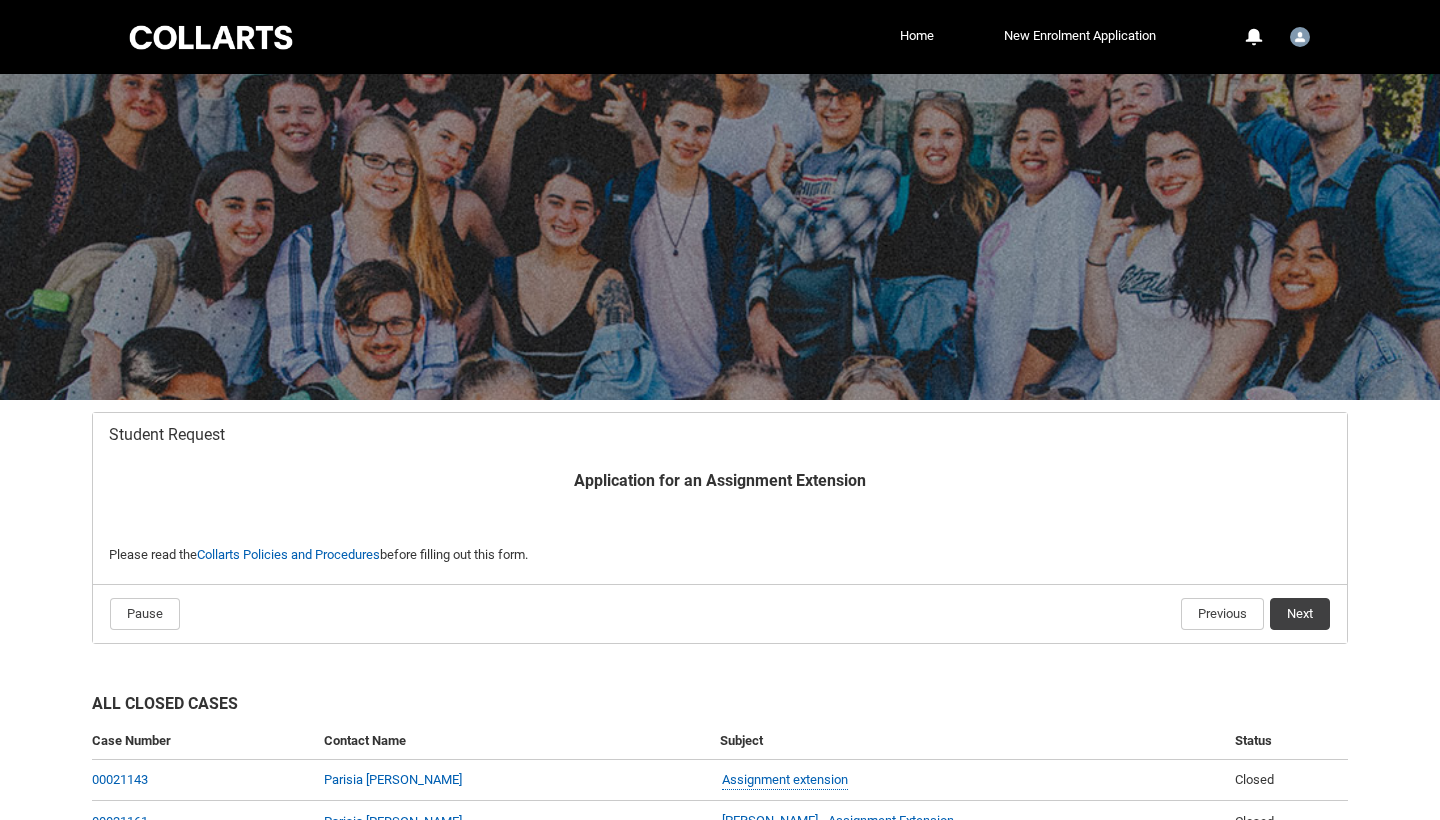 scroll, scrollTop: 213, scrollLeft: 0, axis: vertical 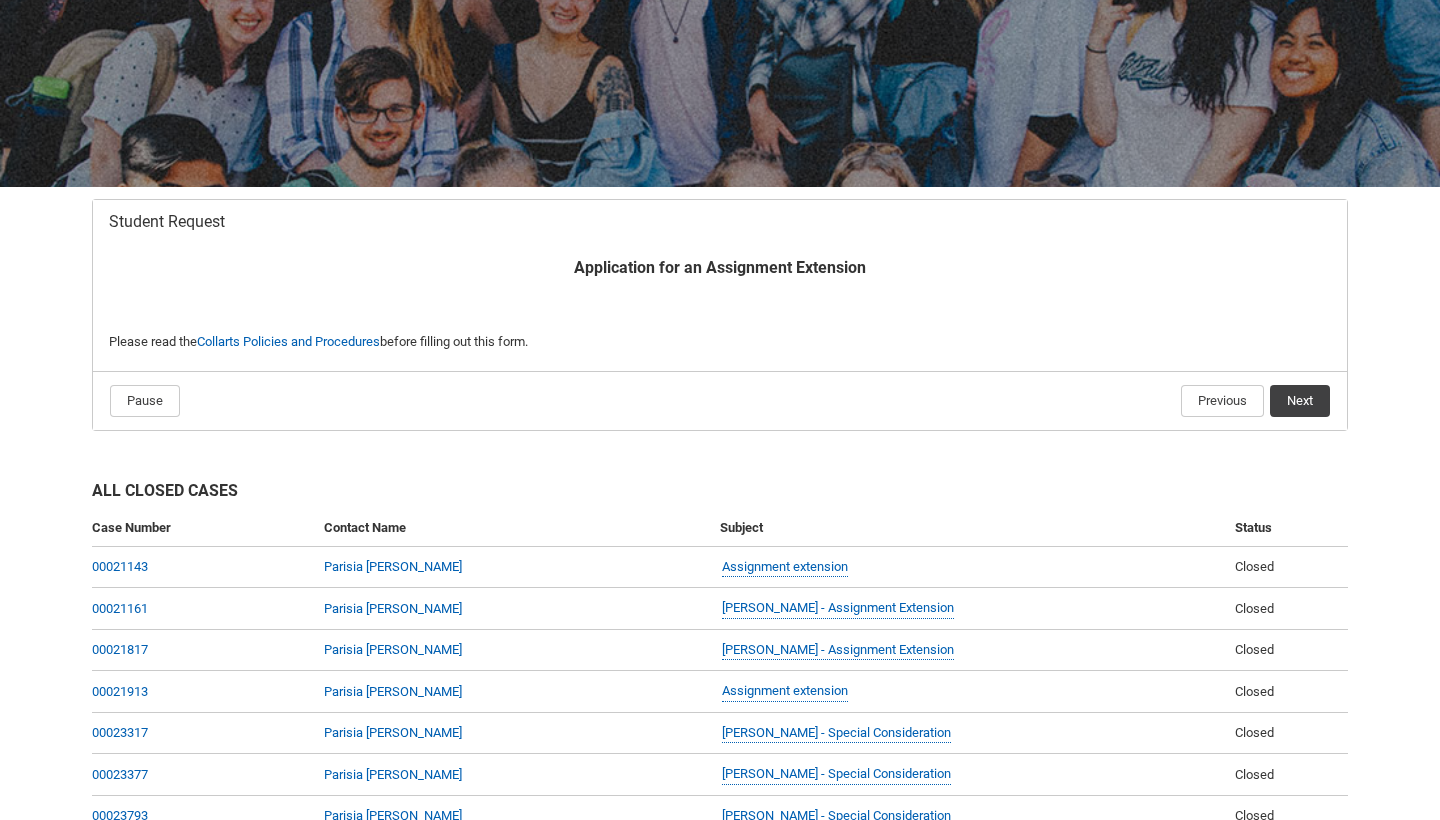 click on "Next" 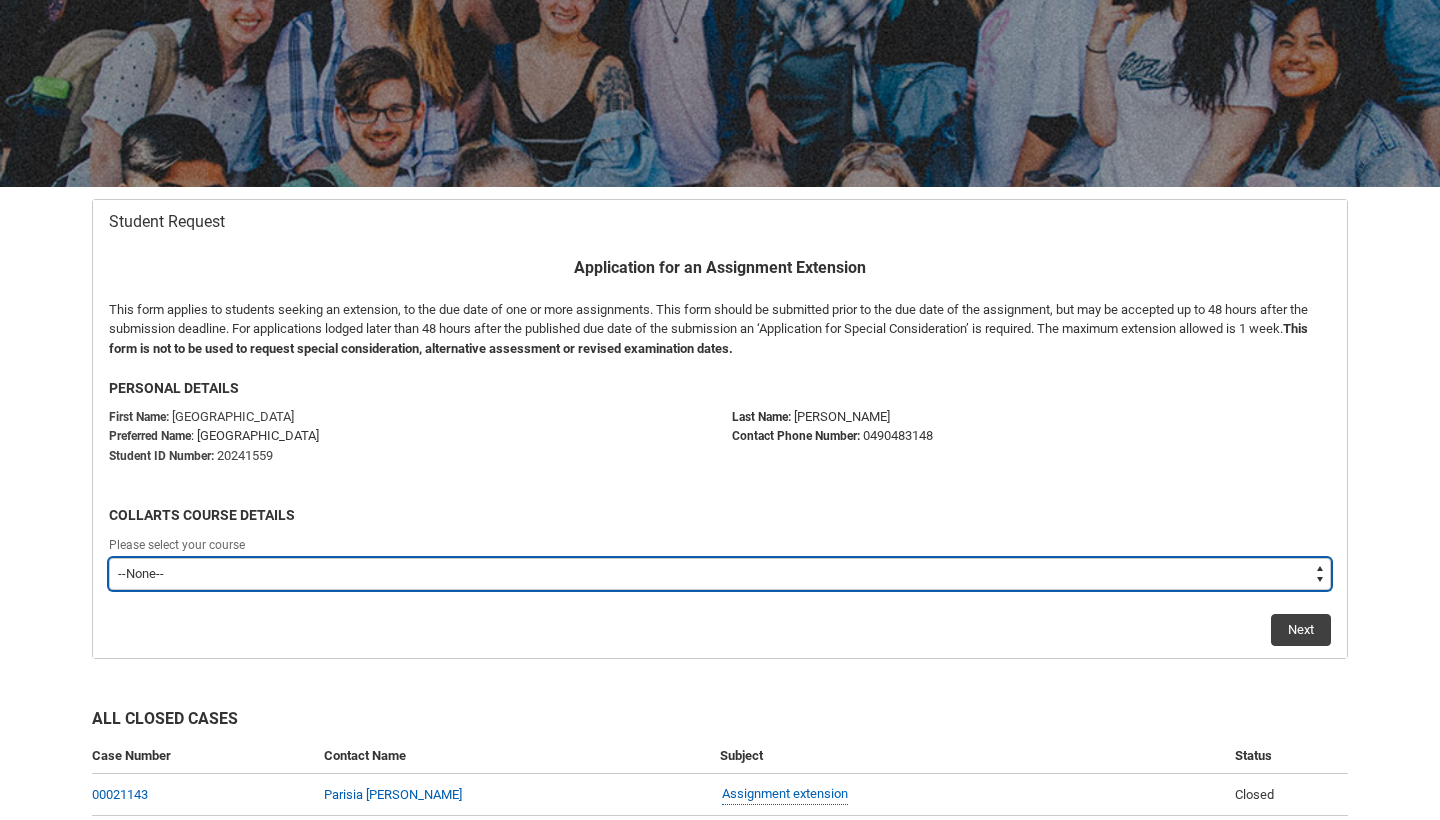 type on "recordPicklist_ProgramEnrollment.a0jOZ000003Ngo1YAC" 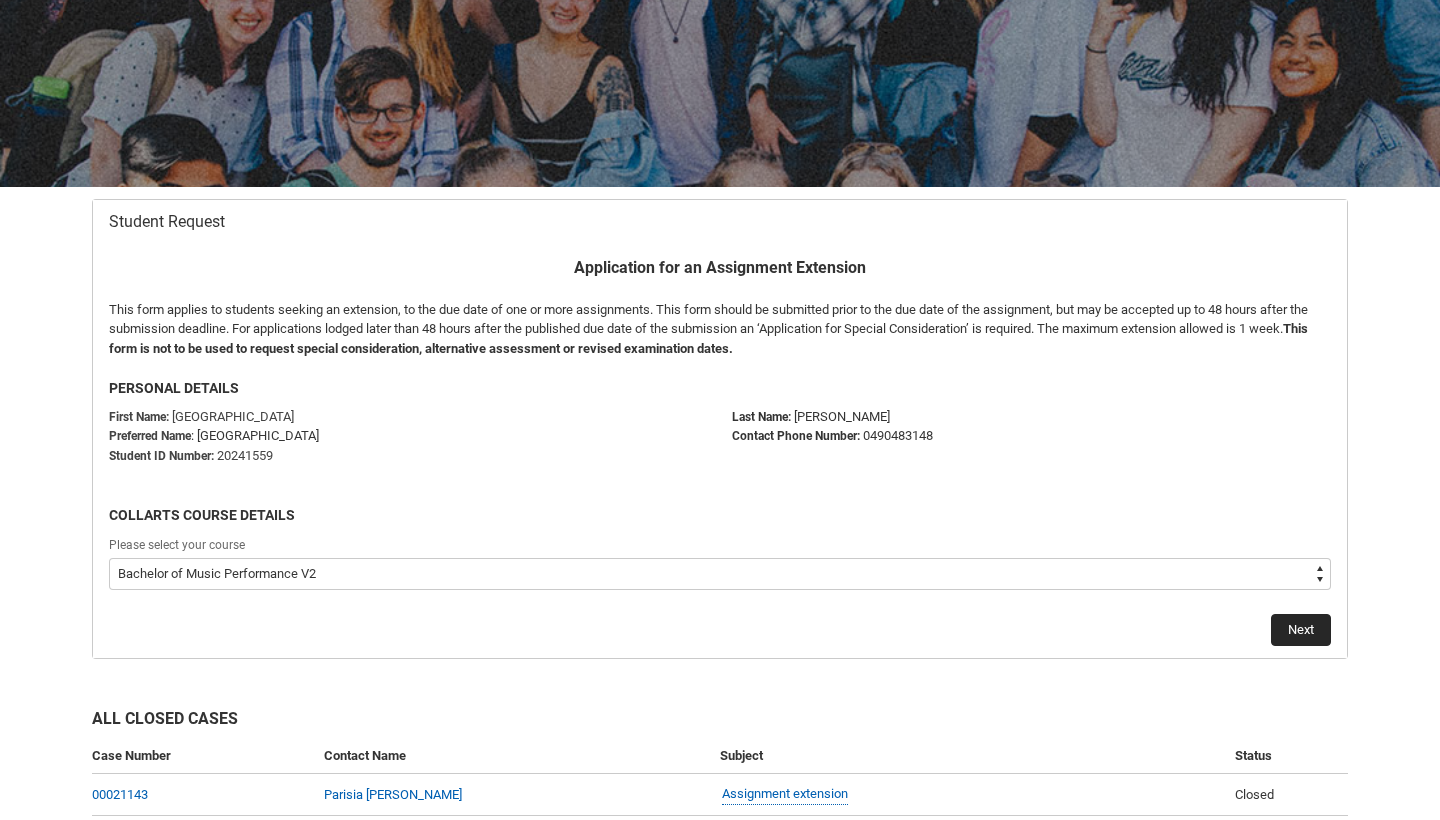 click on "Next" 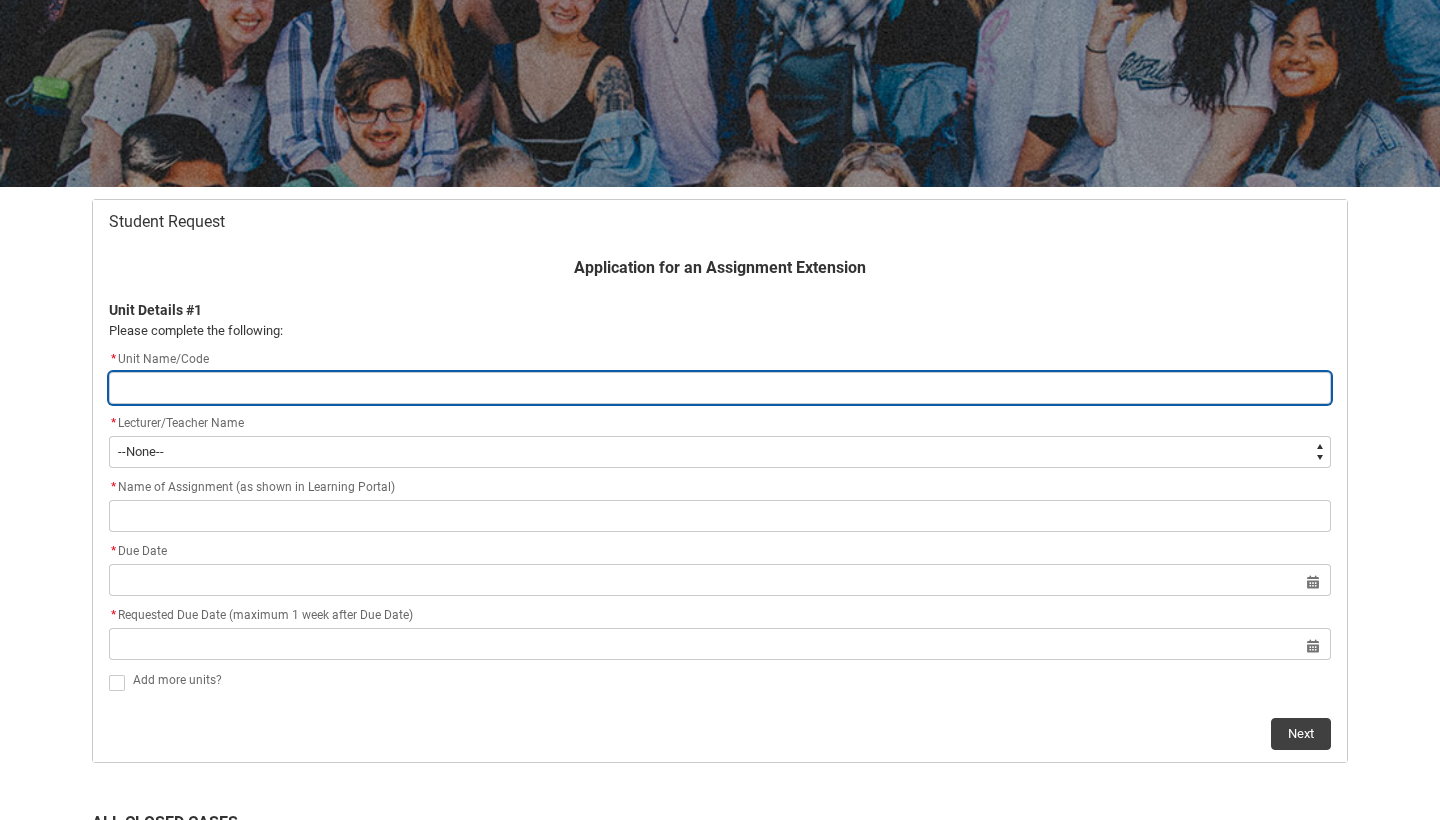 type on "T" 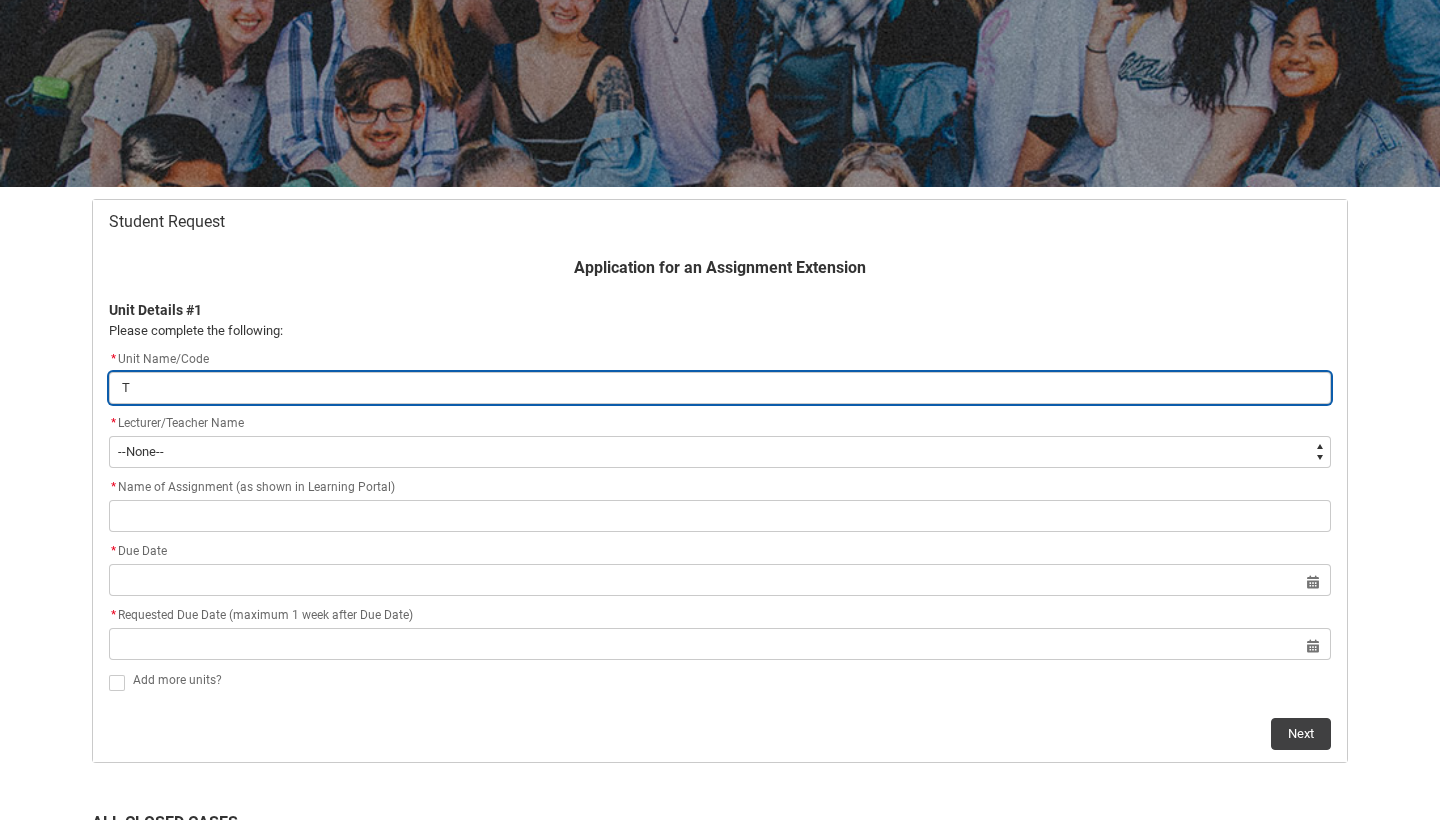 type on "Th" 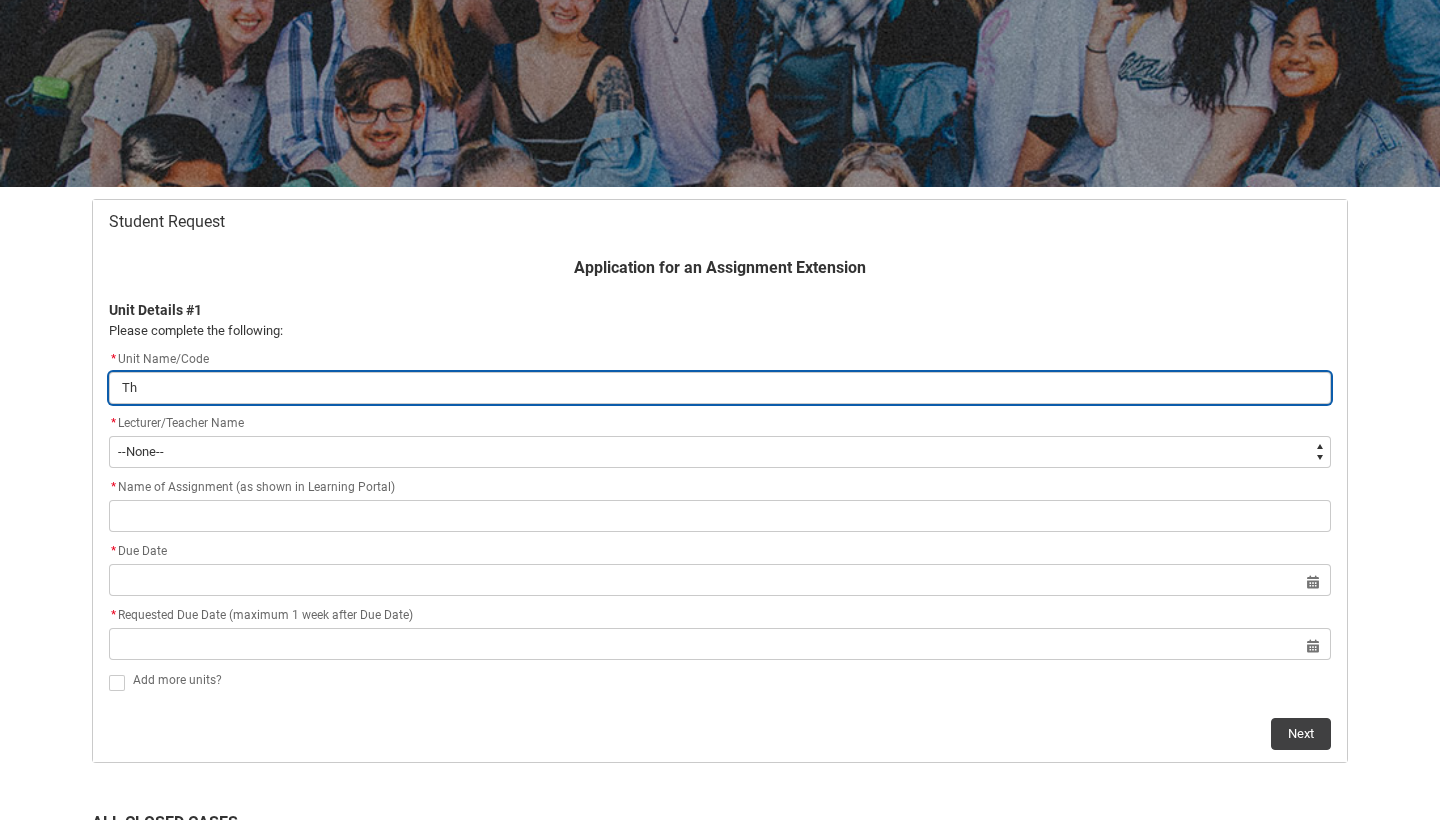 type on "The" 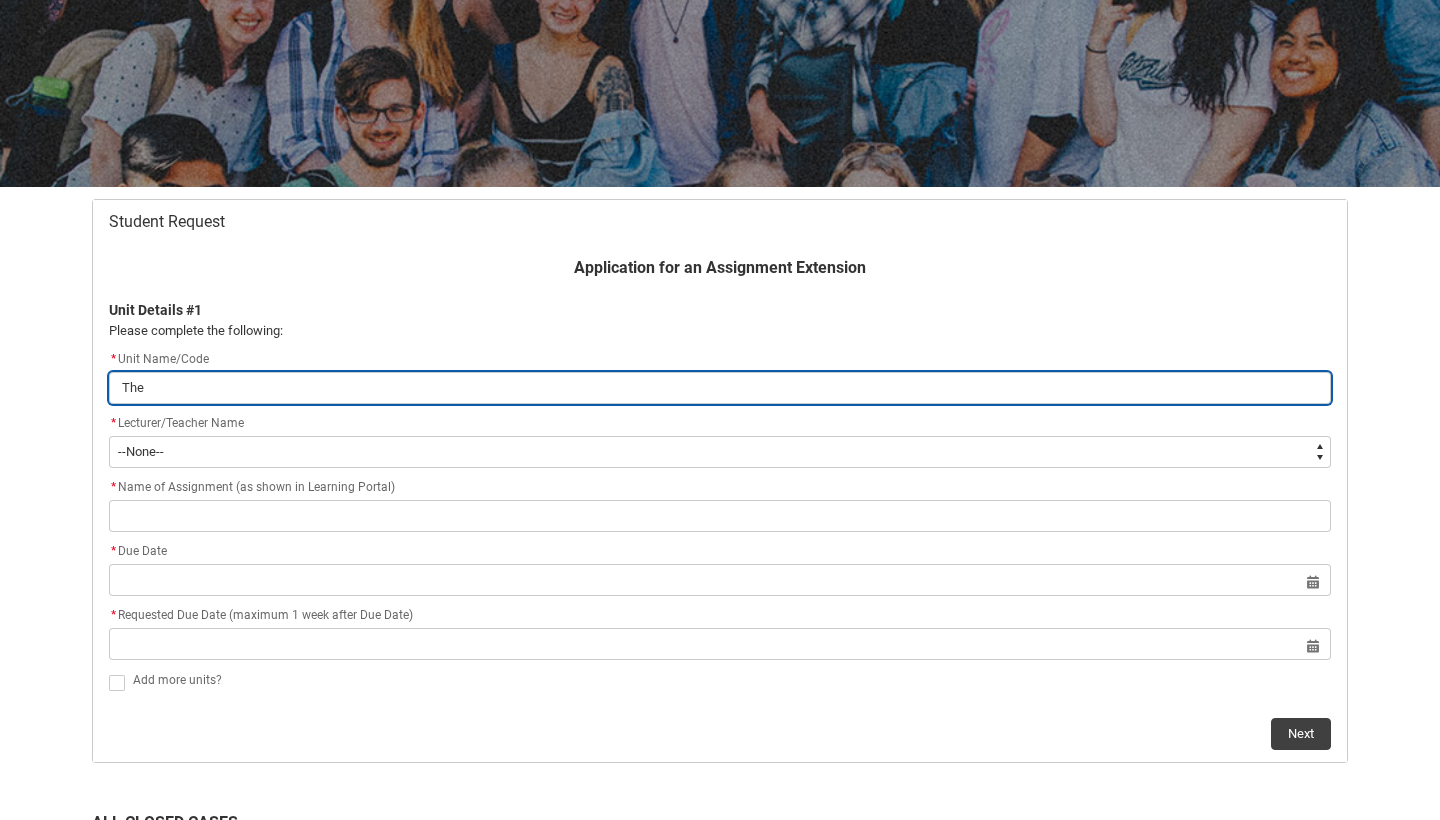 type on "Theo" 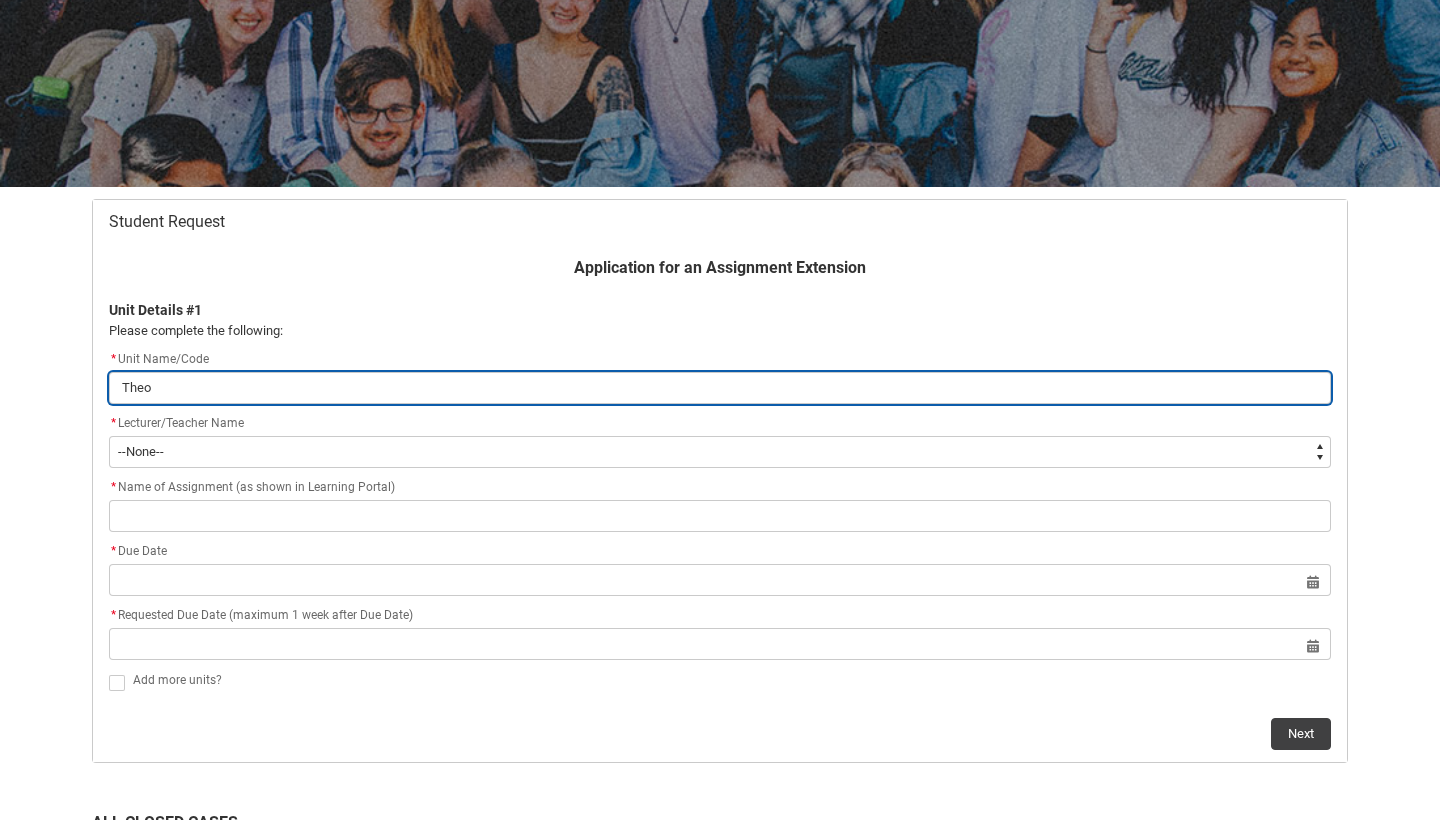 type on "Theor" 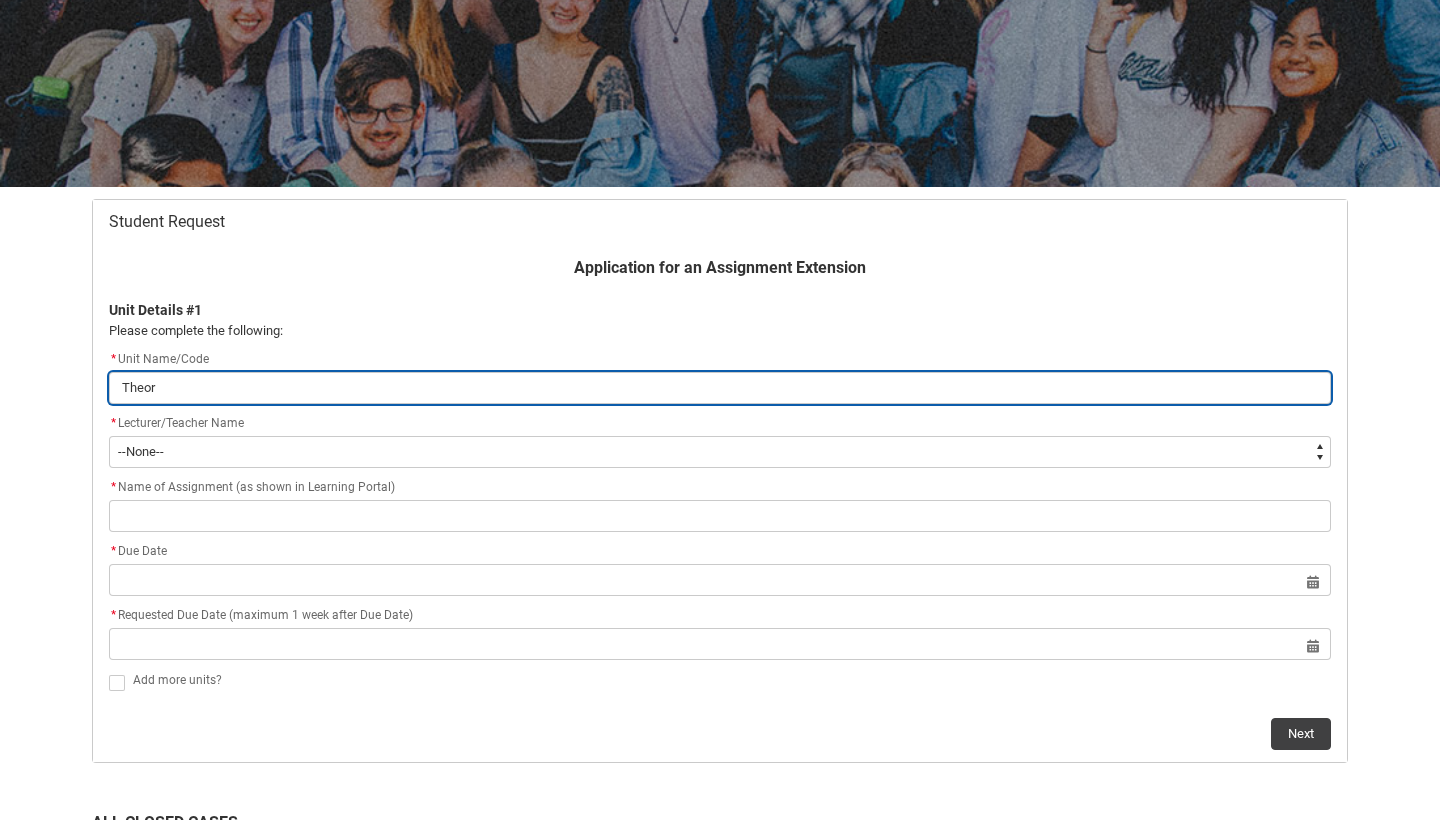 type on "Theory" 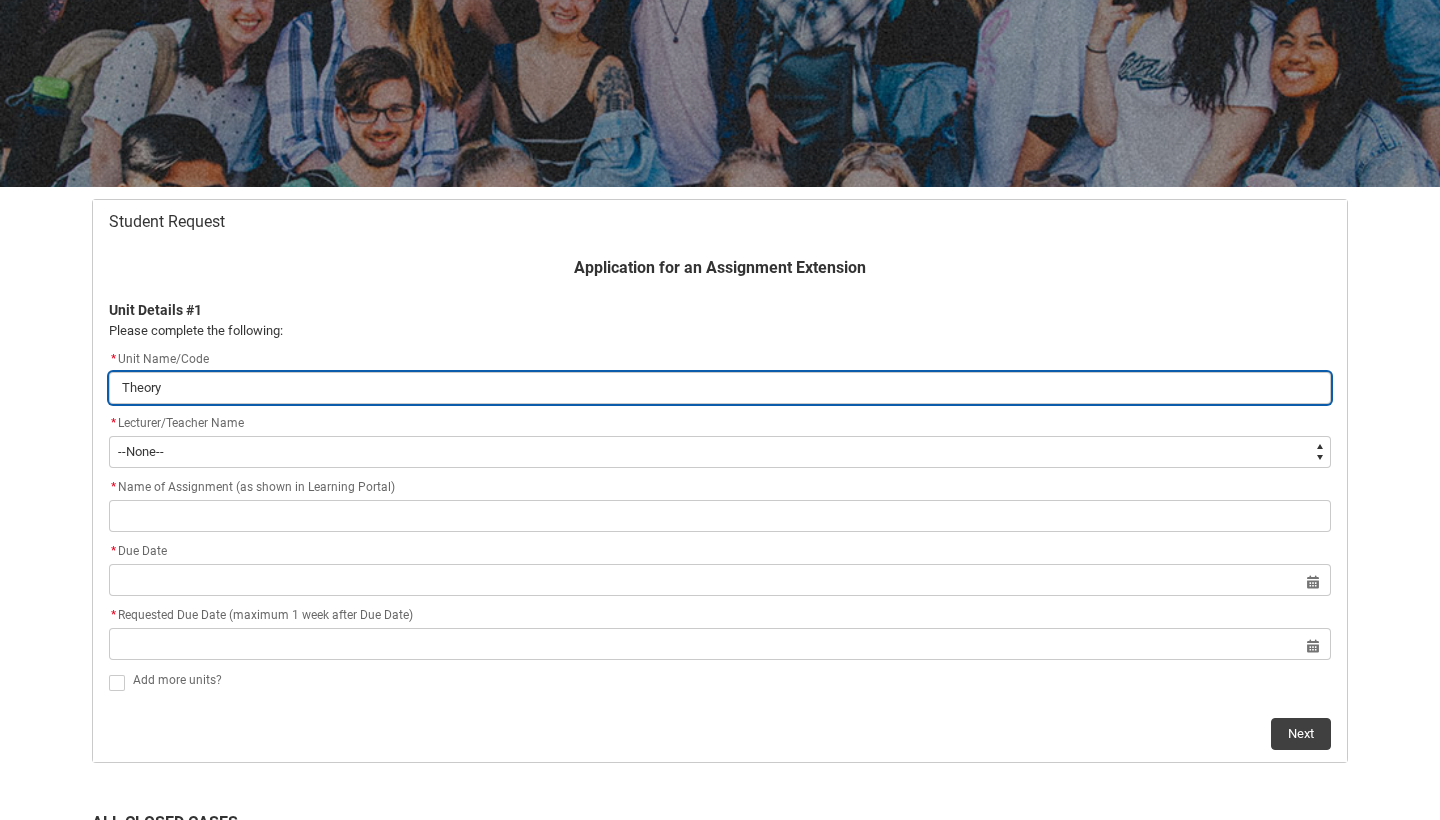 type on "Theory" 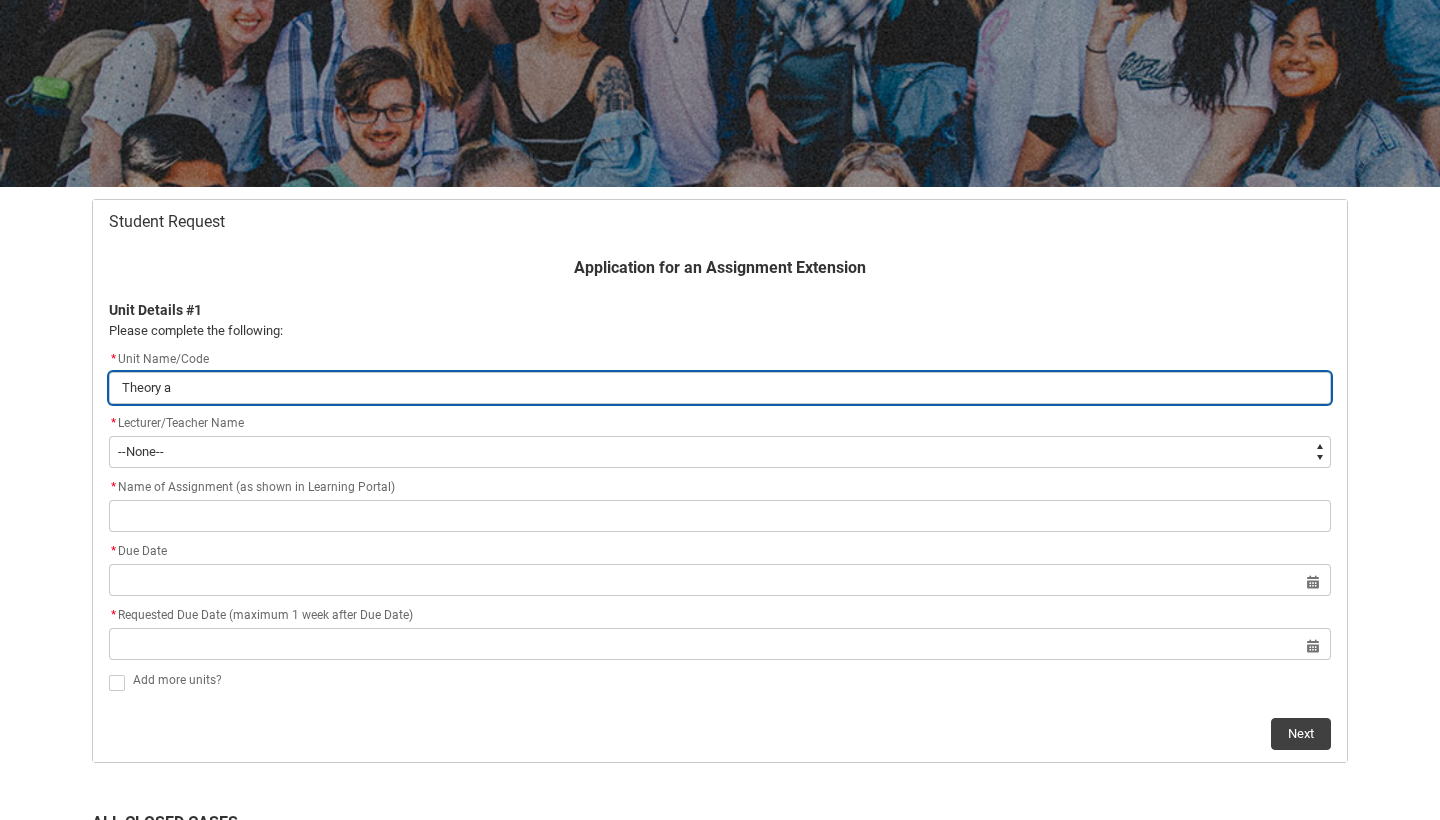 type on "Theory an" 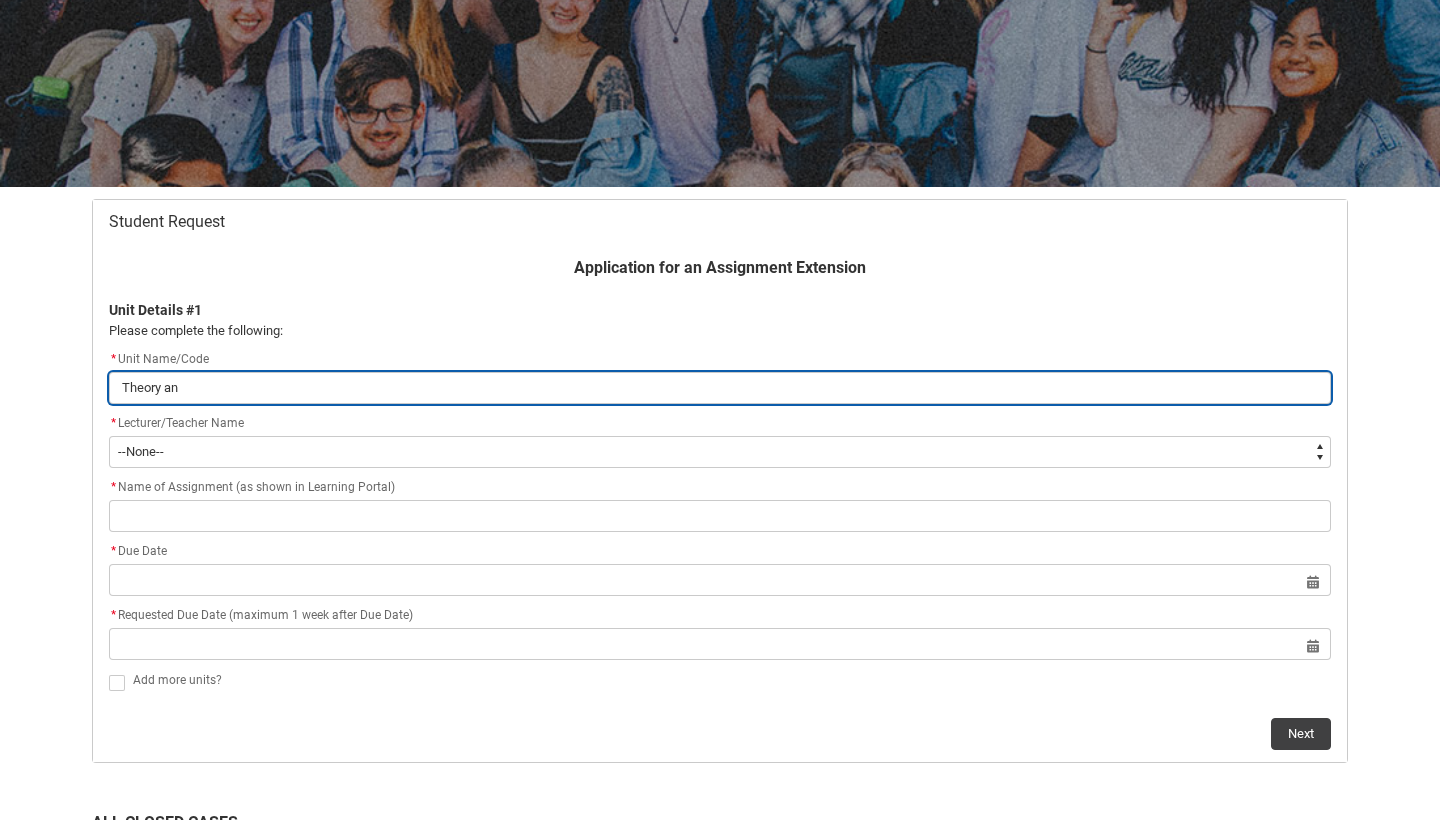 type on "Theory and" 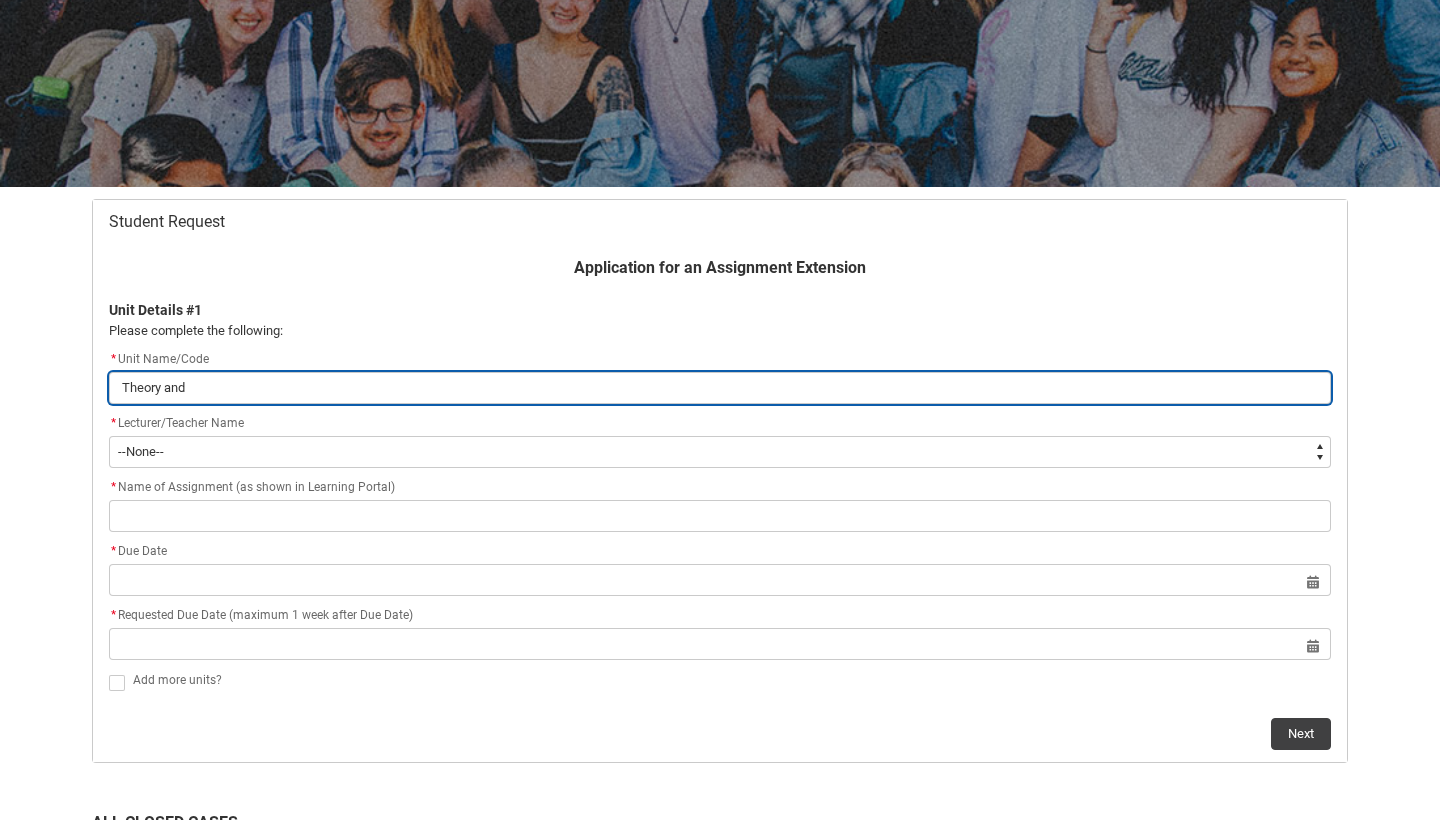 type on "Theory and" 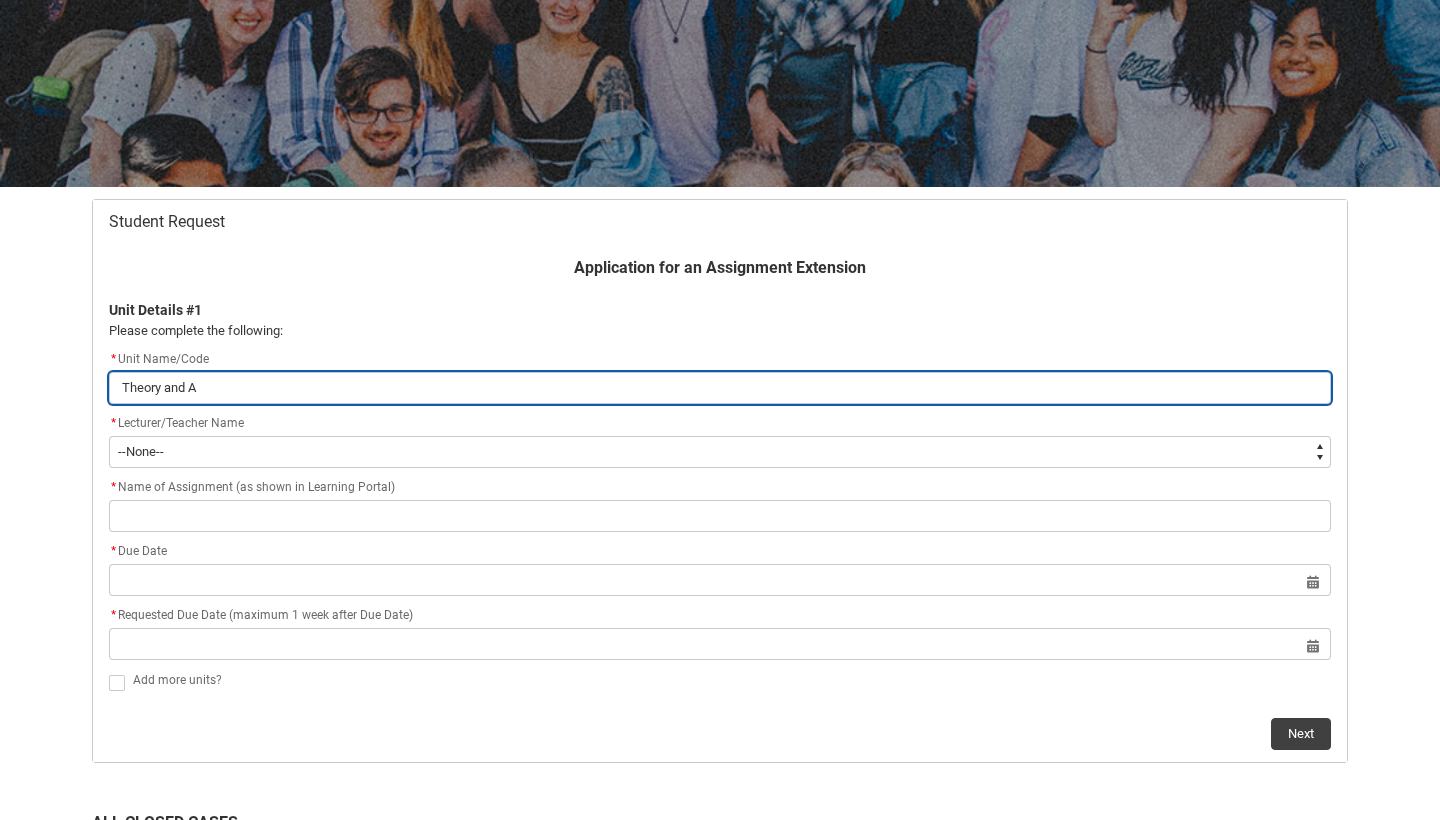 type on "Theory and Au" 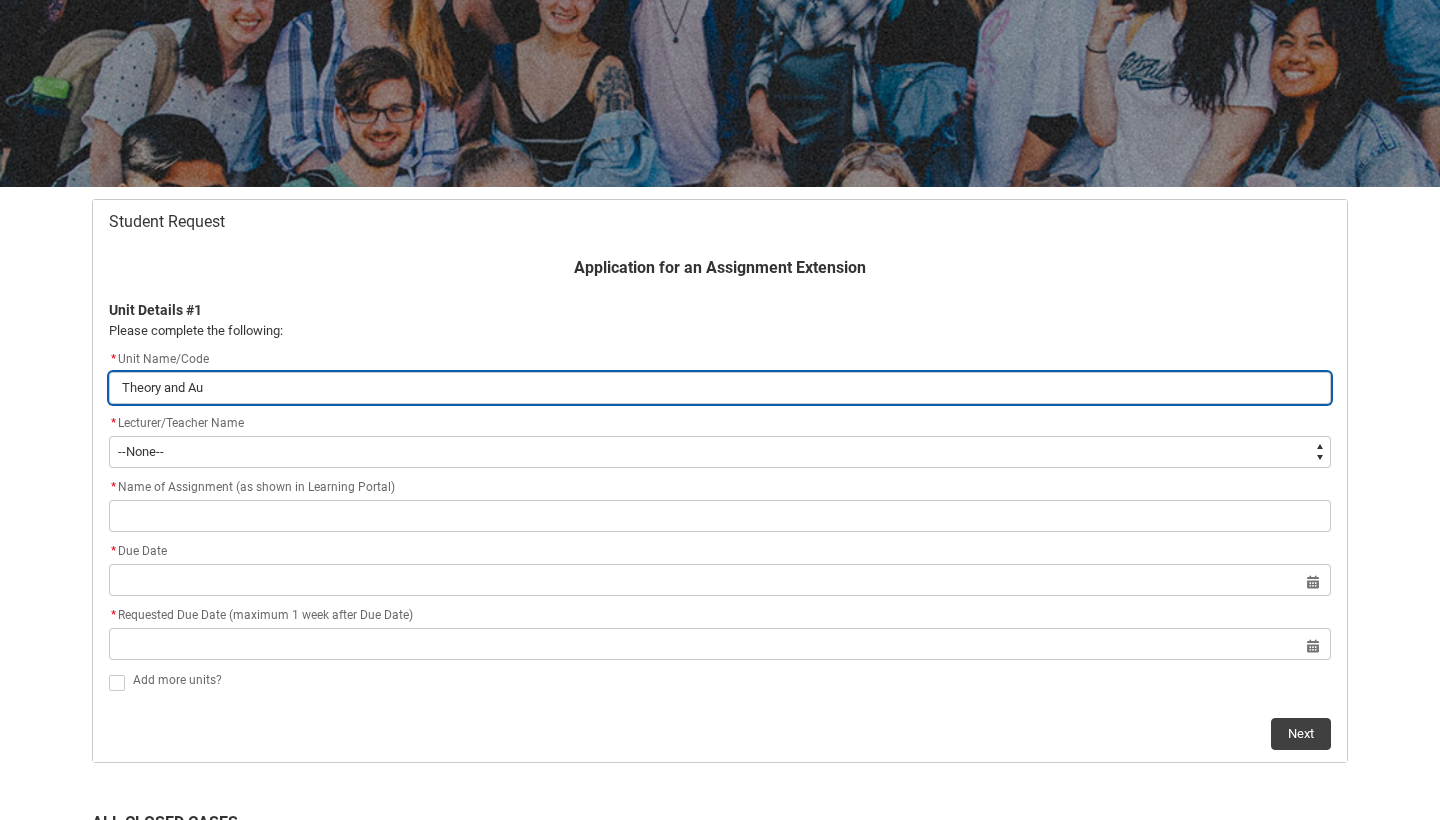 type on "Theory and Aur" 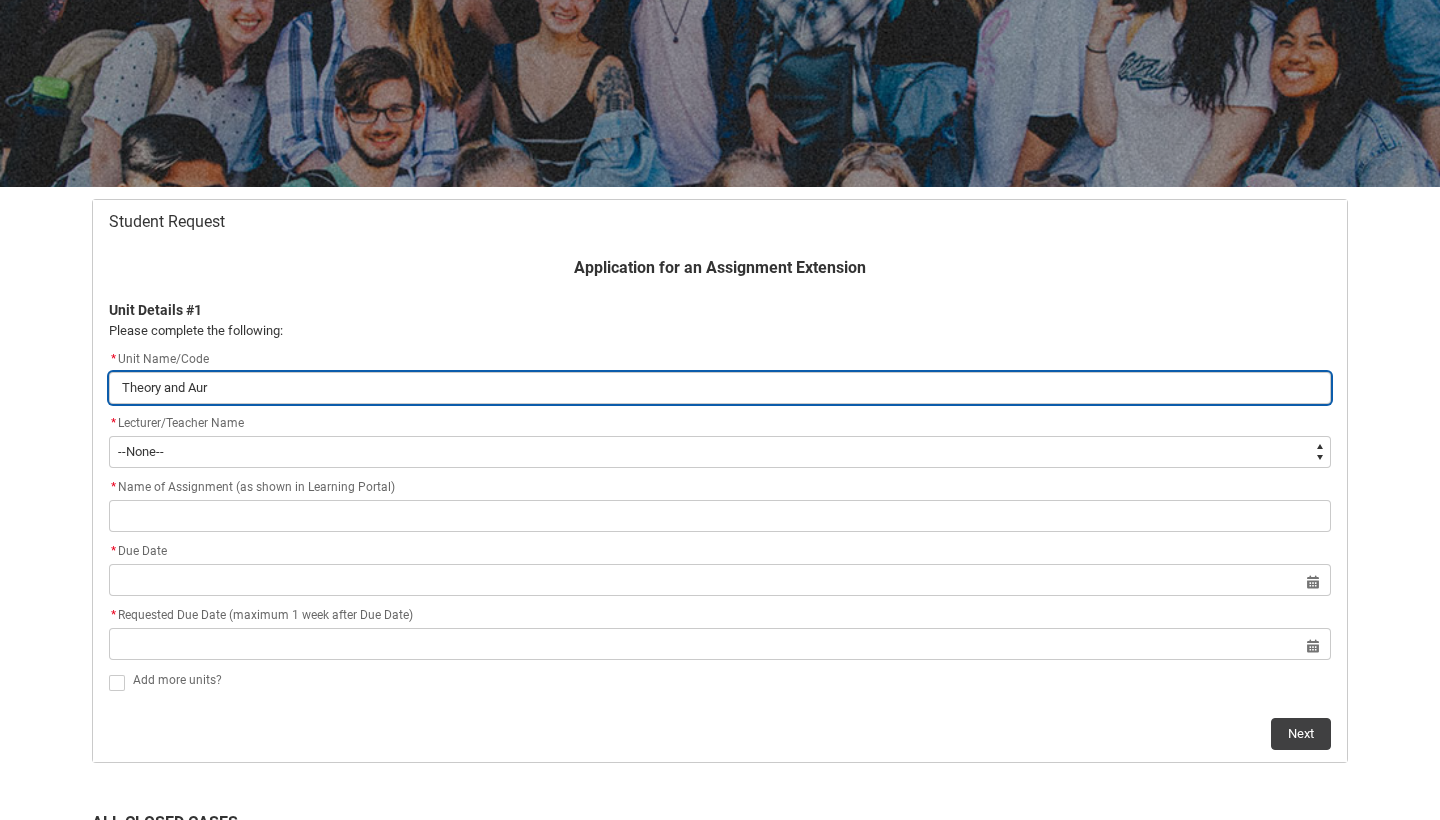 type on "Theory and Aura" 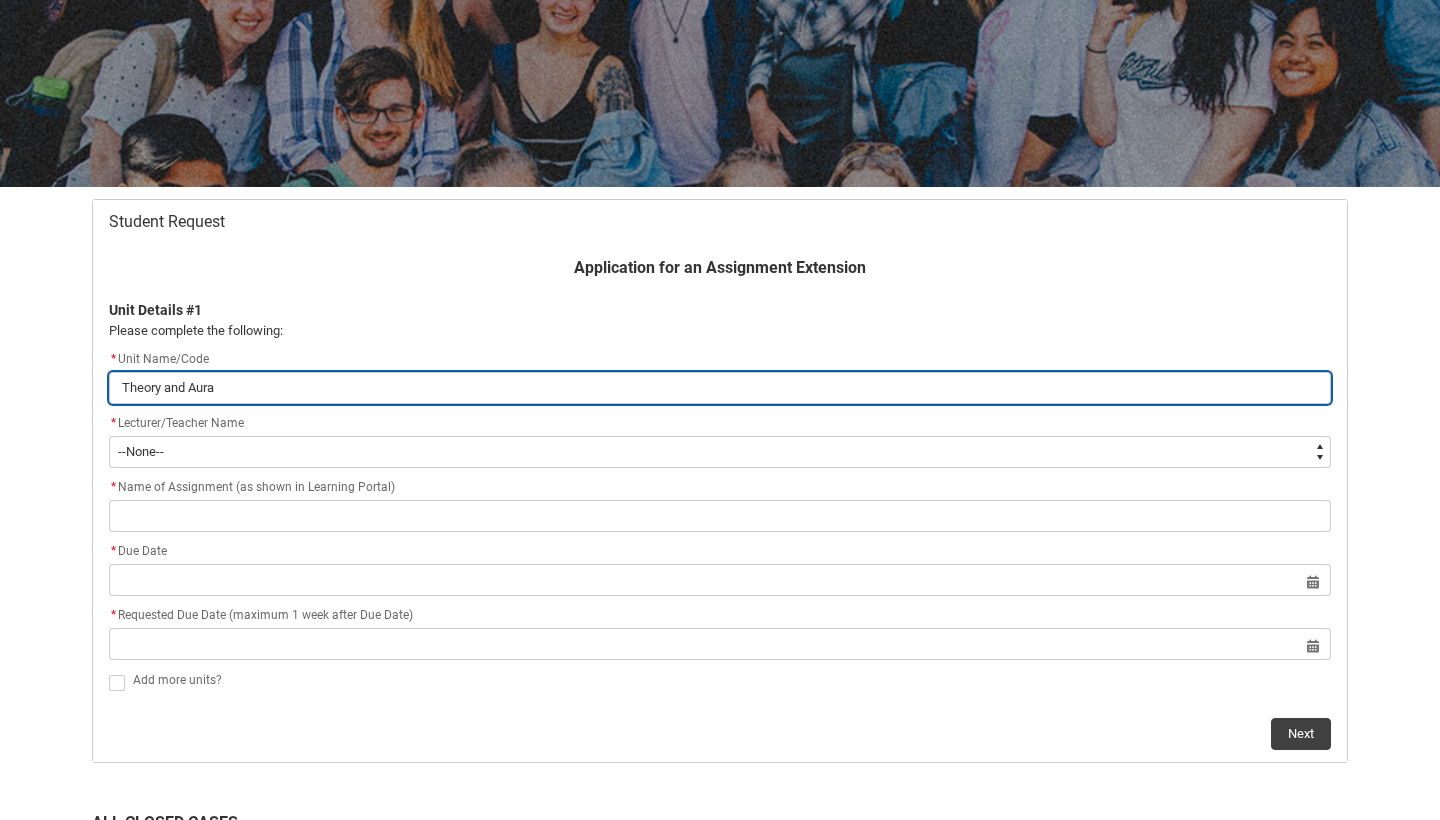 type on "Theory and Aural" 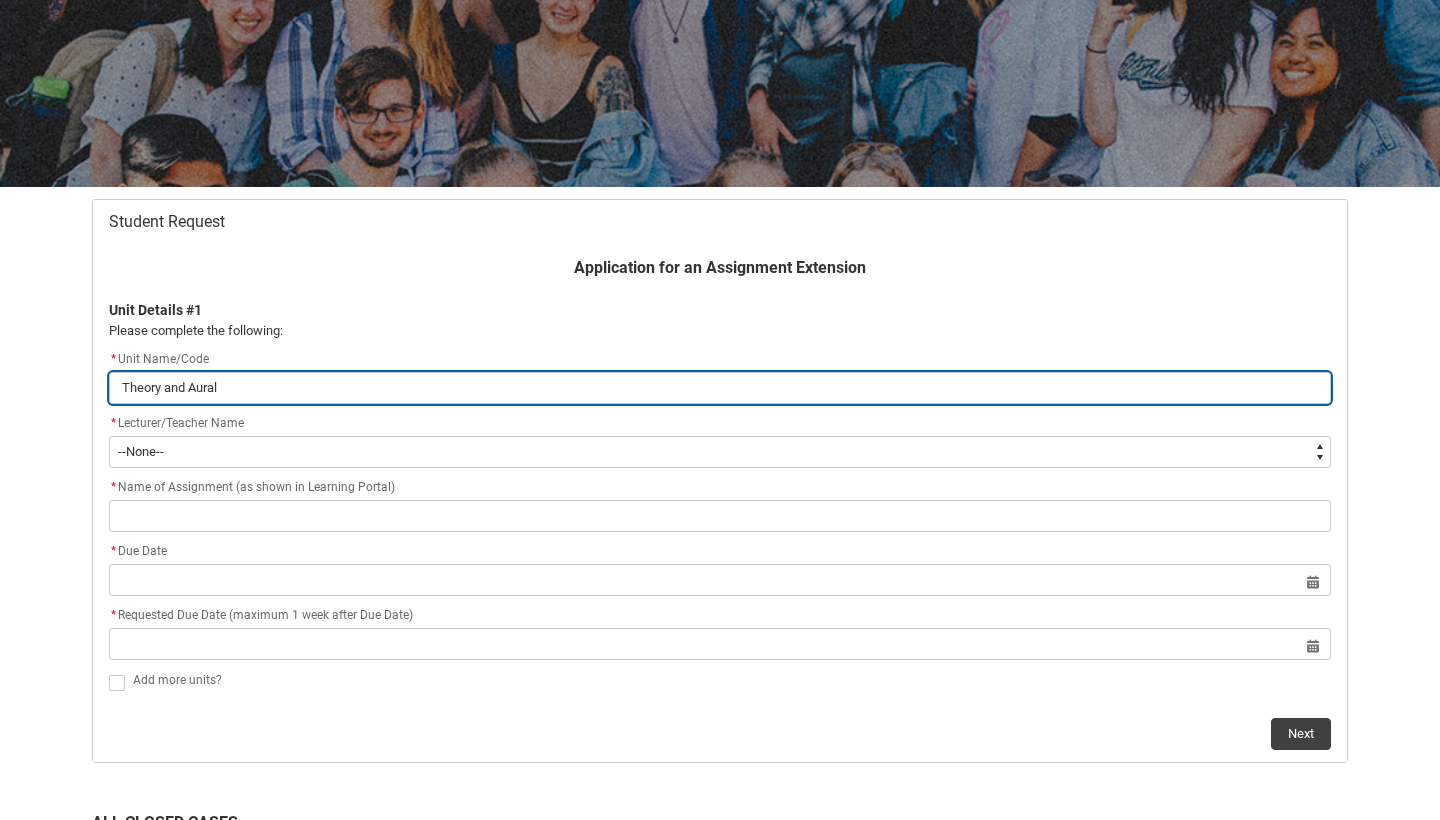 type on "Theory and Aural" 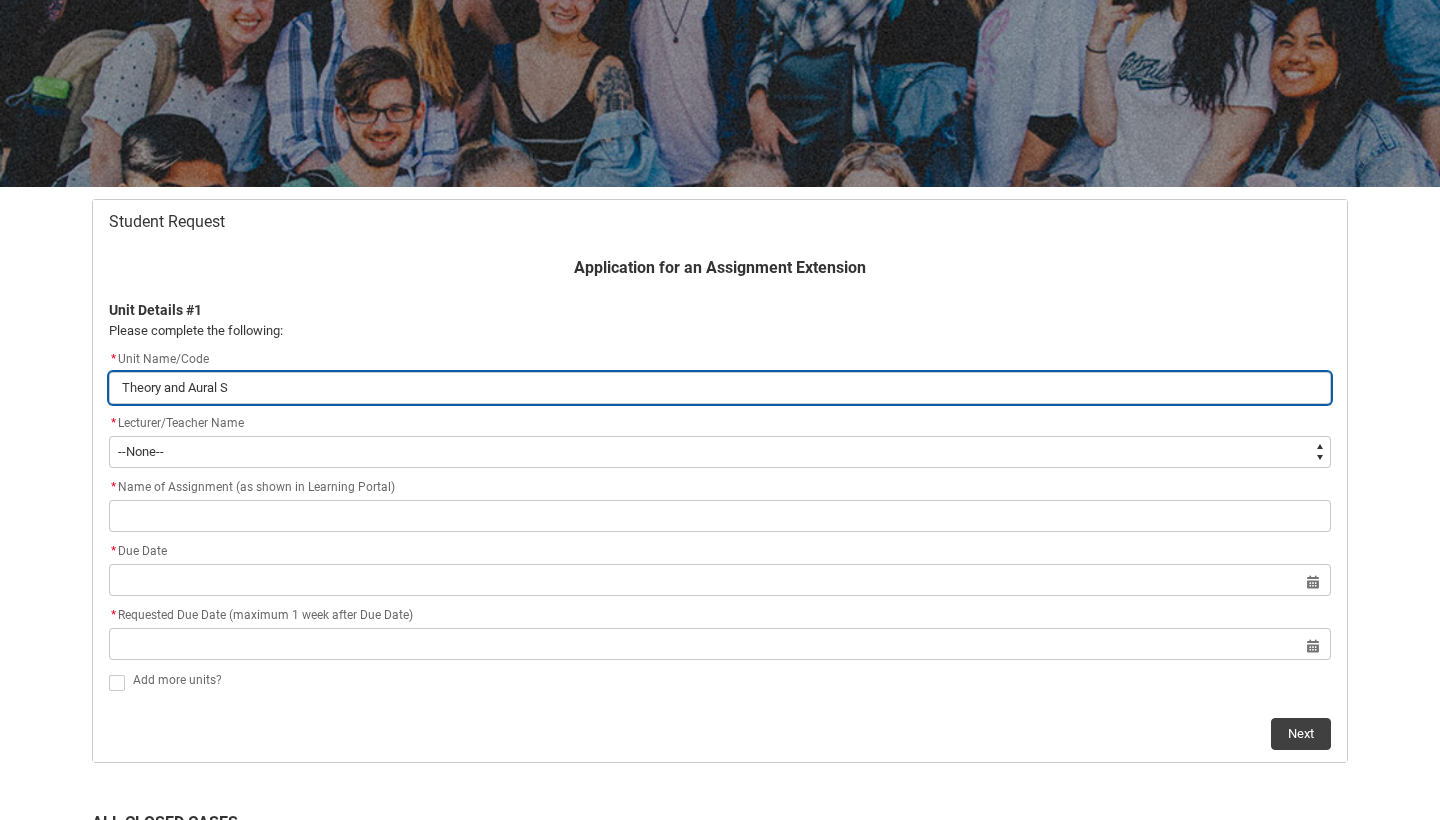 type on "Theory and Aural St" 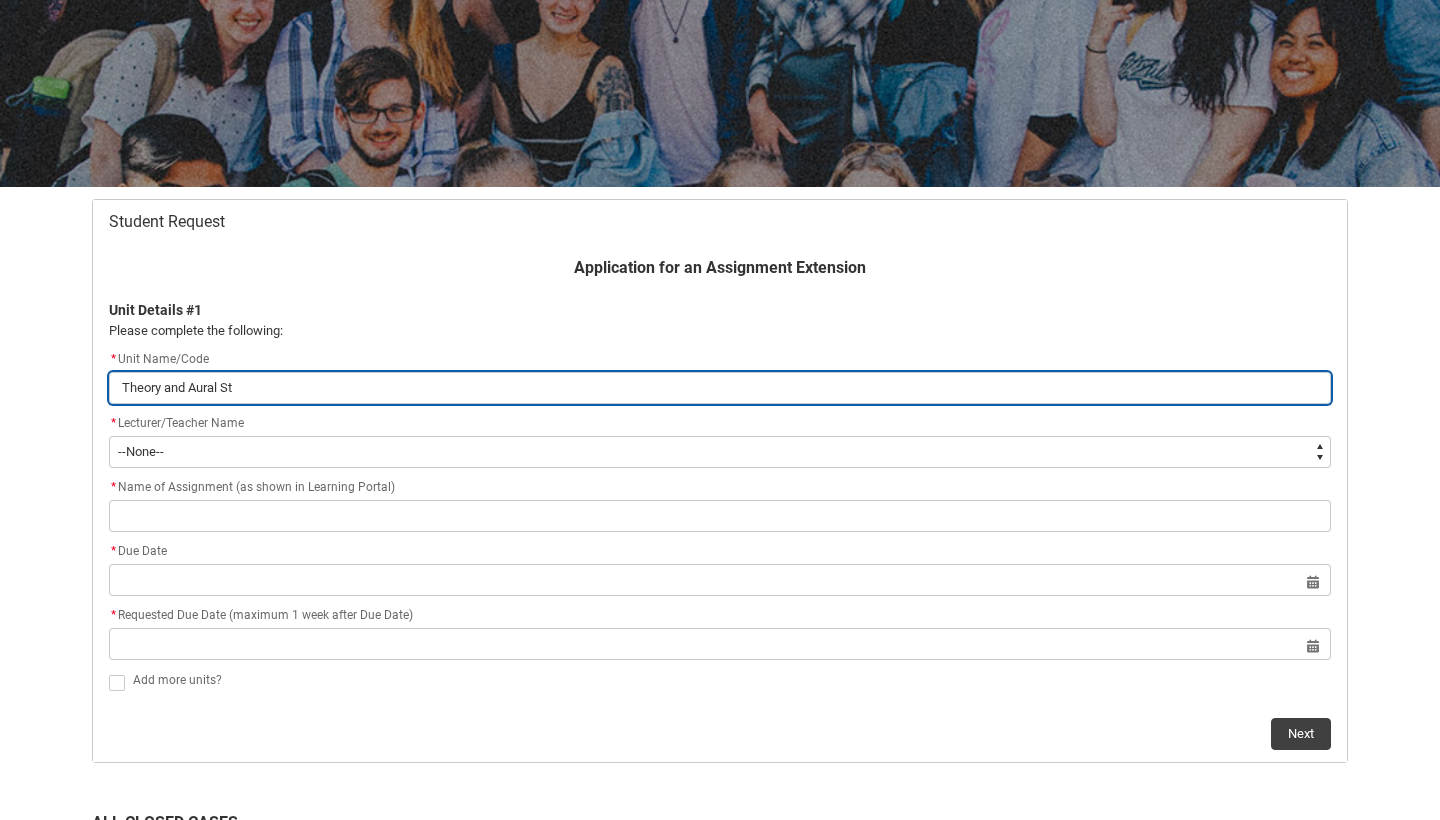 type on "Theory and Aural Stu" 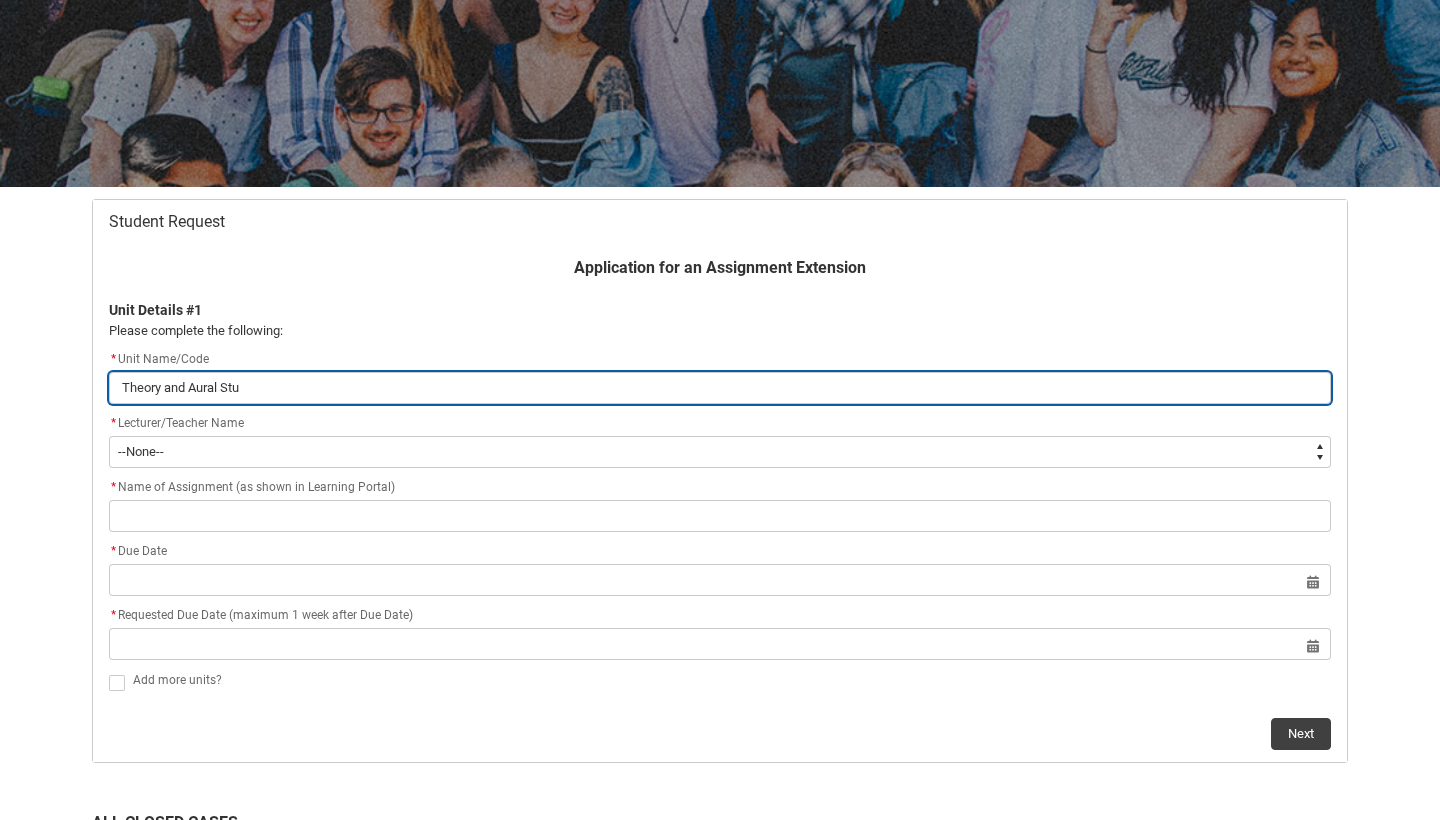 type on "Theory and Aural Stud" 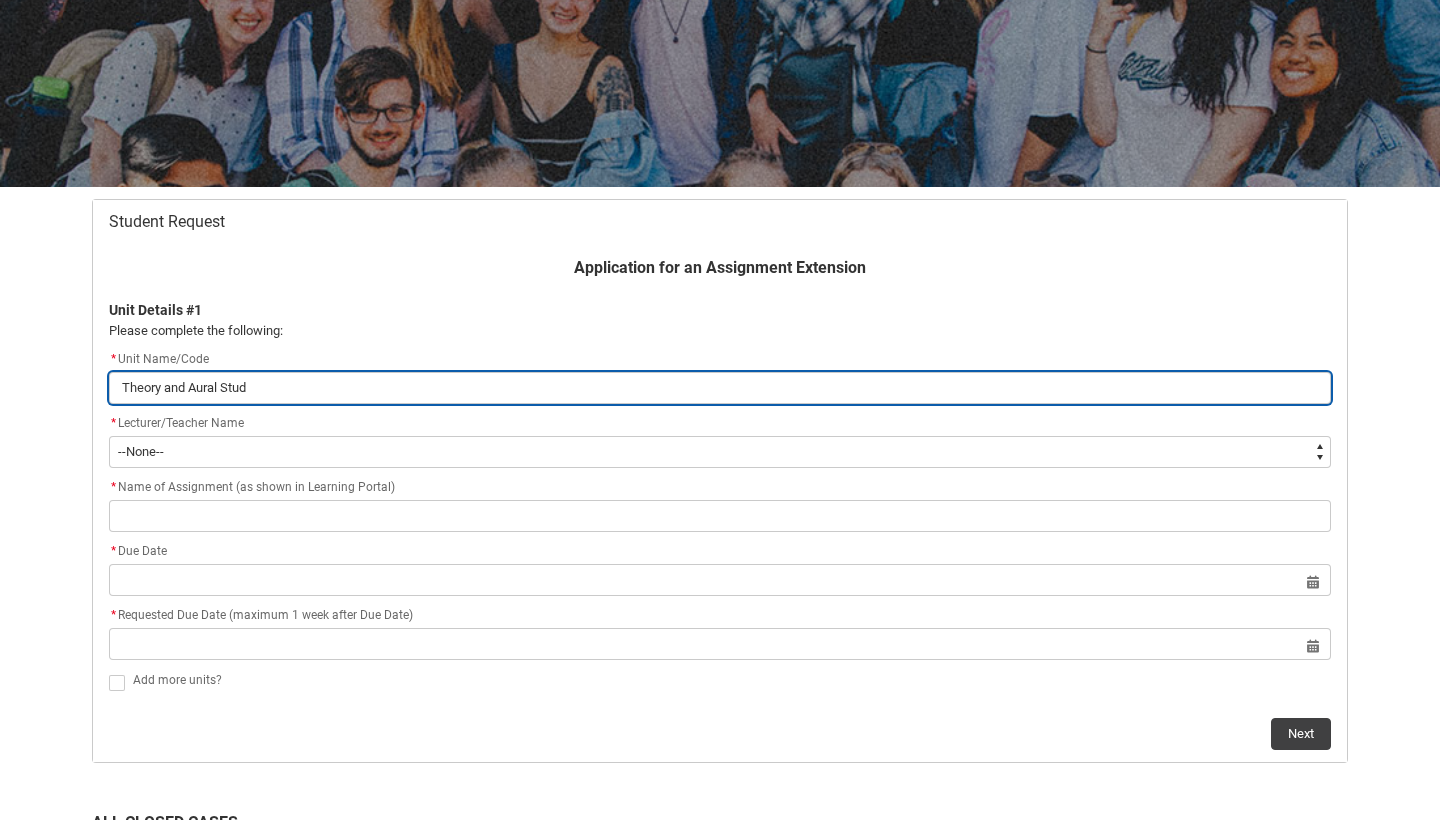 type on "Theory and Aural Studi" 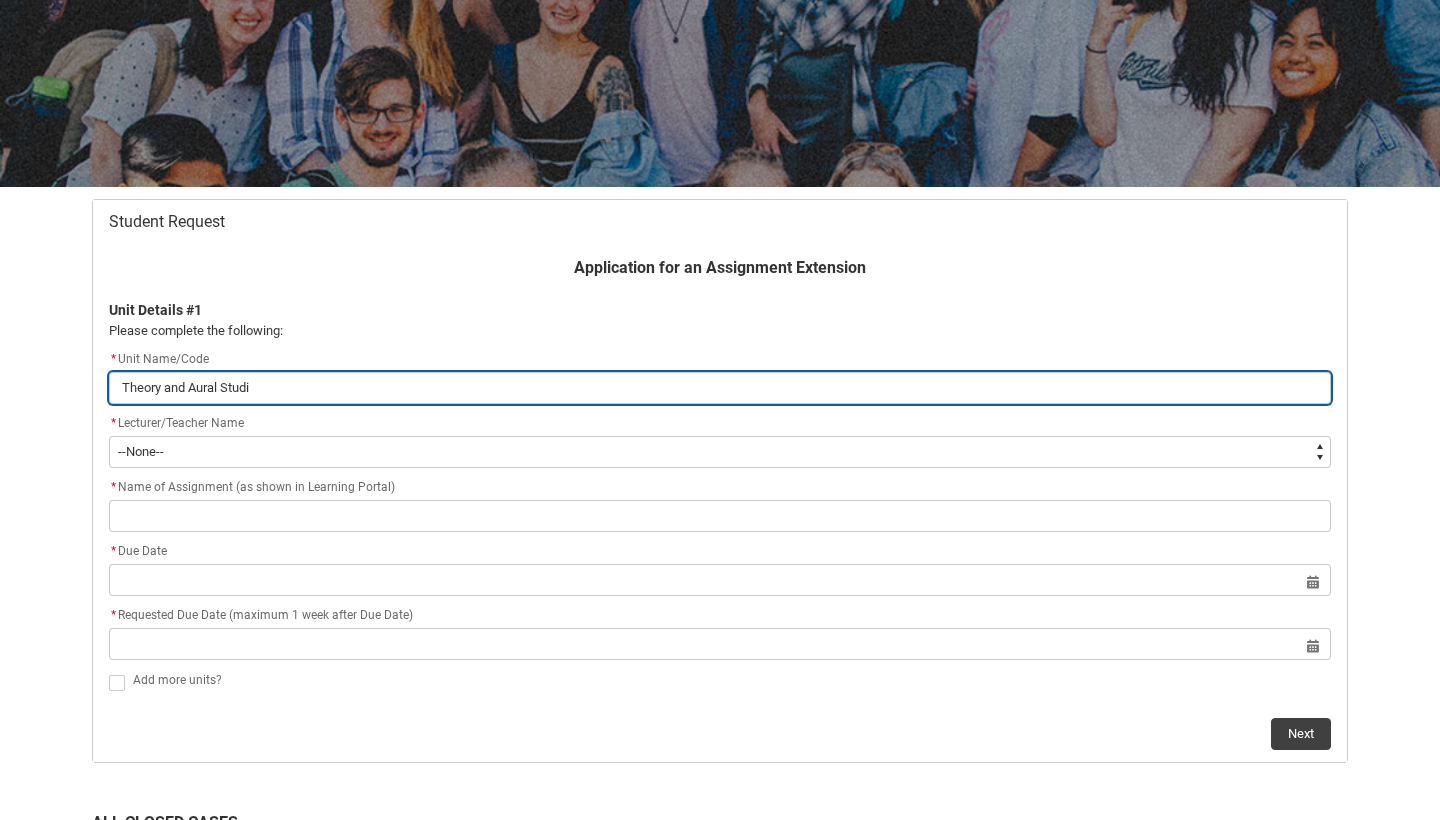 type on "Theory and Aural Studie" 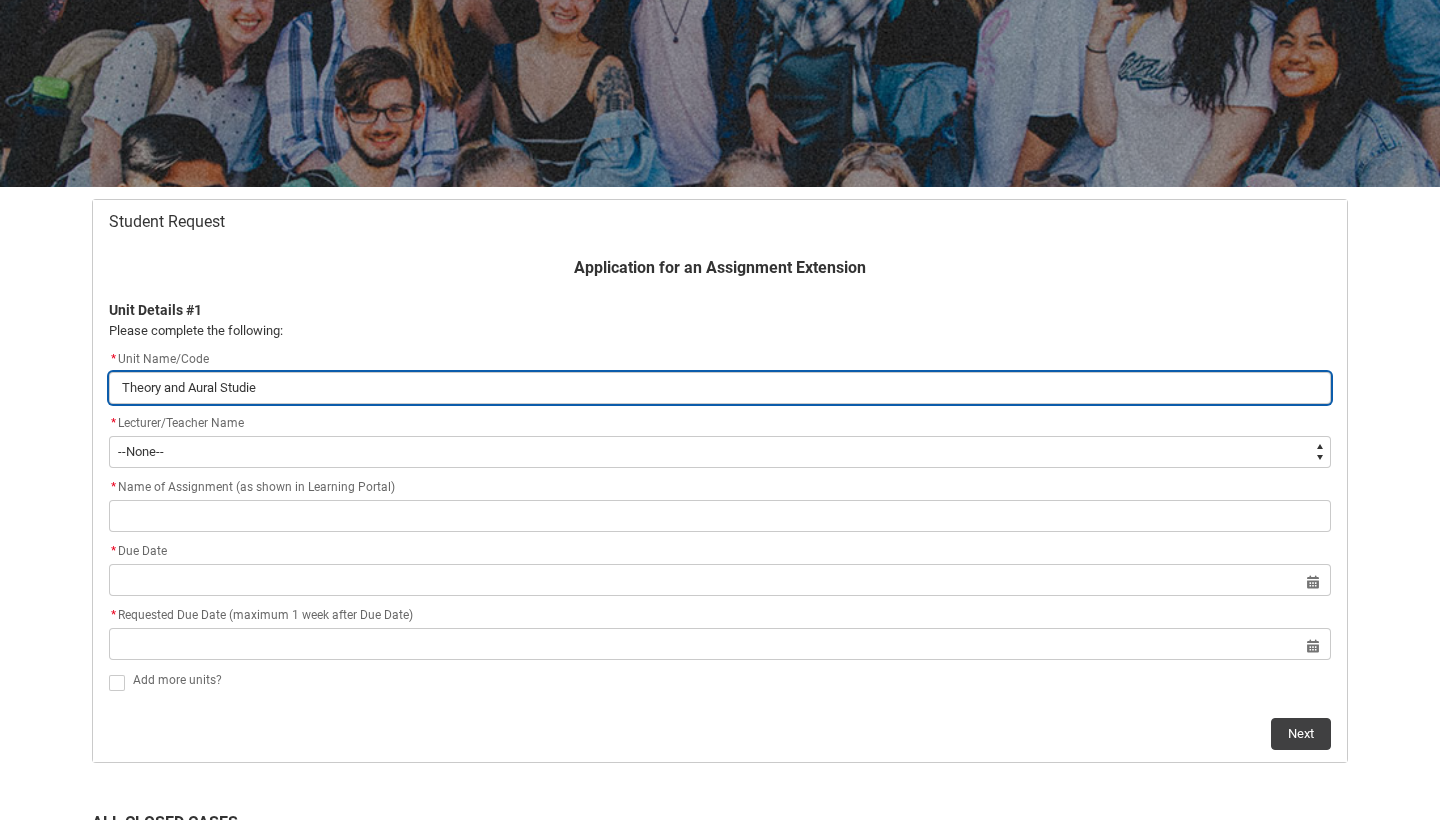 type on "Theory and Aural Studies" 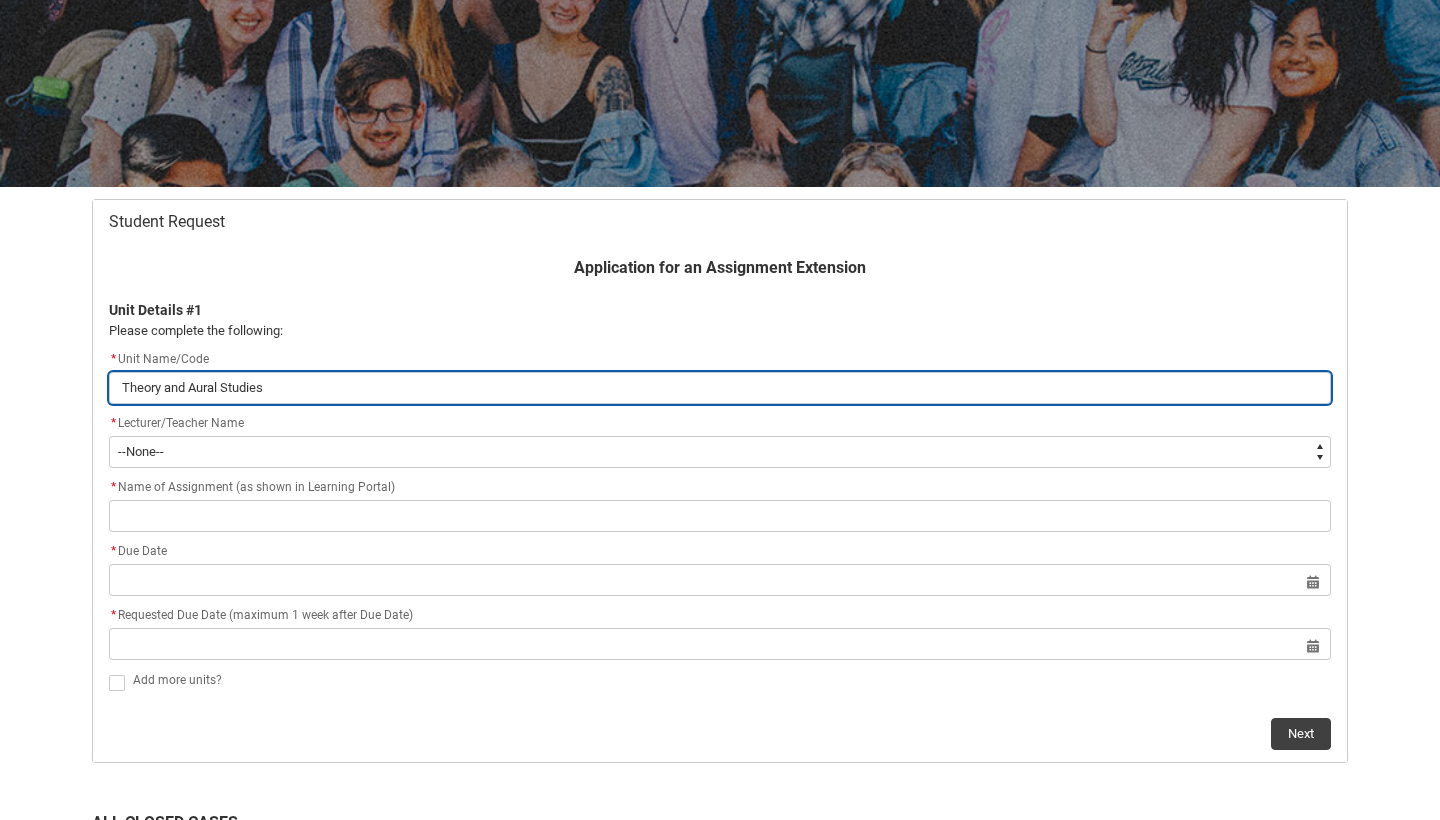 type on "Theory and Aural Studies" 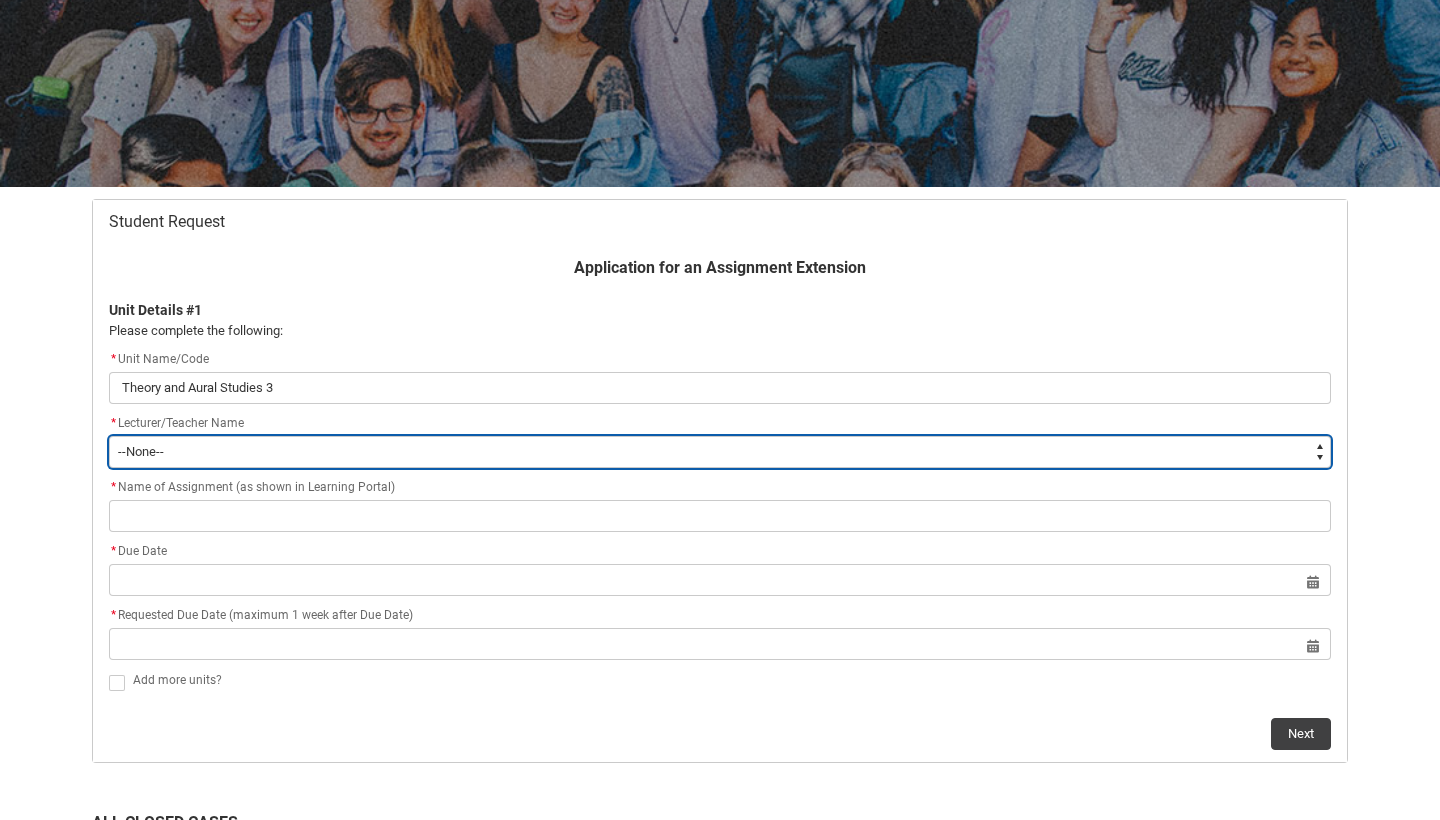 type on "Faculty_NamefromNtoZ.0035g00000b9AYtAAM" 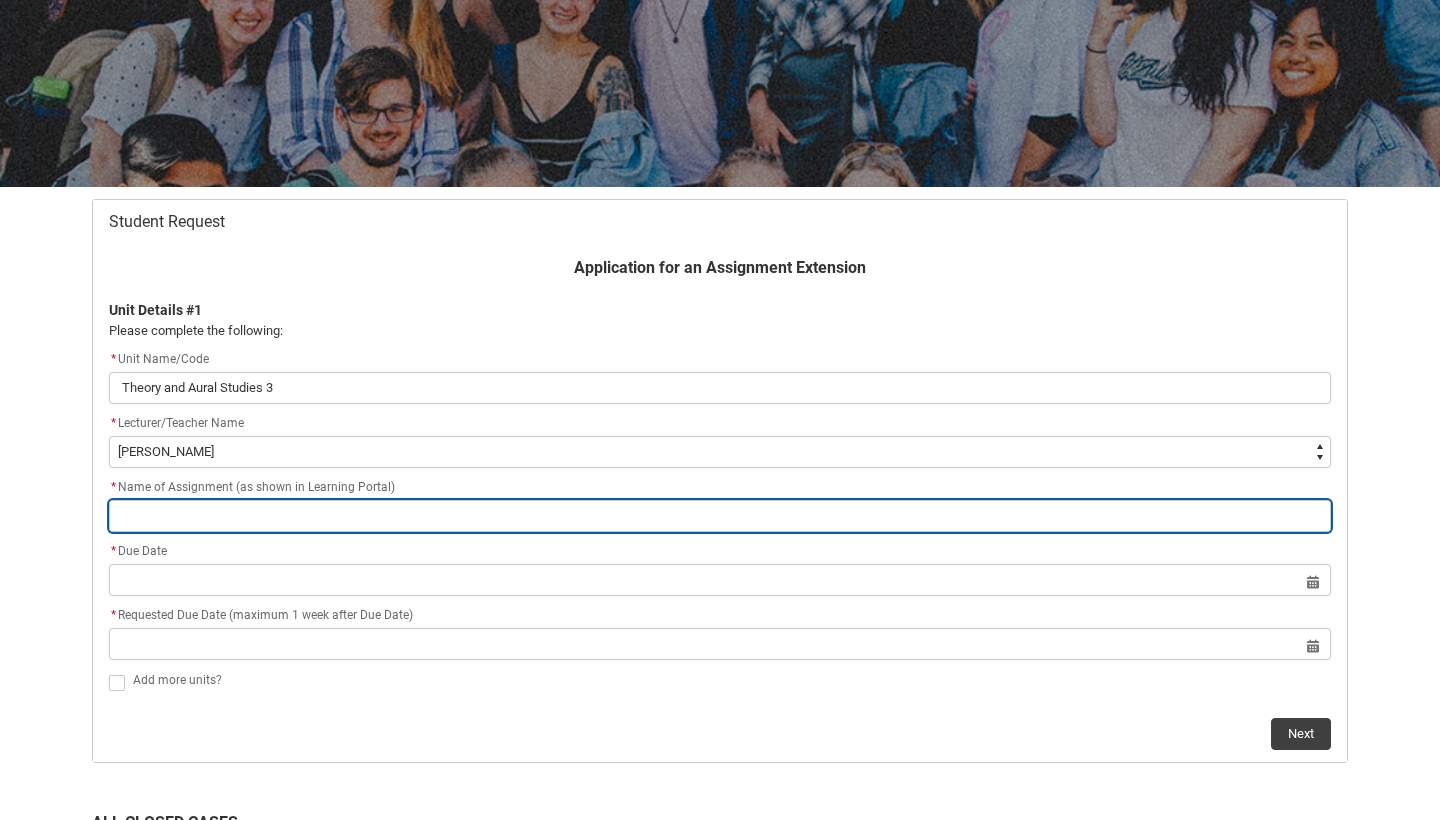 click at bounding box center (720, 516) 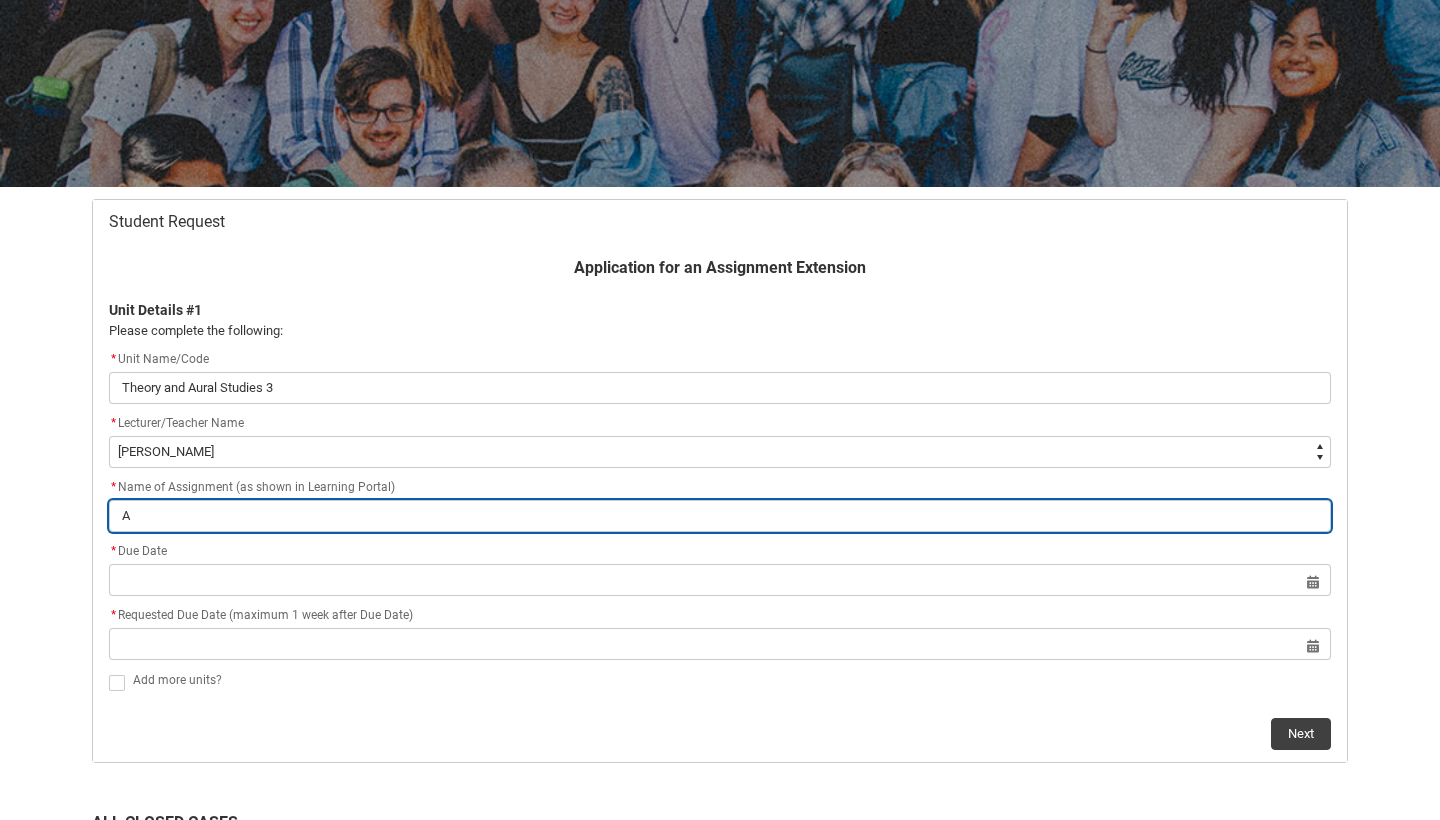 type on "As" 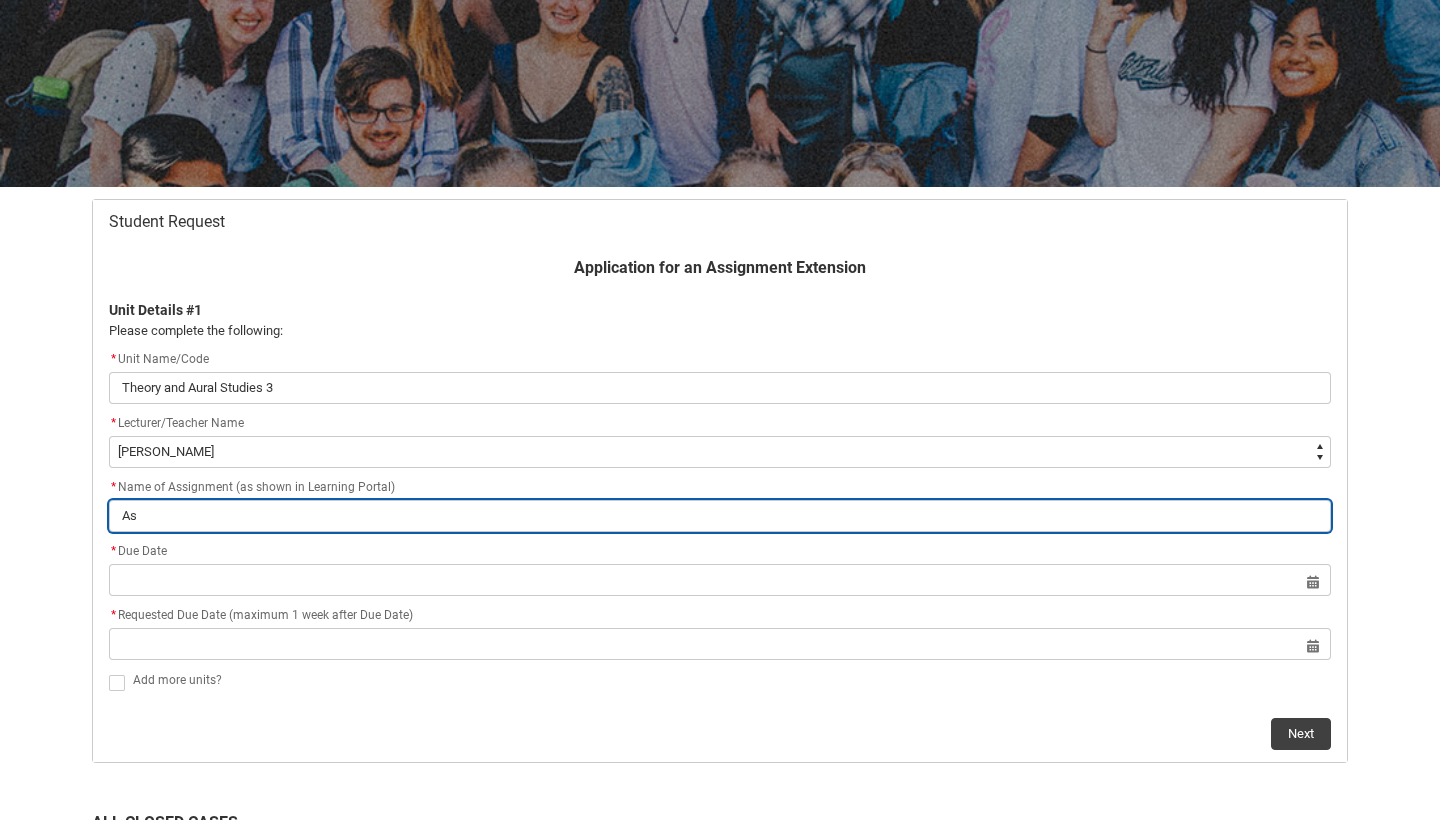 type on "Ass" 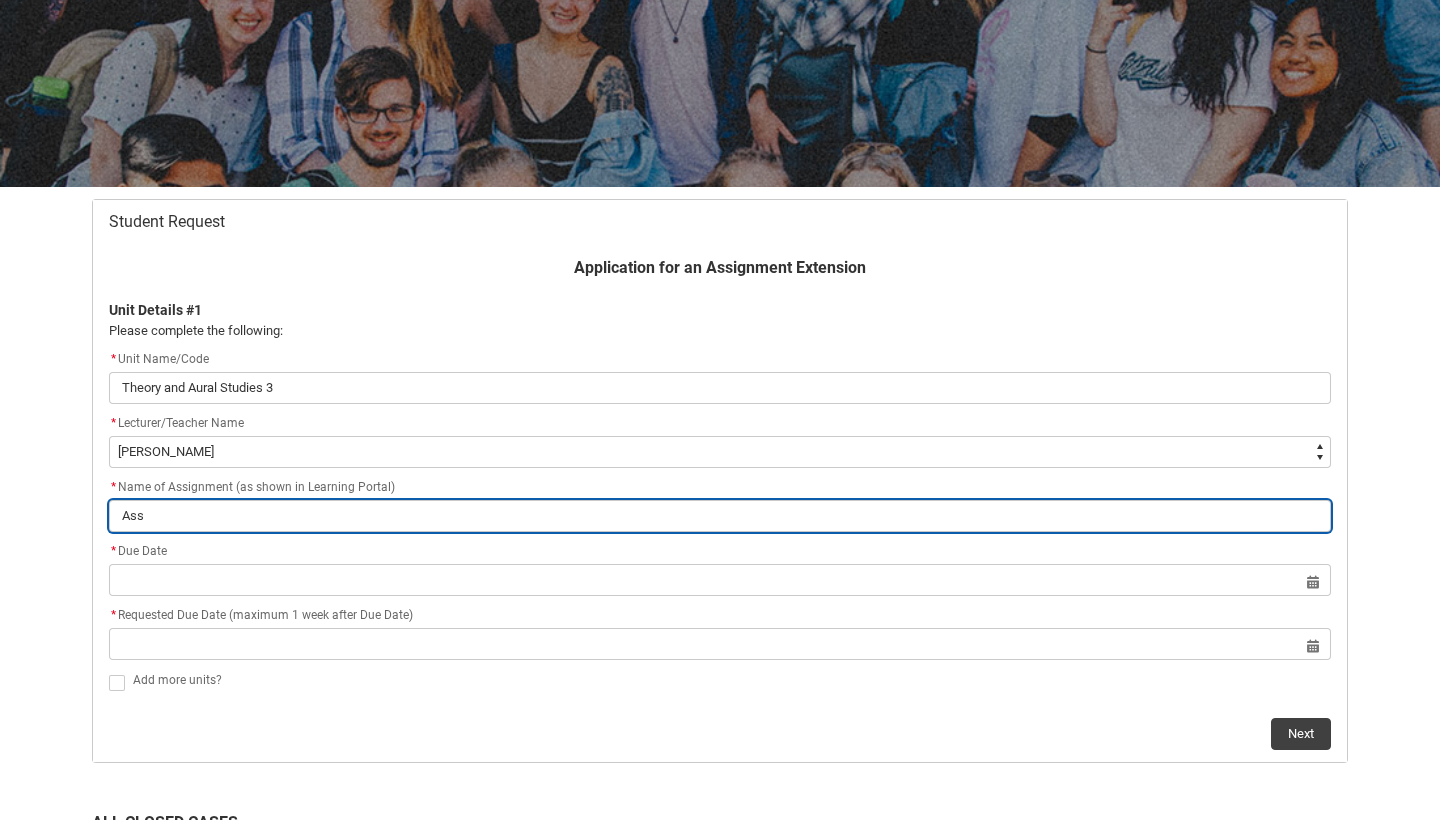 type on "Asse" 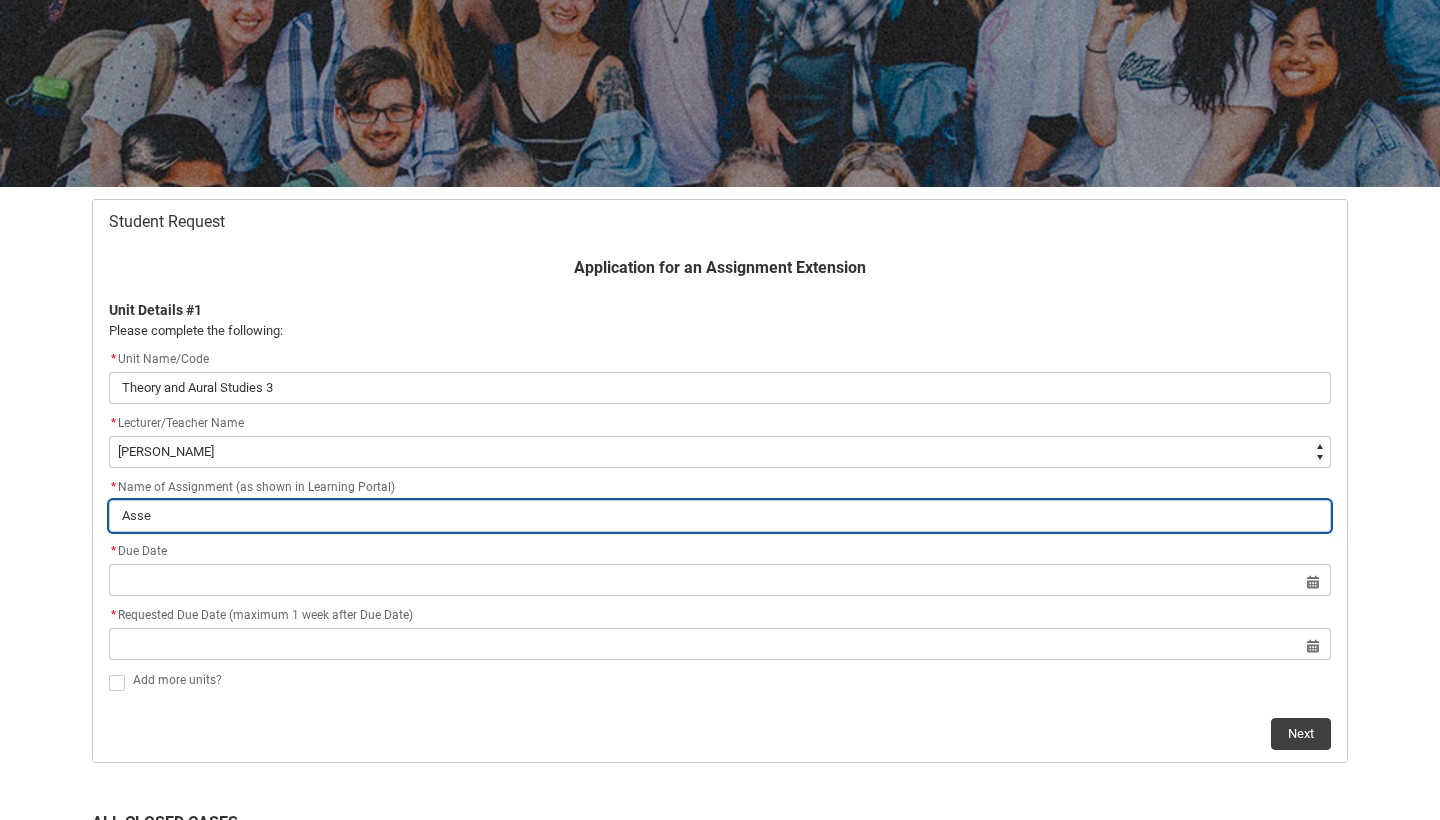 type on "Asses" 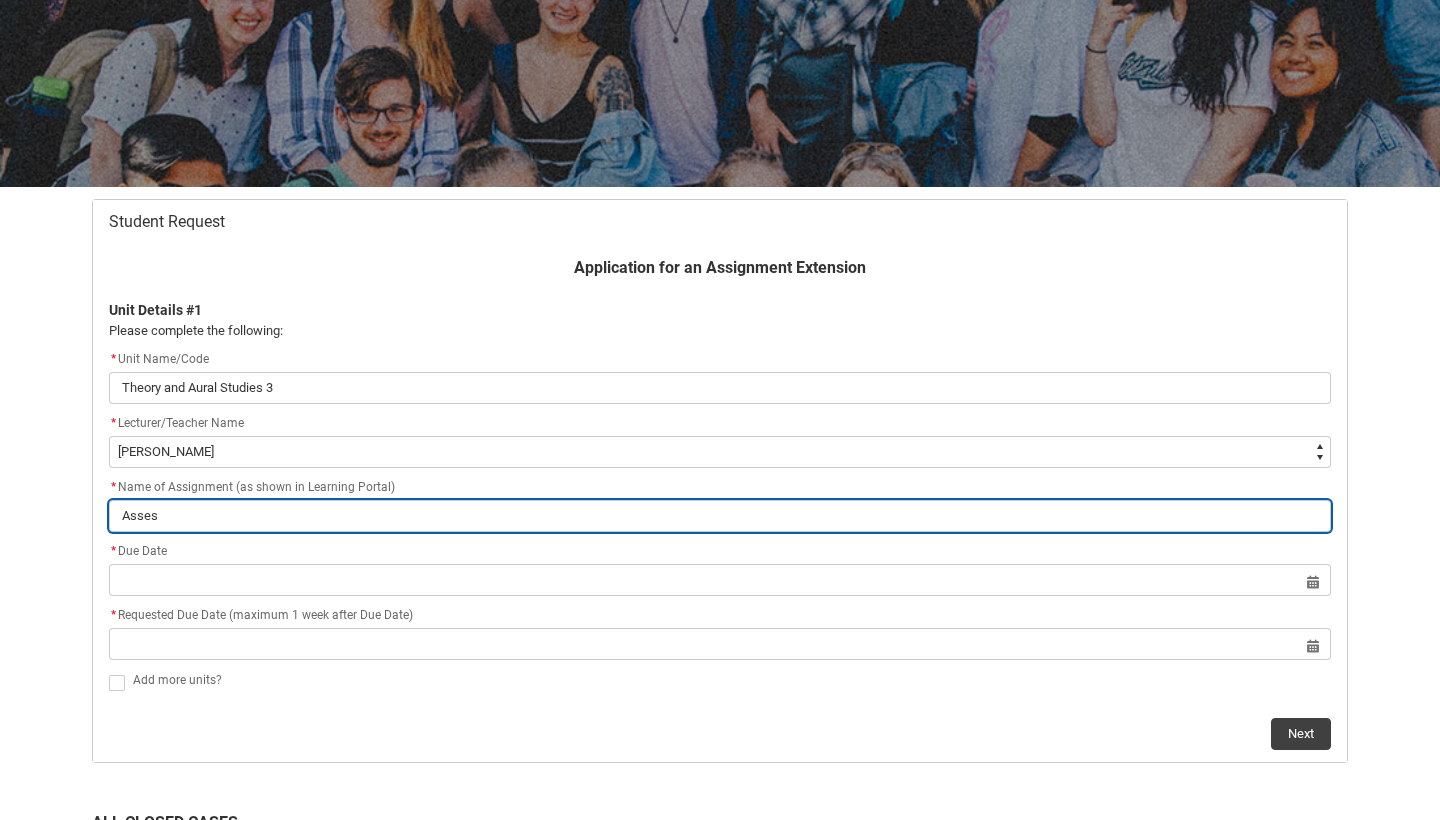type on "Assess" 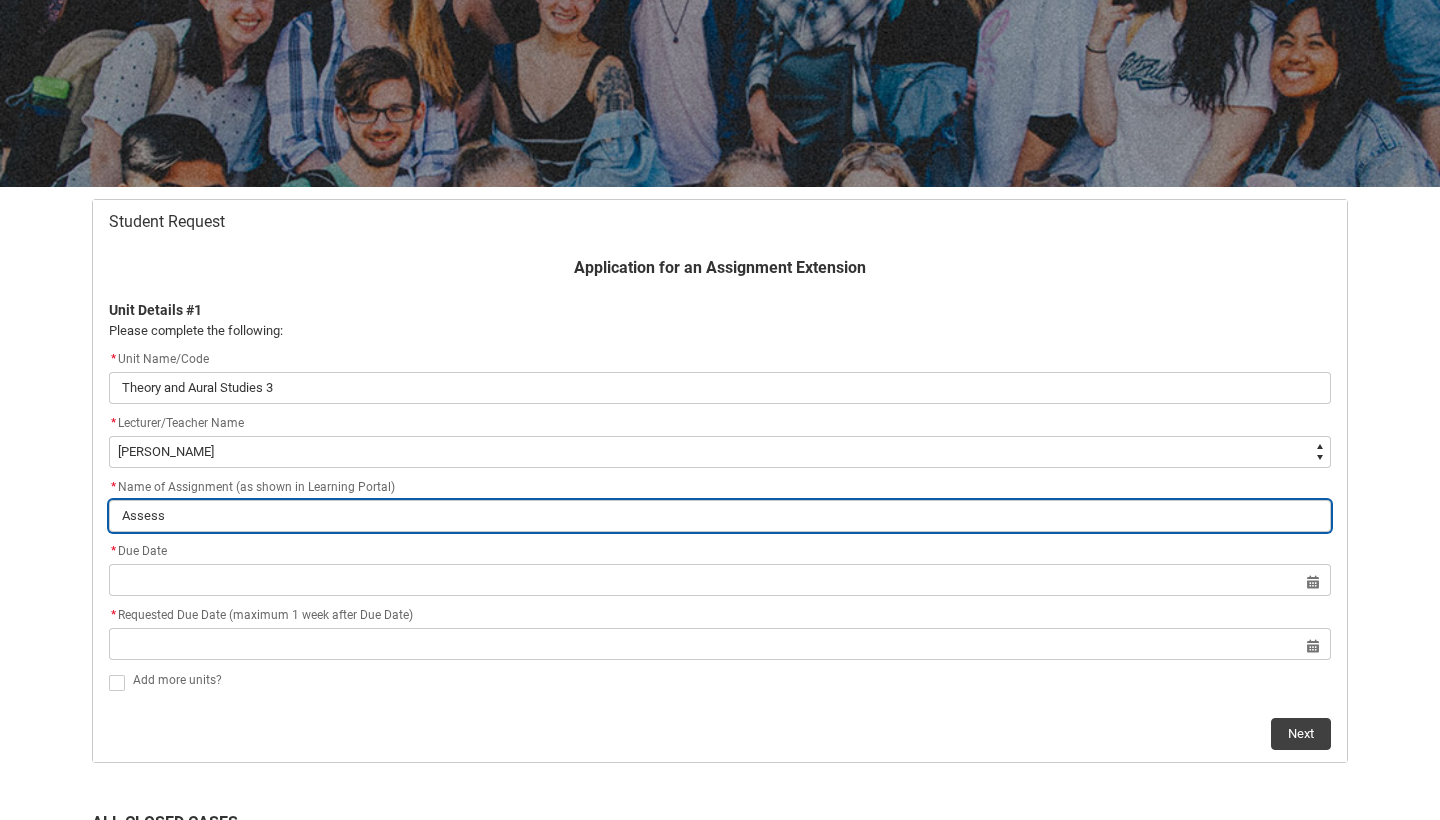 type on "Assess" 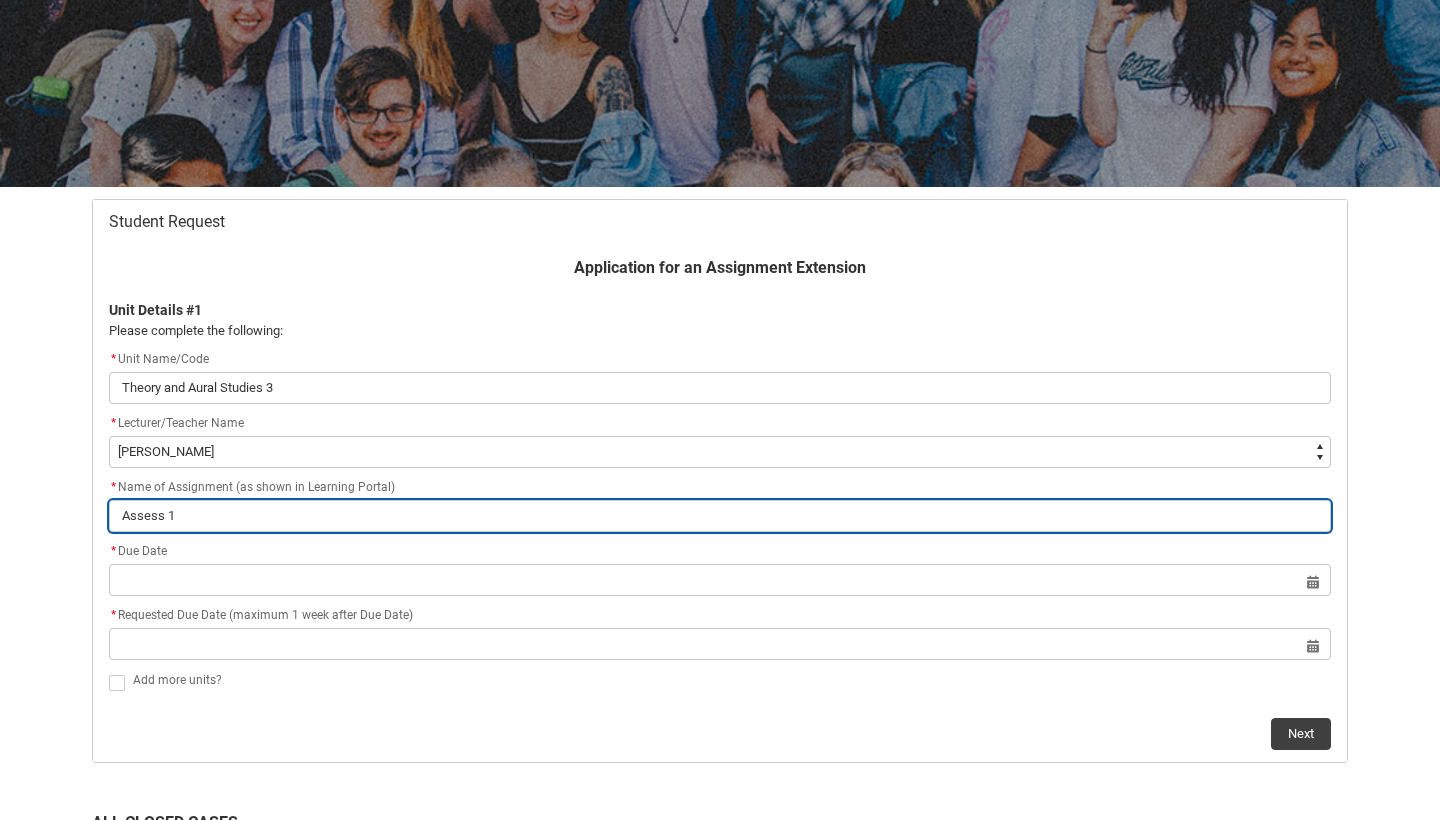 type on "Assess 1:" 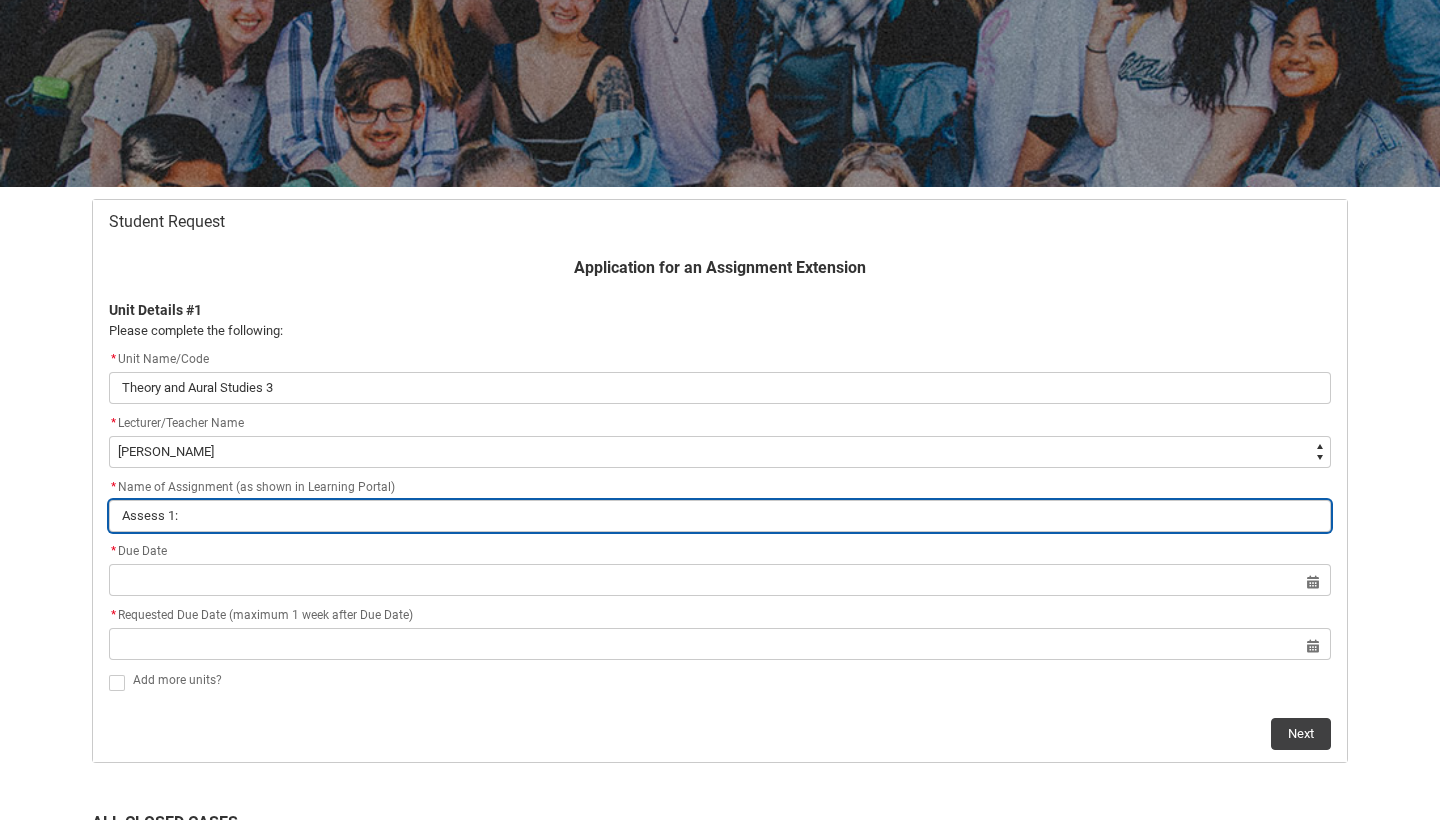 type on "Assess 1:" 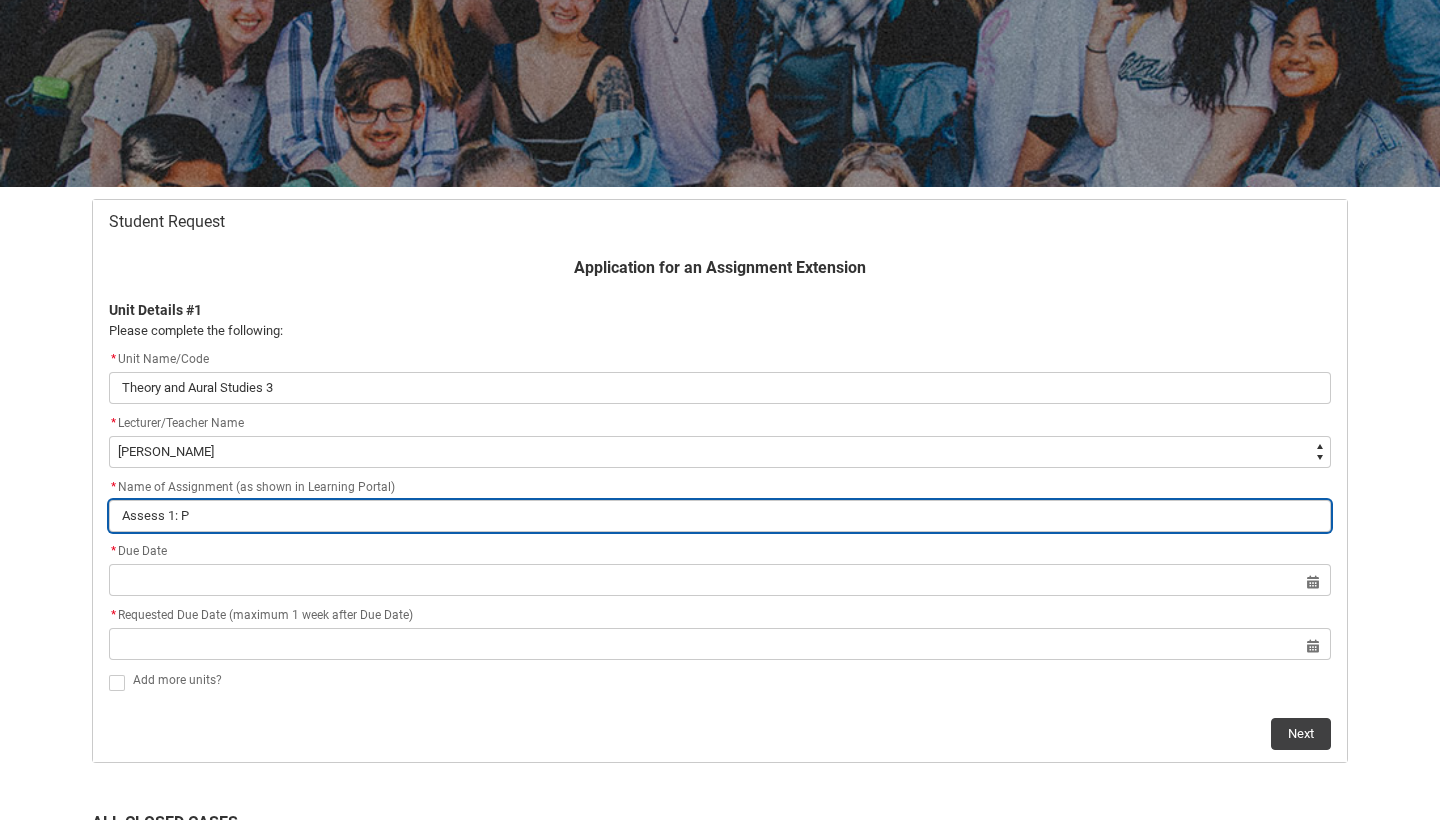 type on "Assess 1: Pa" 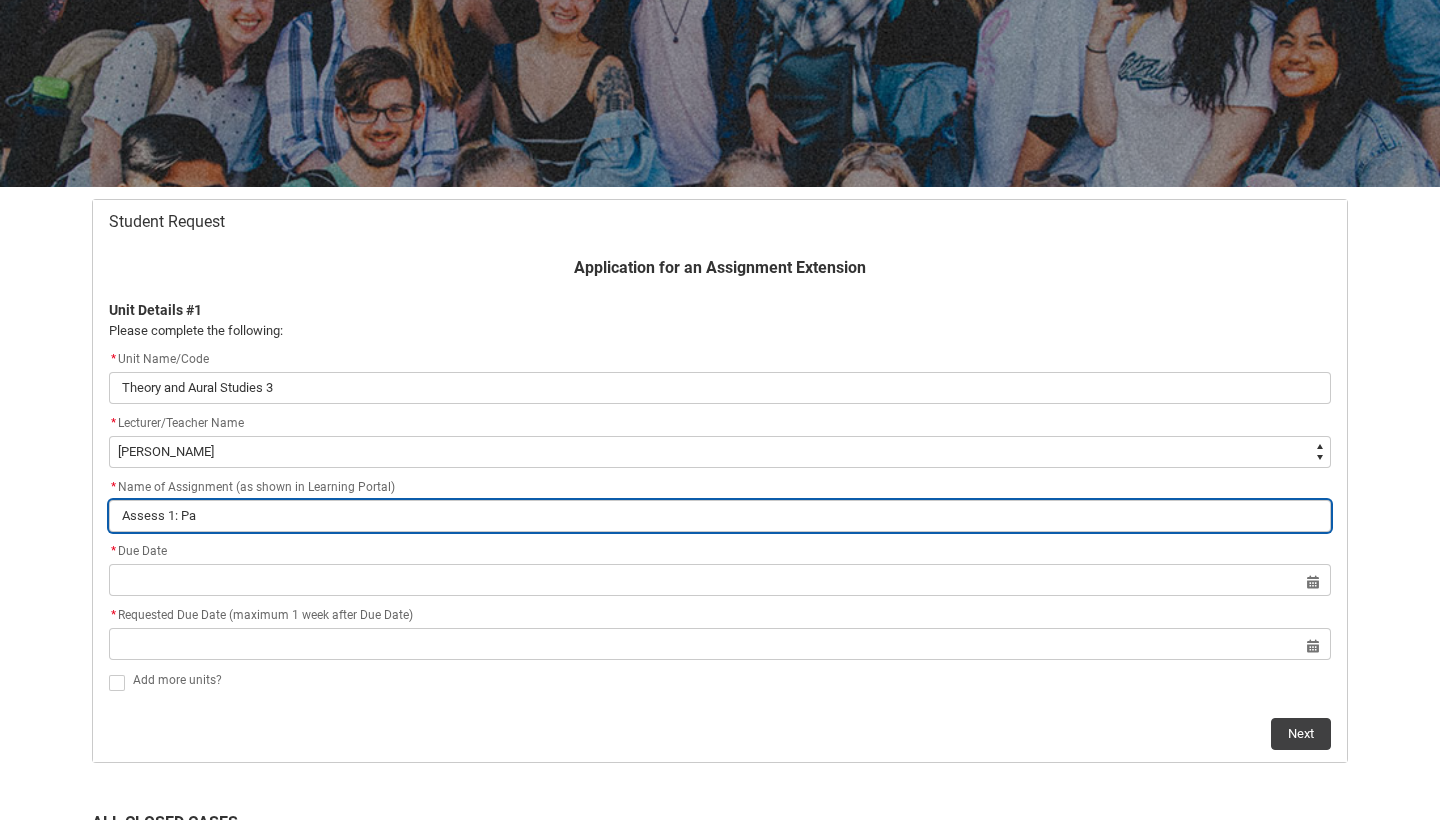 type on "Assess 1: Par" 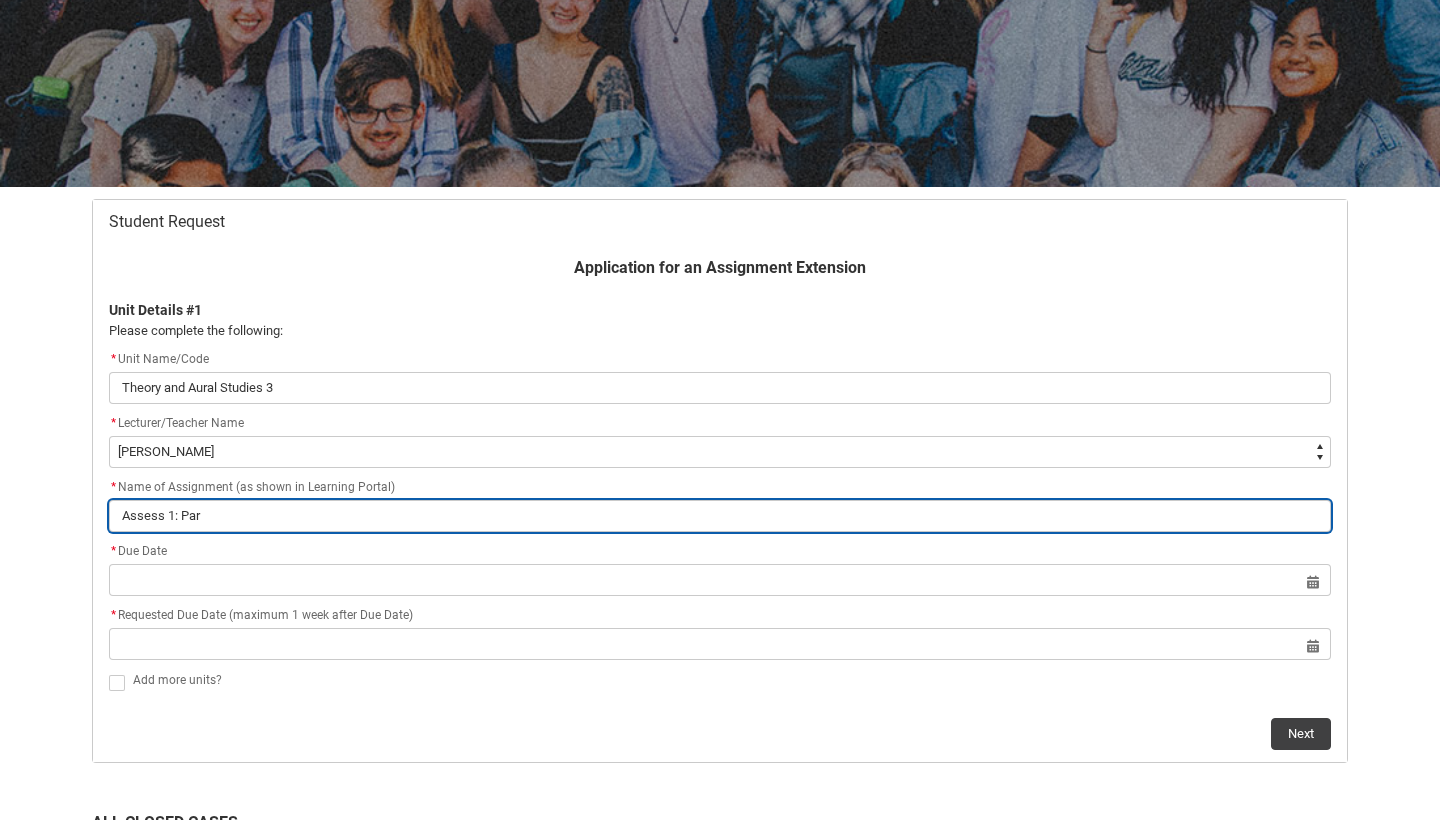 type on "Assess 1: Part" 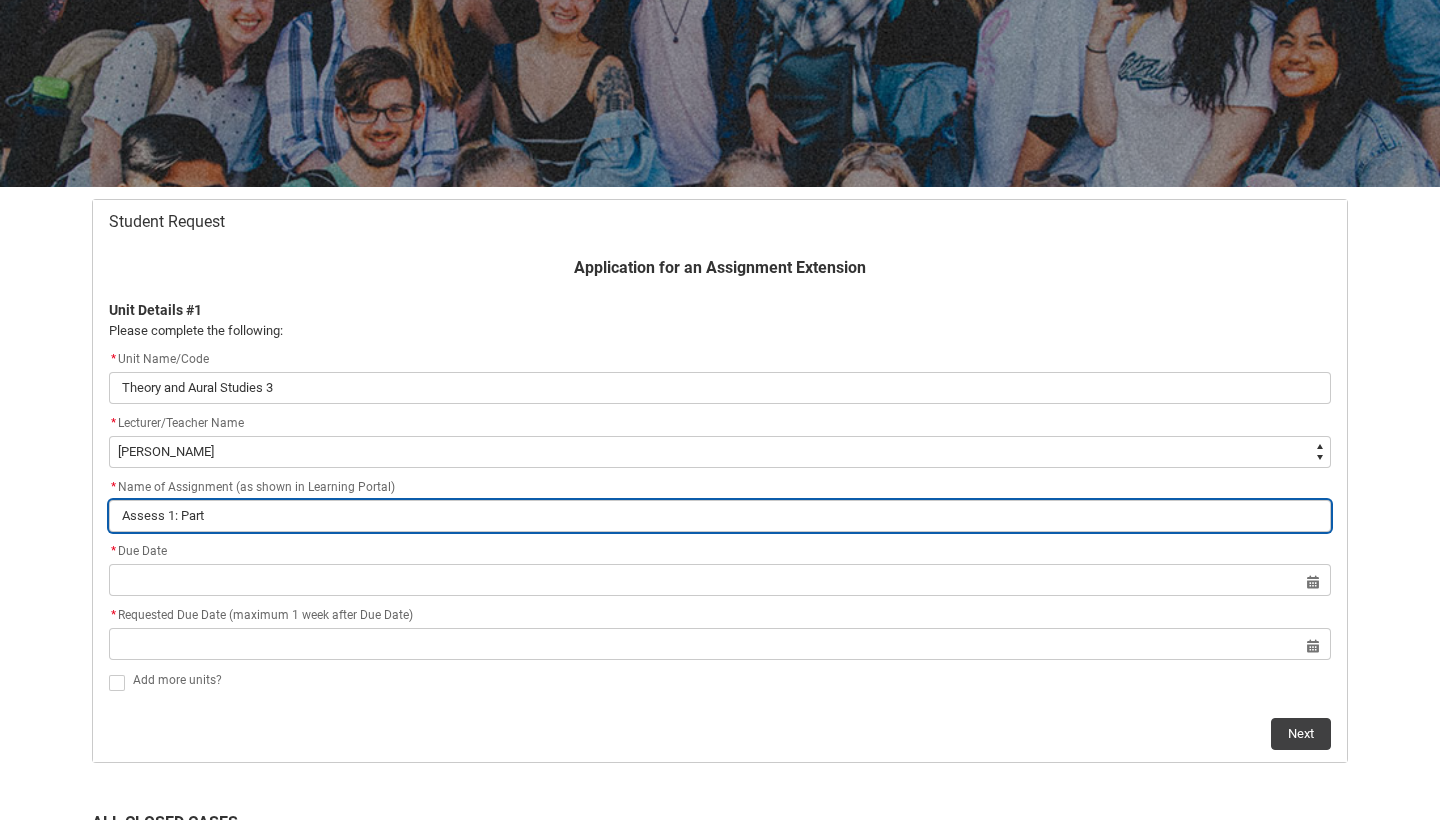type on "Assess 1: Part" 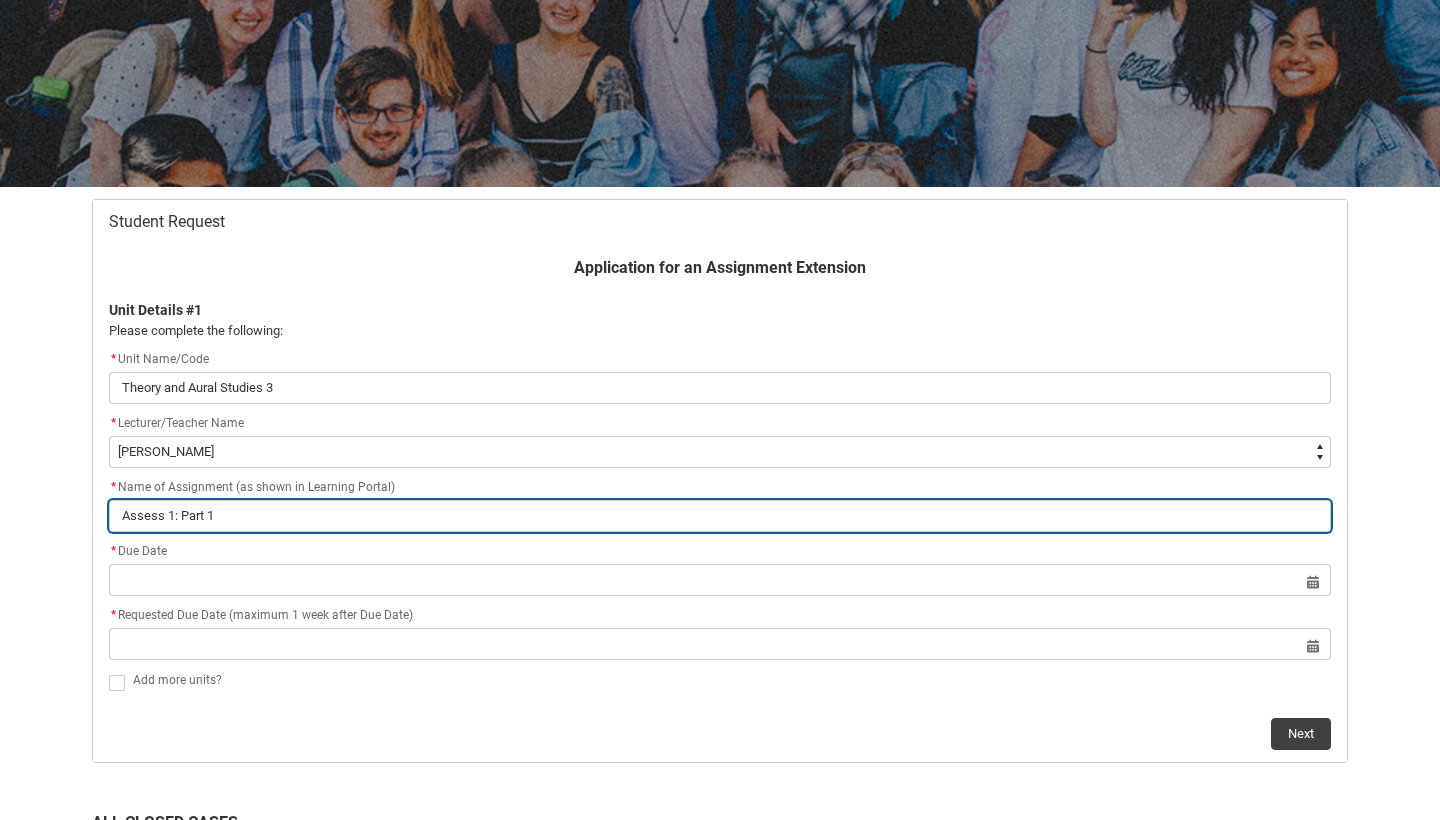 type on "Assess 1: Part 1-" 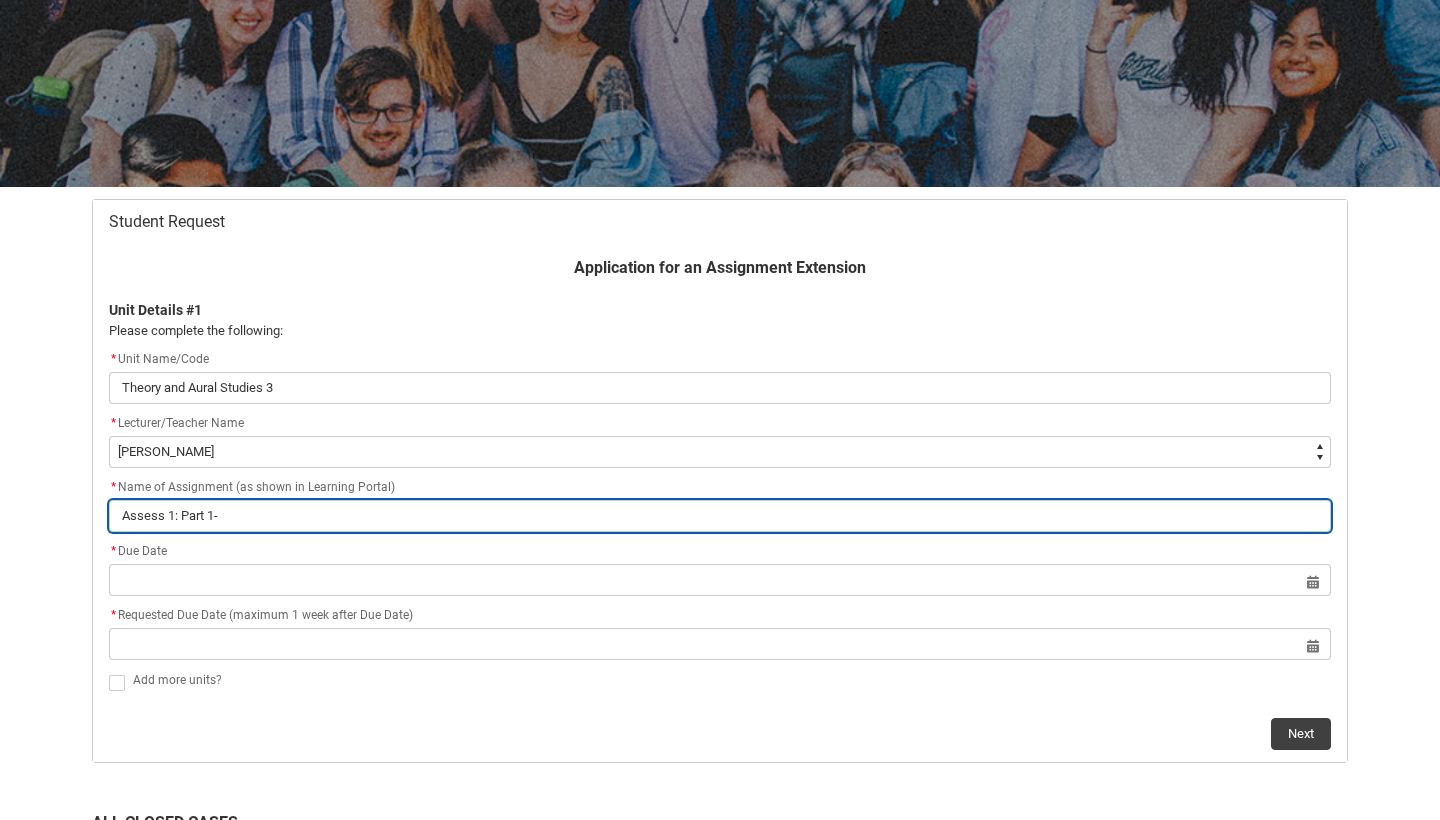 type on "Assess 1: Part 1-" 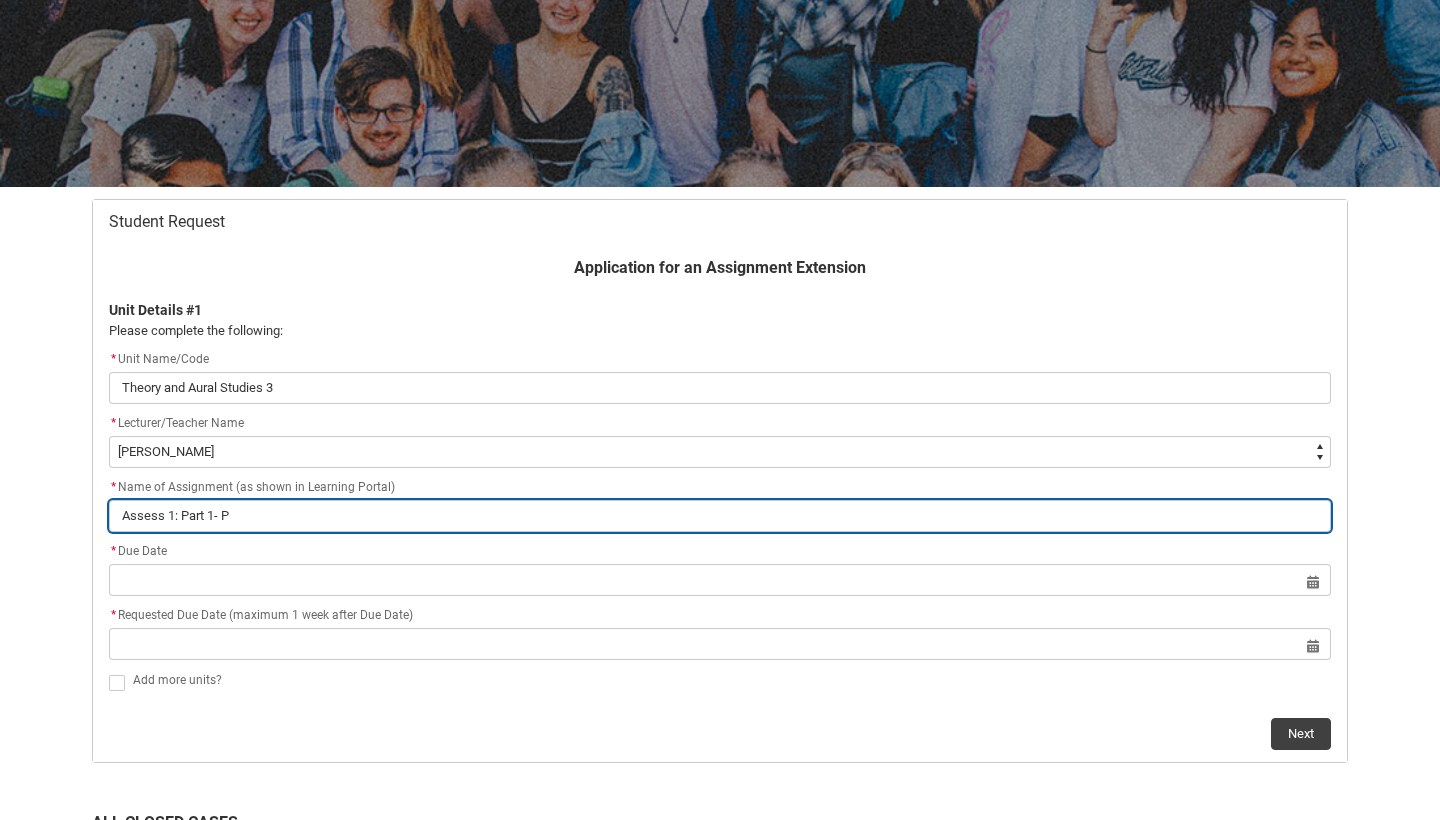 type on "Assess 1: Part 1- Pr" 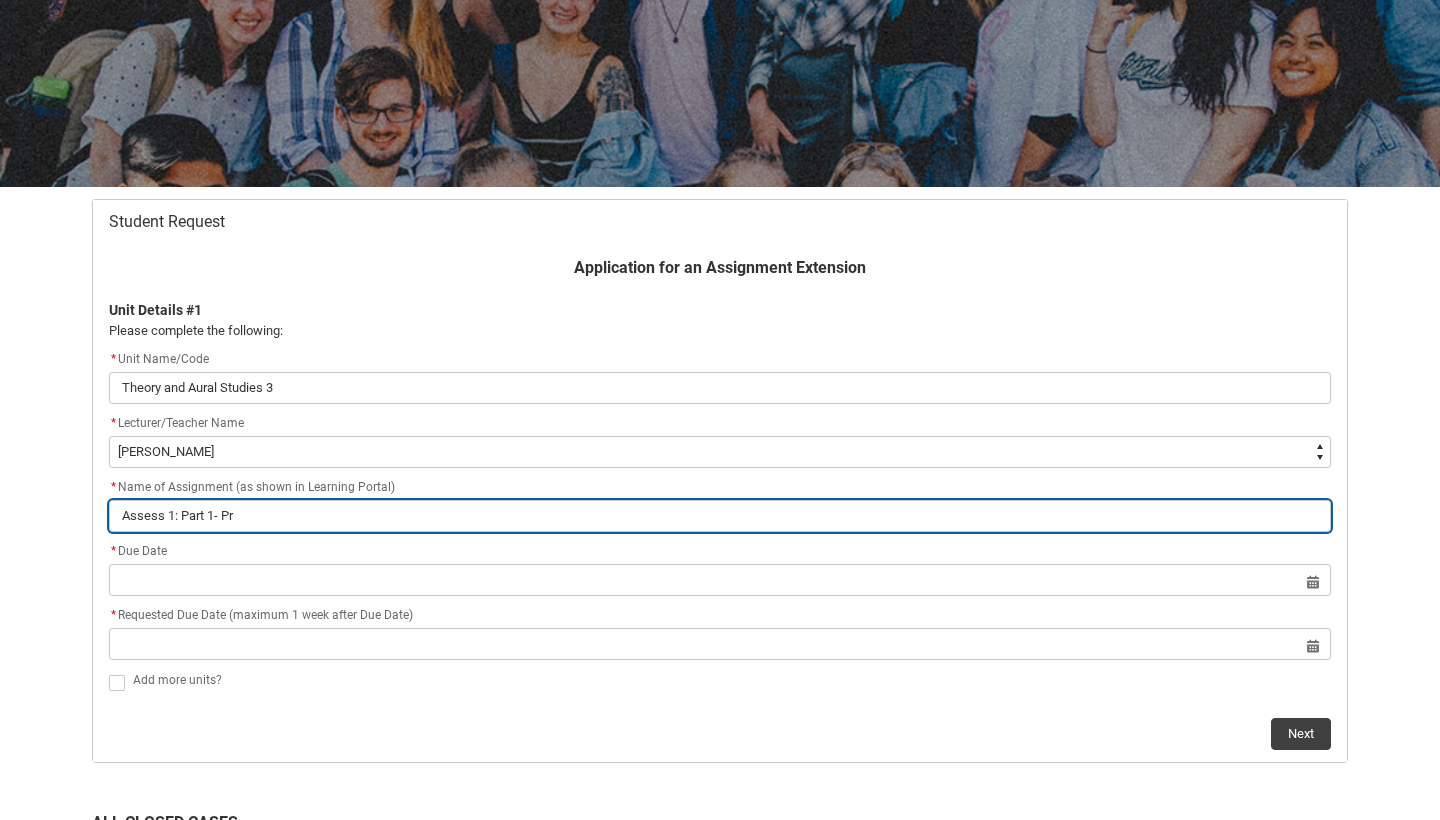 type on "Assess 1: Part 1- Pra" 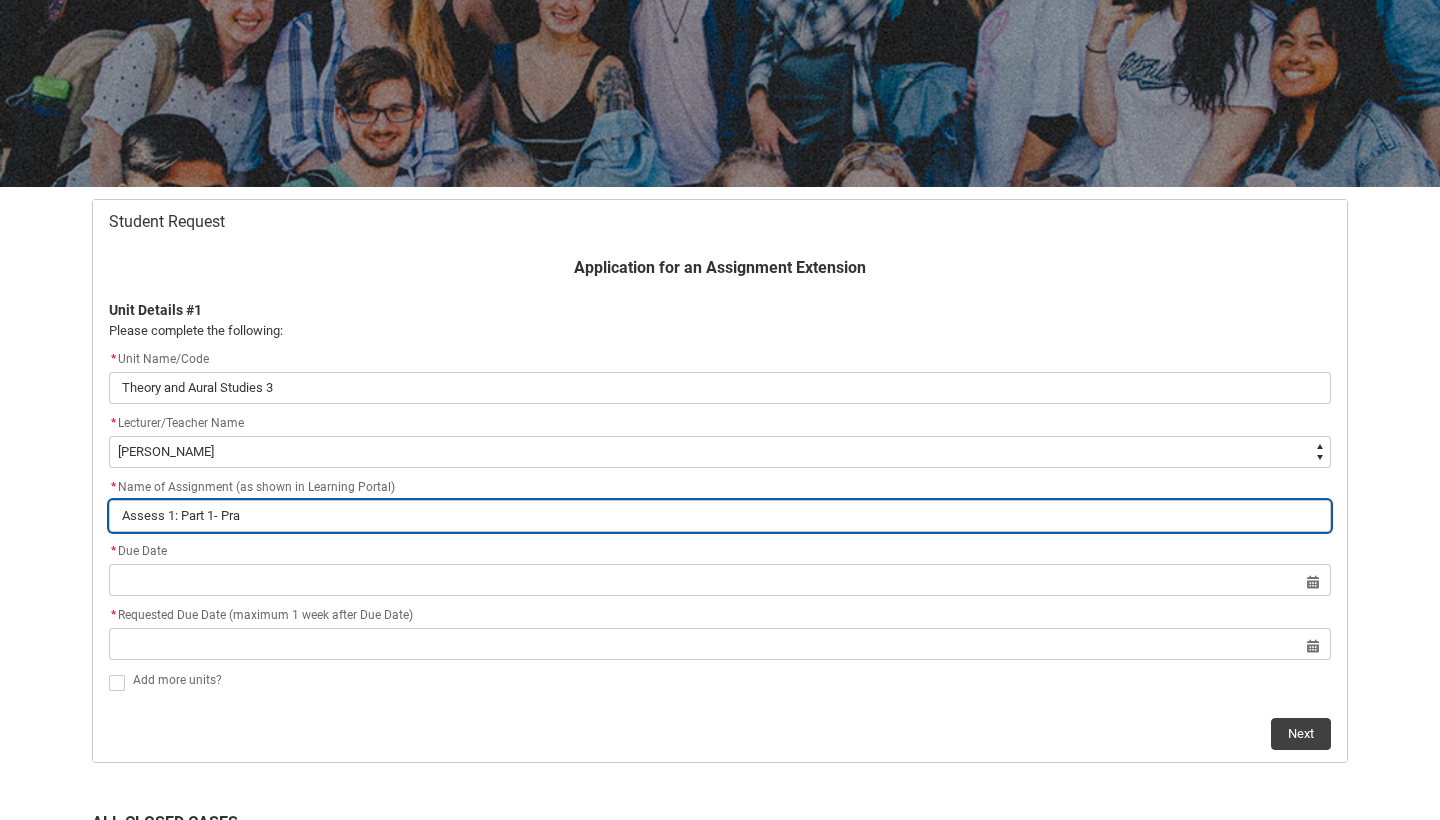 type on "Assess 1: Part 1- Prac" 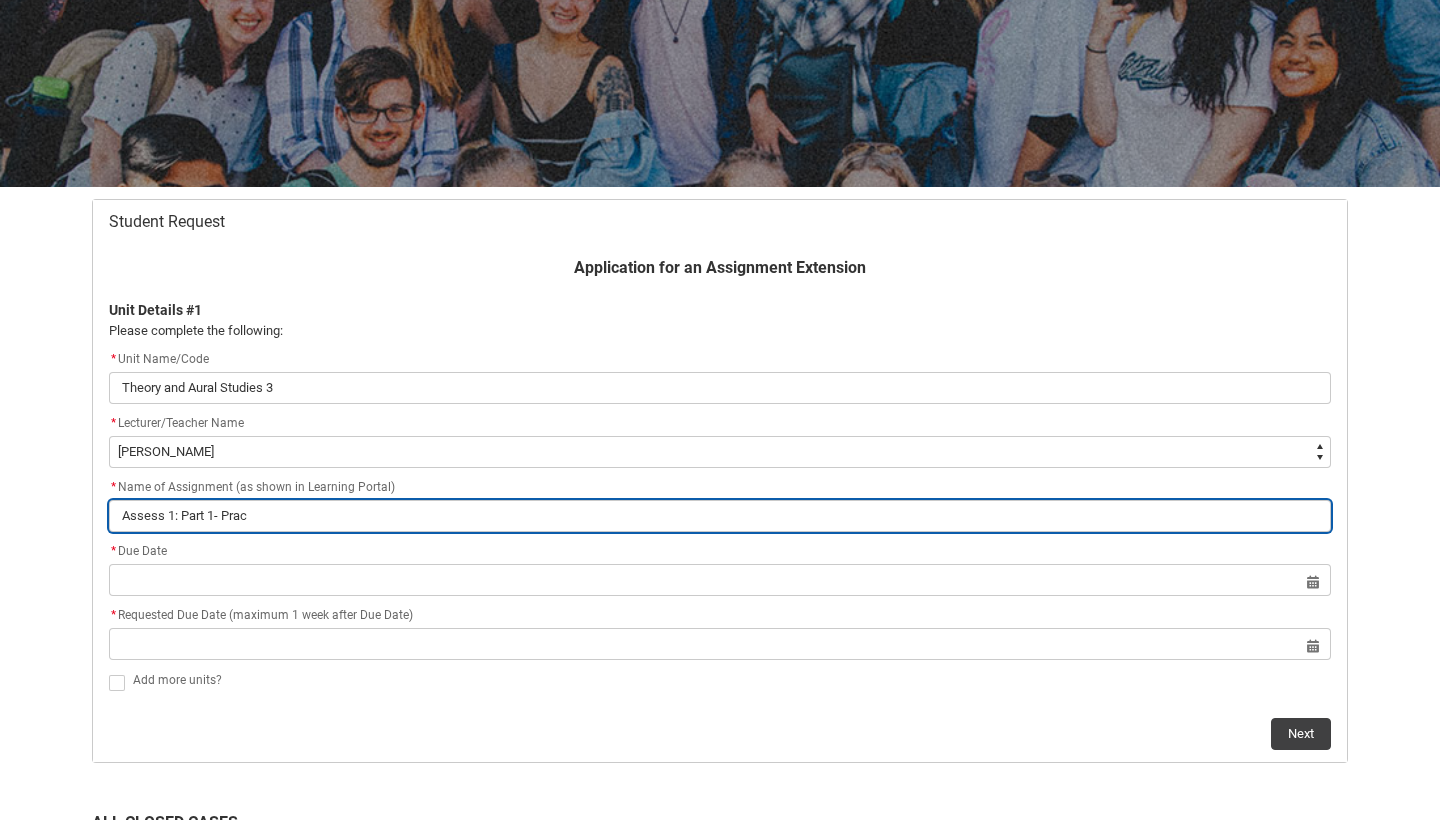 type on "Assess 1: Part 1- Pract" 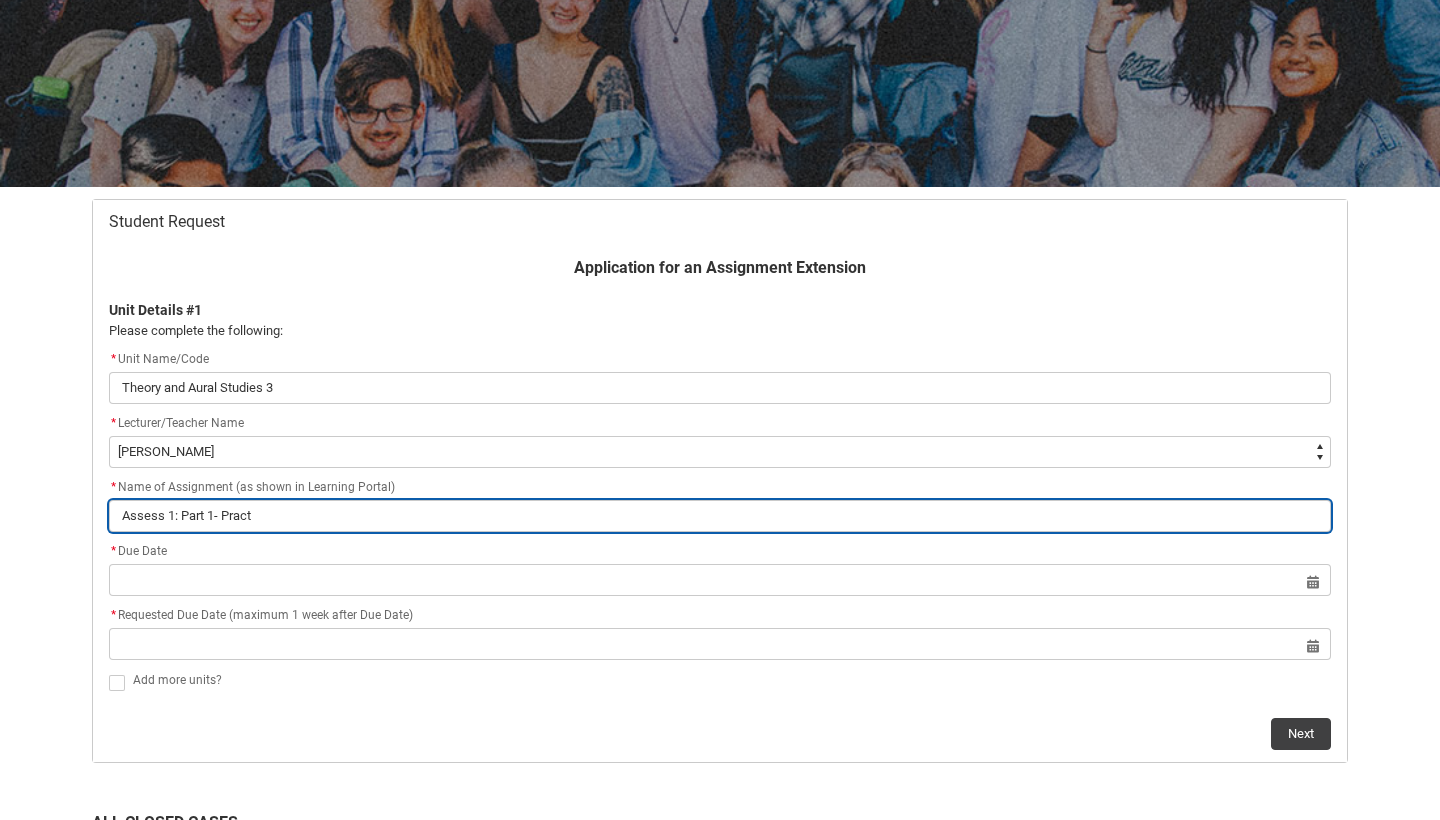 type on "Assess 1: Part 1- Practi" 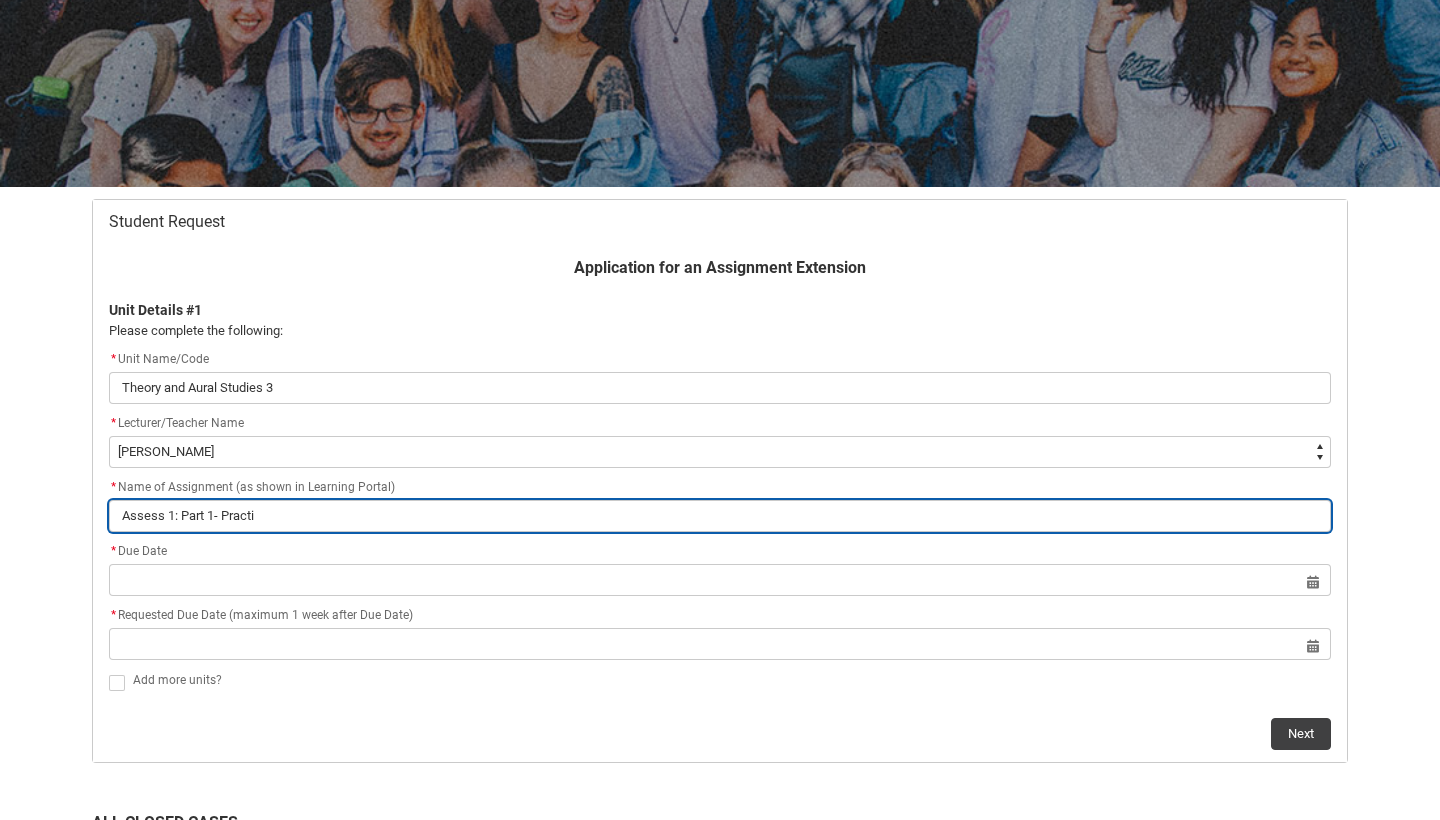 type on "Assess 1: Part 1- Practic" 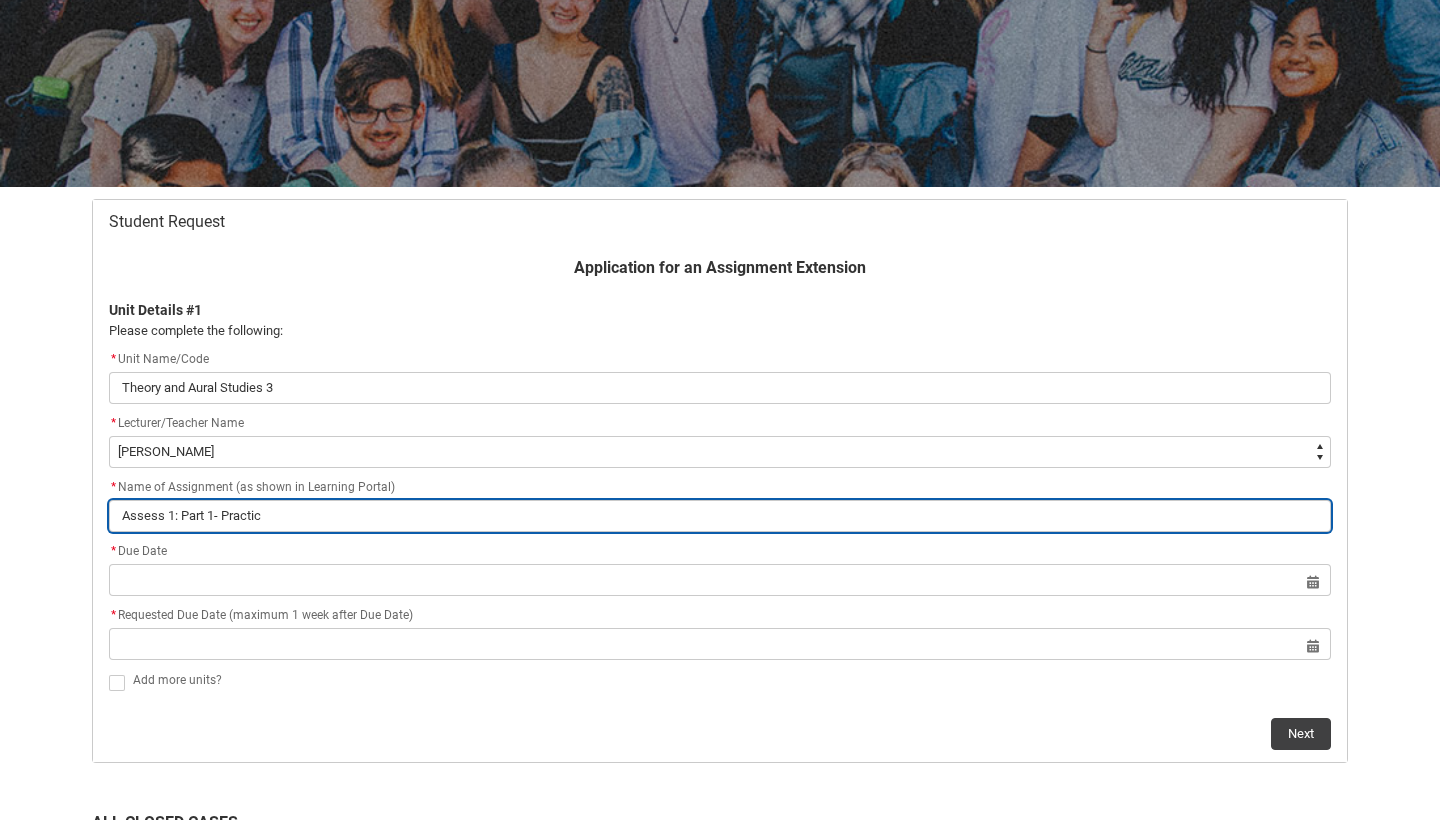 type on "Assess 1: Part 1- Practica" 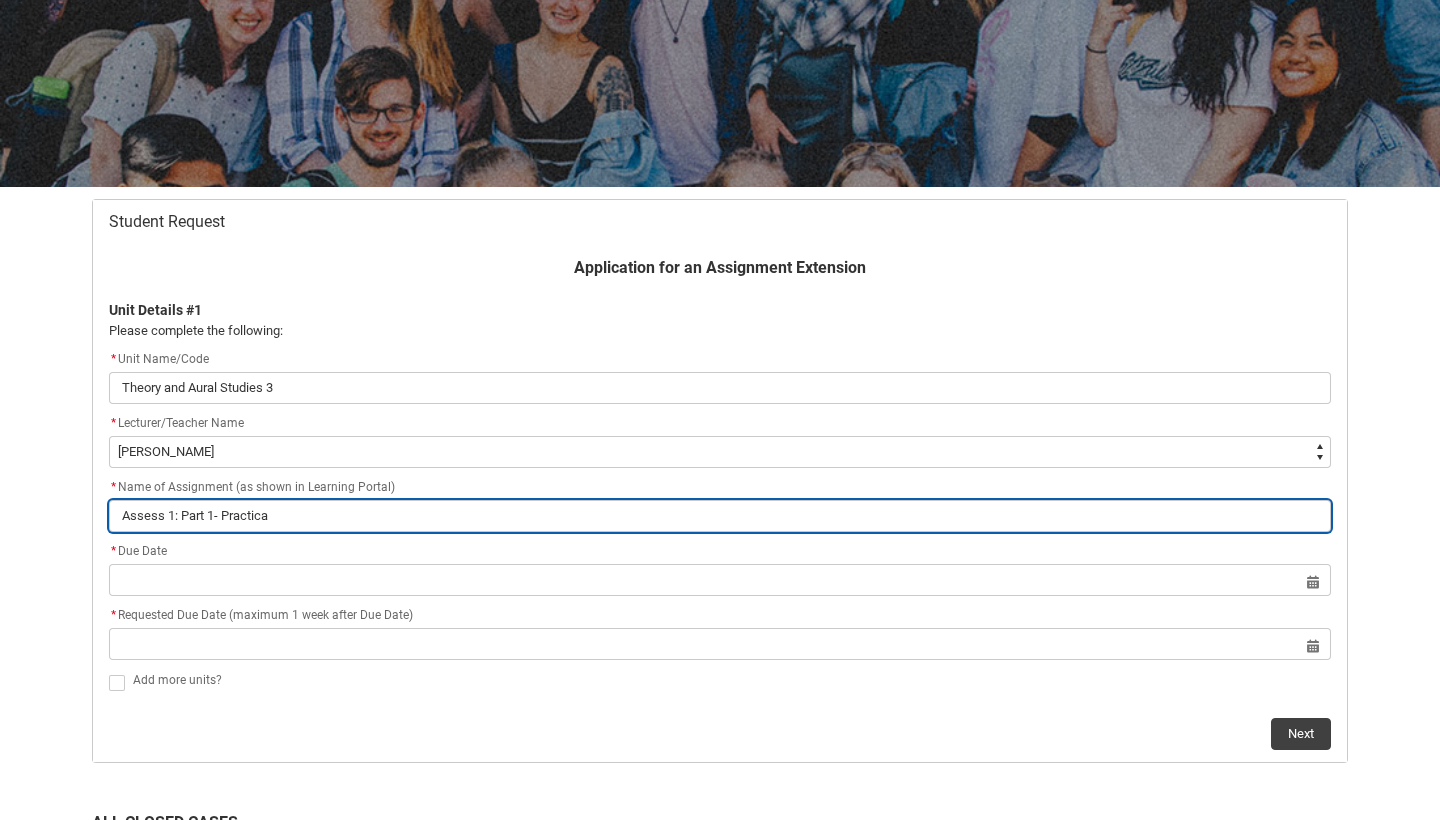 type on "Assess 1: Part 1- Practical" 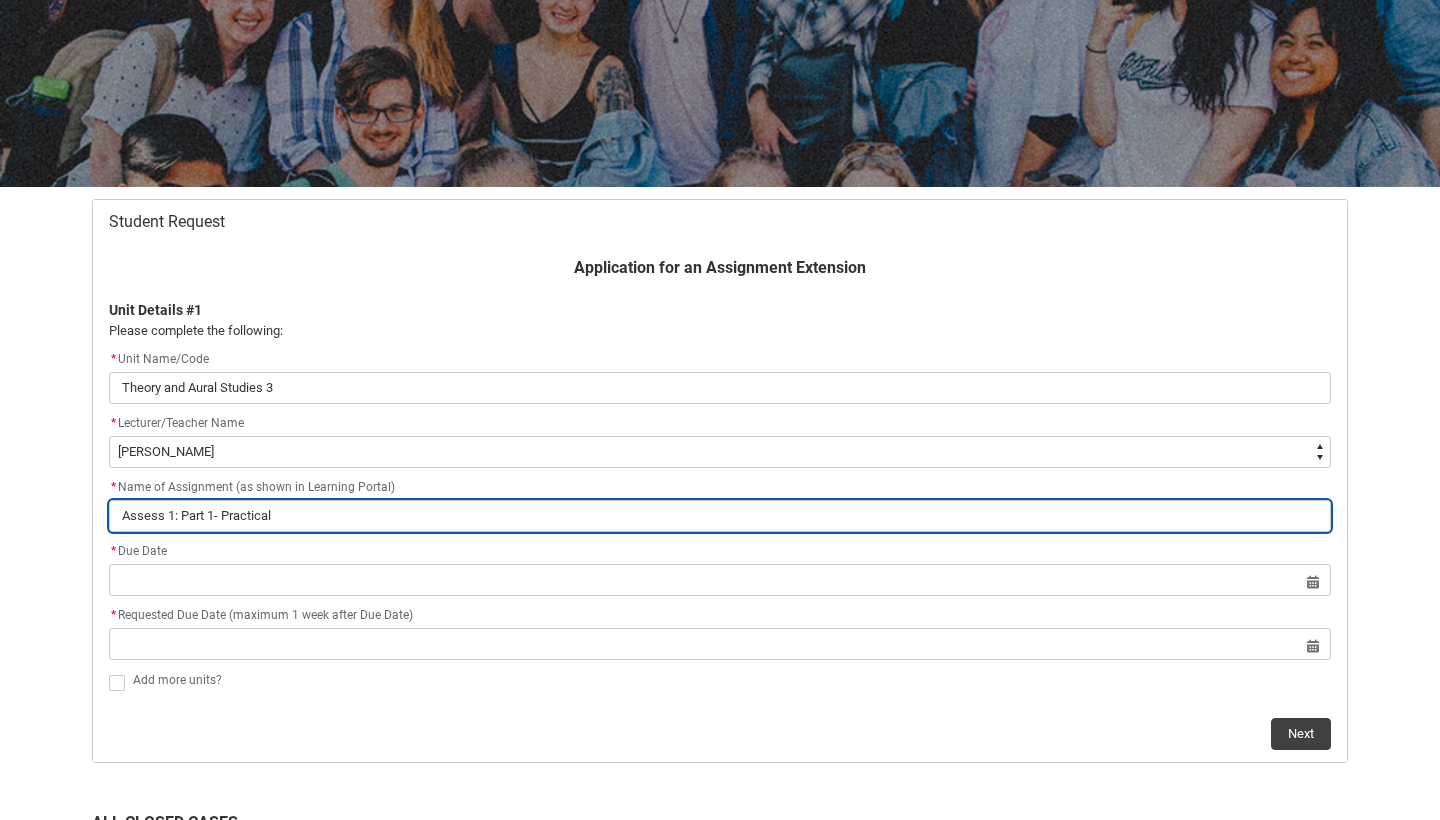 type on "Assess 1: Part 1- Practical" 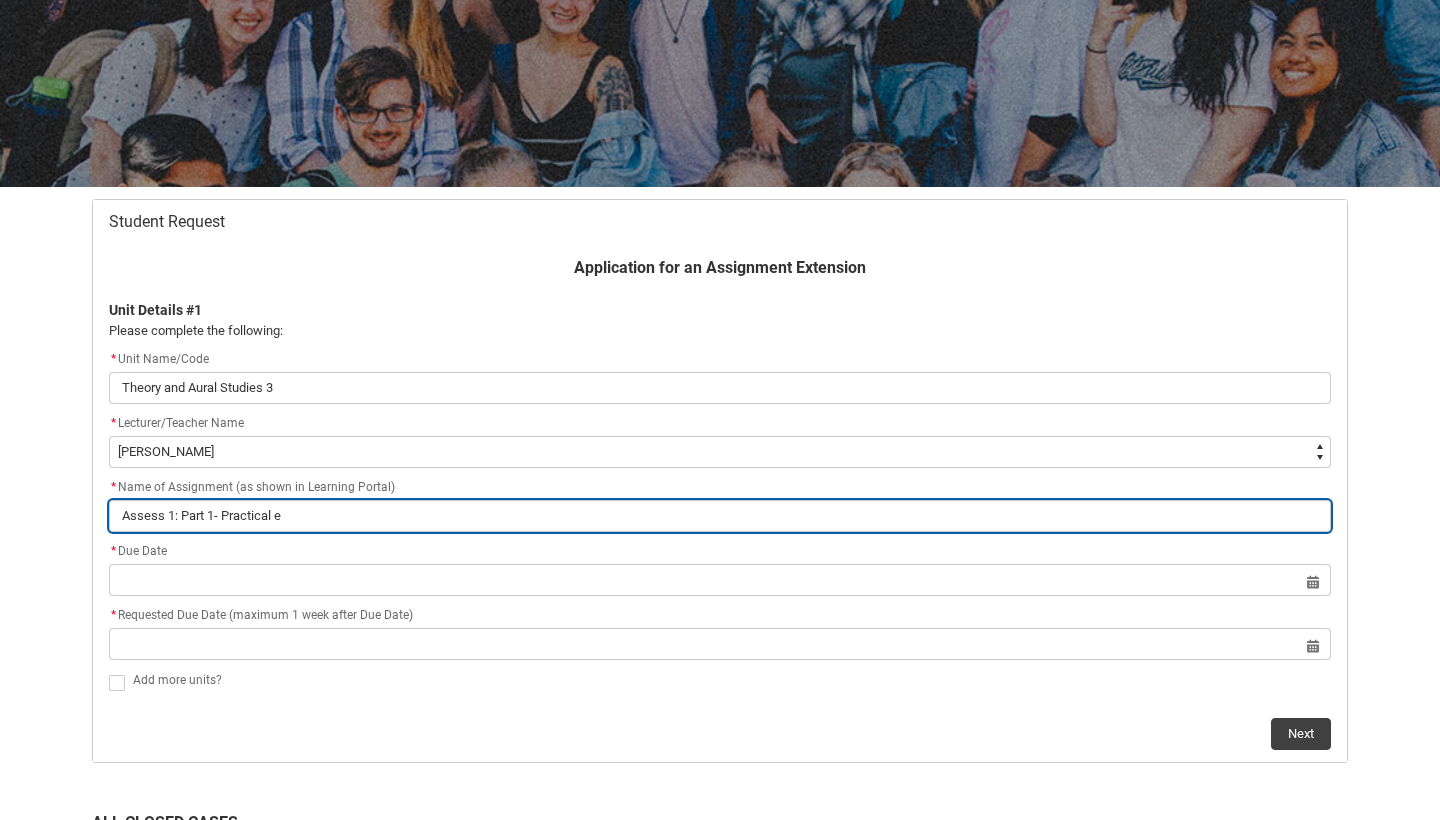 type on "Assess 1: Part 1- Practical ex" 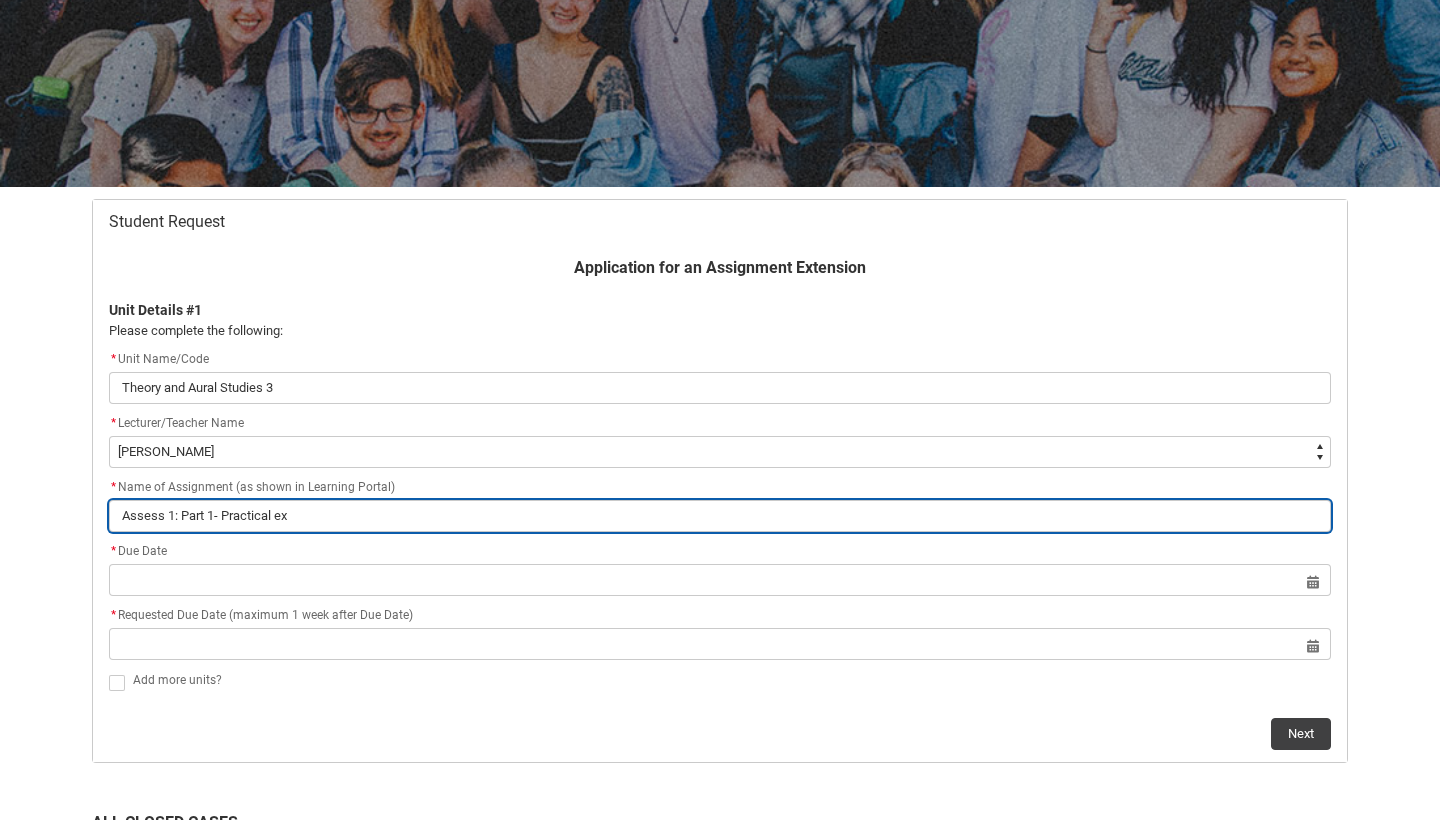 type on "Assess 1: Part 1- Practical exa" 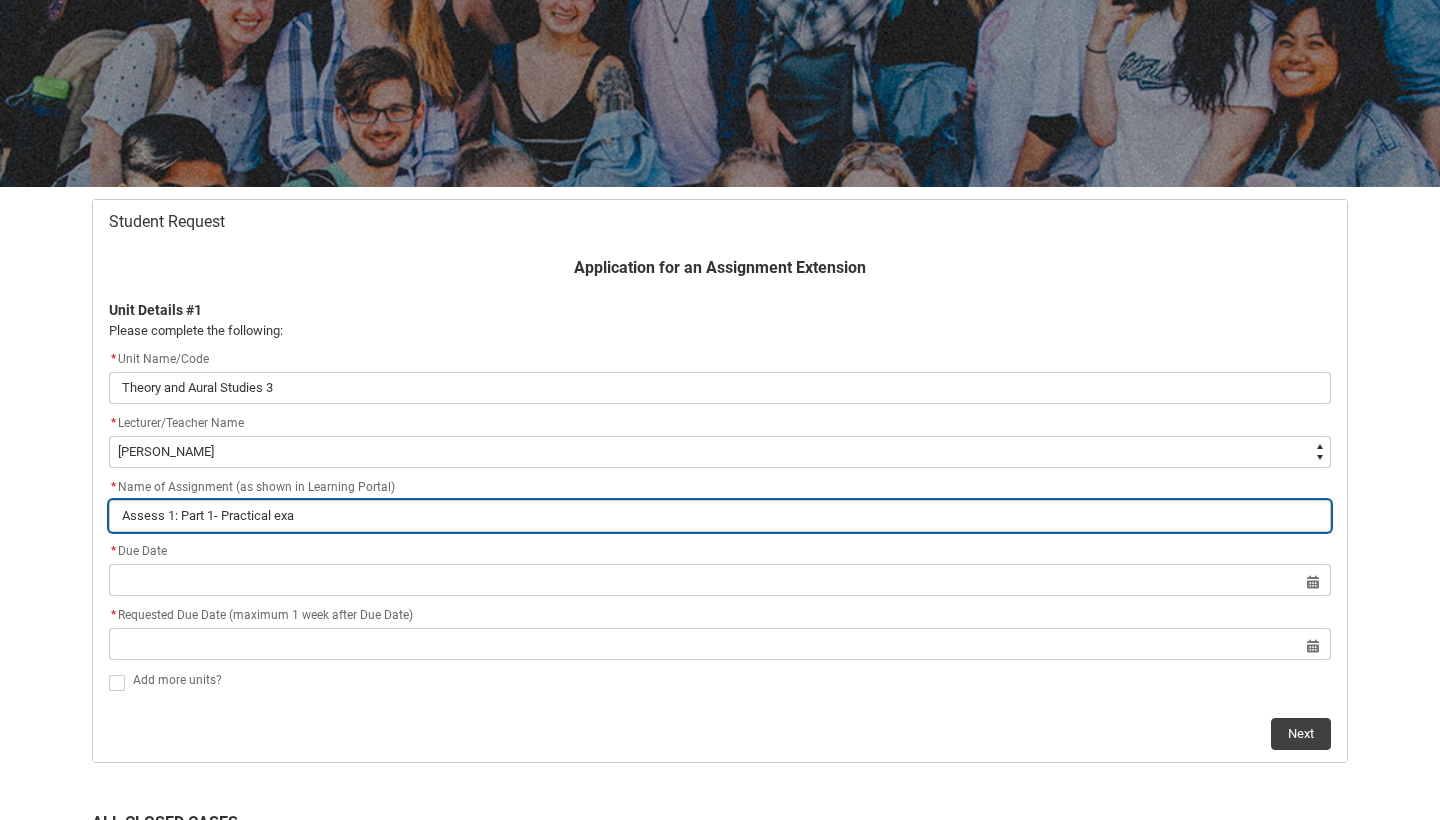 type on "Assess 1: Part 1- Practical exam" 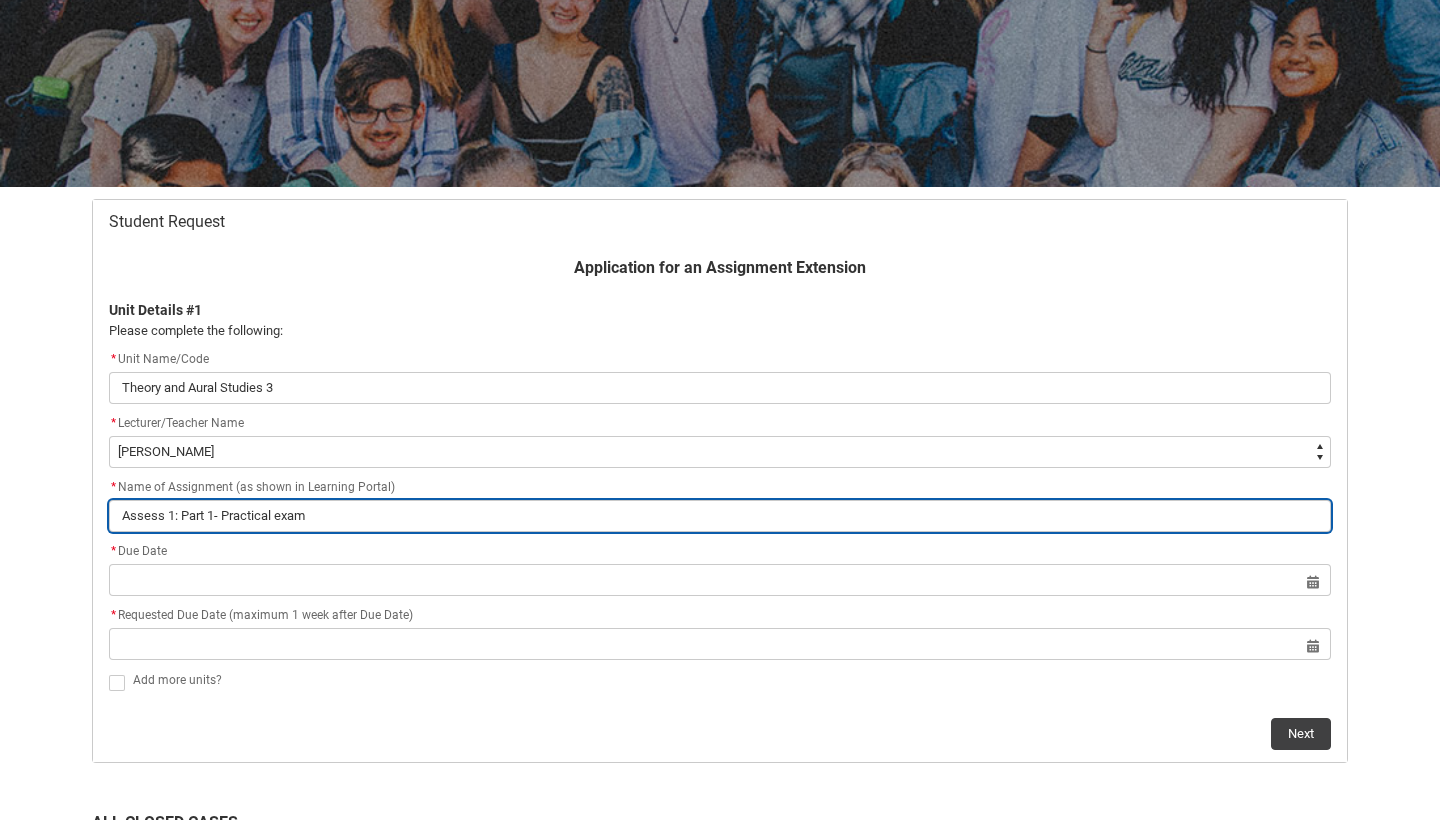 type on "Assess 1: Part 1- Practical exam" 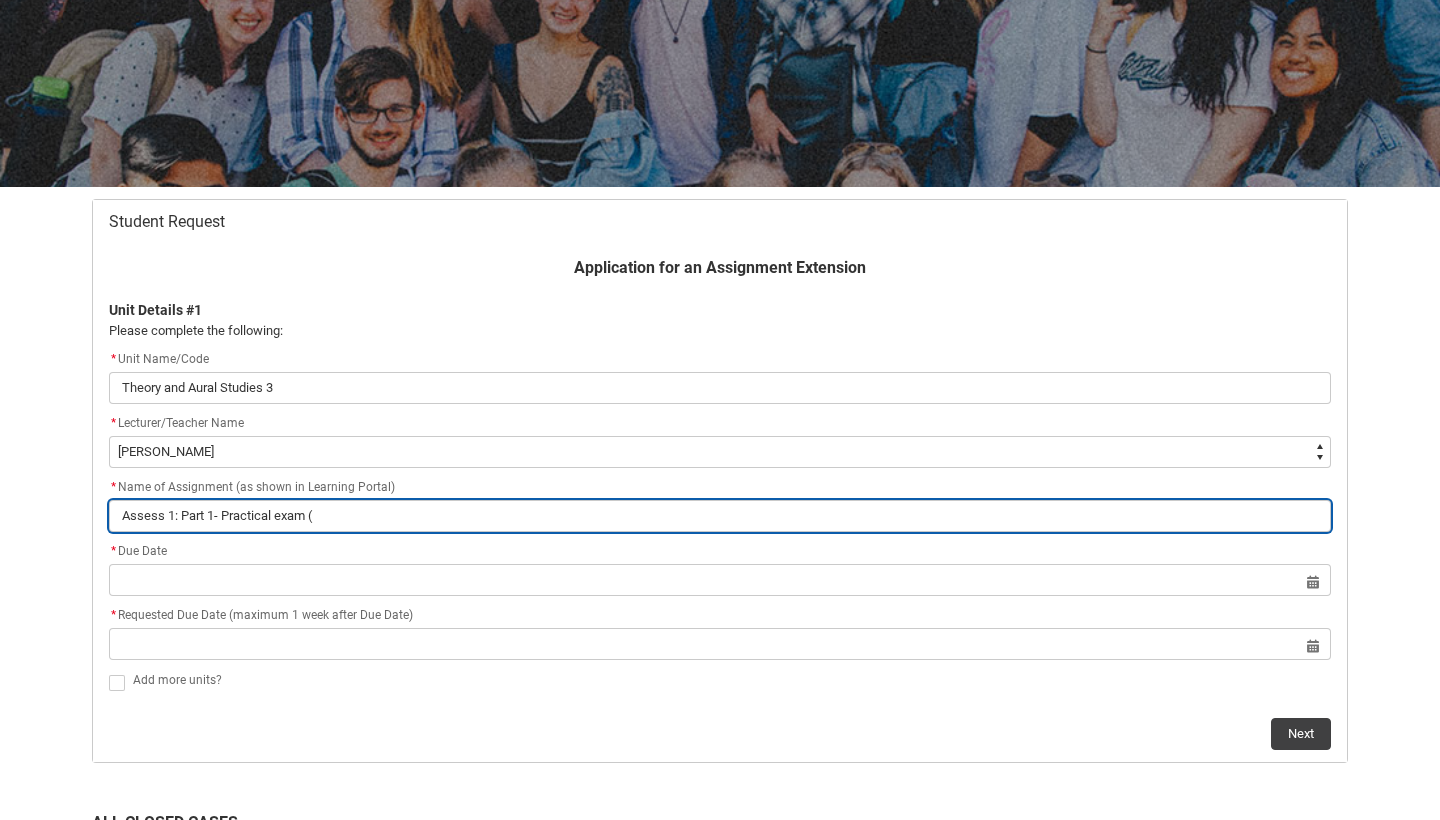 type on "Assess 1: Part 1- Practical exam (w" 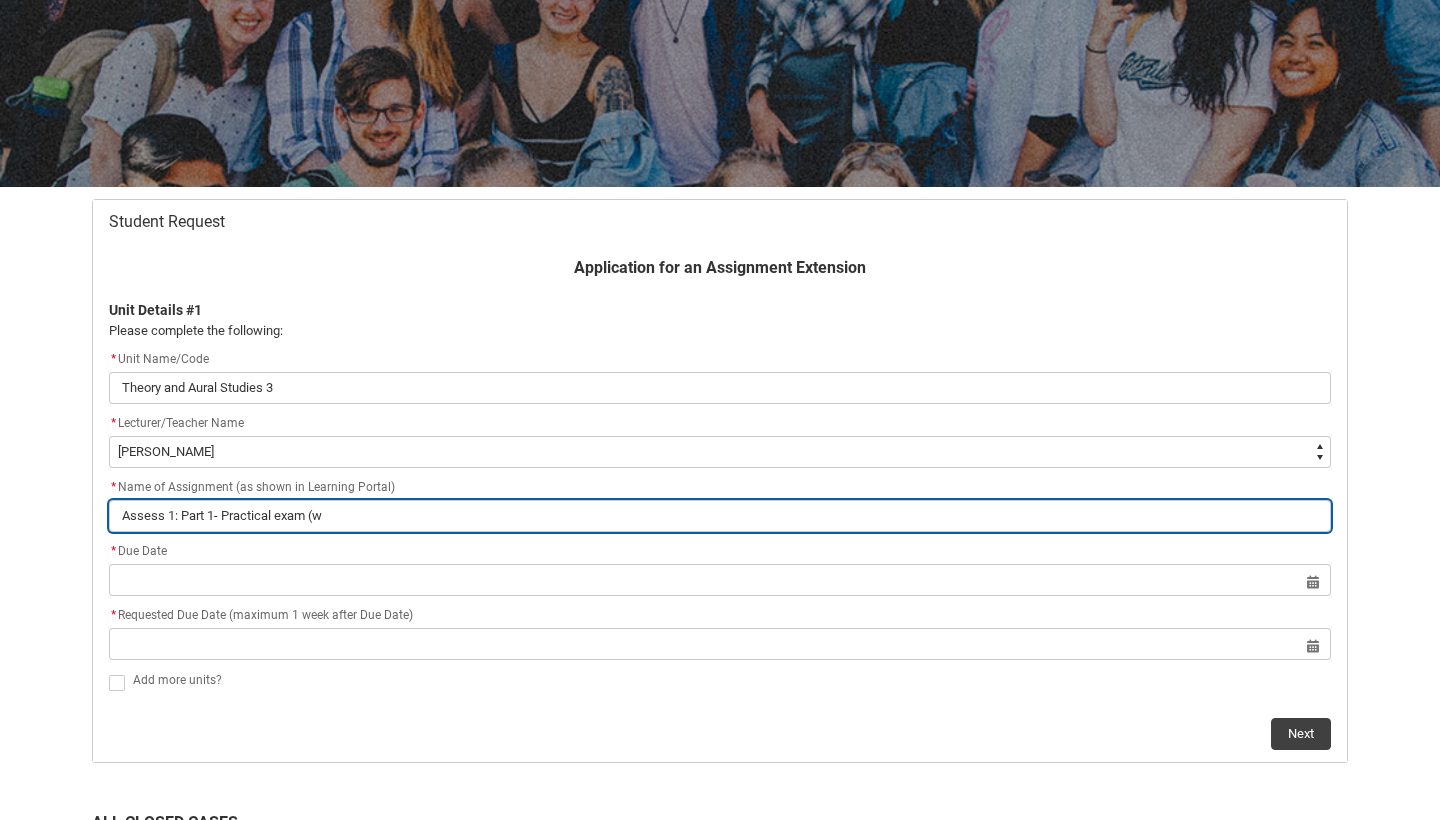 type on "Assess 1: Part 1- Practical exam (we" 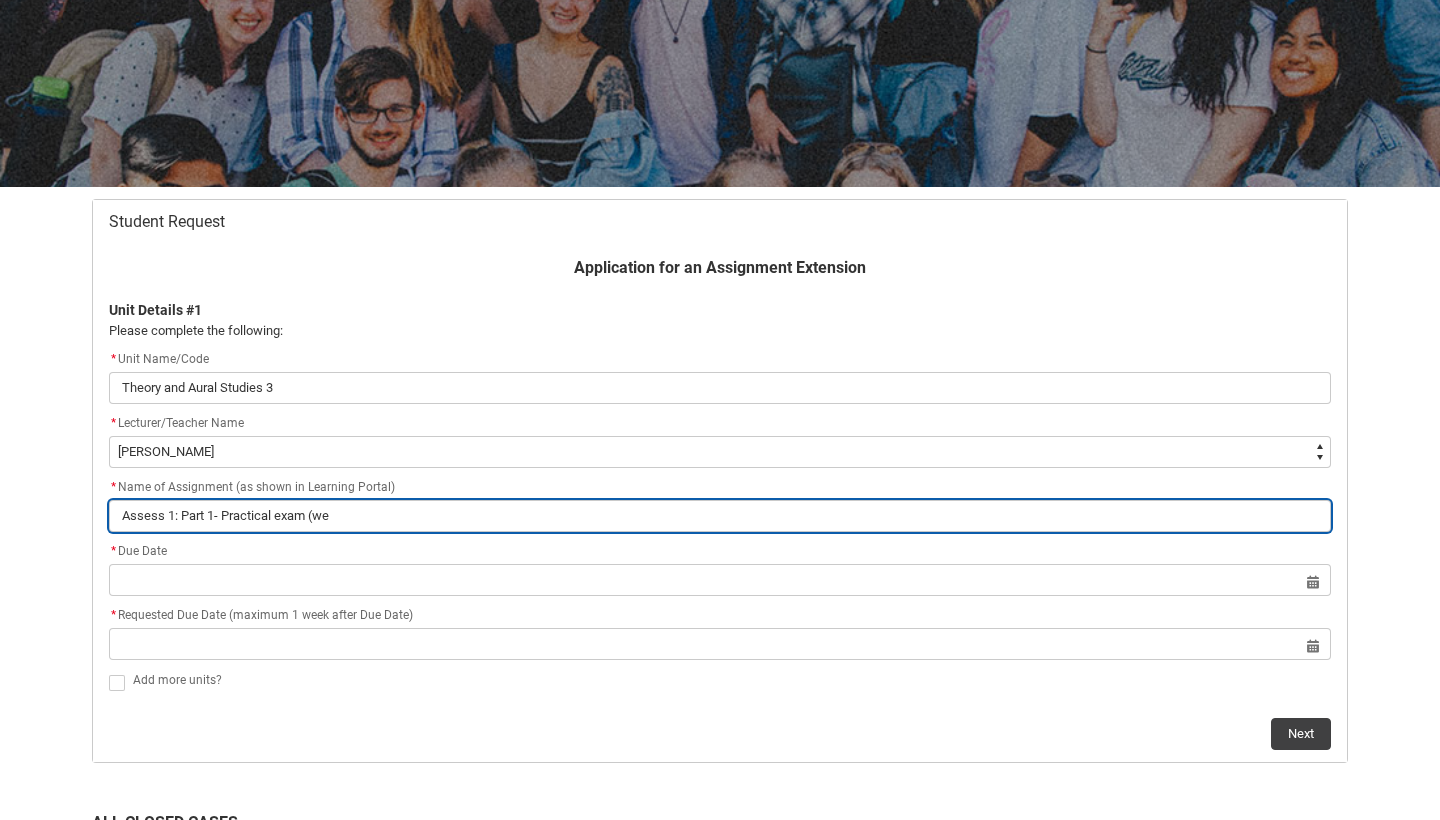 type on "Assess 1: Part 1- Practical exam (wee" 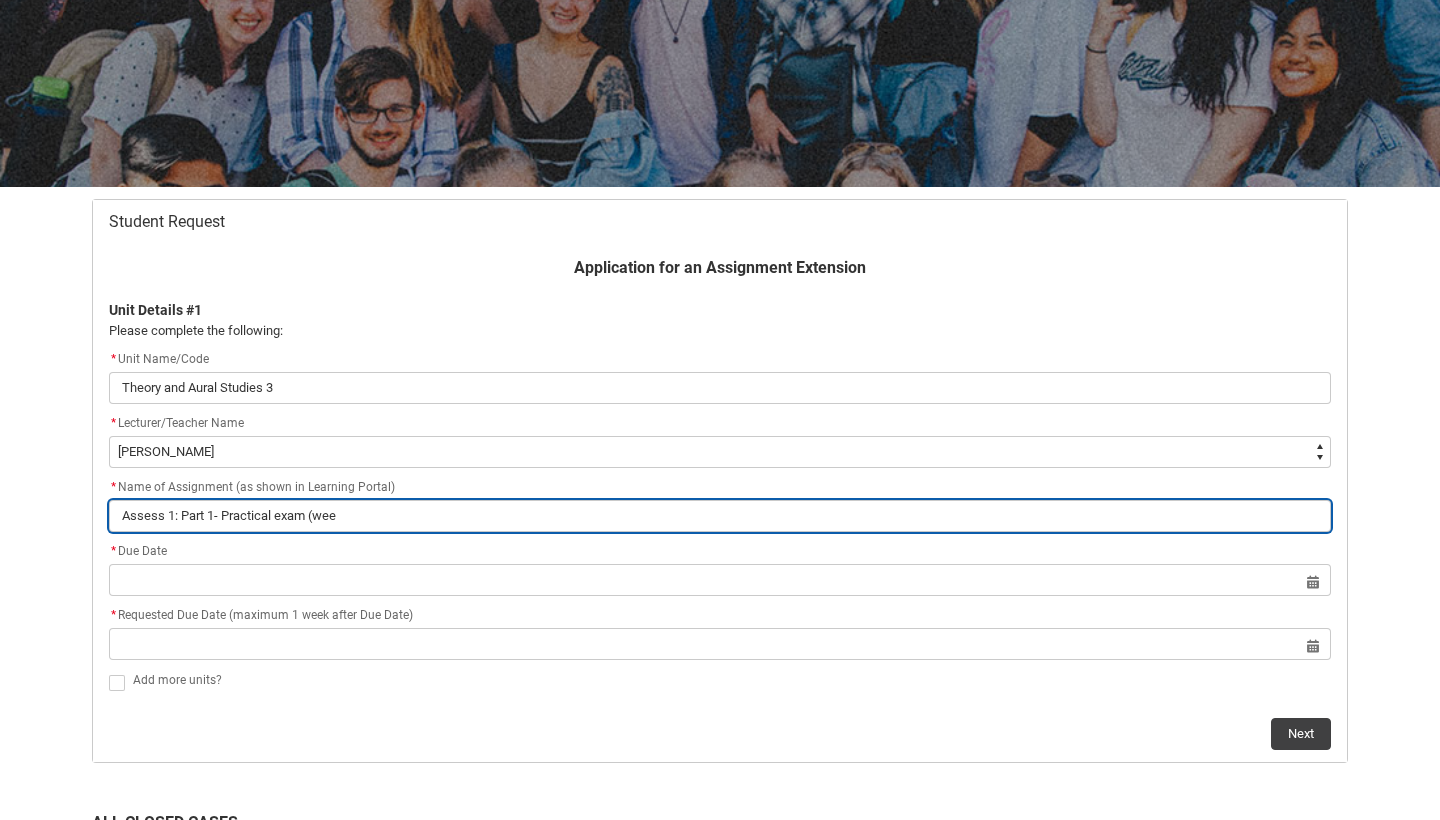 type on "Assess 1: Part 1- Practical exam (week" 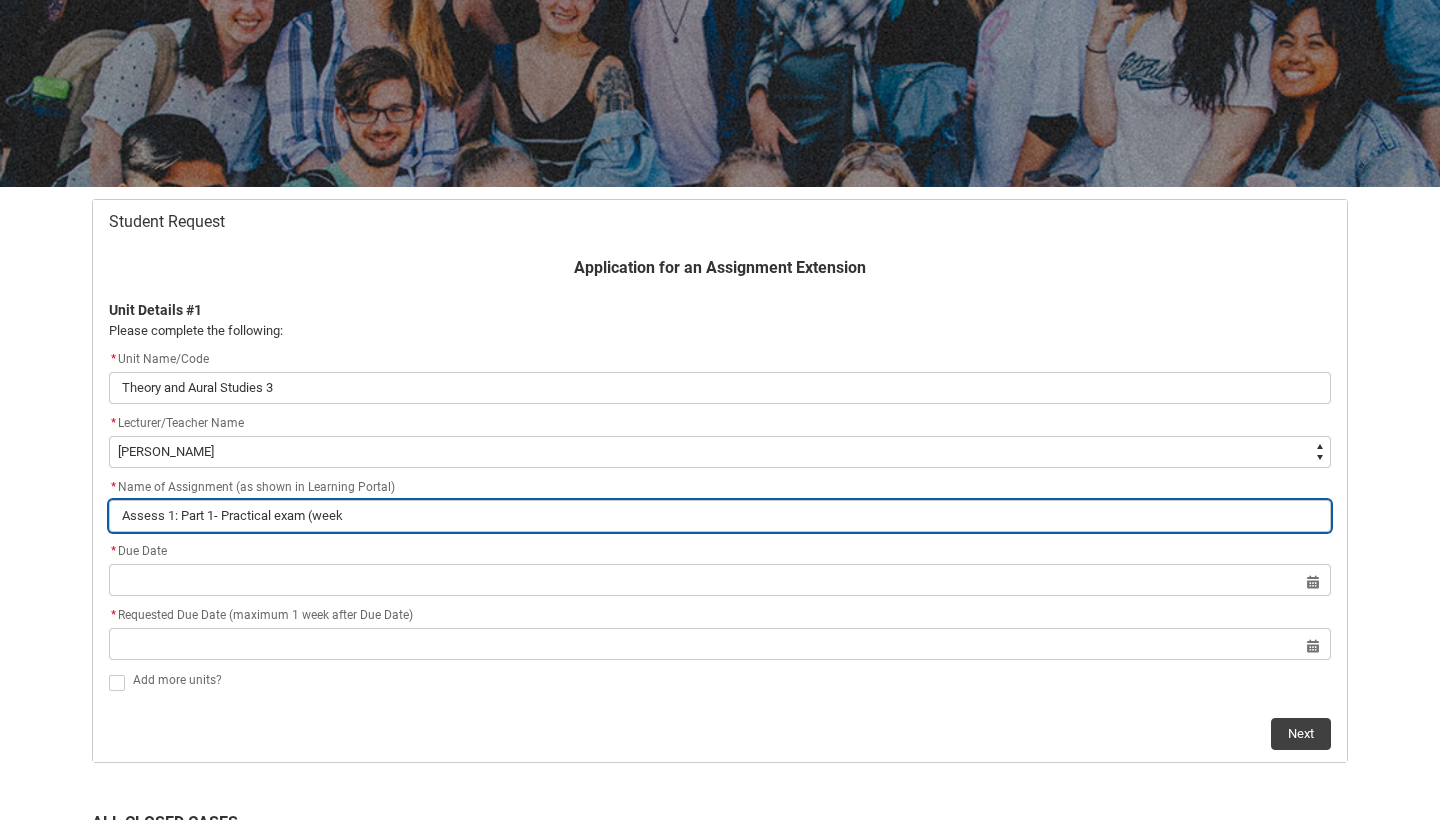type on "Assess 1: Part 1- Practical exam (week" 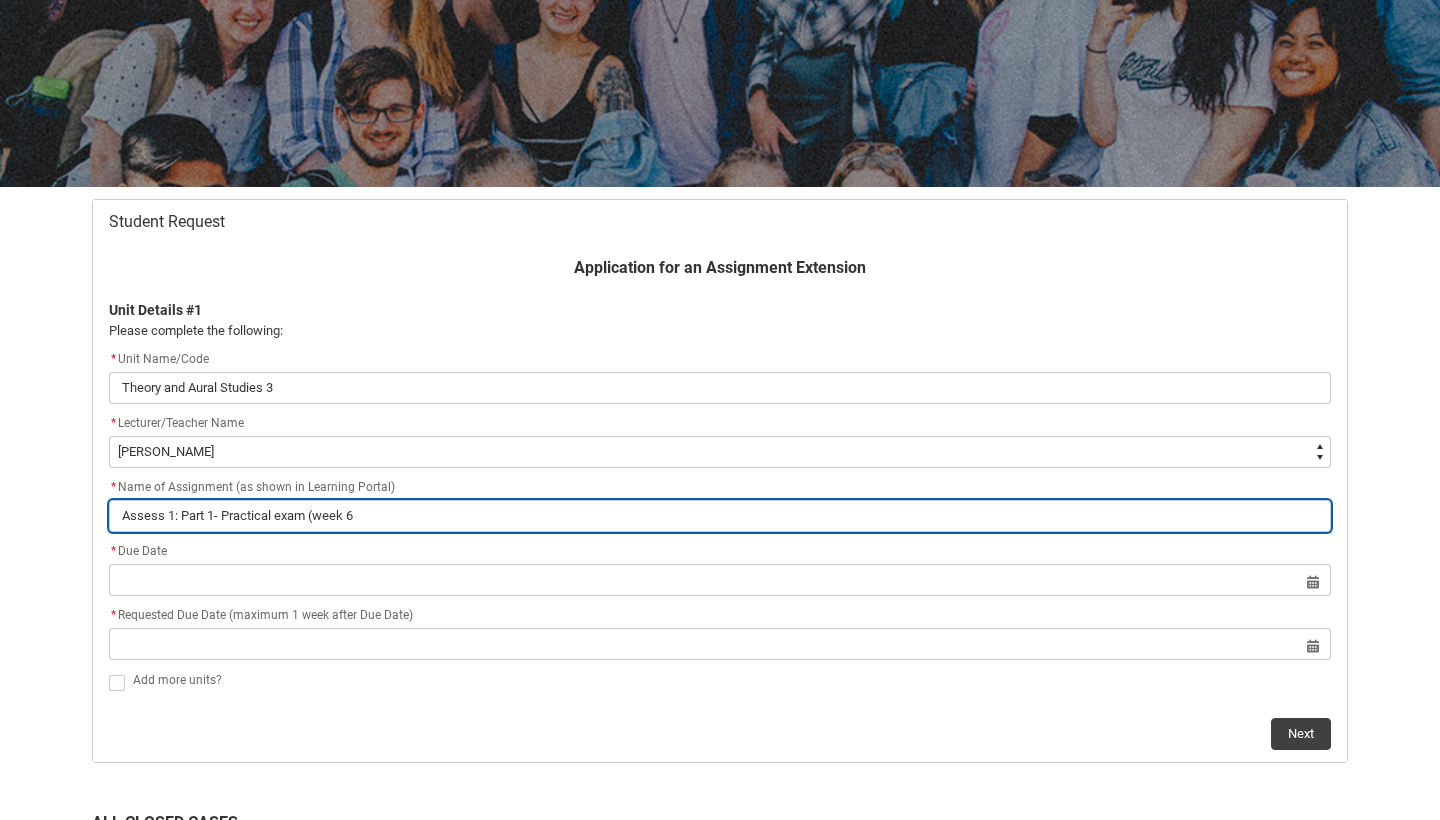 type on "Assess 1: Part 1- Practical exam (week 6)" 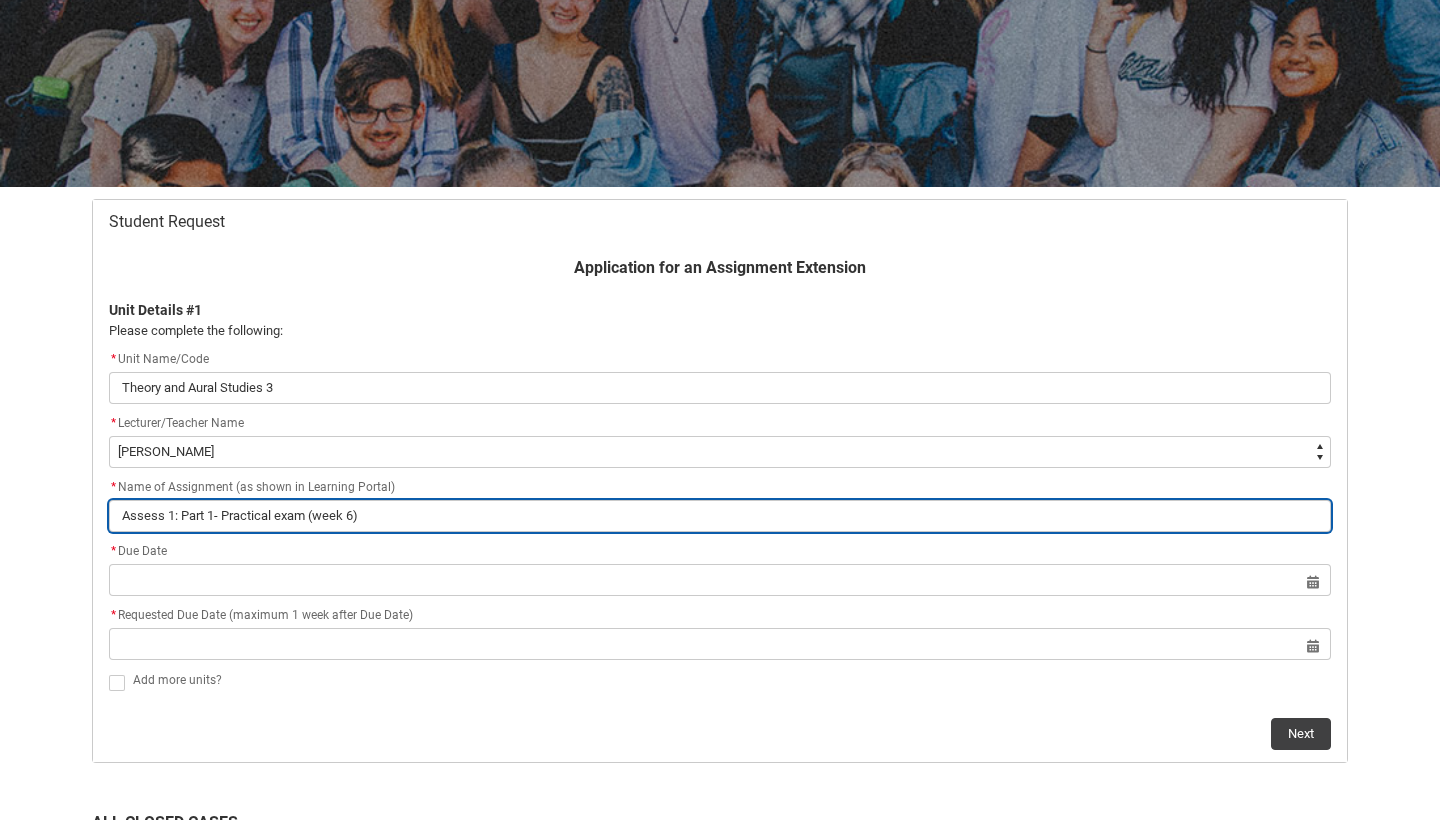 type on "Assess 1: Part 1- Practical exam (week 6" 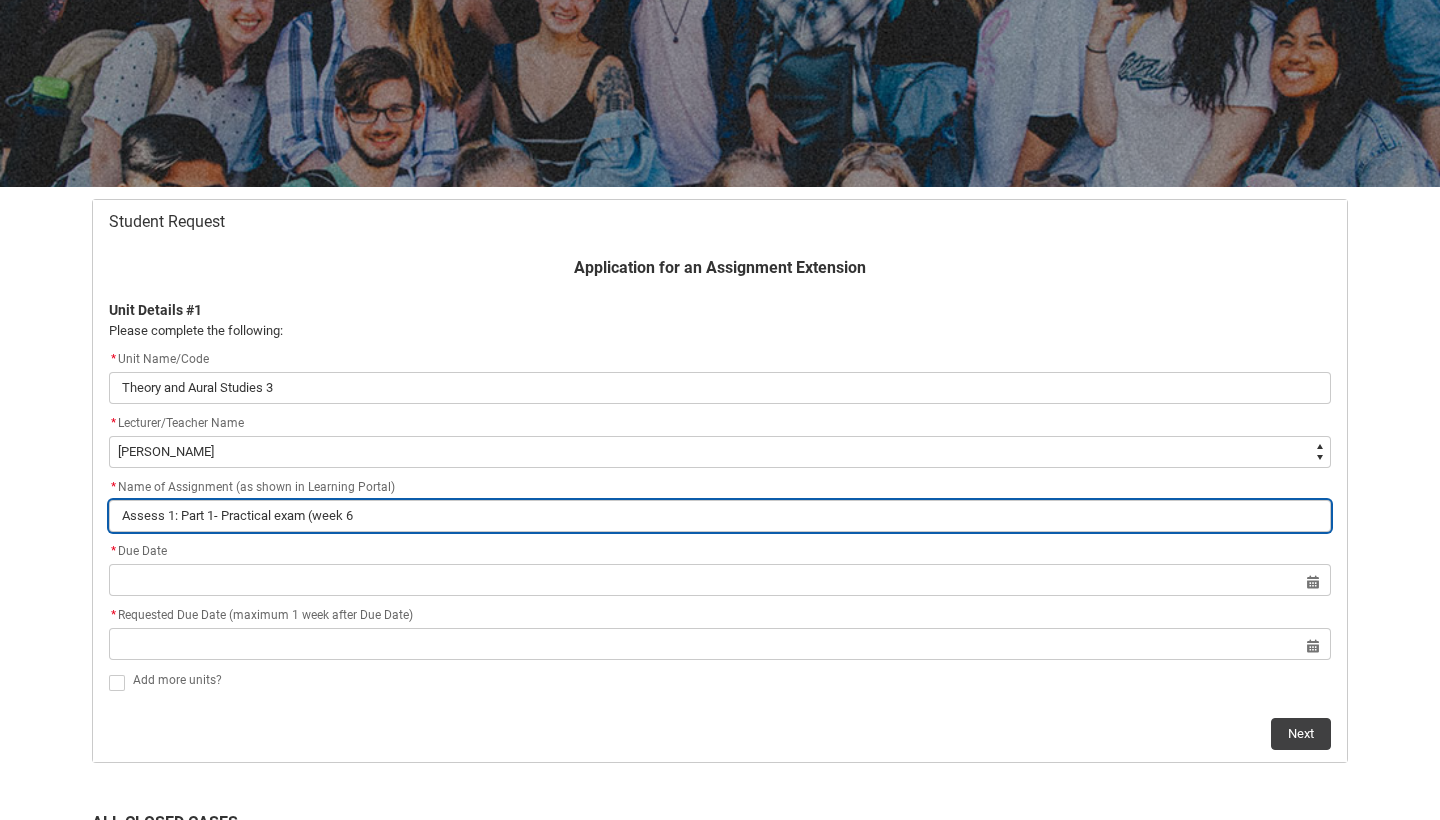 type on "Assess 1: Part 1- Practical exam (week" 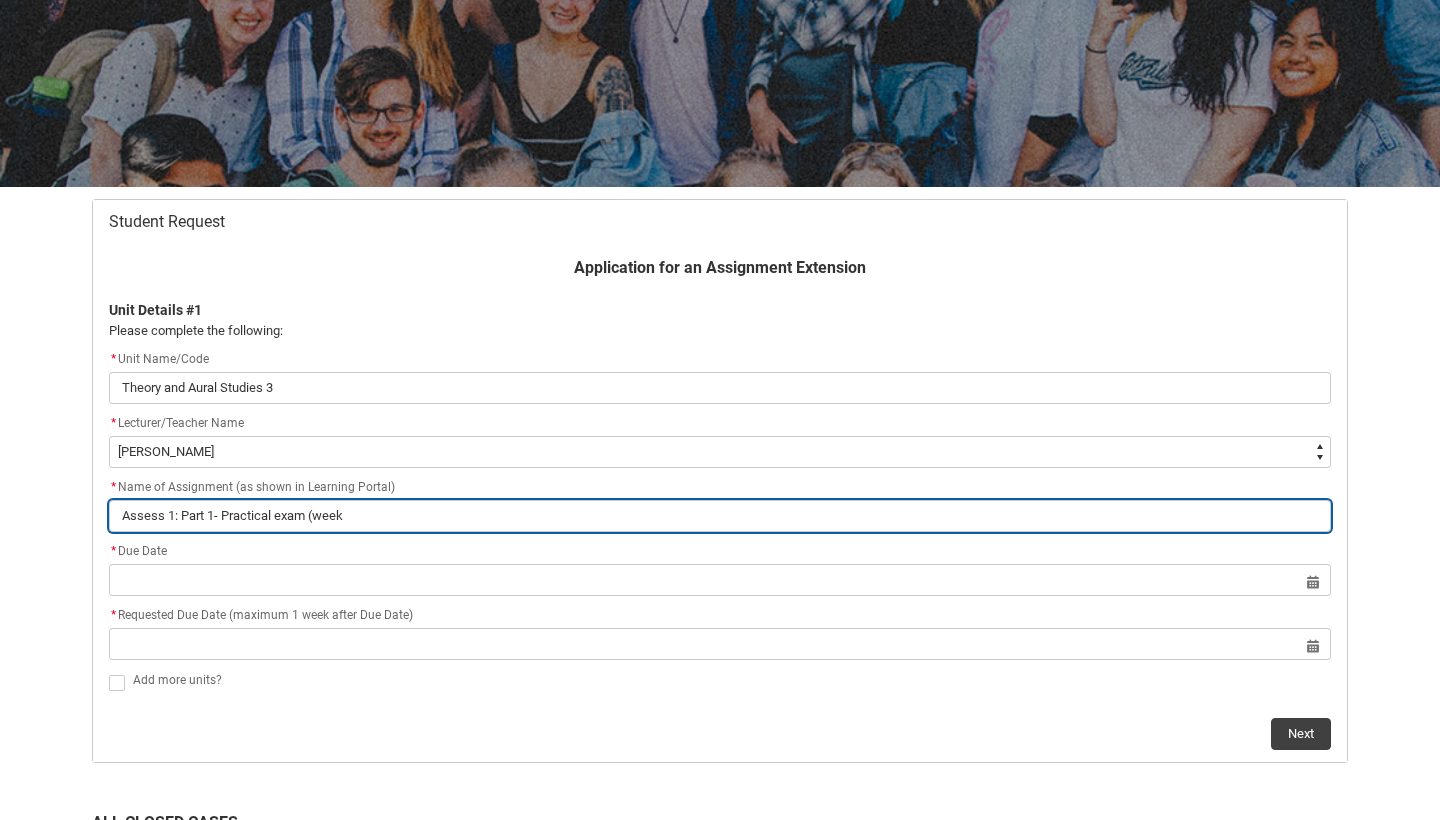 type on "Assess 1: Part 1- Practical exam (week" 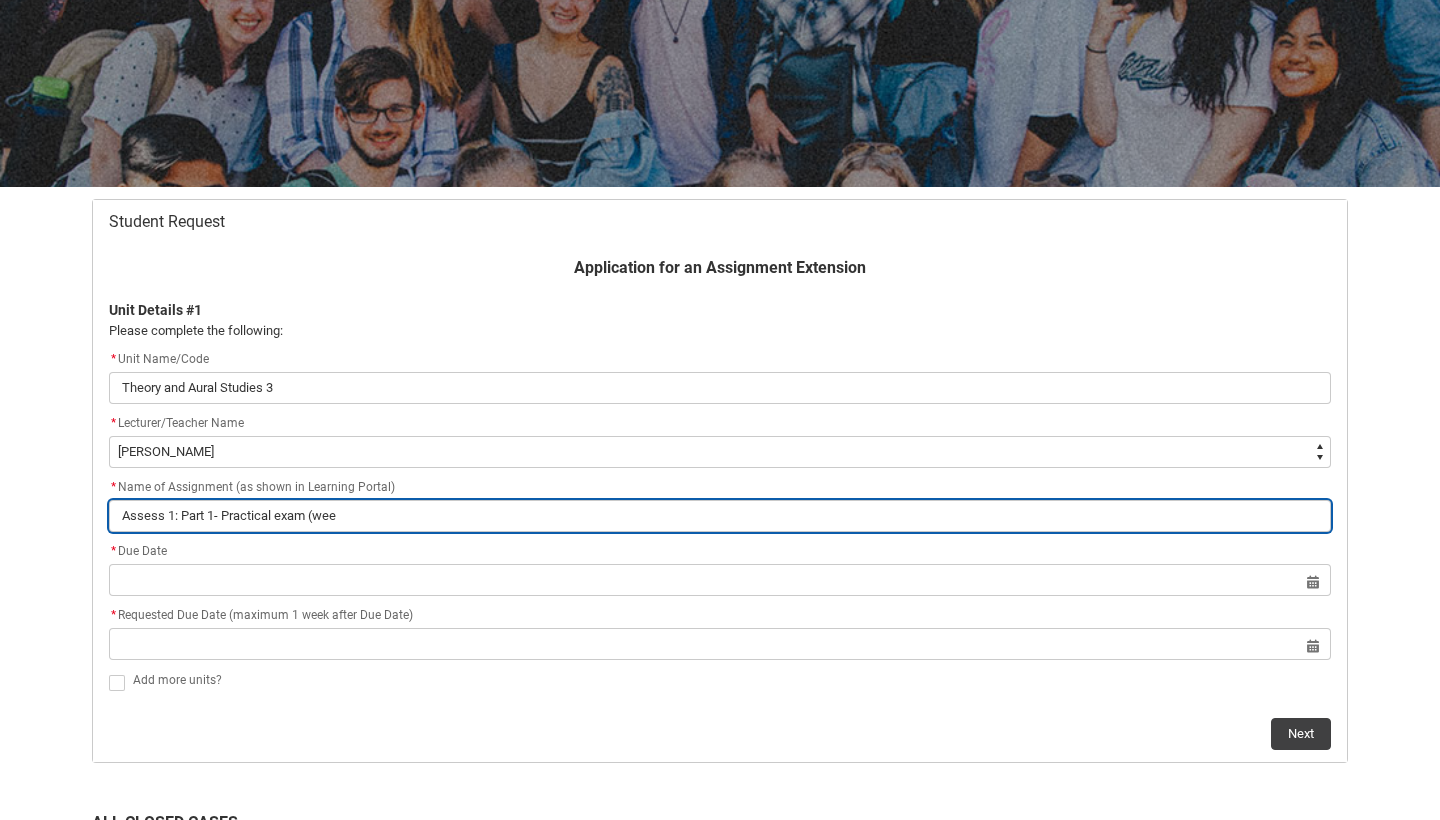 type on "Assess 1: Part 1- Practical exam (we" 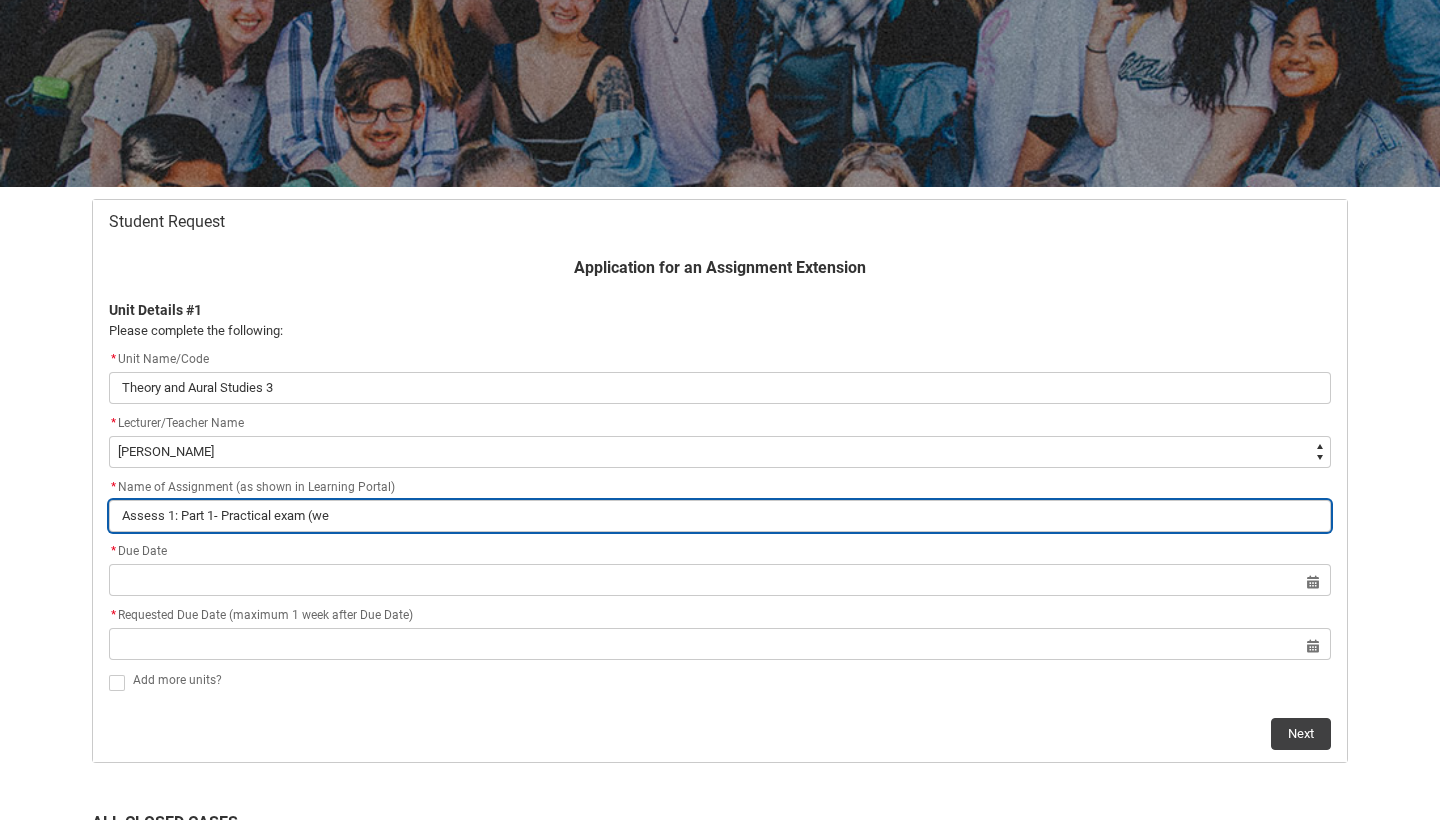 type on "Assess 1: Part 1- Practical exam (w" 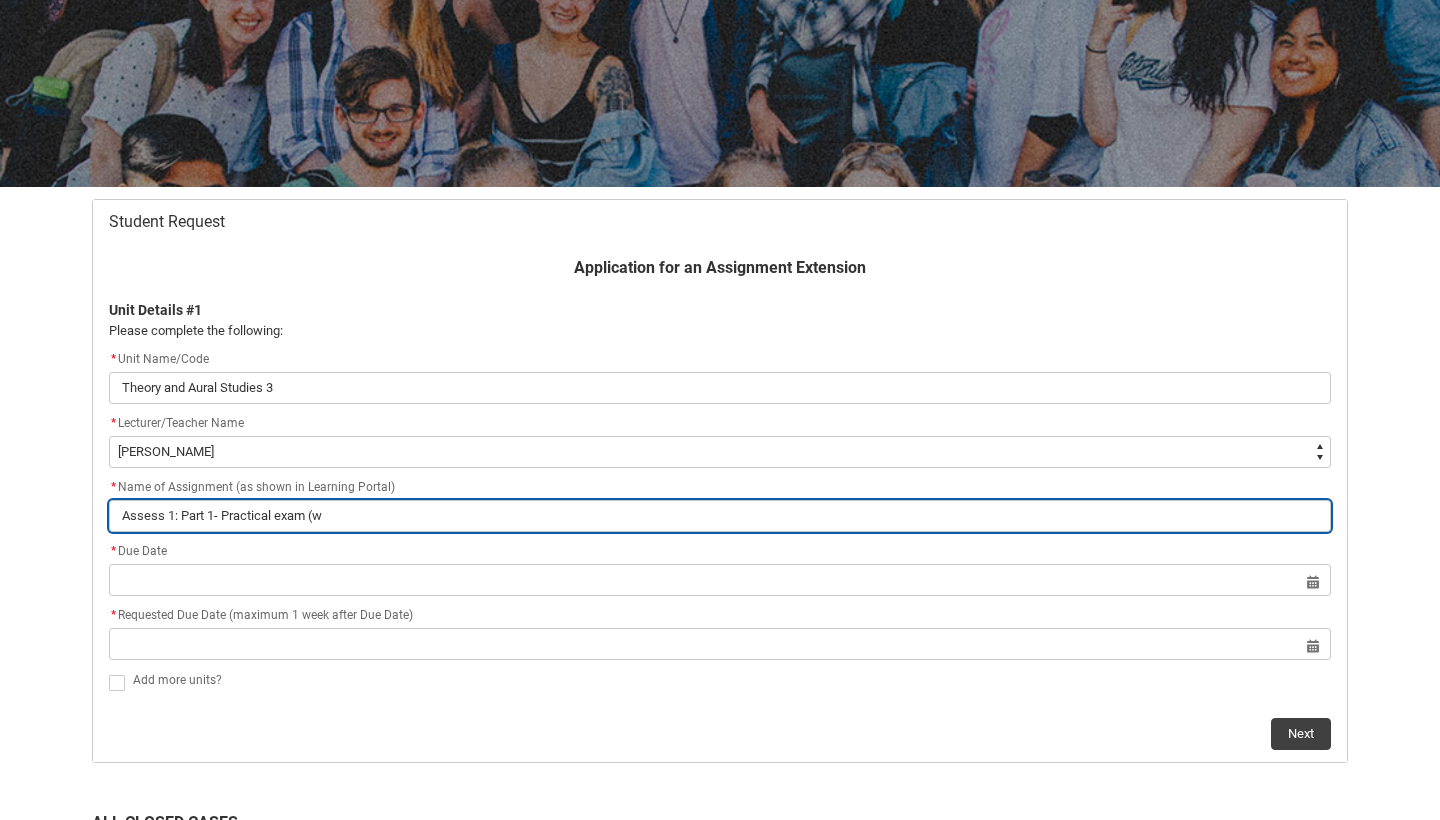 type on "Assess 1: Part 1- Practical exam (" 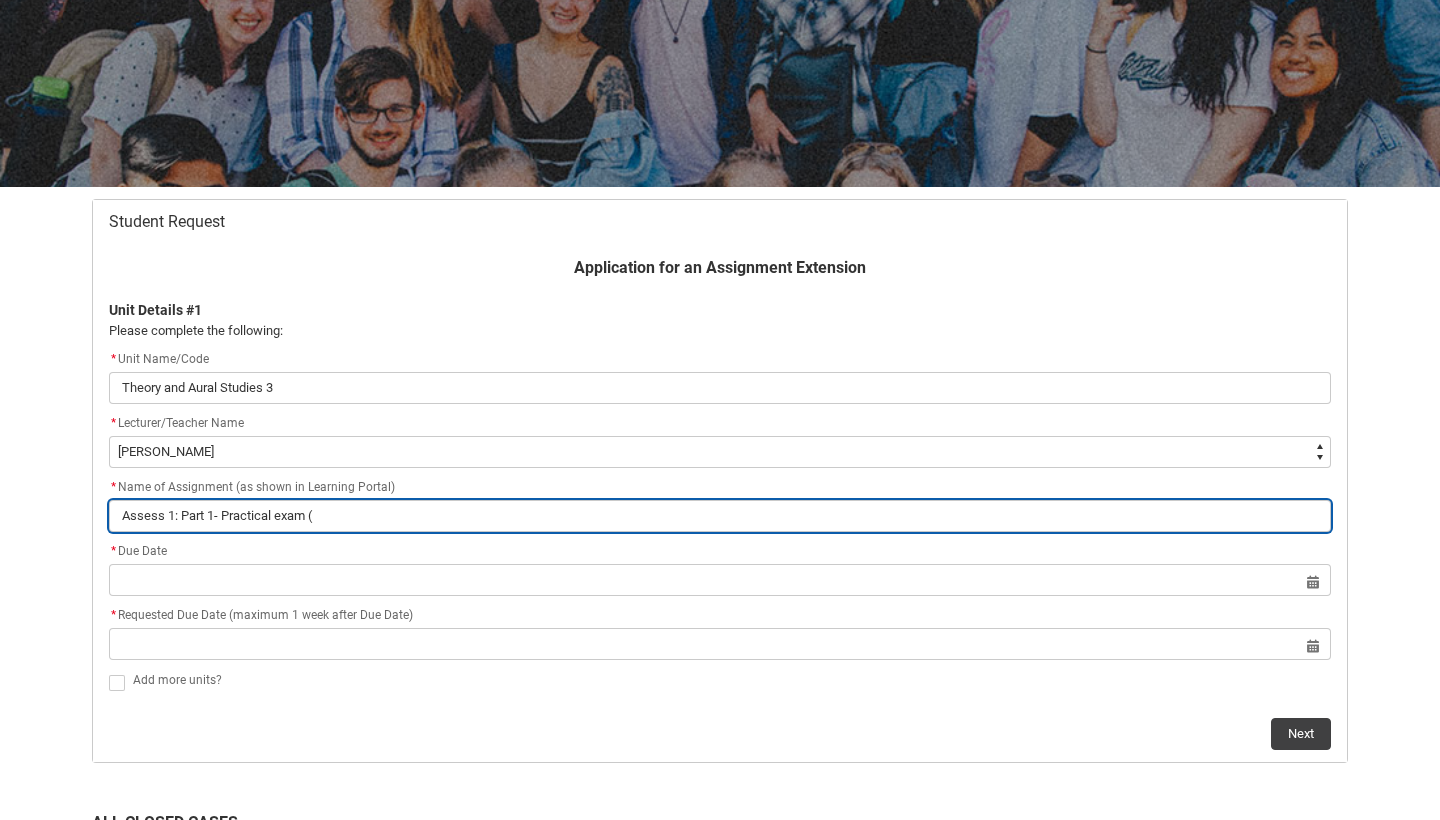 type on "Assess 1: Part 1- Practical exam" 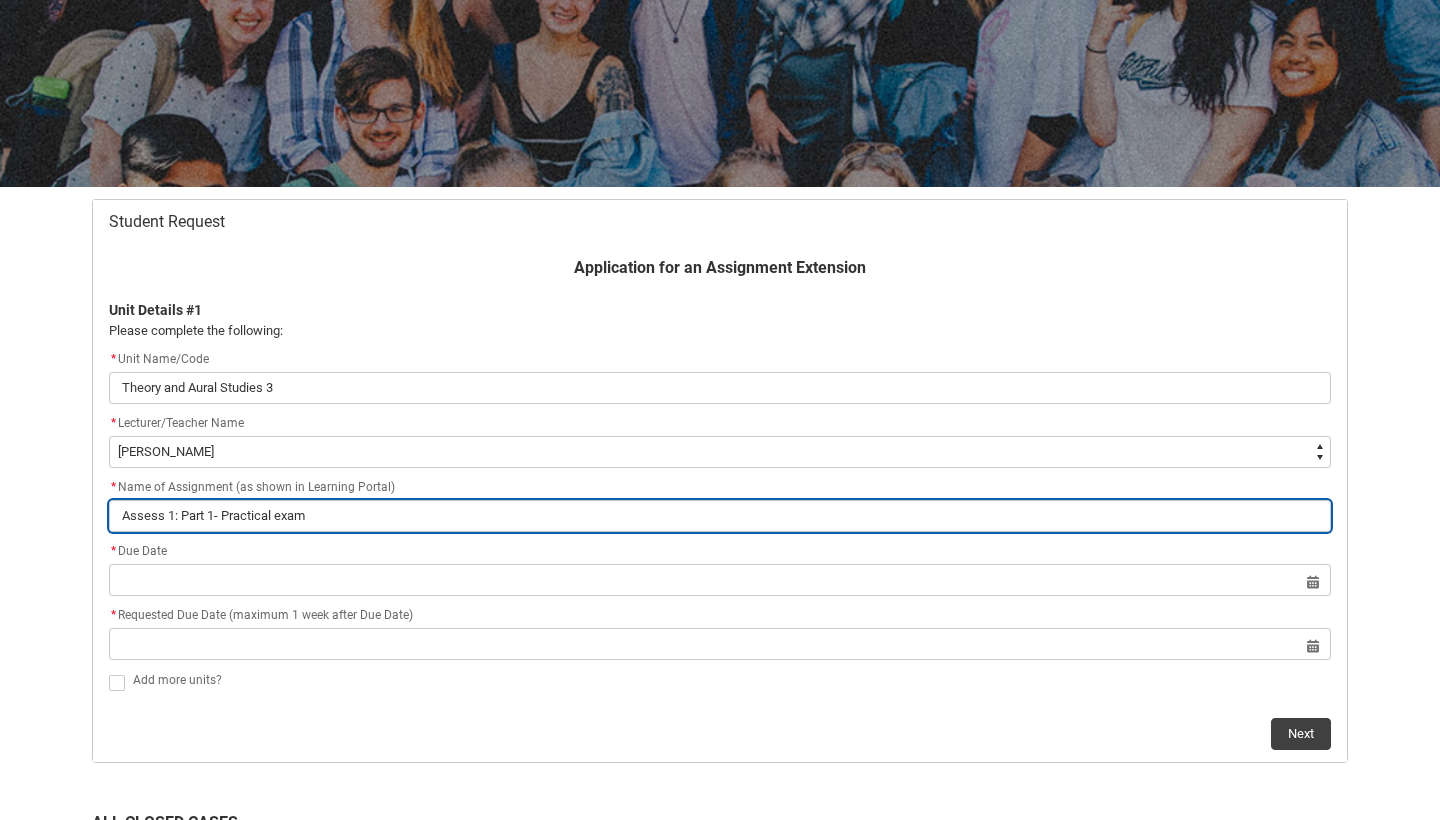 type on "Assess 1: Part 1- Practical exam (" 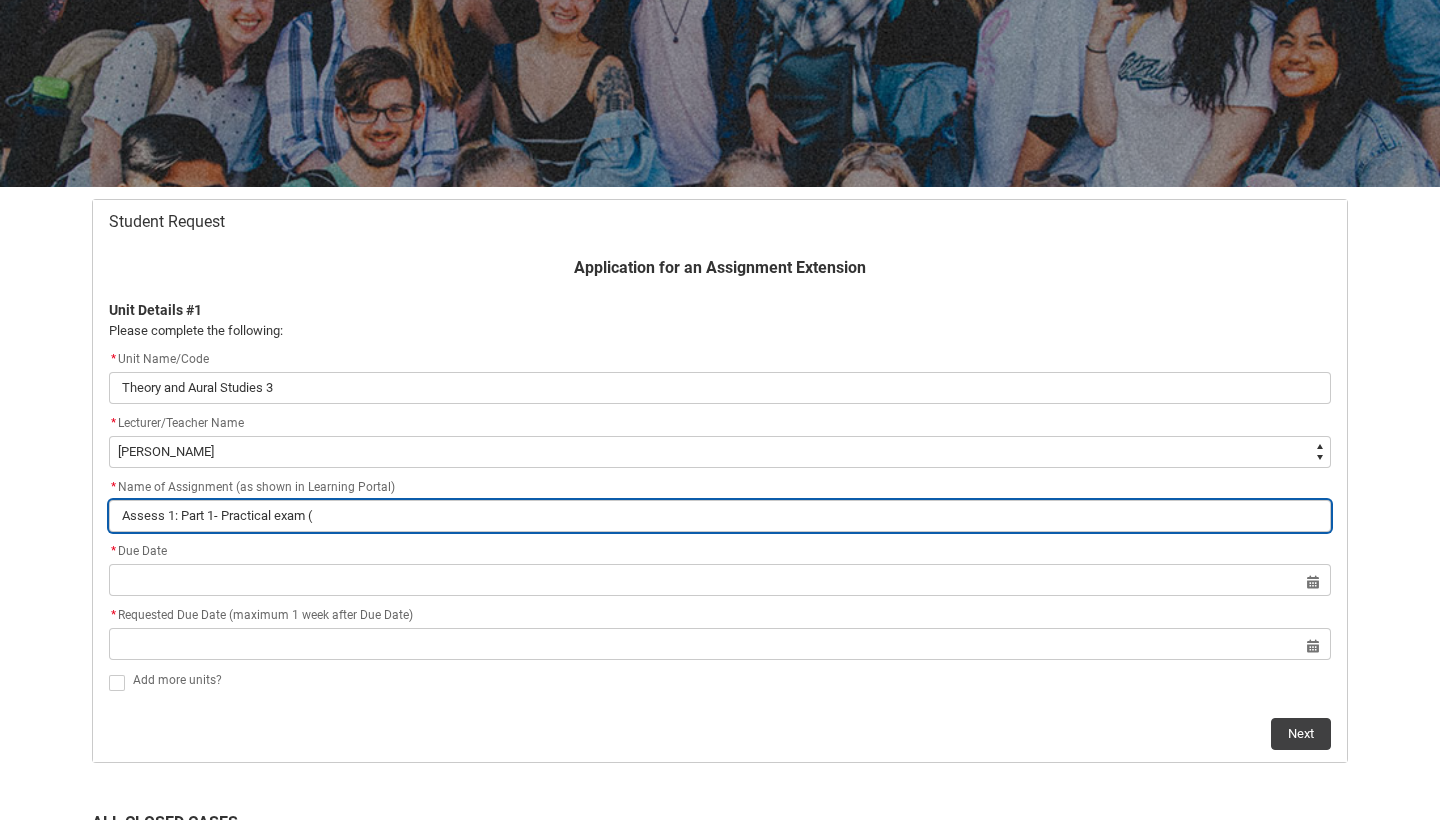 type on "Assess 1: Part 1- Practical exam (w" 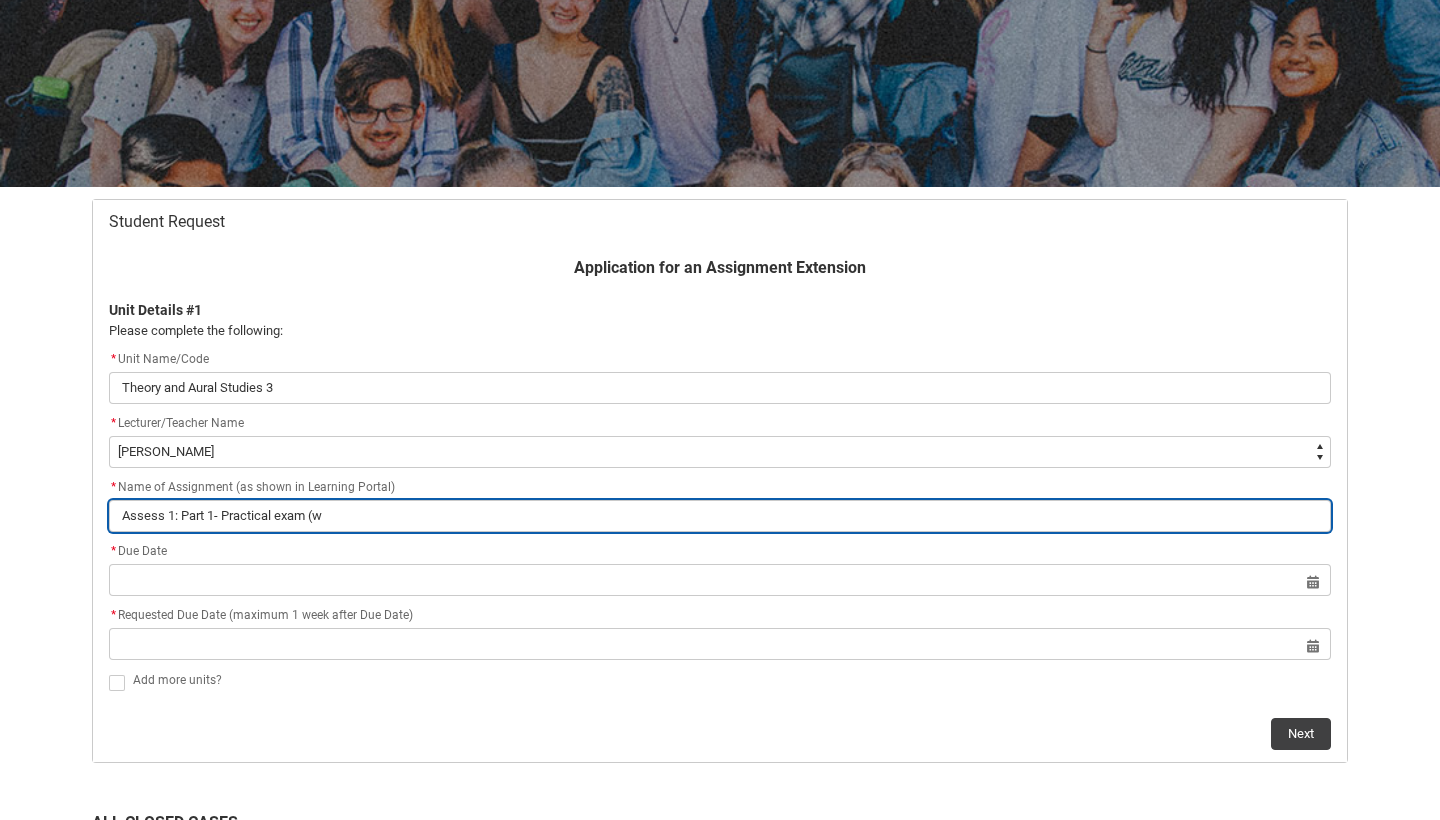 type on "Assess 1: Part 1- Practical exam (we" 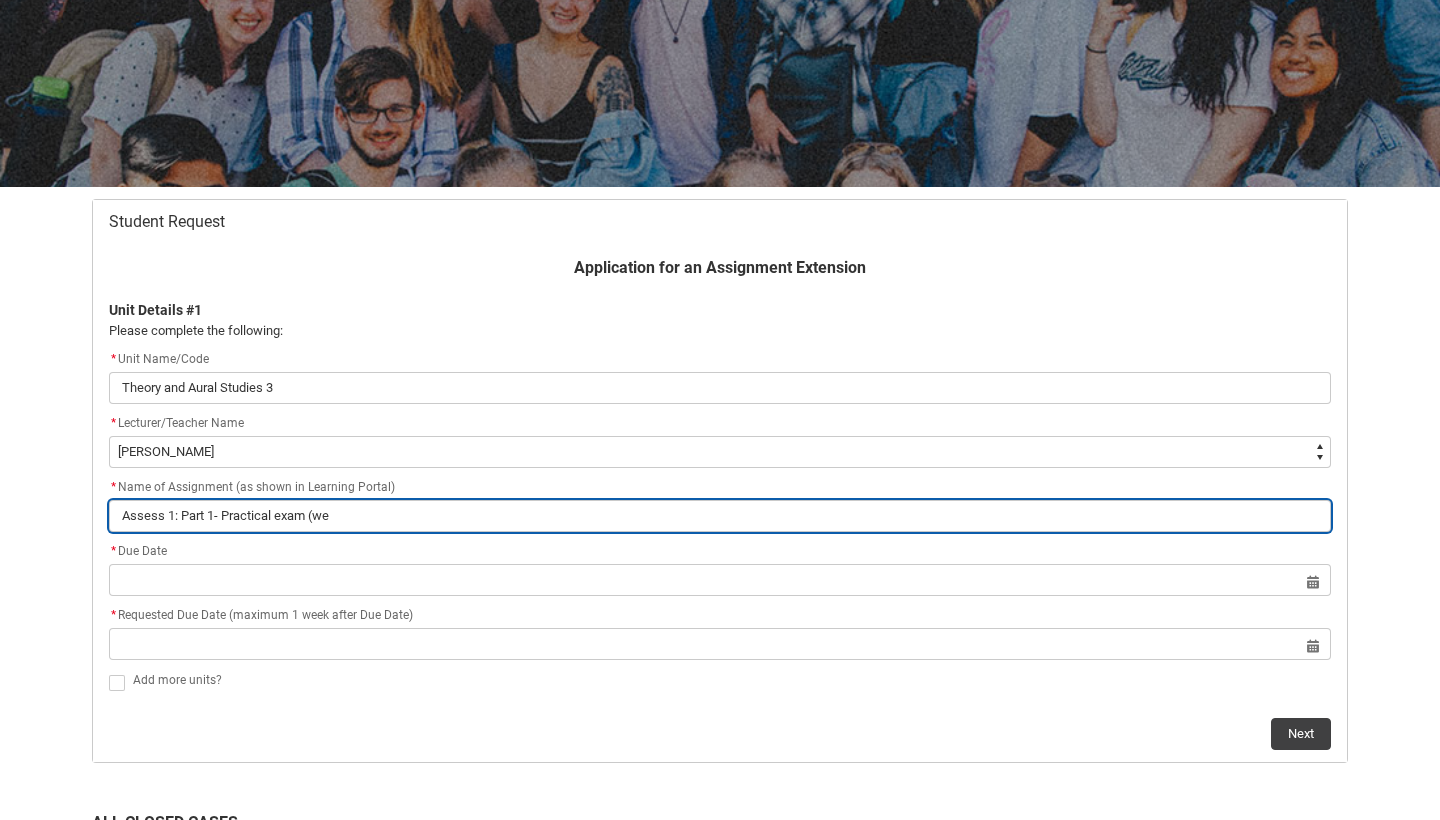 type on "Assess 1: Part 1- Practical exam (wee" 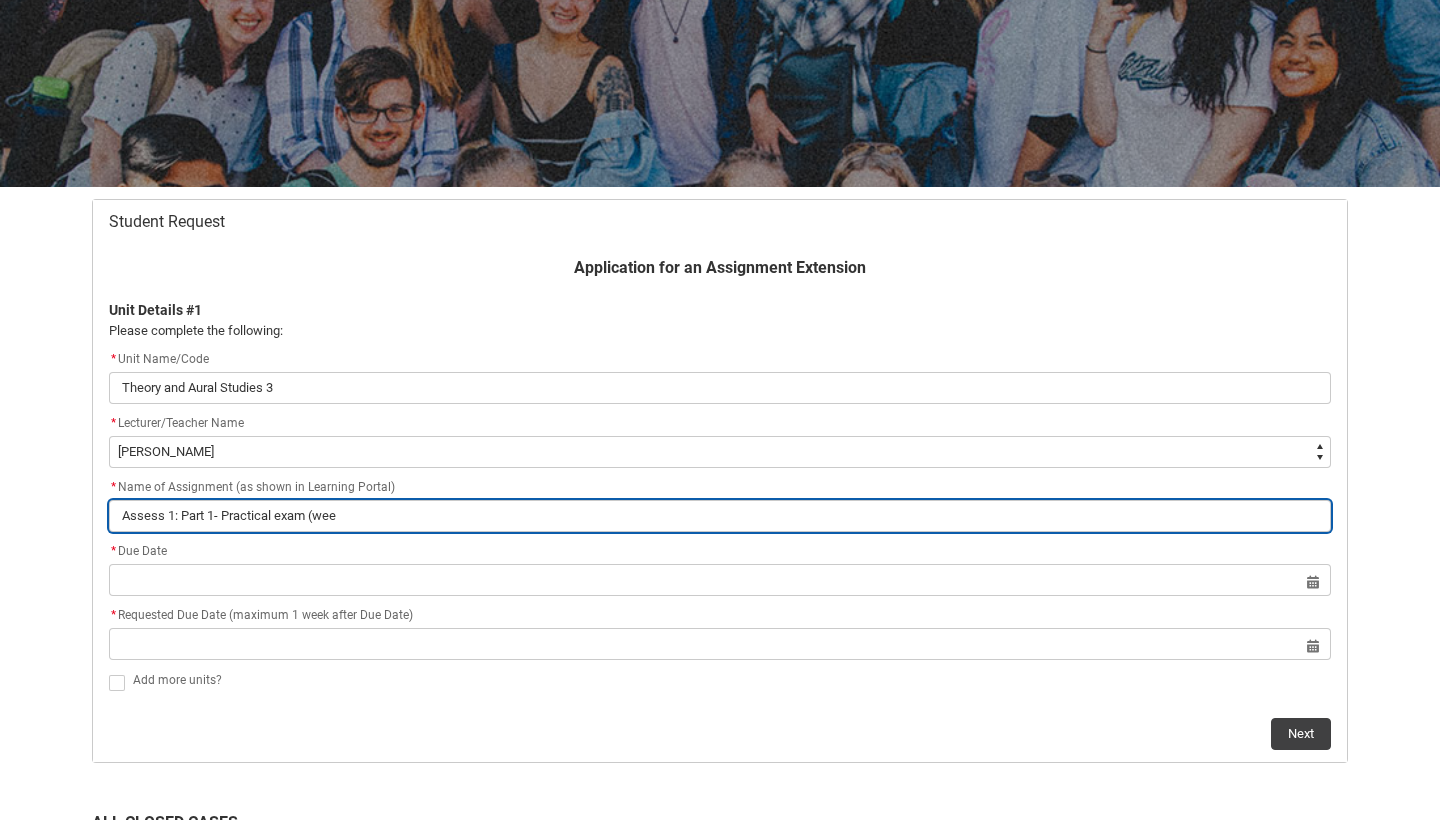 type on "Assess 1: Part 1- Practical exam (week" 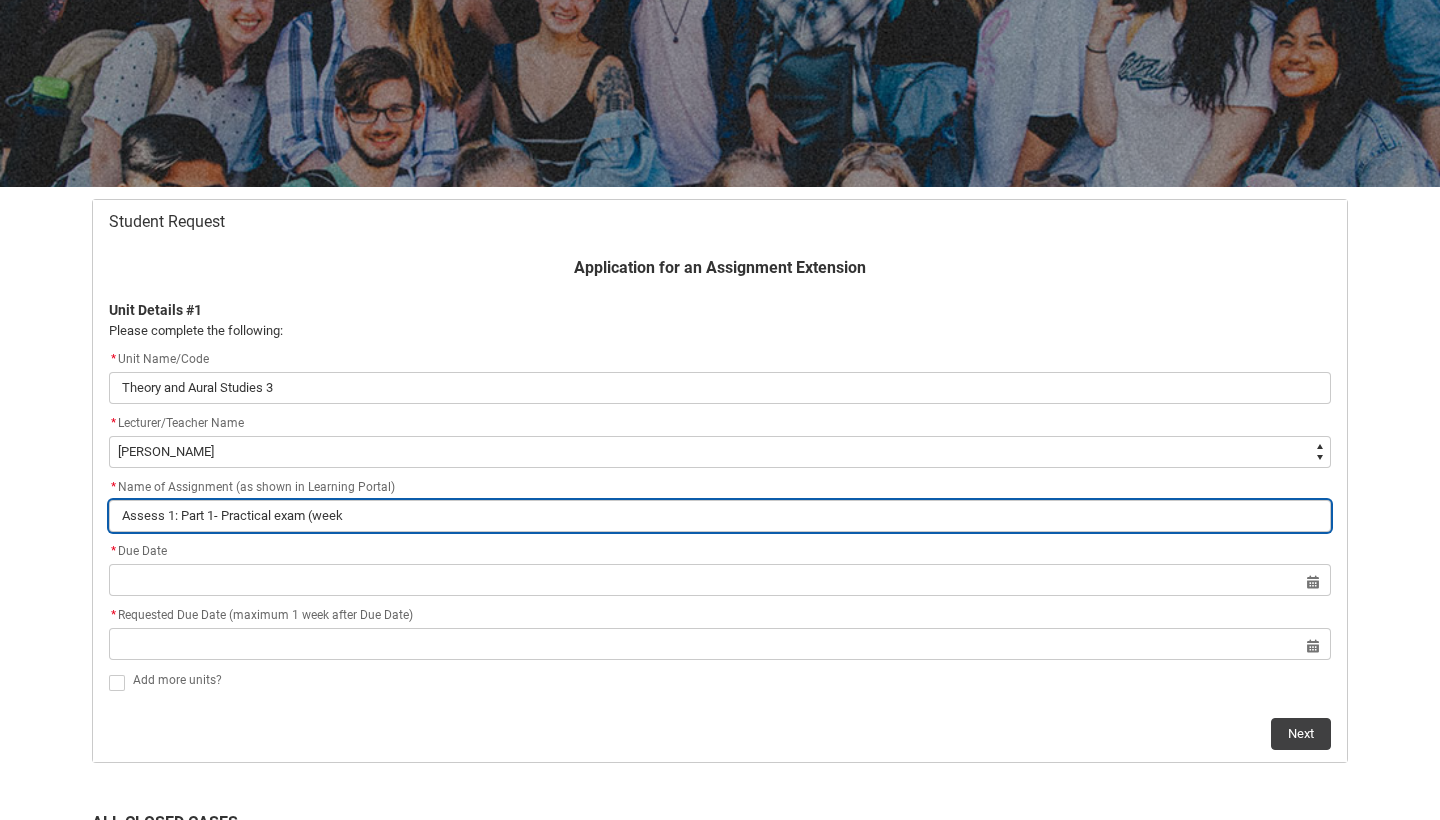 type on "Assess 1: Part 1- Practical exam (week" 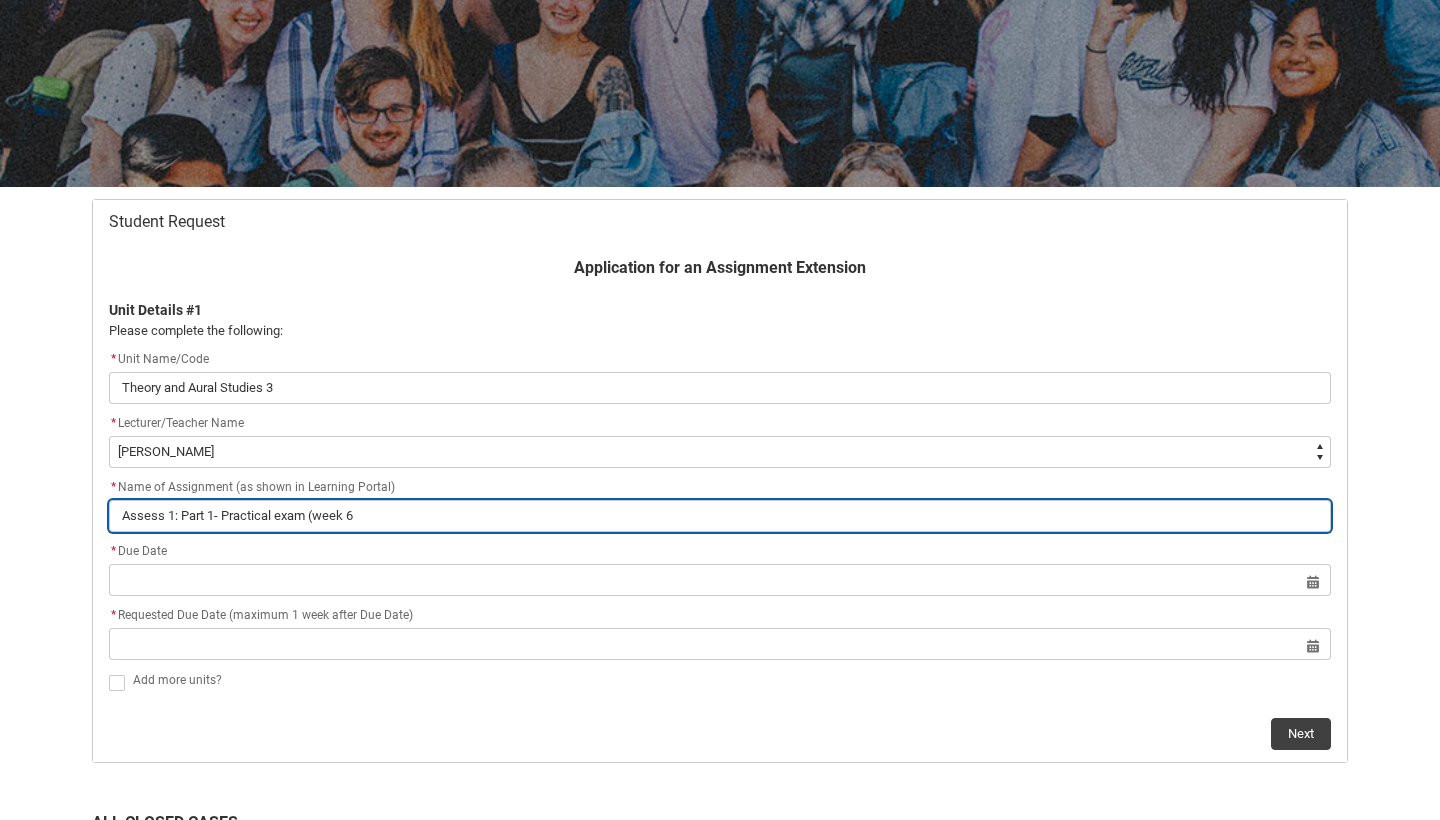 type on "Assess 1: Part 1- Practical exam (week 6)" 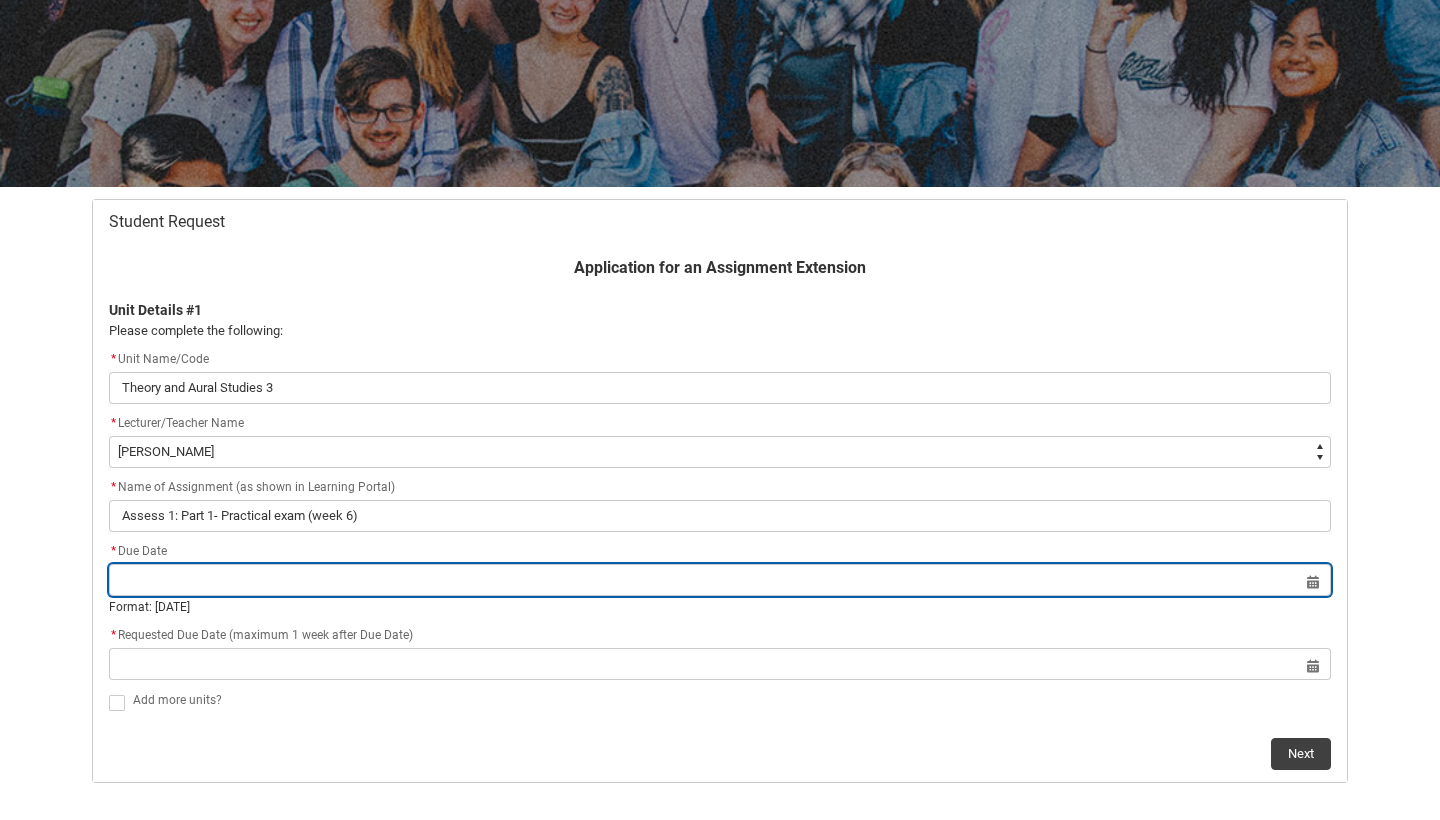 click at bounding box center [720, 580] 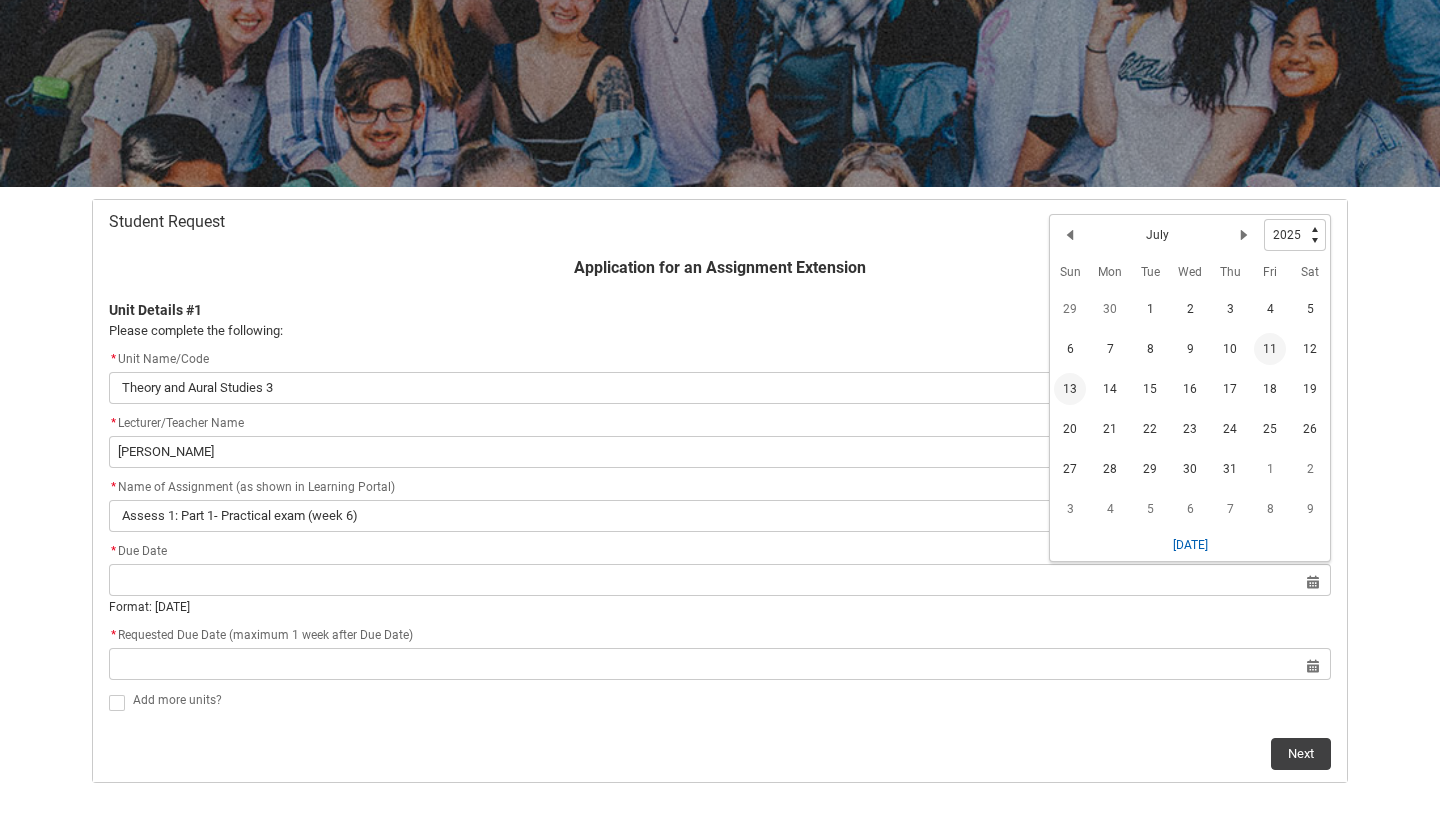 click on "11" 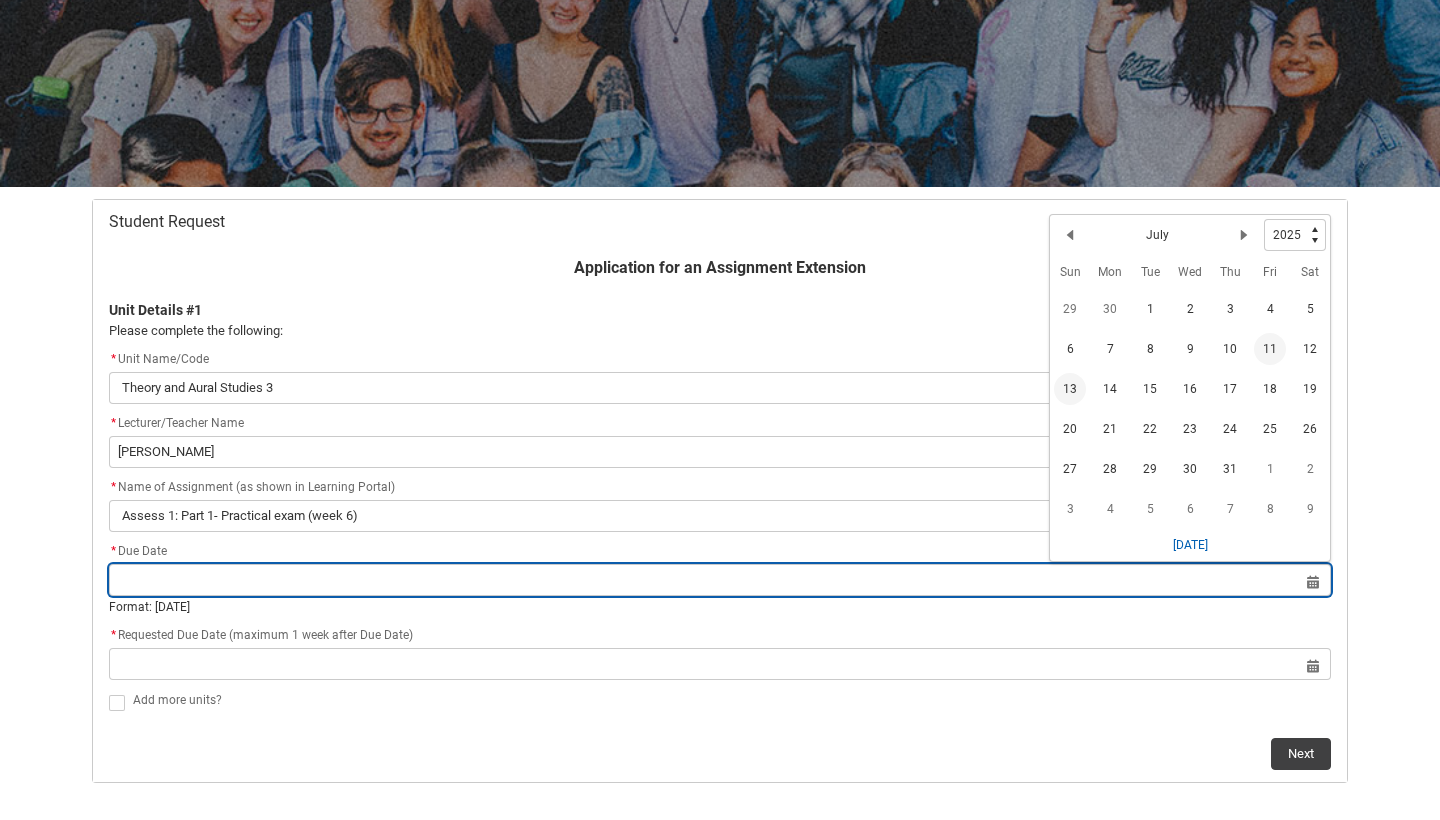 type on "[DATE]" 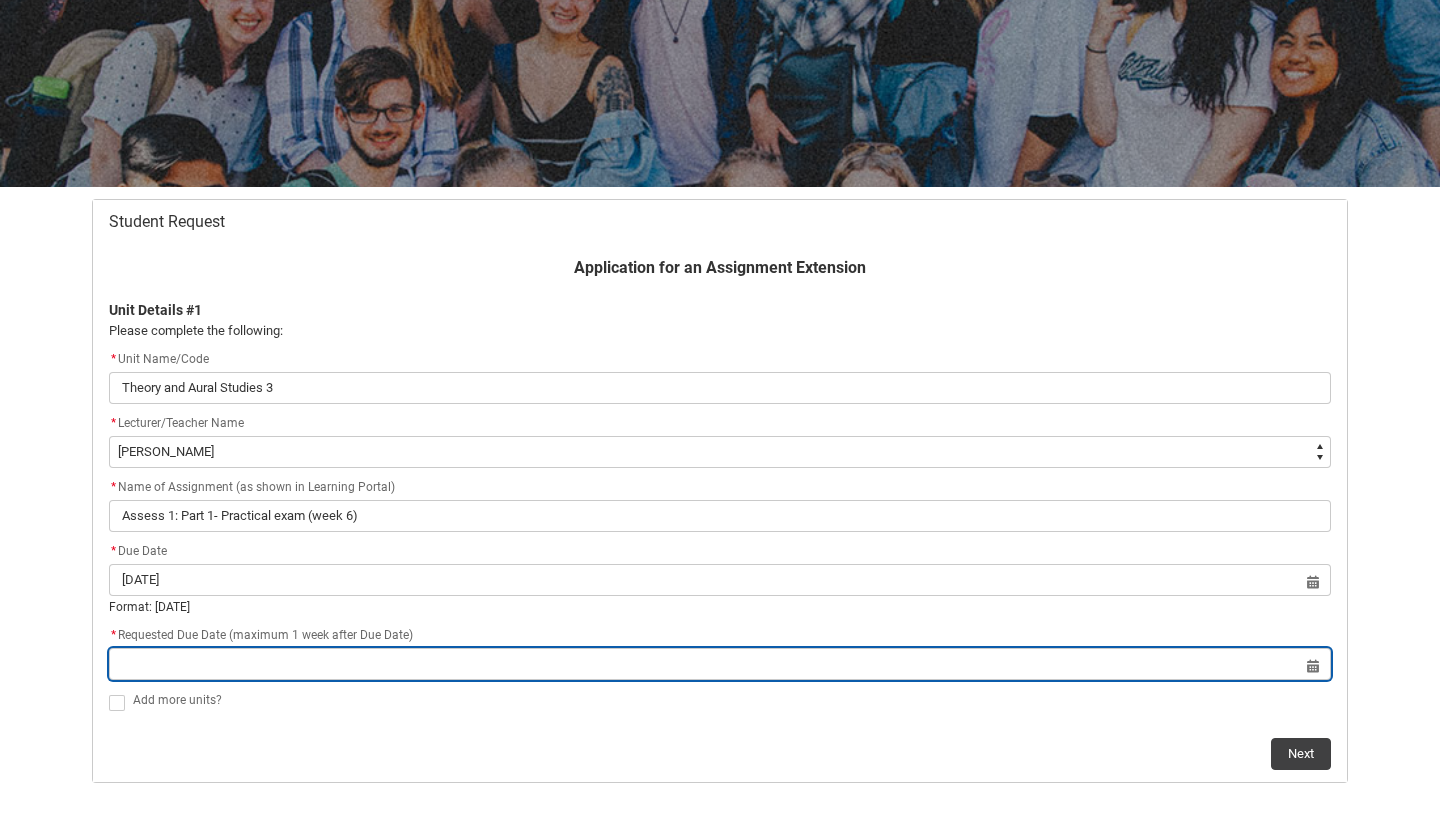 click at bounding box center [720, 664] 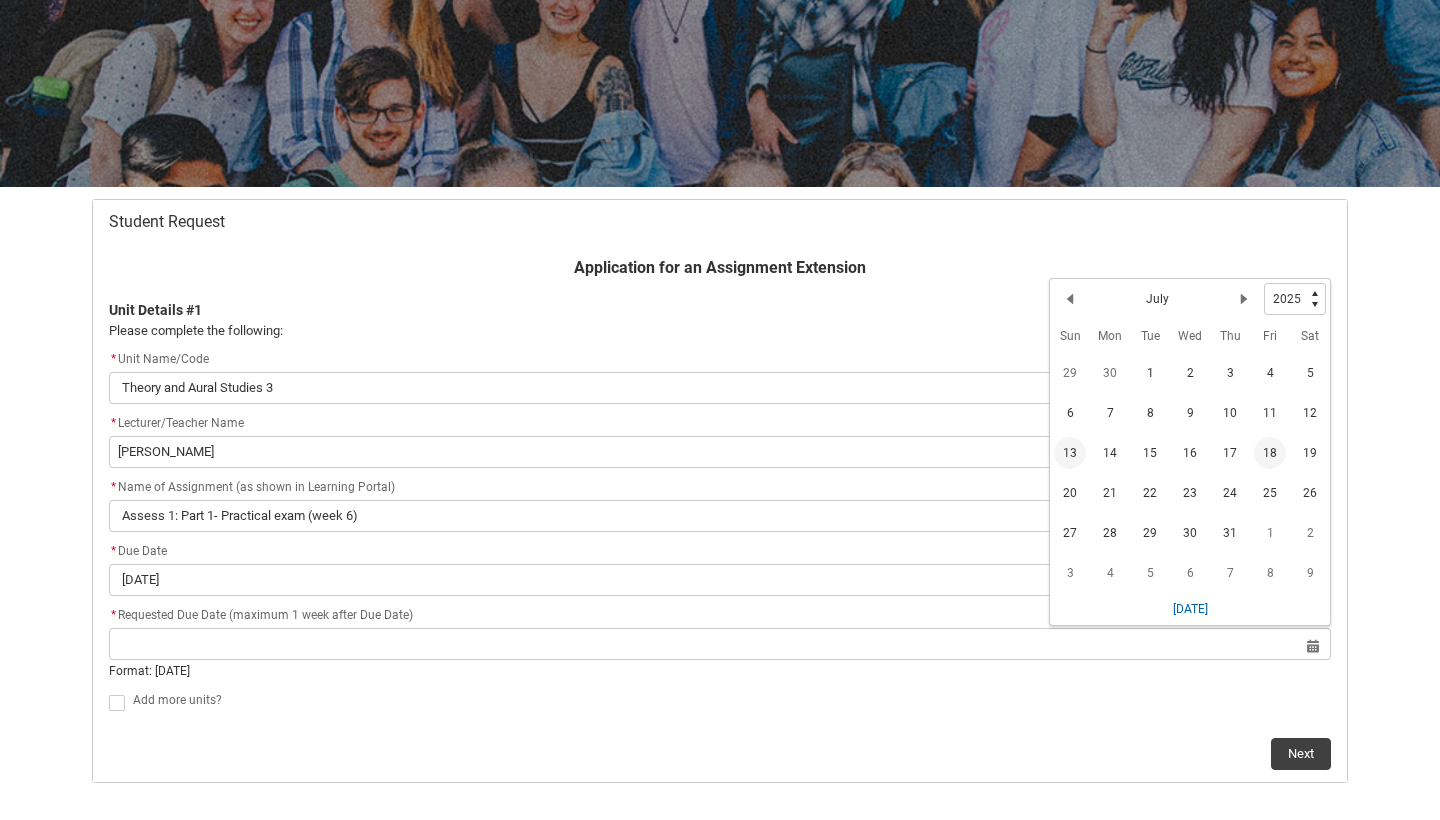 click on "18" 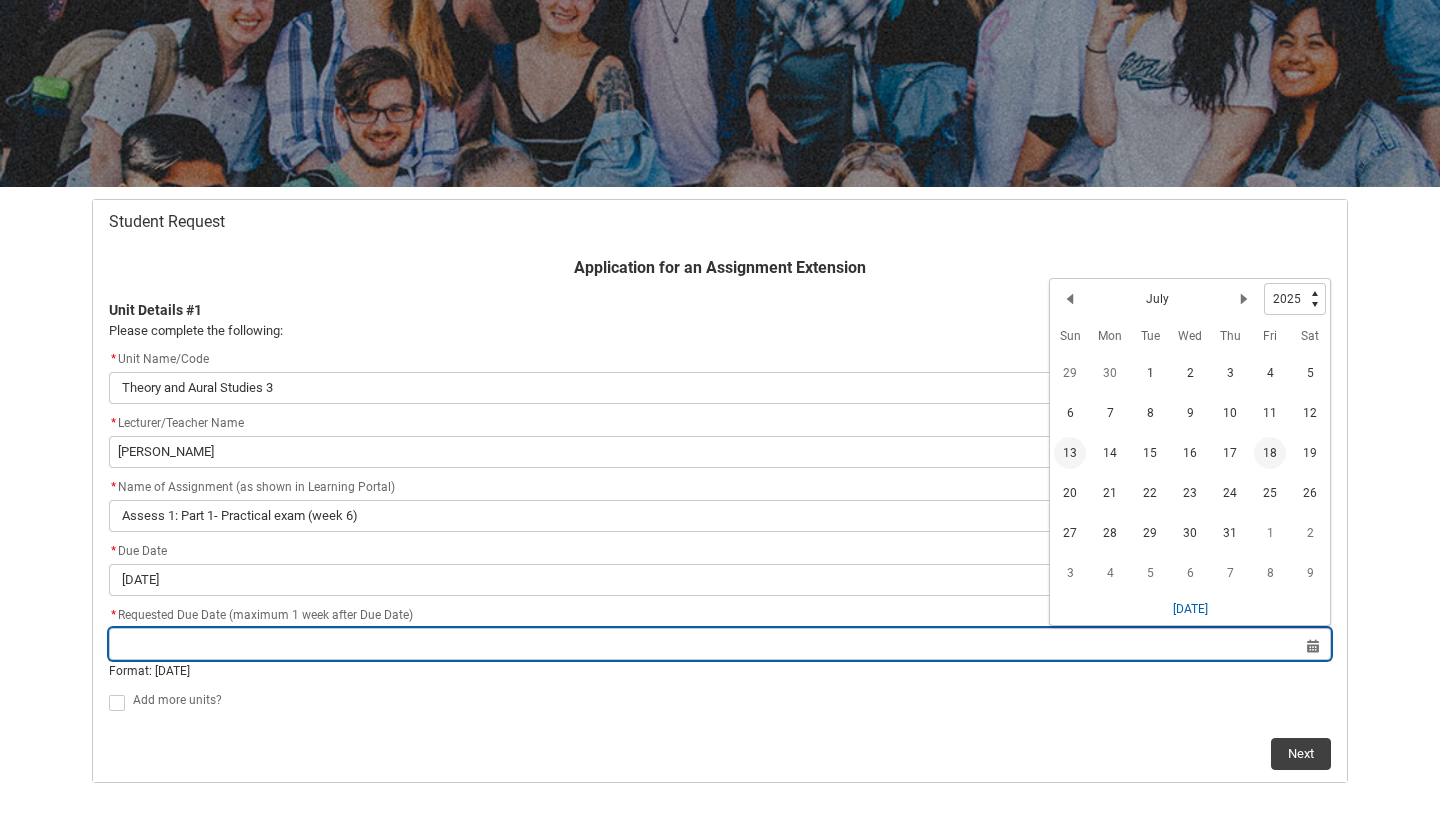 type on "[DATE]" 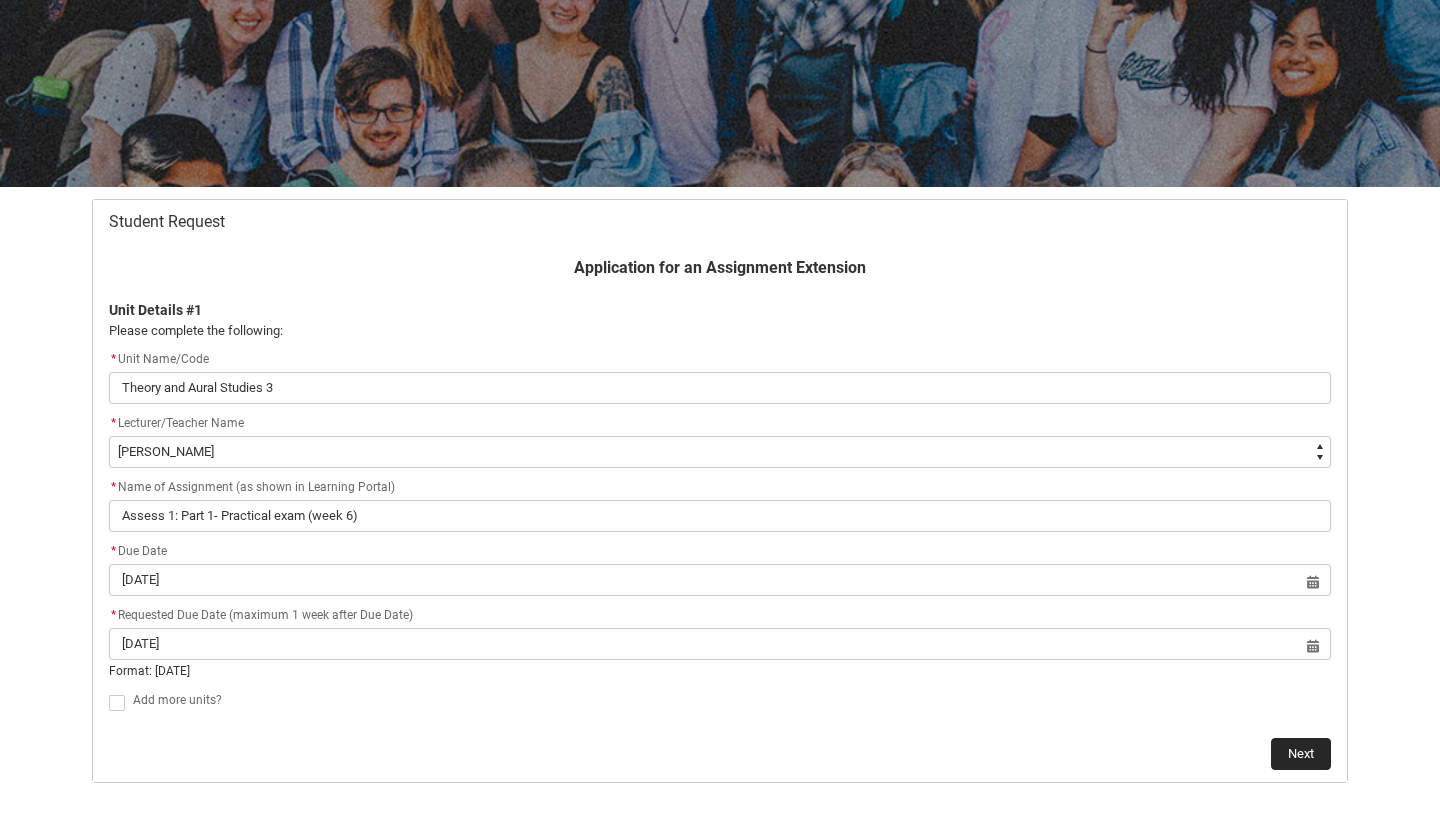 click on "Next" 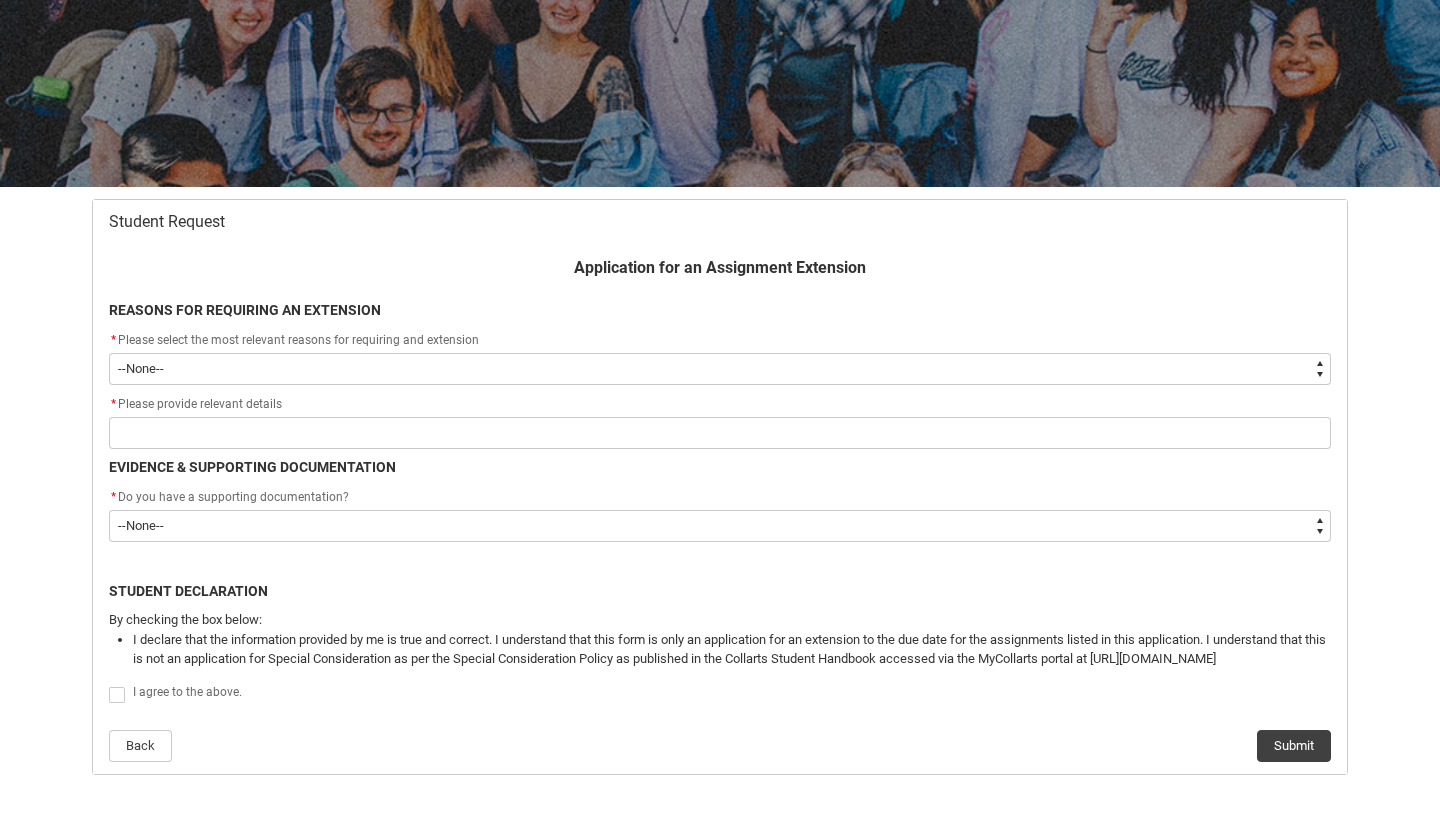type on "choice_AssignmentExtension_Reason_Academic" 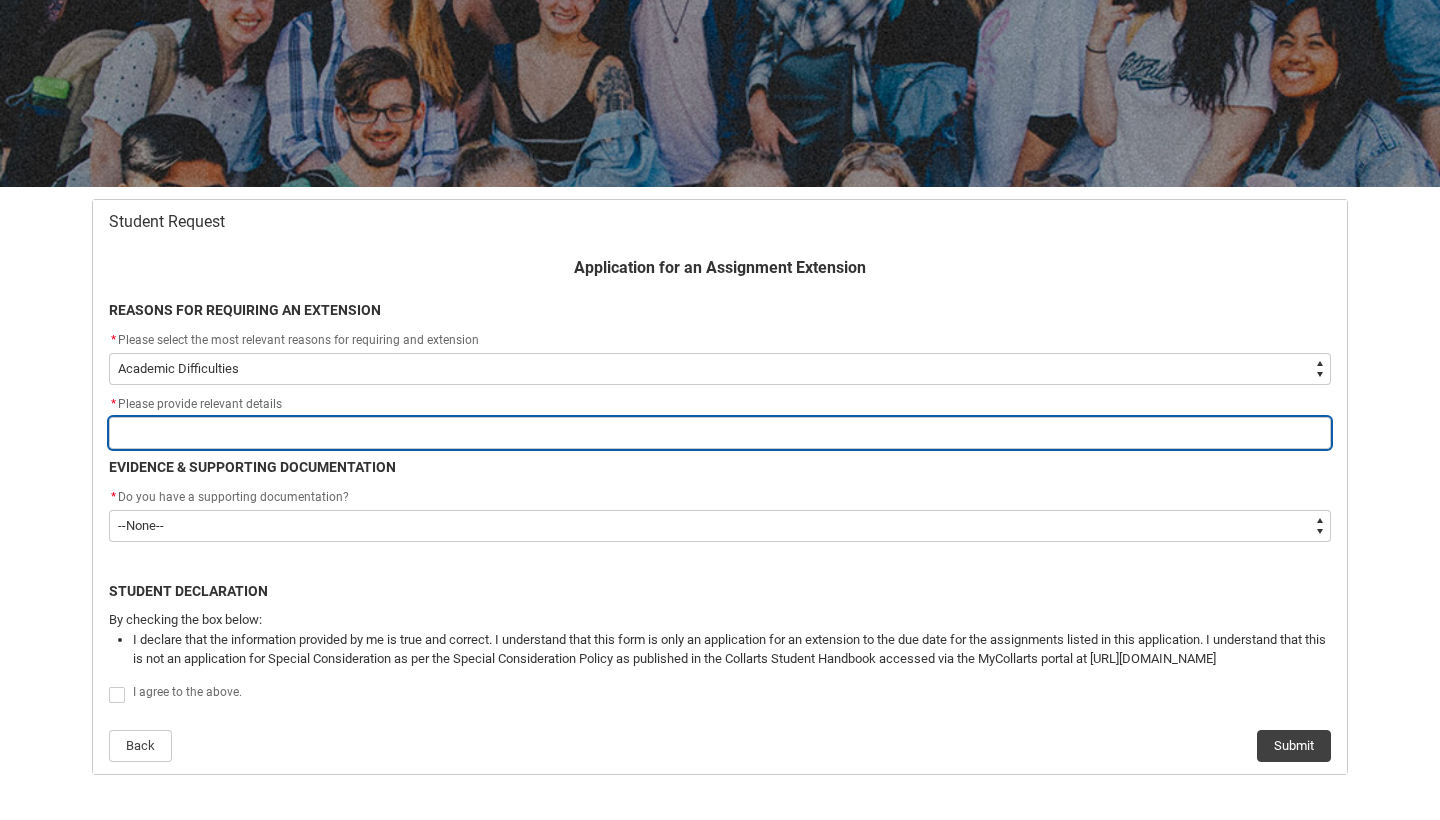 click at bounding box center (720, 433) 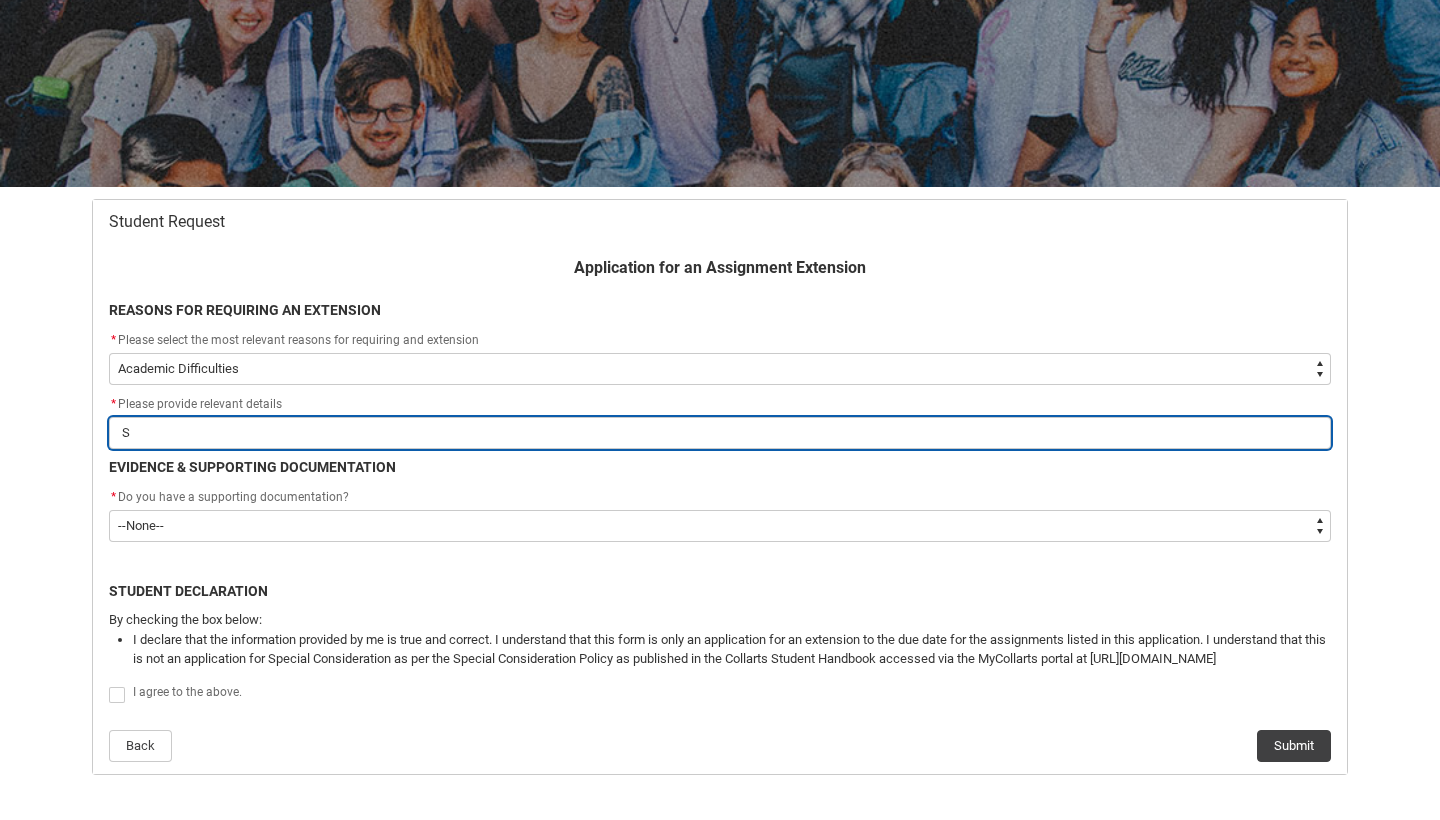 type on "Se" 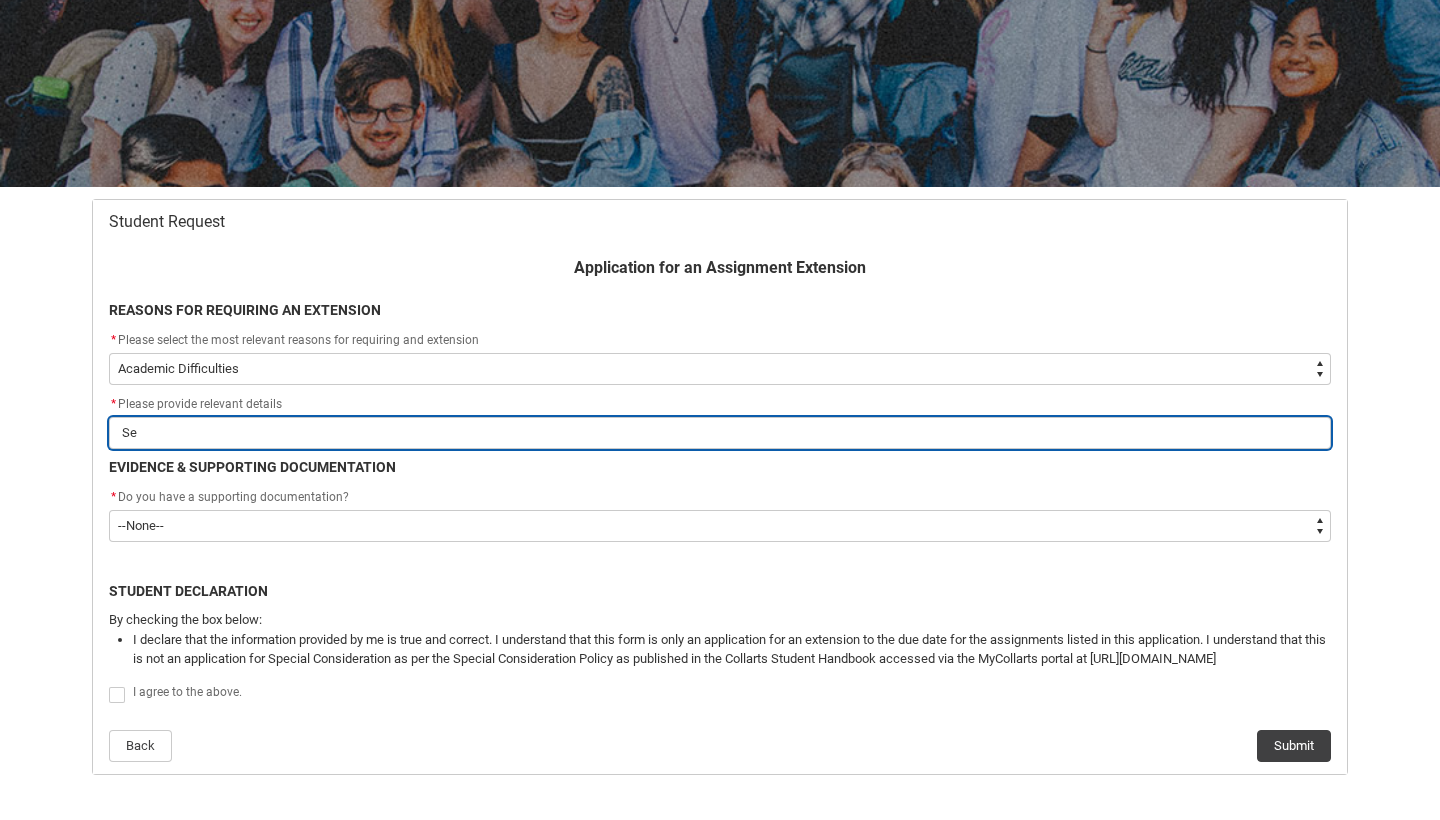 type on "Sev" 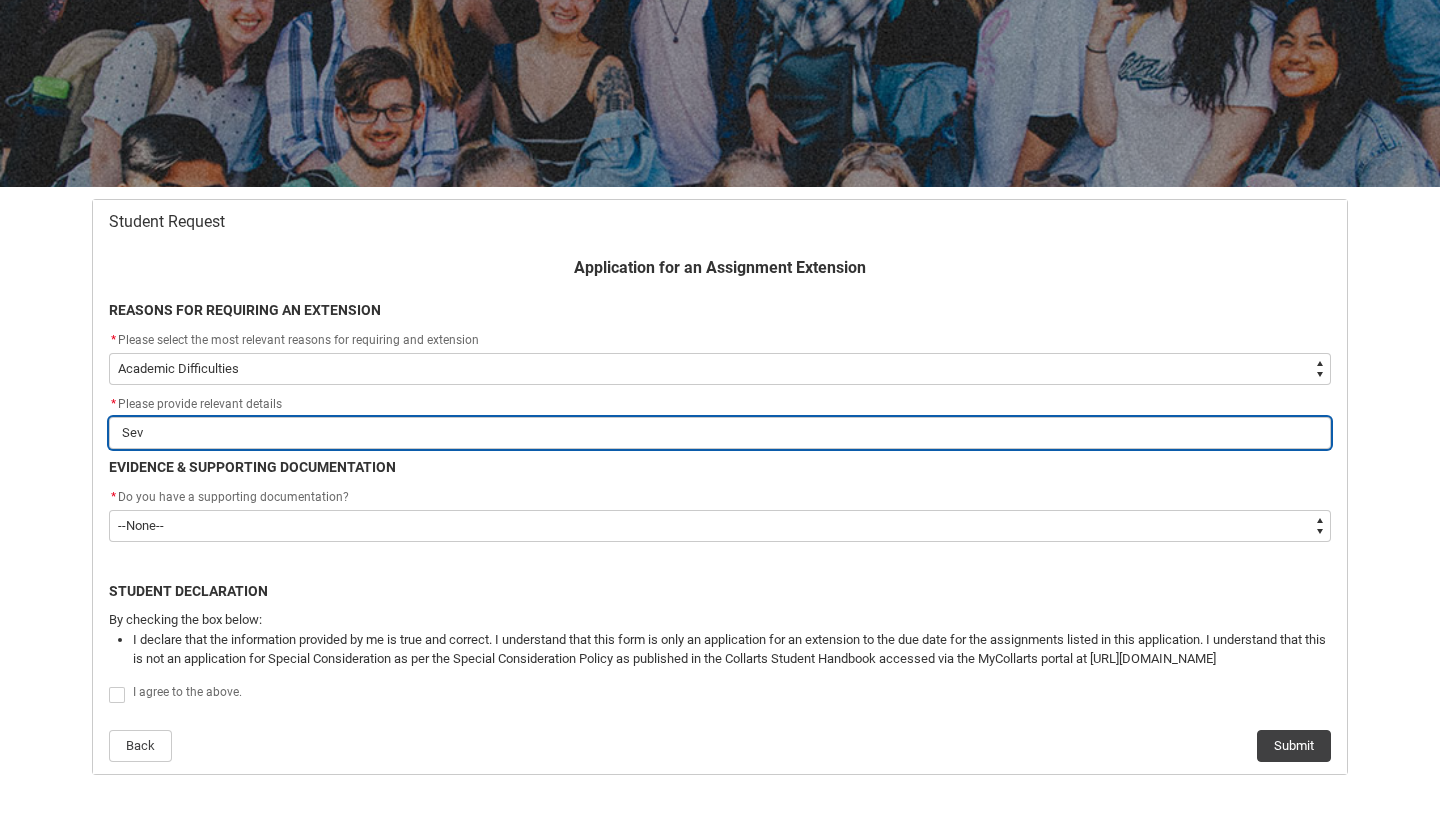 type on "Seve" 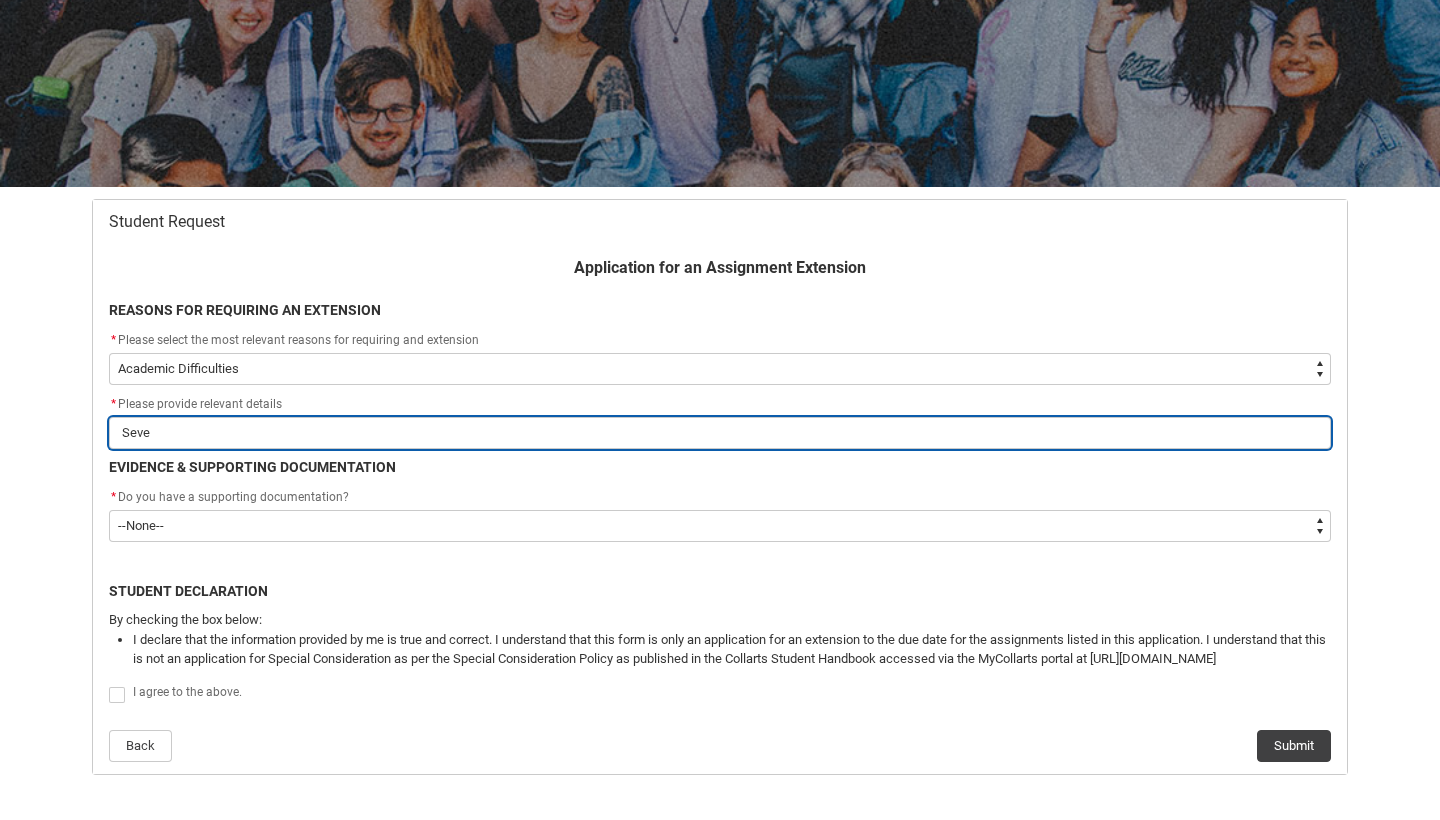 type on "Sever" 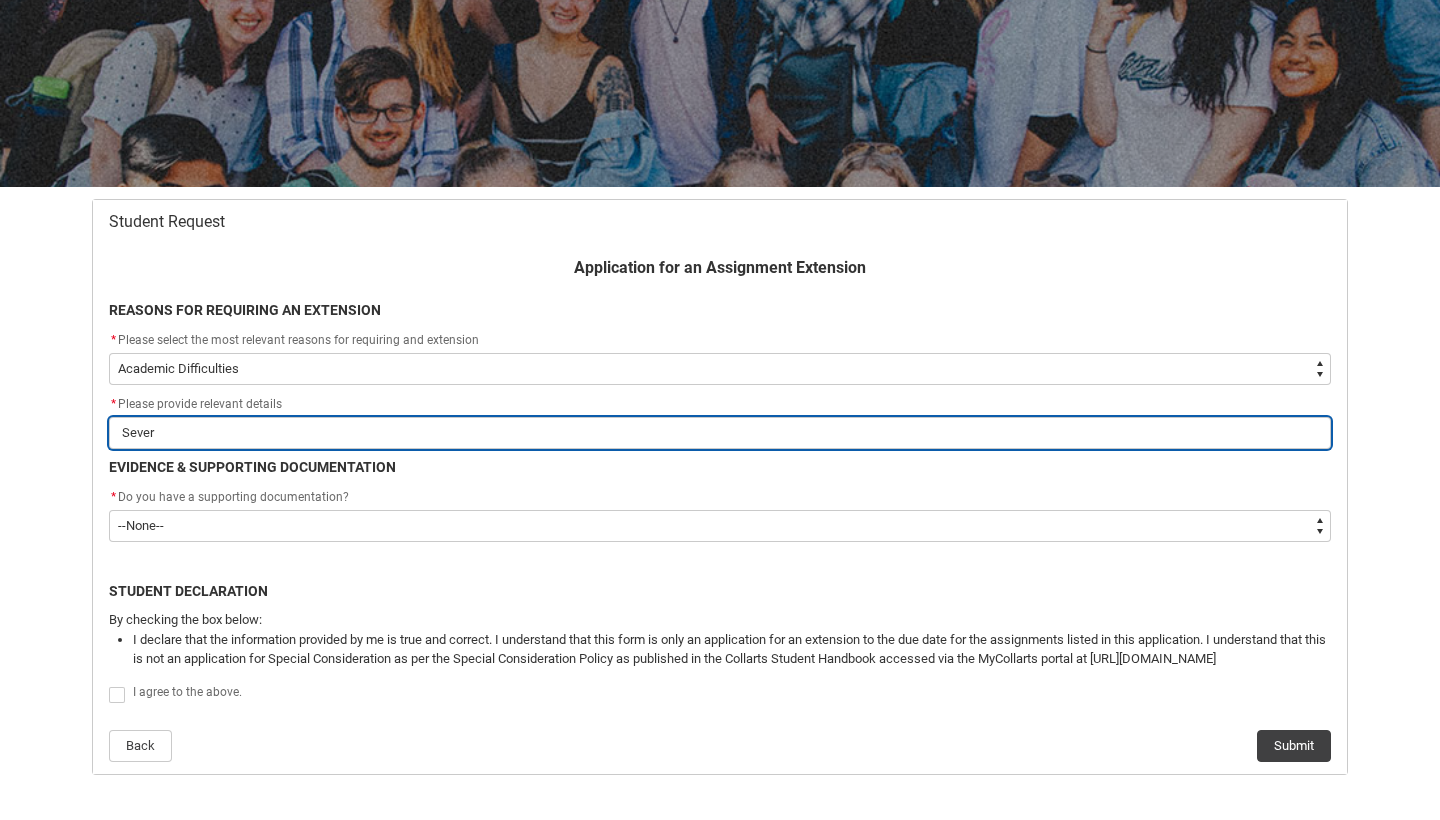 type on "Severe" 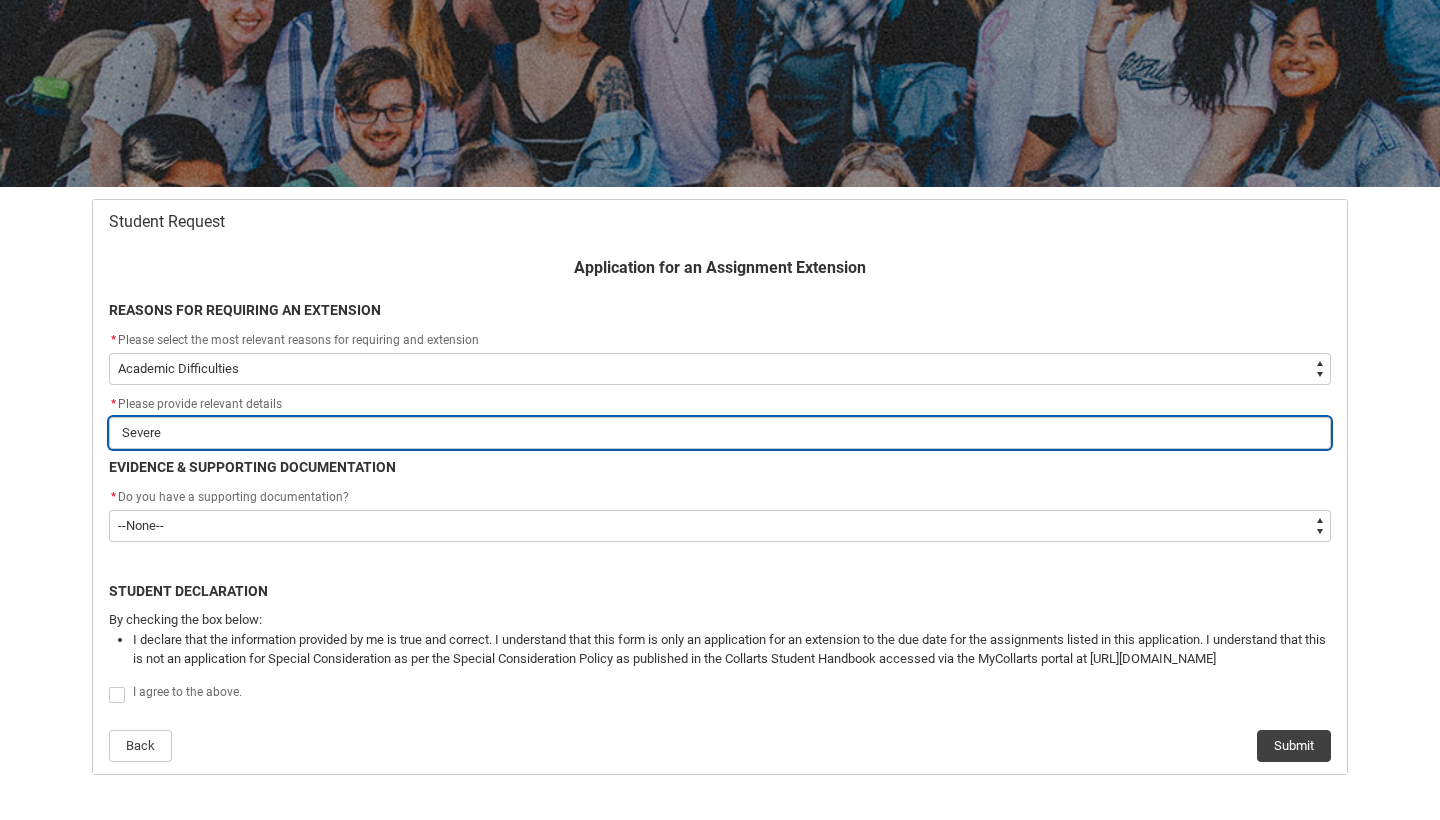 type on "Severe" 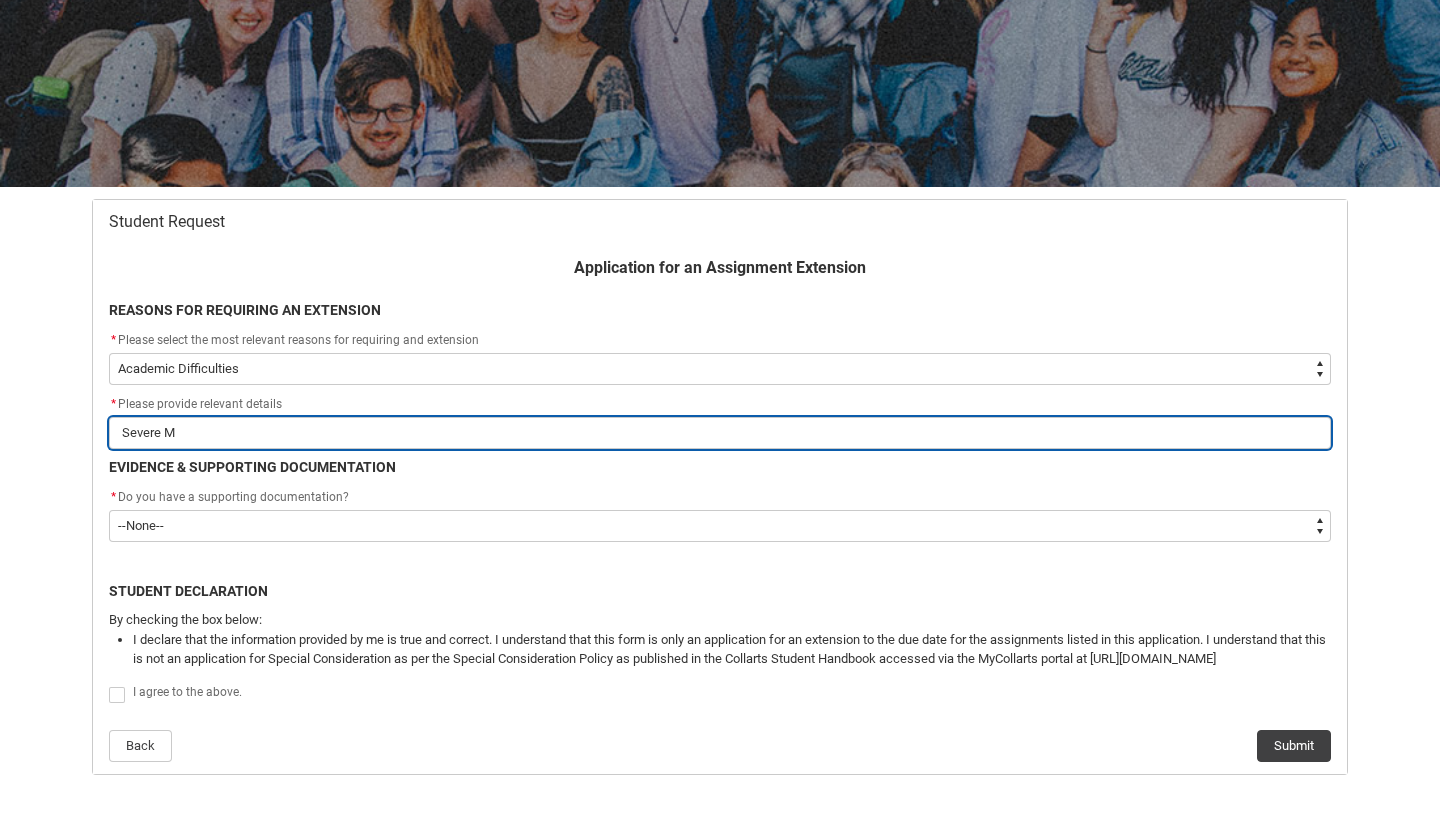 type on "Severe Me" 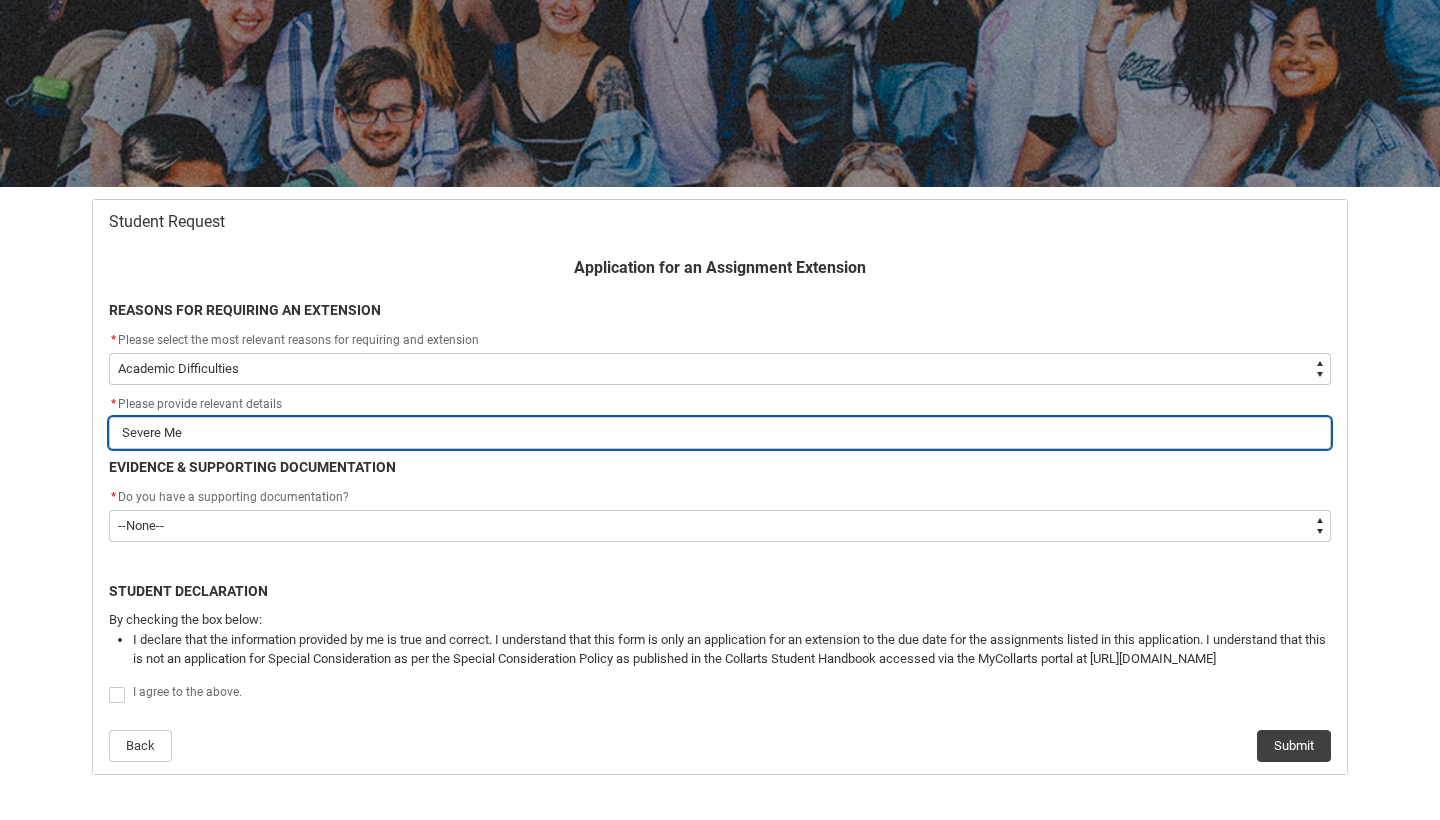 type 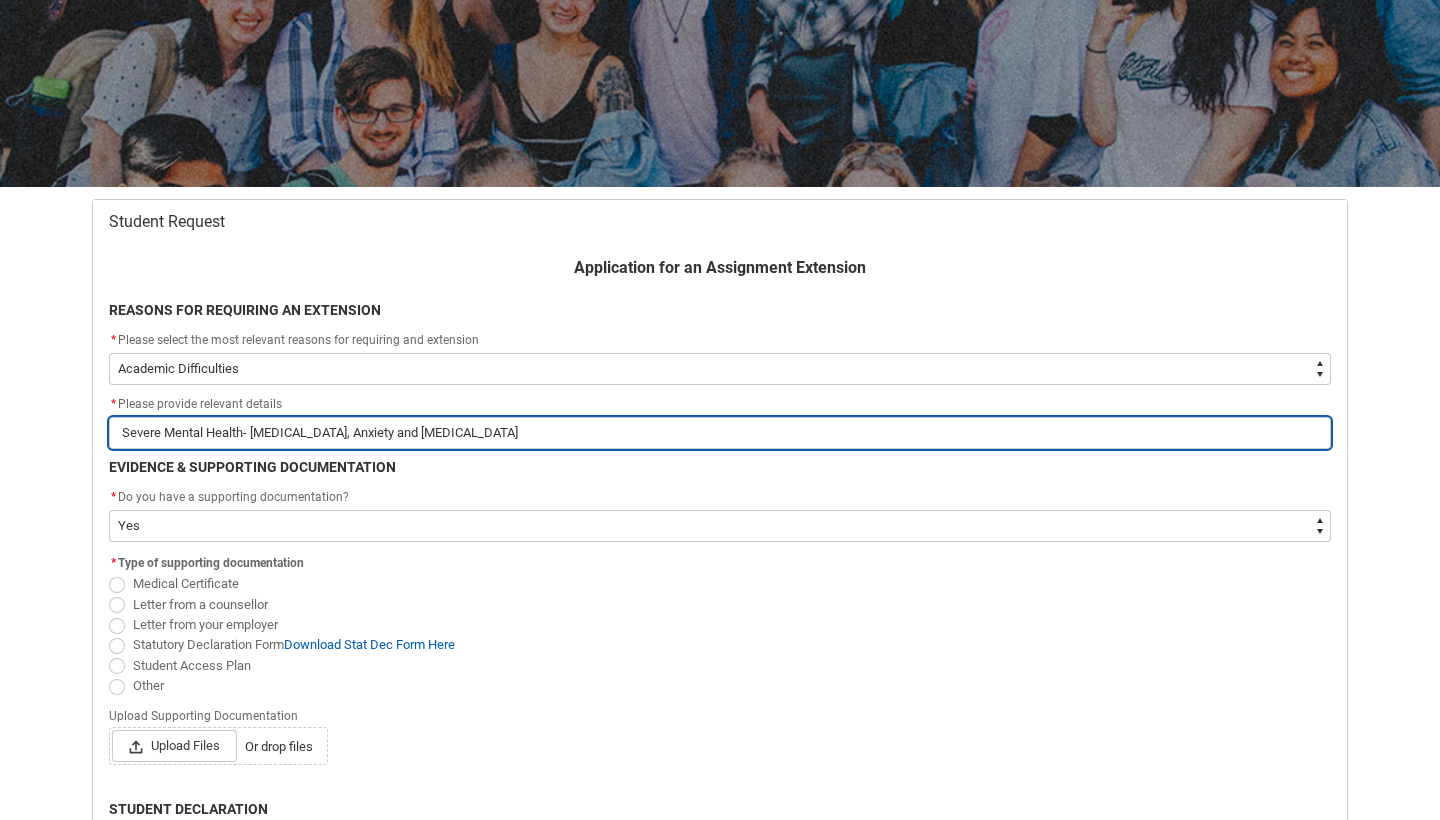 click on "Severe Mental Health- [MEDICAL_DATA], Anxiety and [MEDICAL_DATA]" at bounding box center (720, 433) 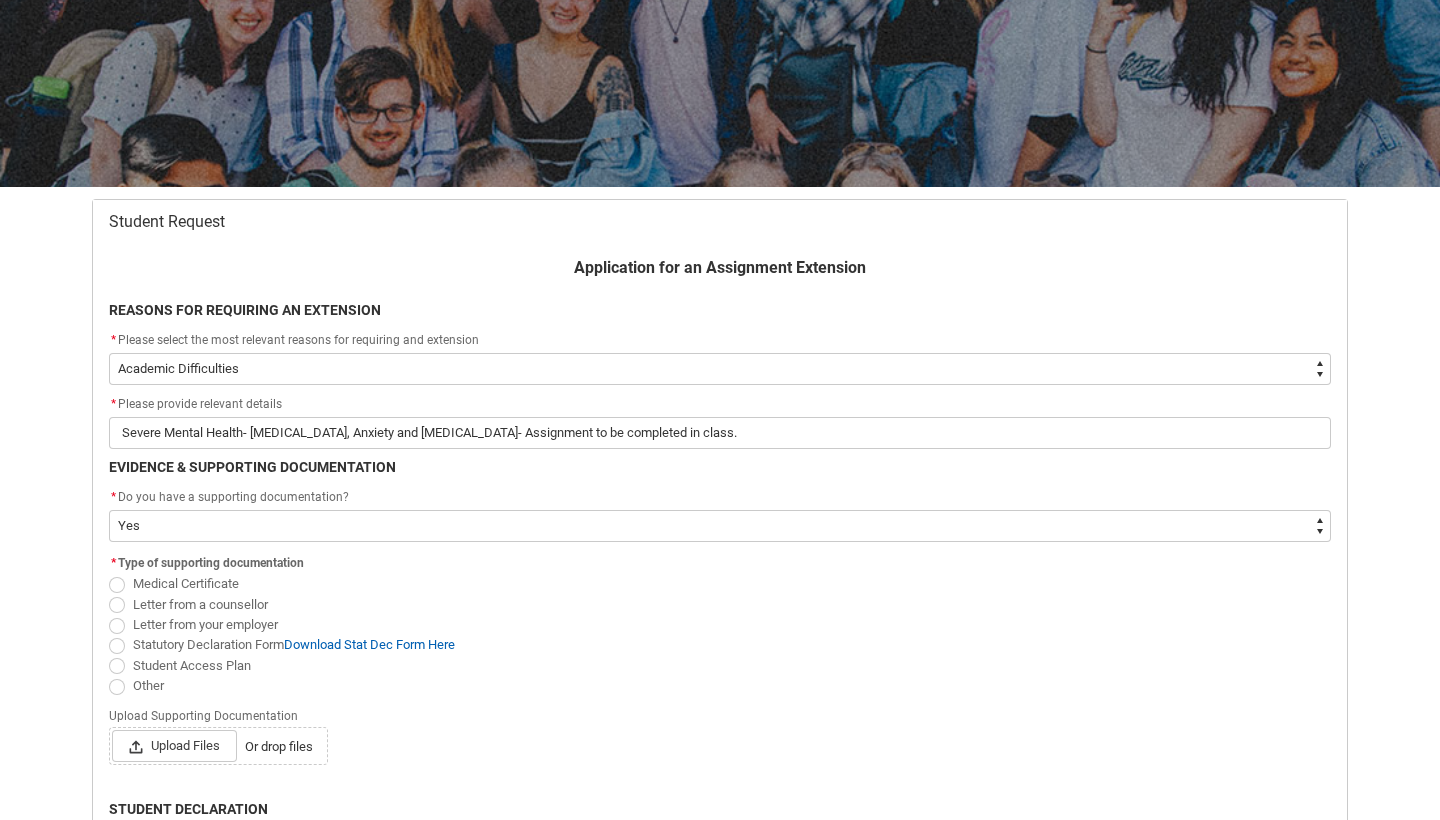 click at bounding box center [117, 666] 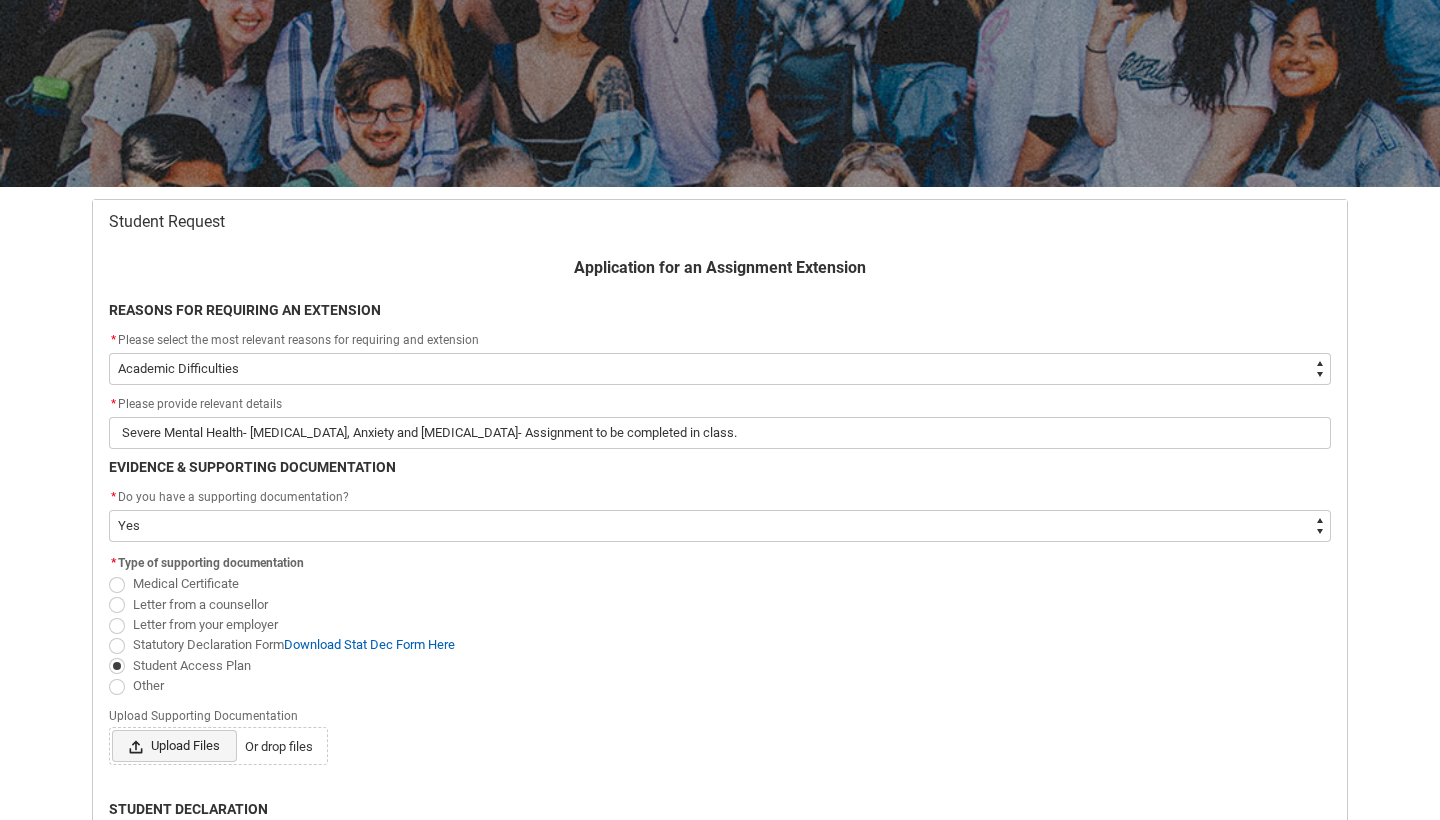 click on "Upload Files" at bounding box center (174, 746) 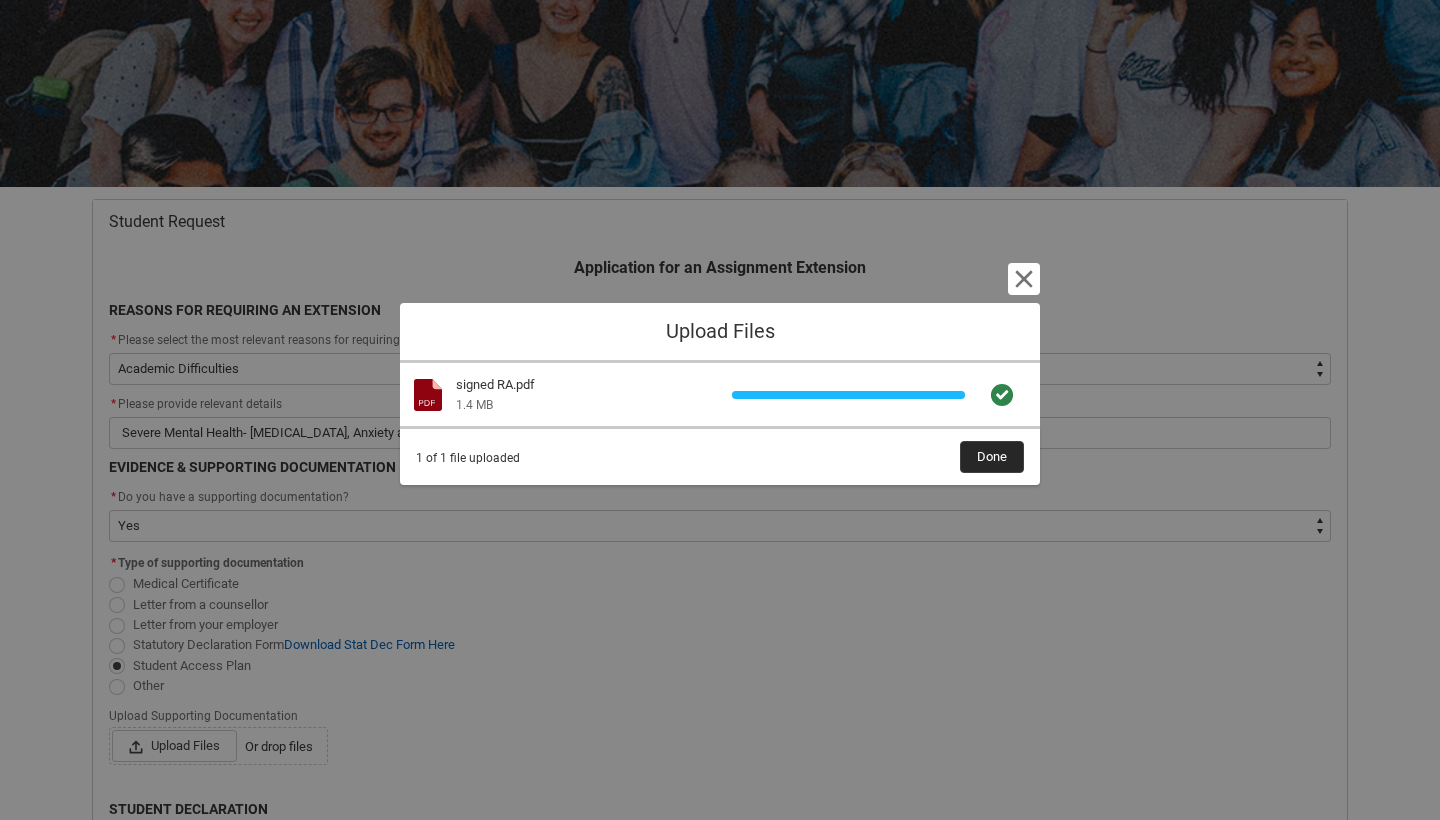 click on "Done" at bounding box center [992, 457] 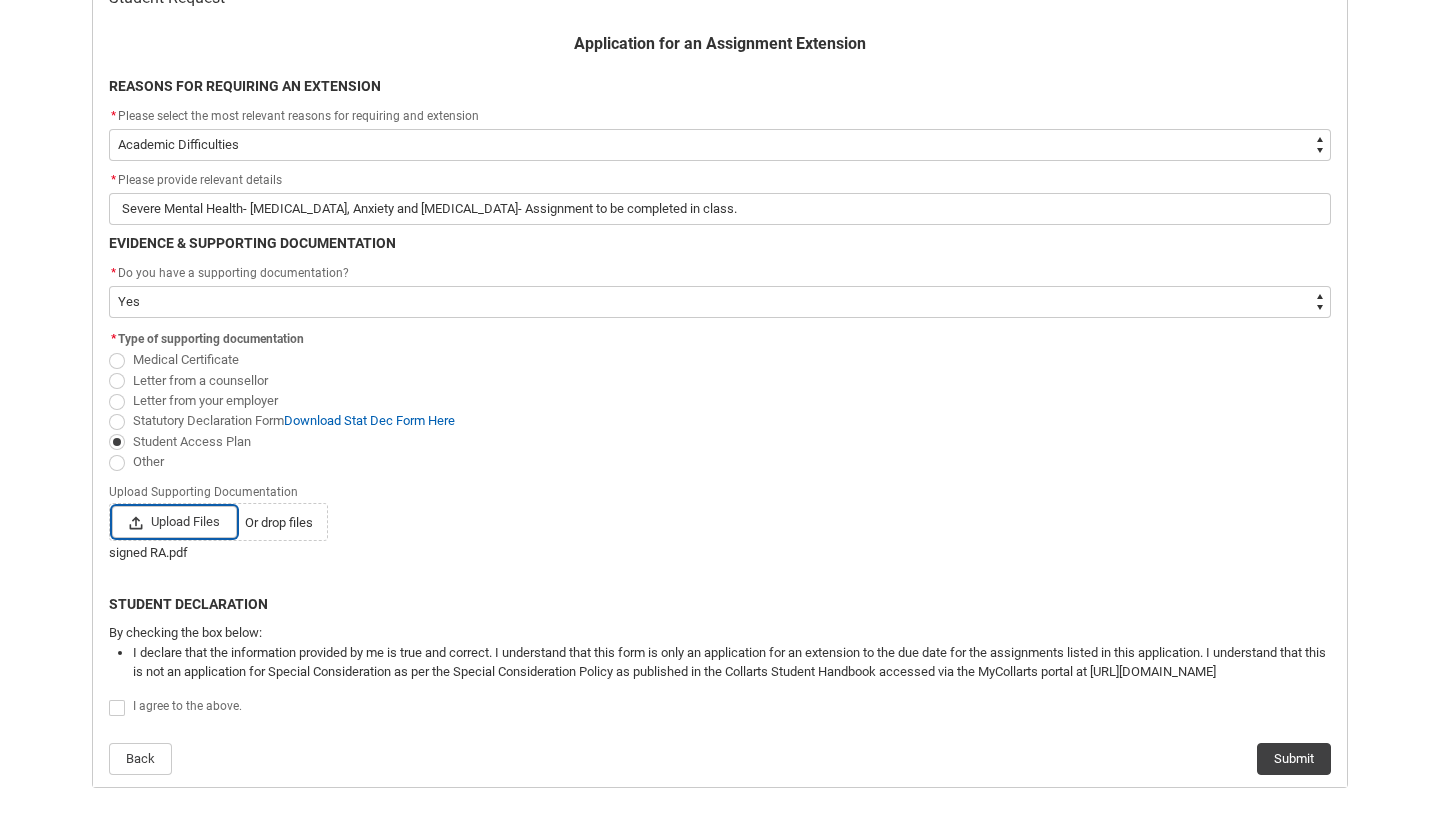 scroll, scrollTop: 438, scrollLeft: 0, axis: vertical 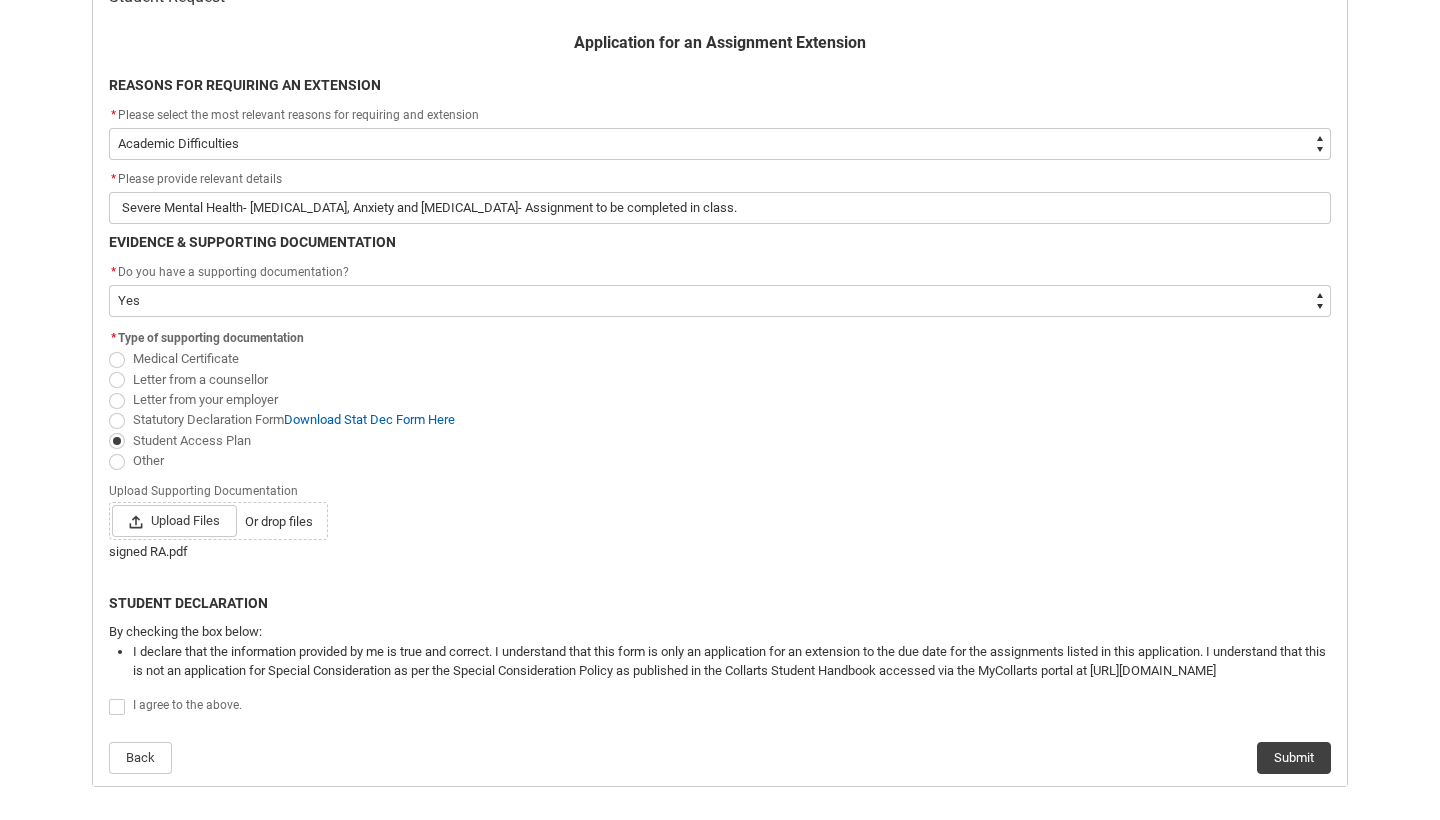 click 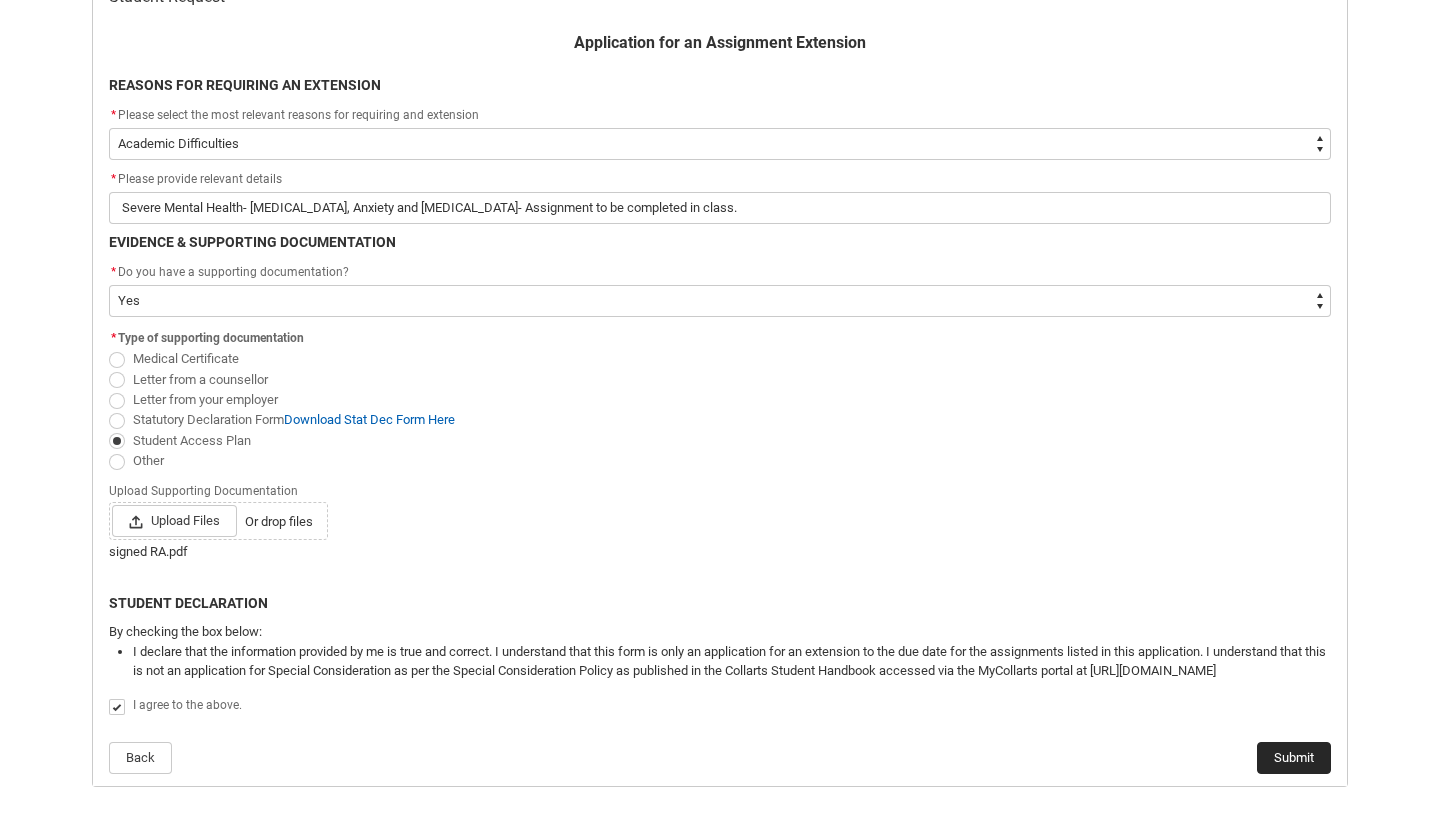 click on "Submit" 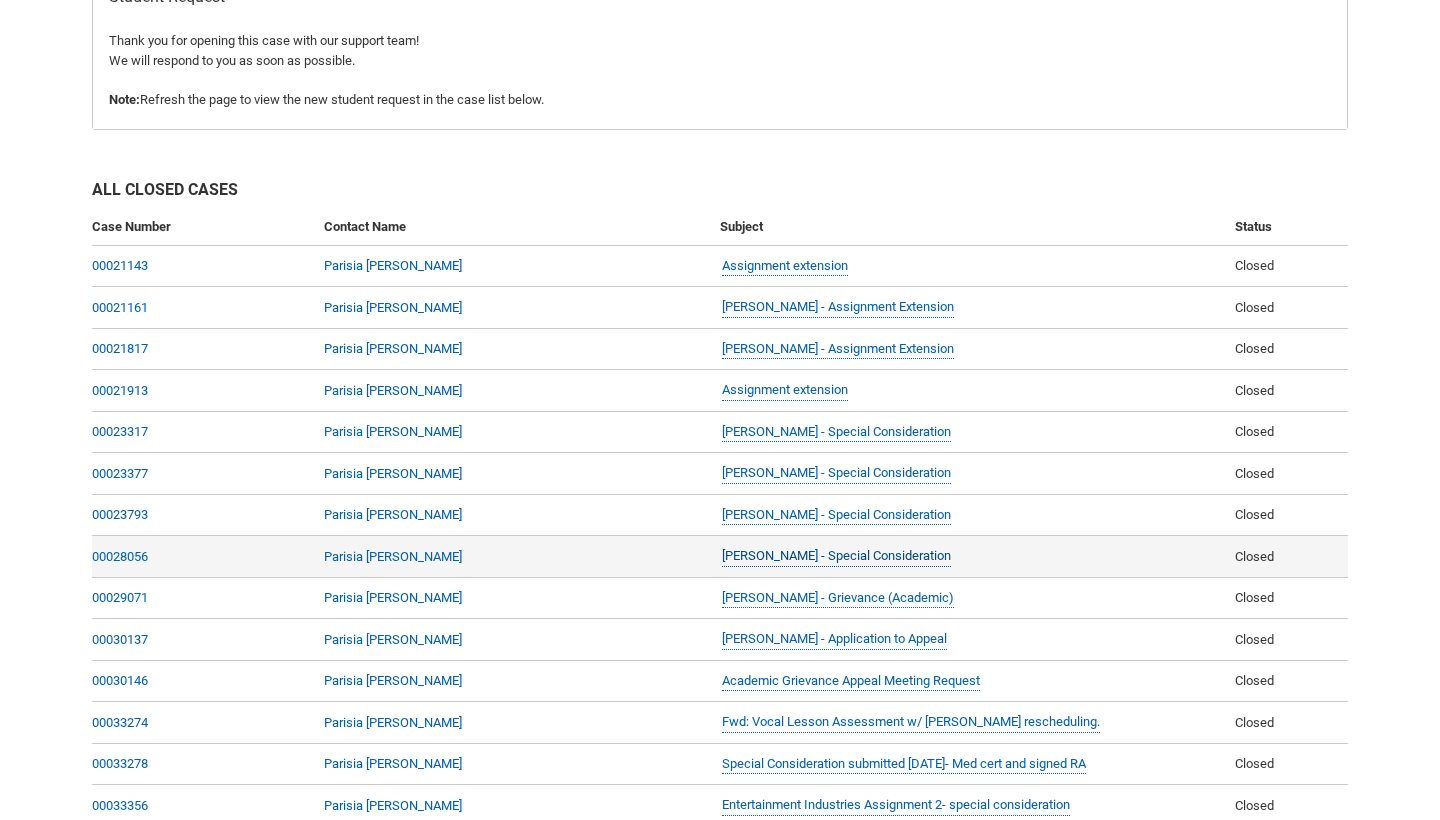 scroll, scrollTop: 213, scrollLeft: 0, axis: vertical 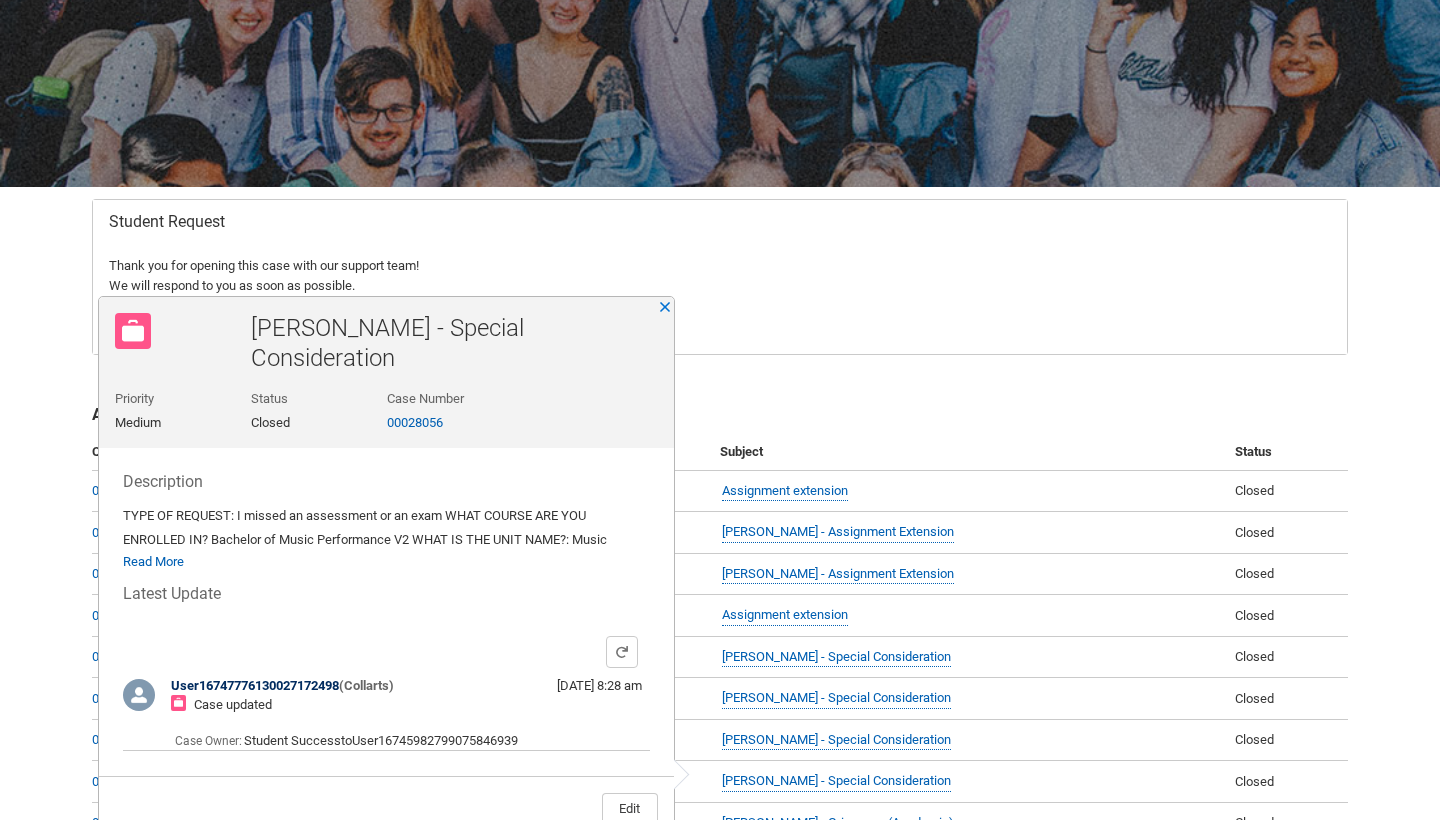 click on "[PERSON_NAME] - Special Consideration Priority Medium Status Closed Case Number 00028056" at bounding box center (386, 372) 